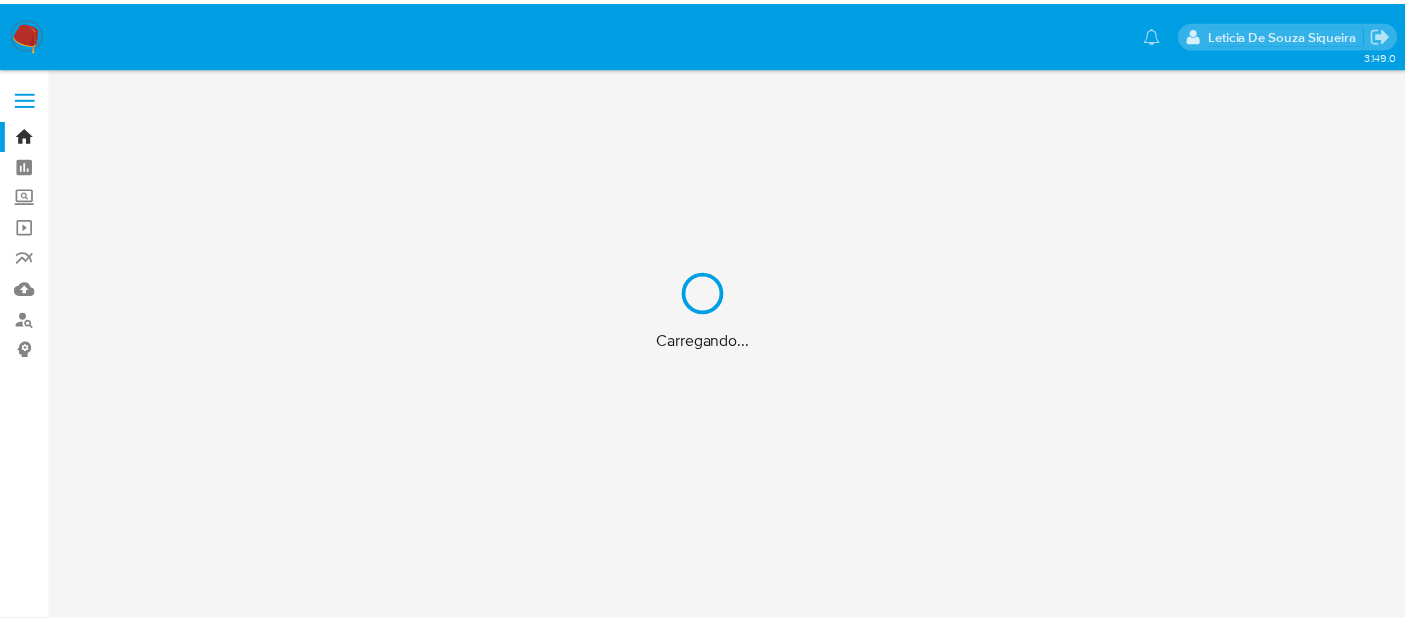 scroll, scrollTop: 0, scrollLeft: 0, axis: both 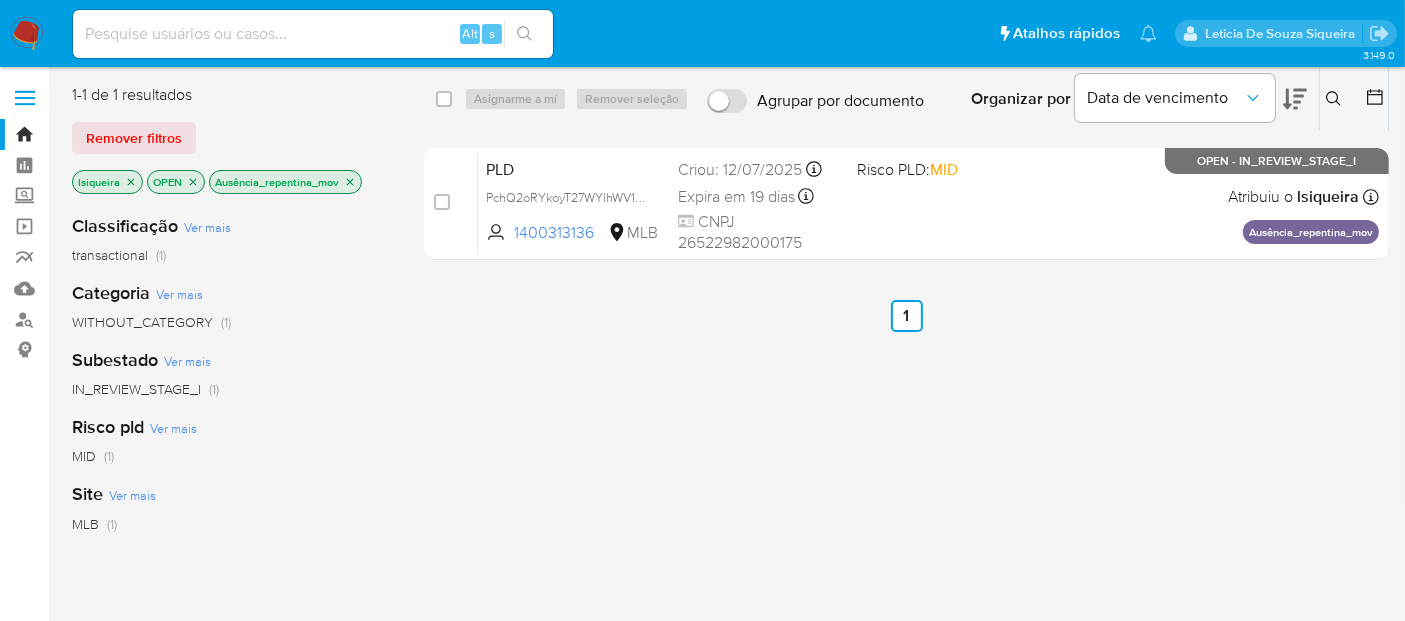 click at bounding box center (313, 34) 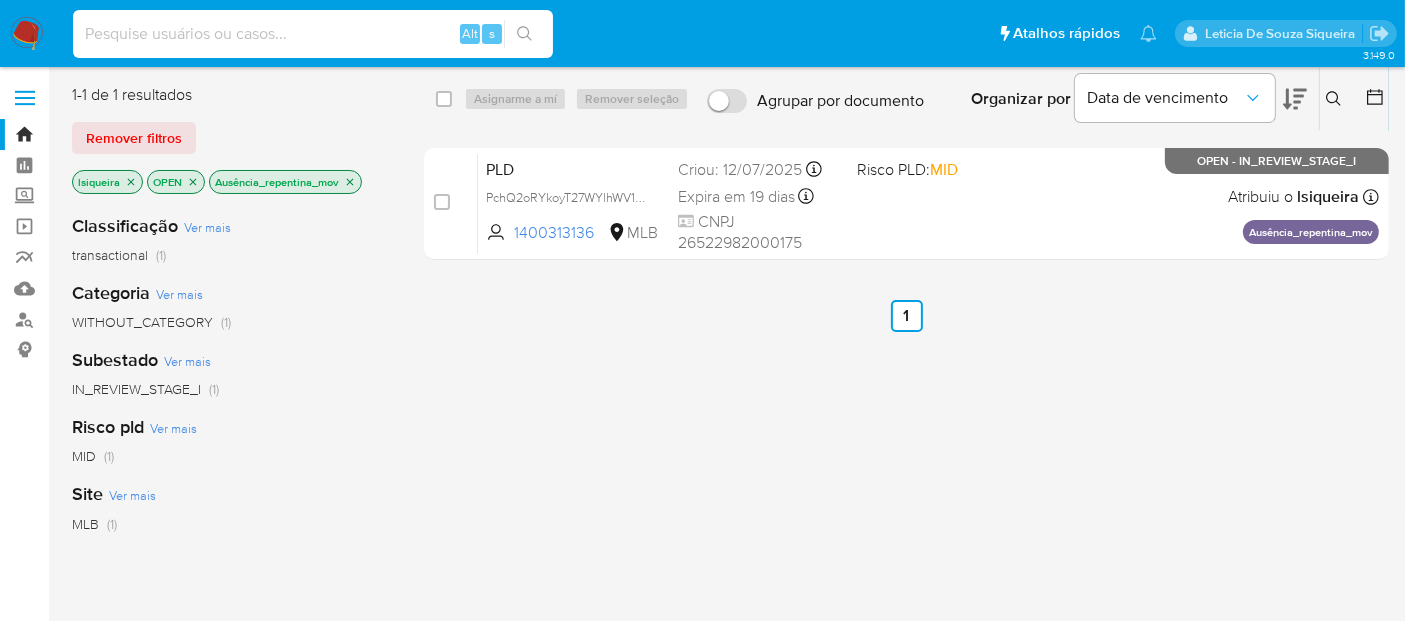paste on "197144904" 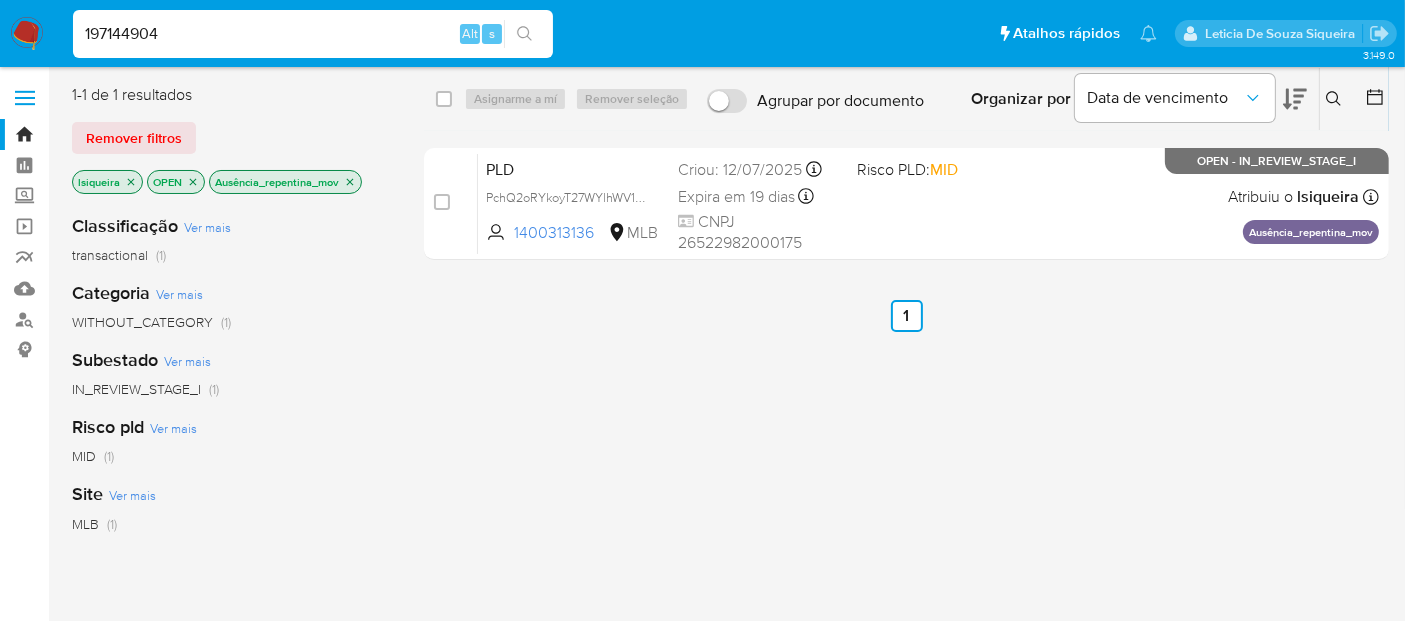type on "197144904" 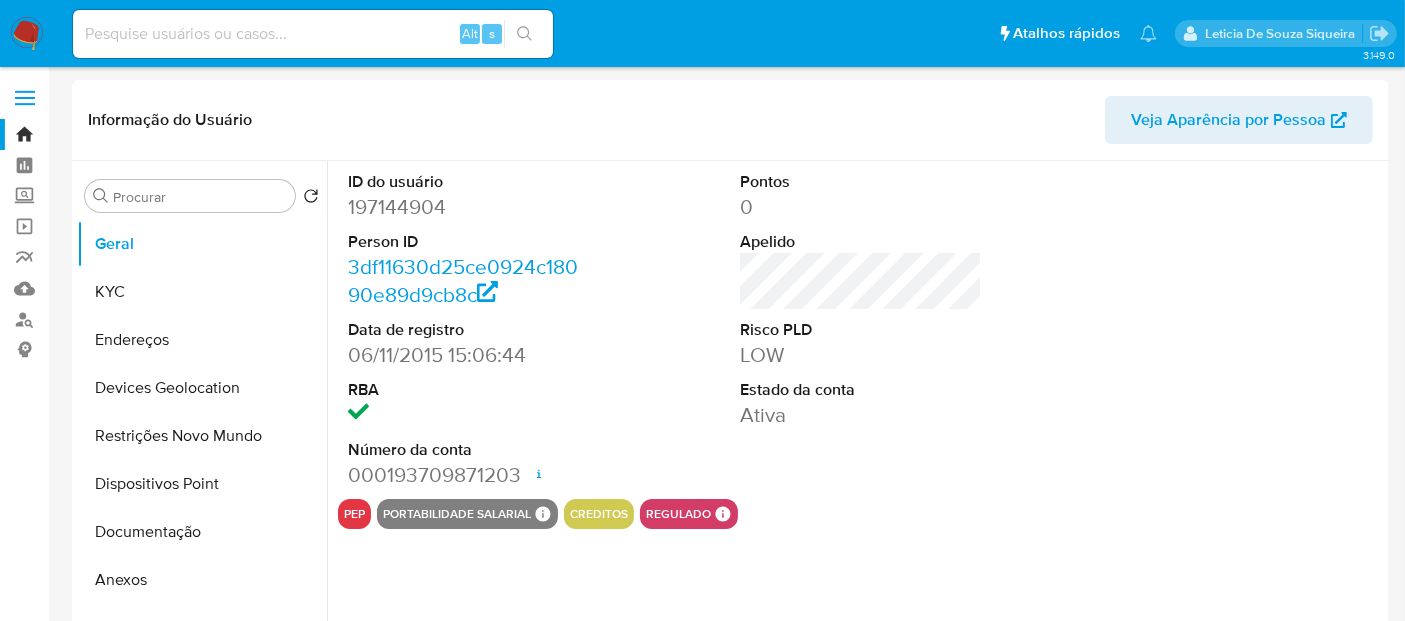 select on "10" 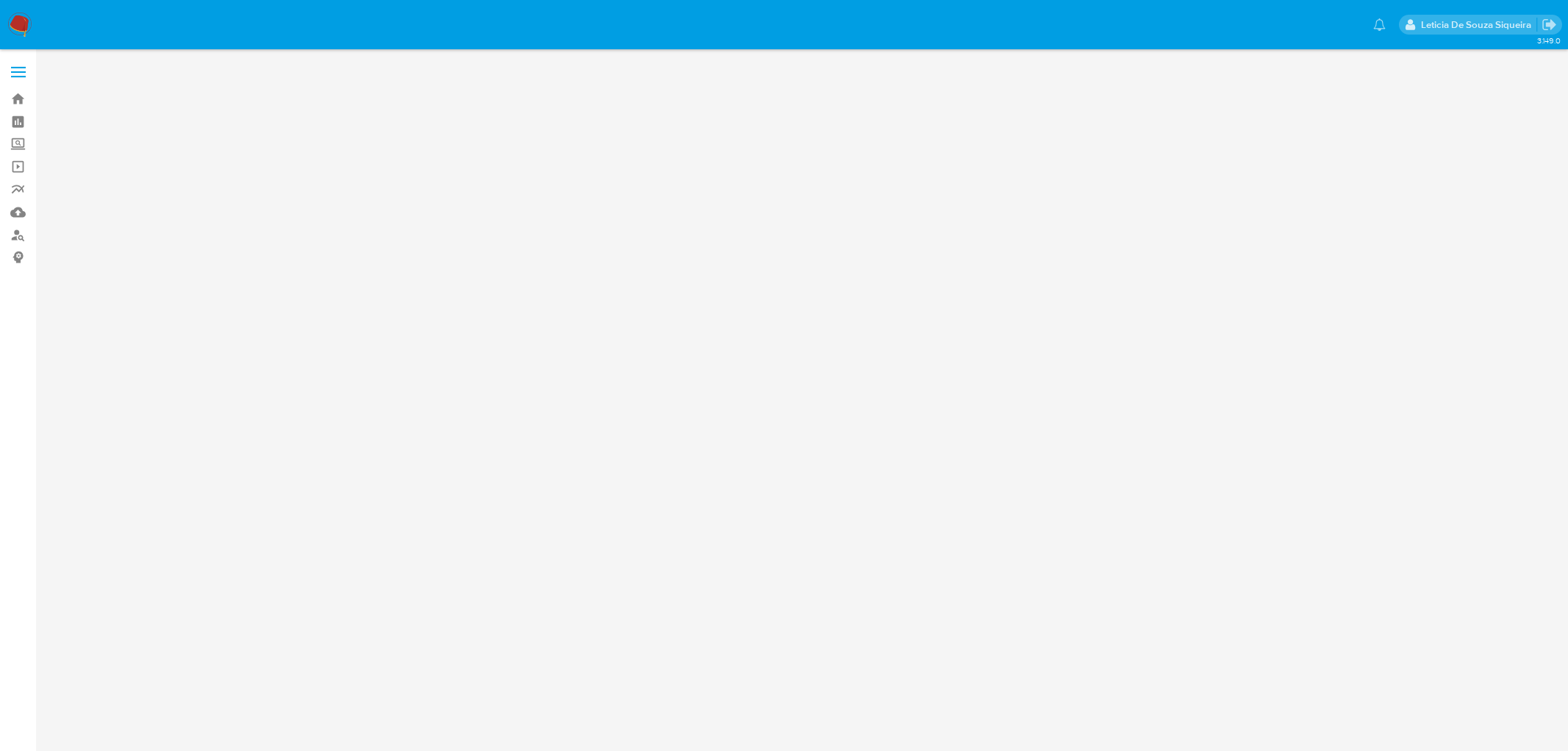 scroll, scrollTop: 0, scrollLeft: 0, axis: both 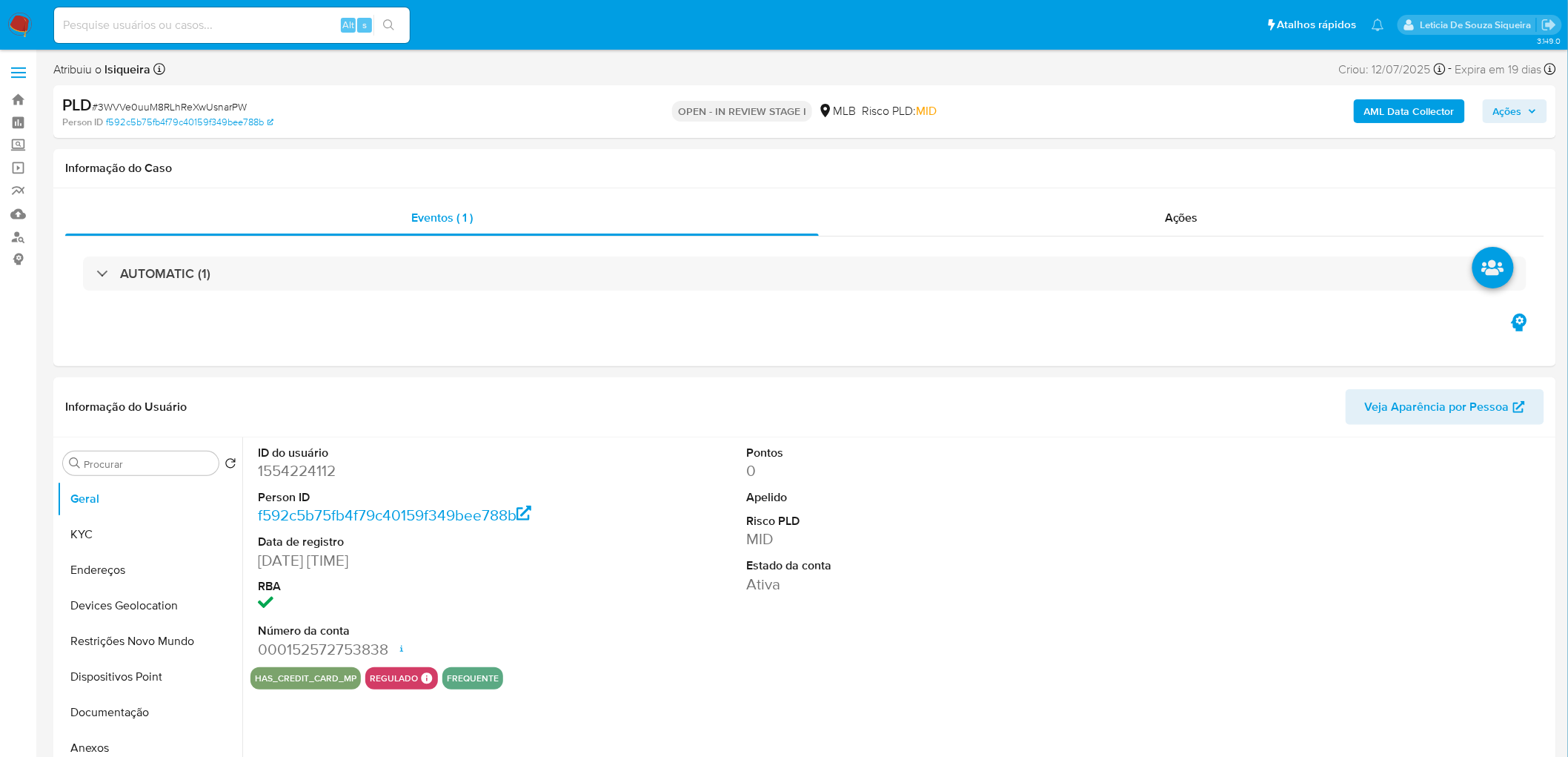 select on "10" 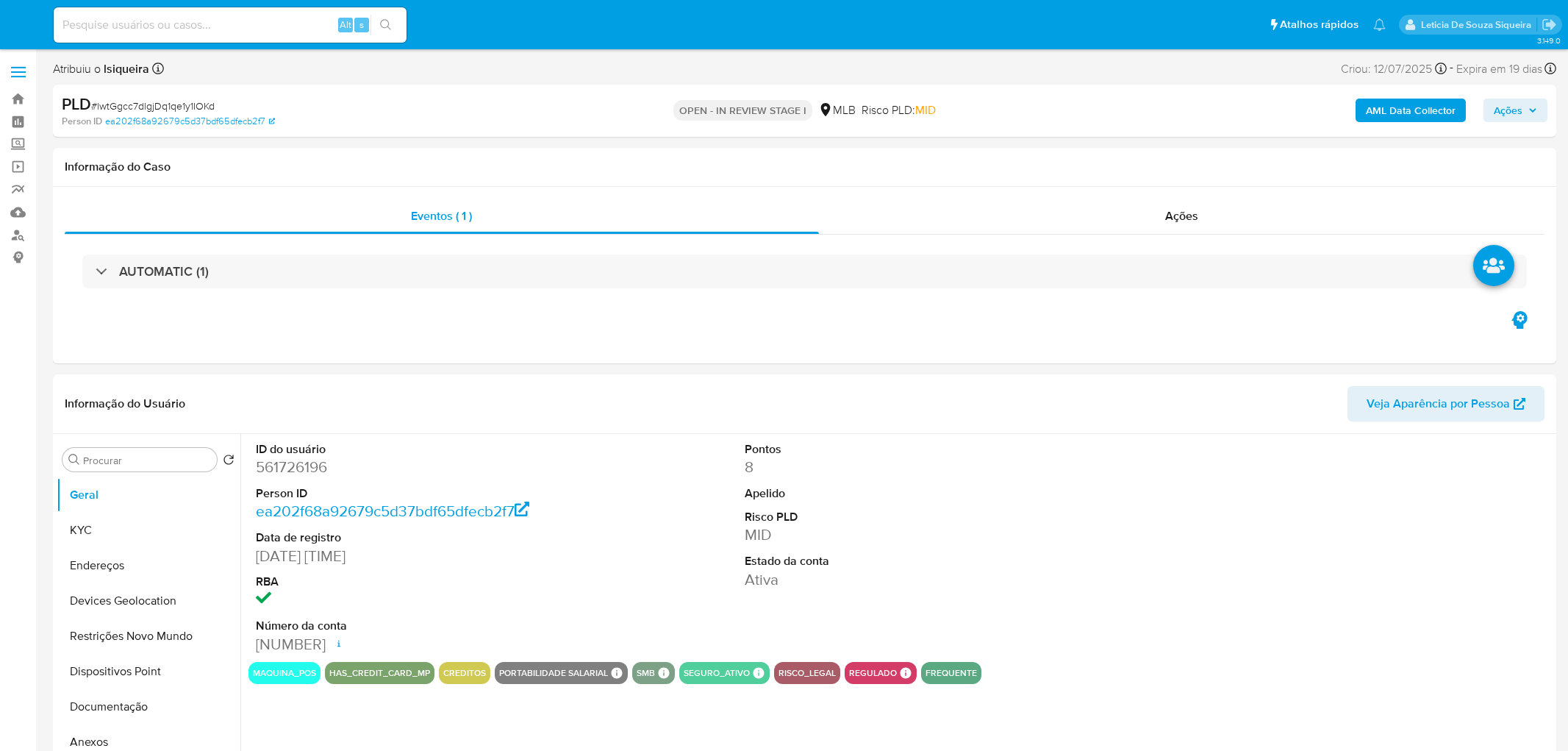 select on "10" 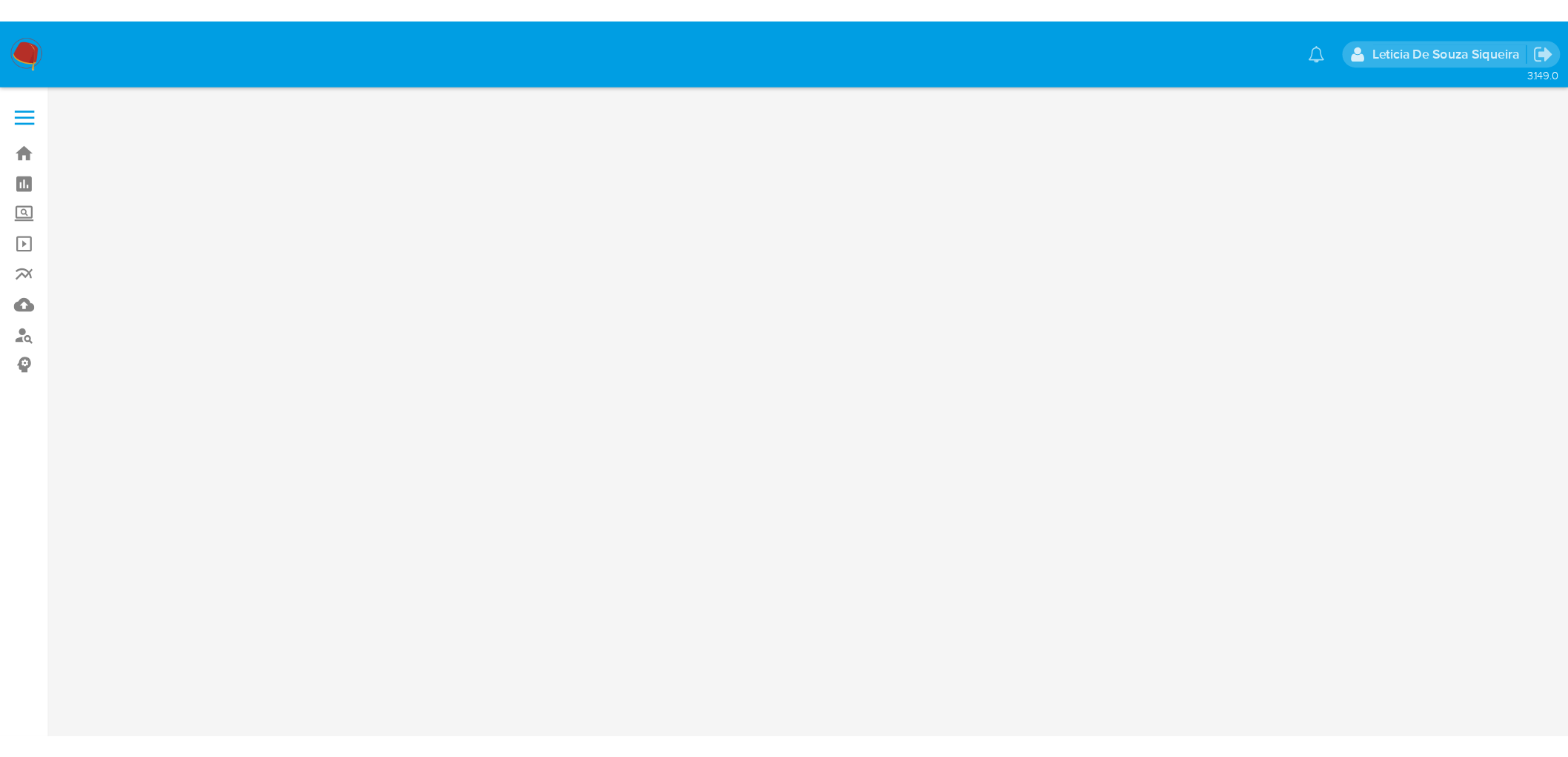 scroll, scrollTop: 0, scrollLeft: 0, axis: both 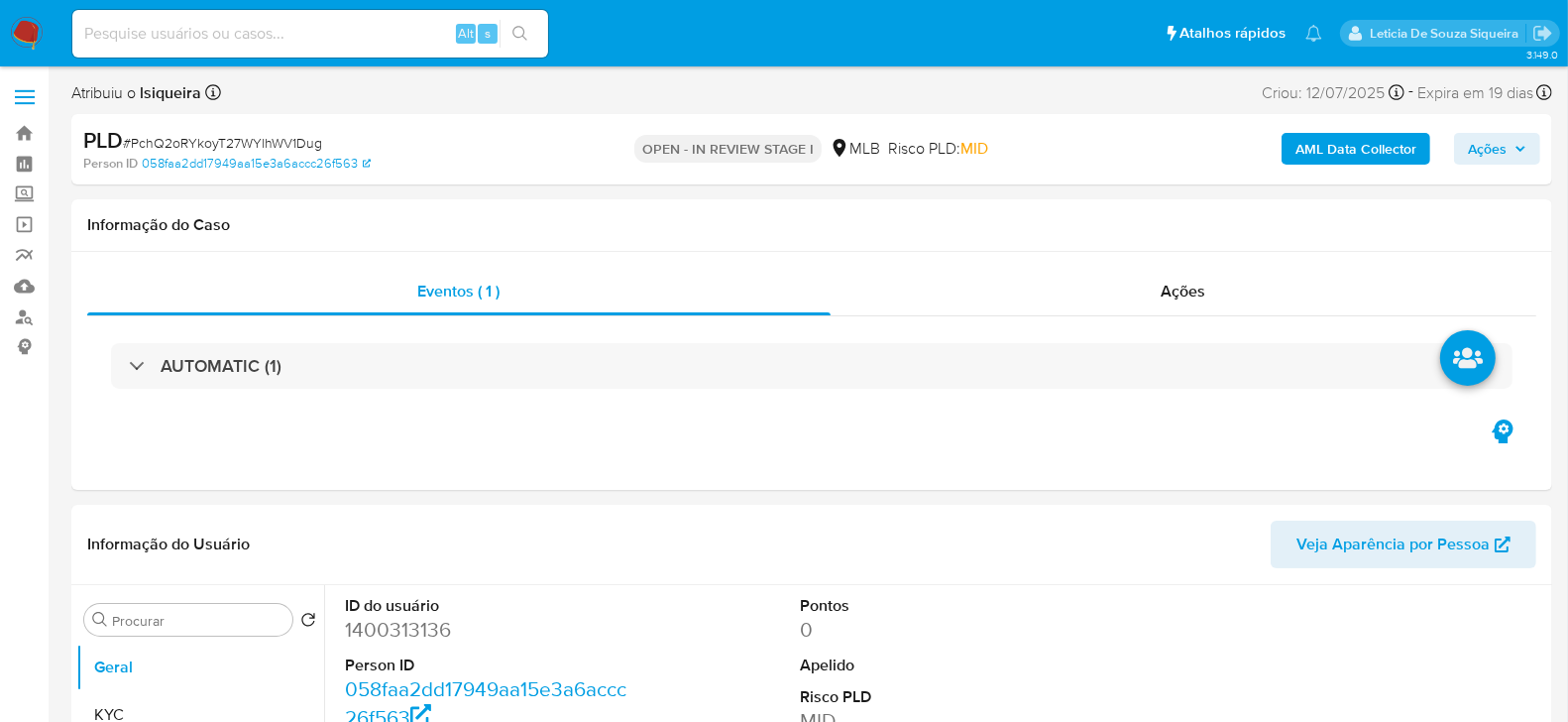select on "10" 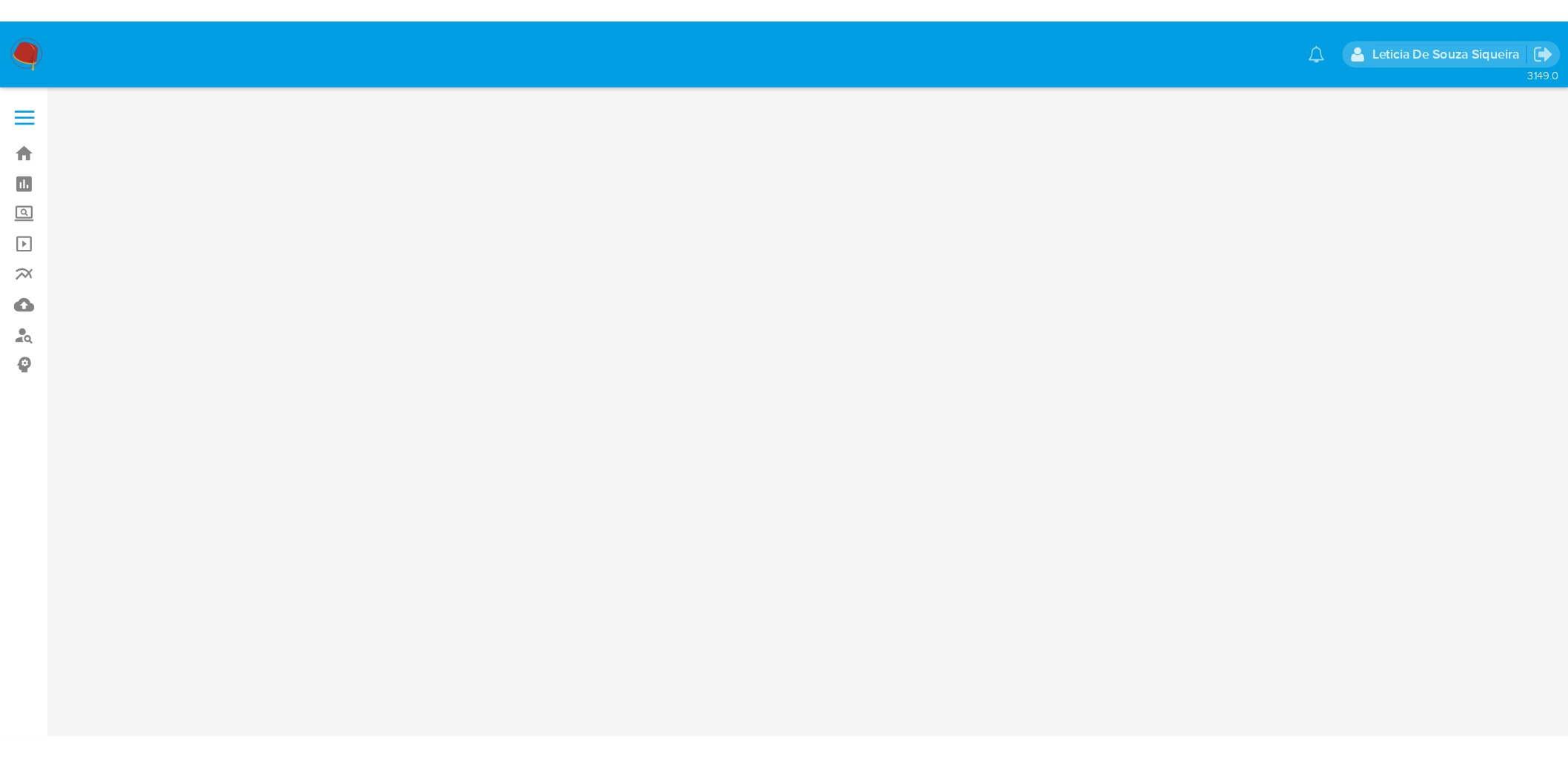 scroll, scrollTop: 0, scrollLeft: 0, axis: both 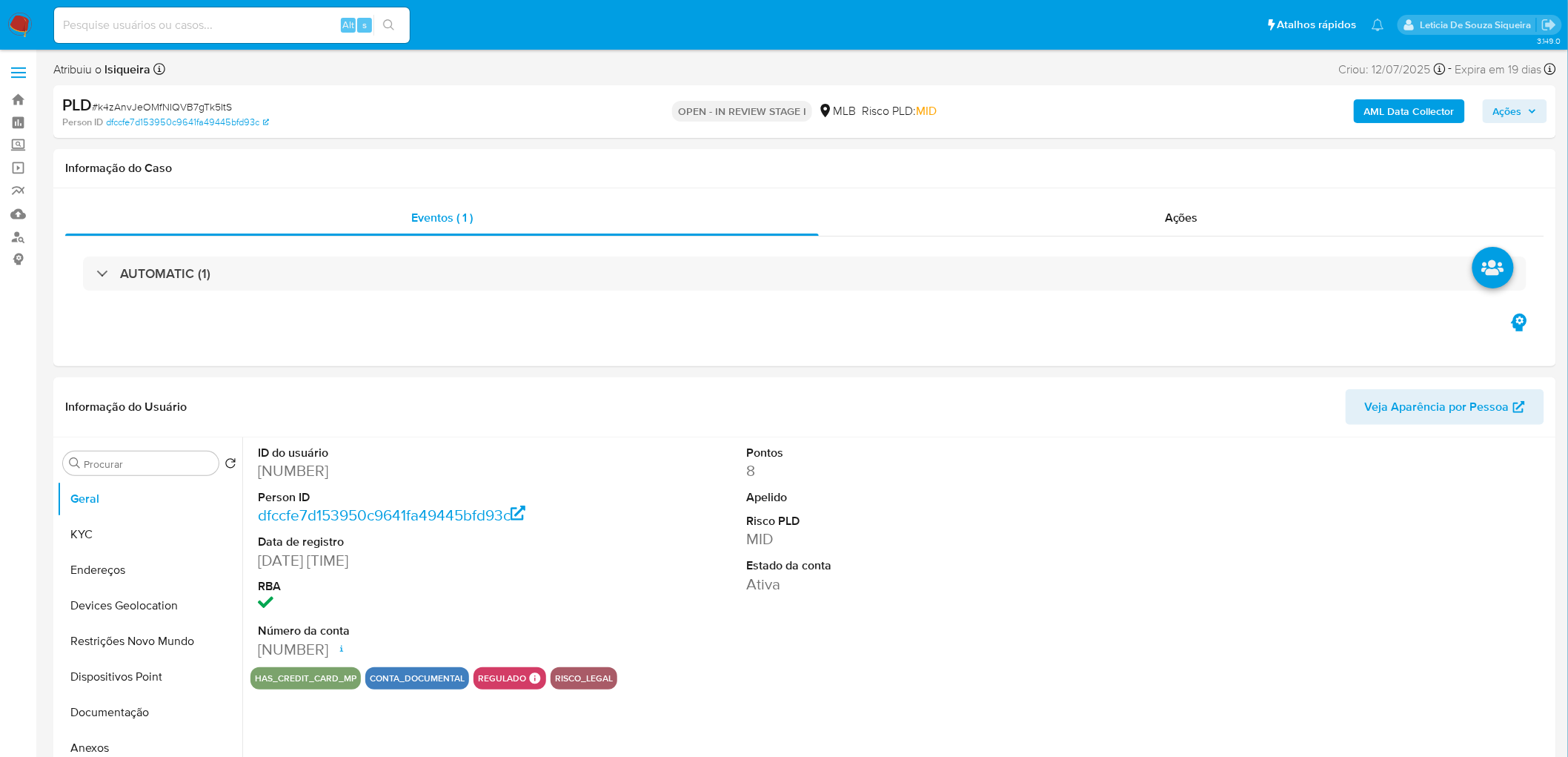 select on "10" 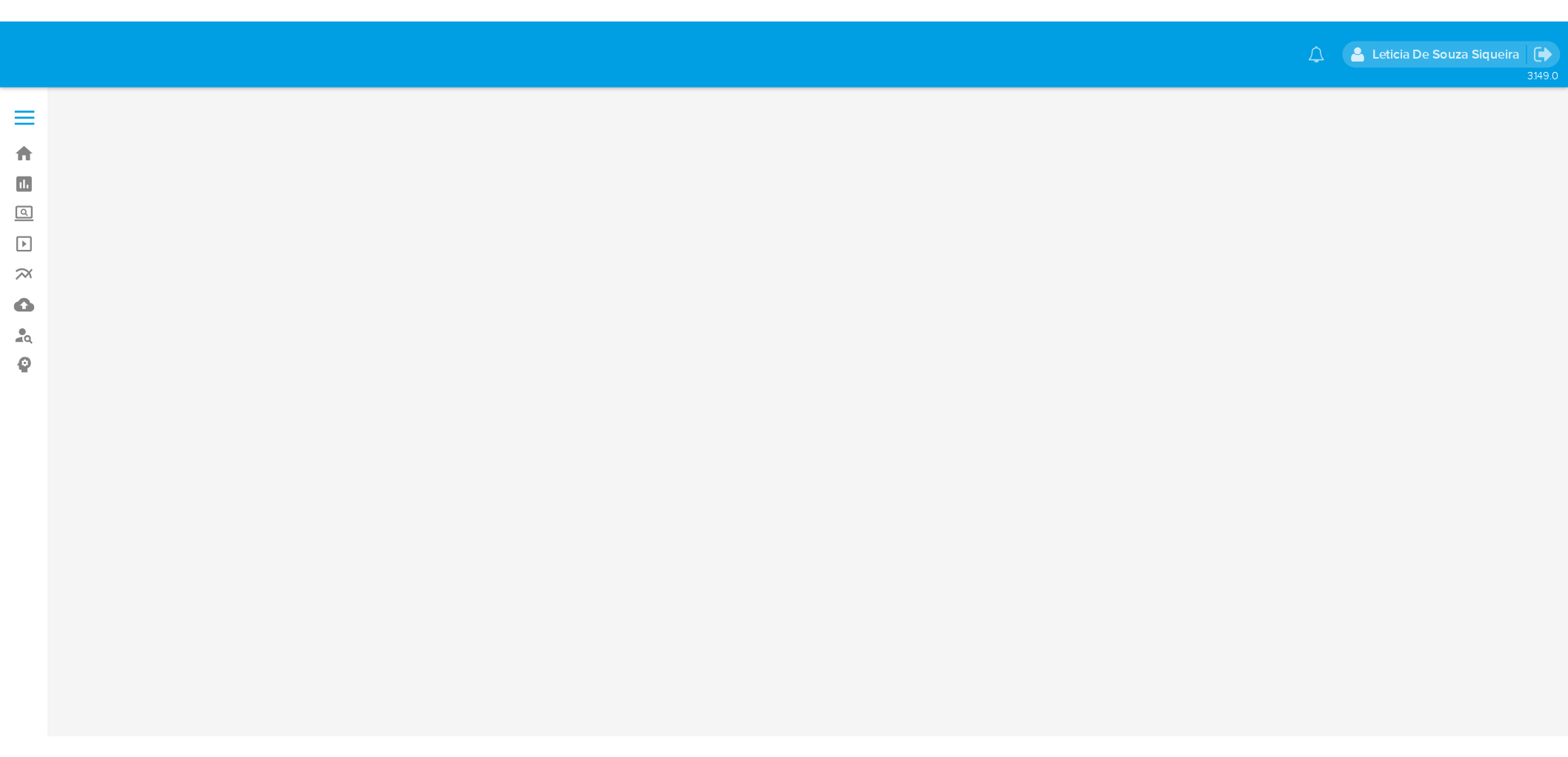scroll, scrollTop: 0, scrollLeft: 0, axis: both 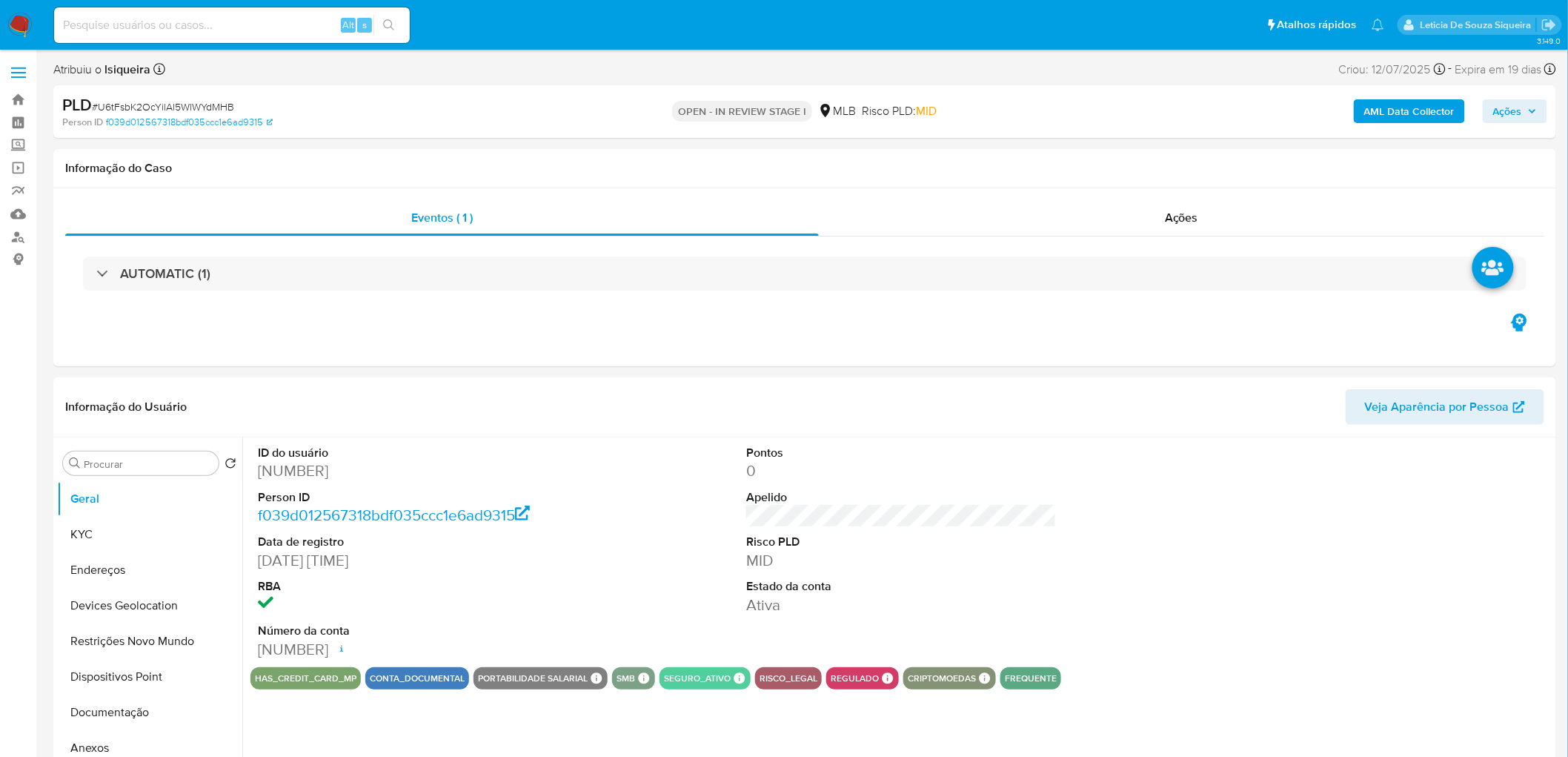 select on "10" 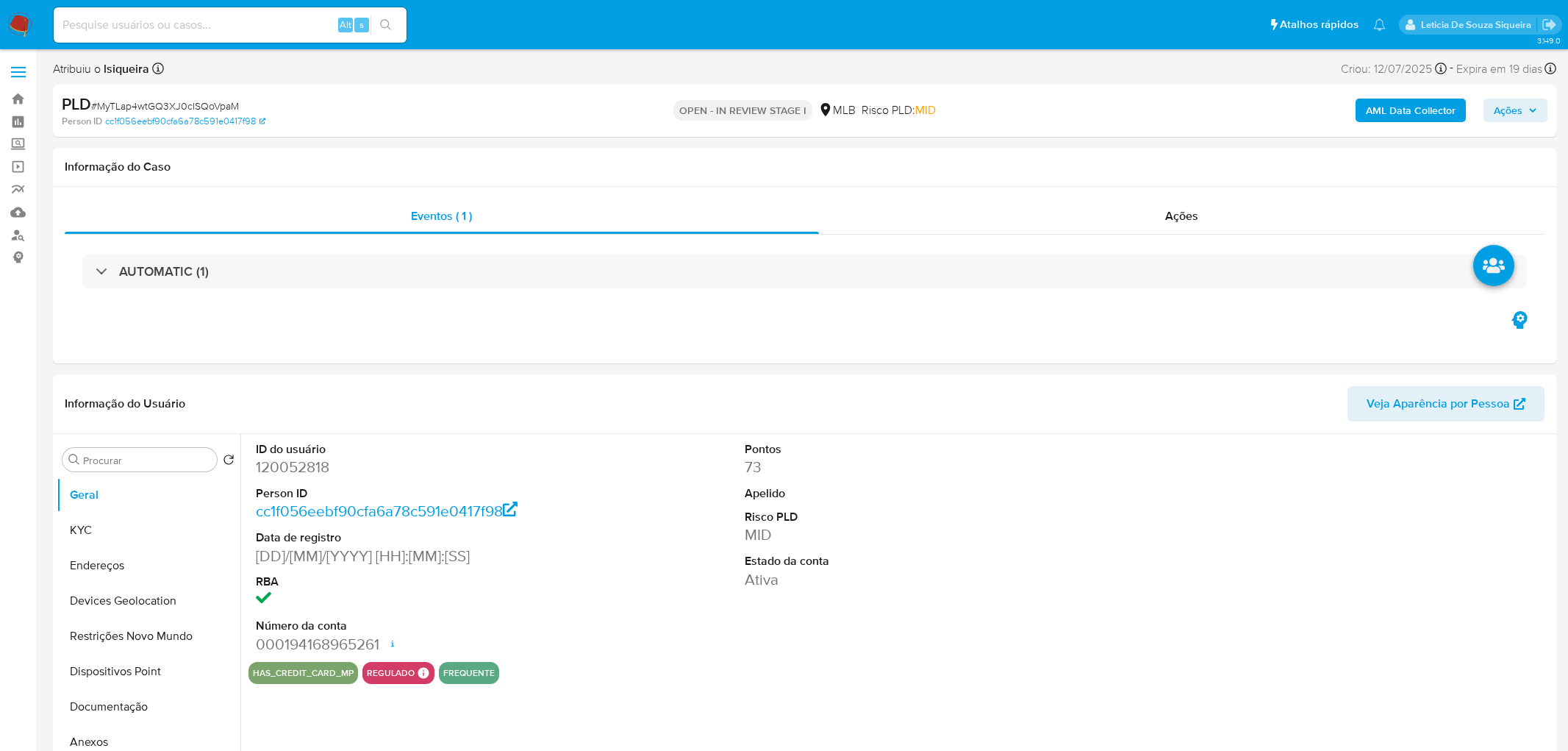 select on "10" 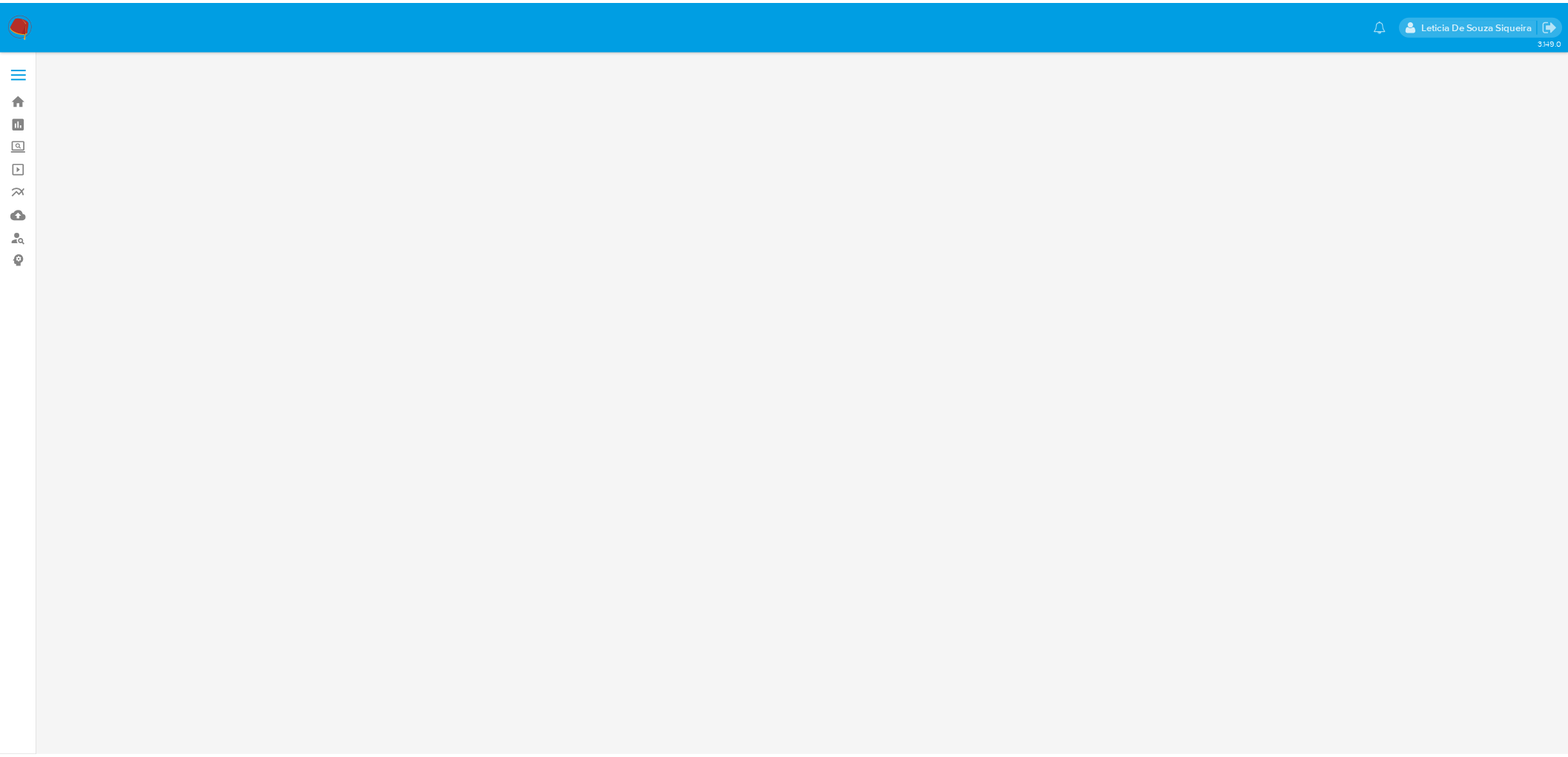 scroll, scrollTop: 0, scrollLeft: 0, axis: both 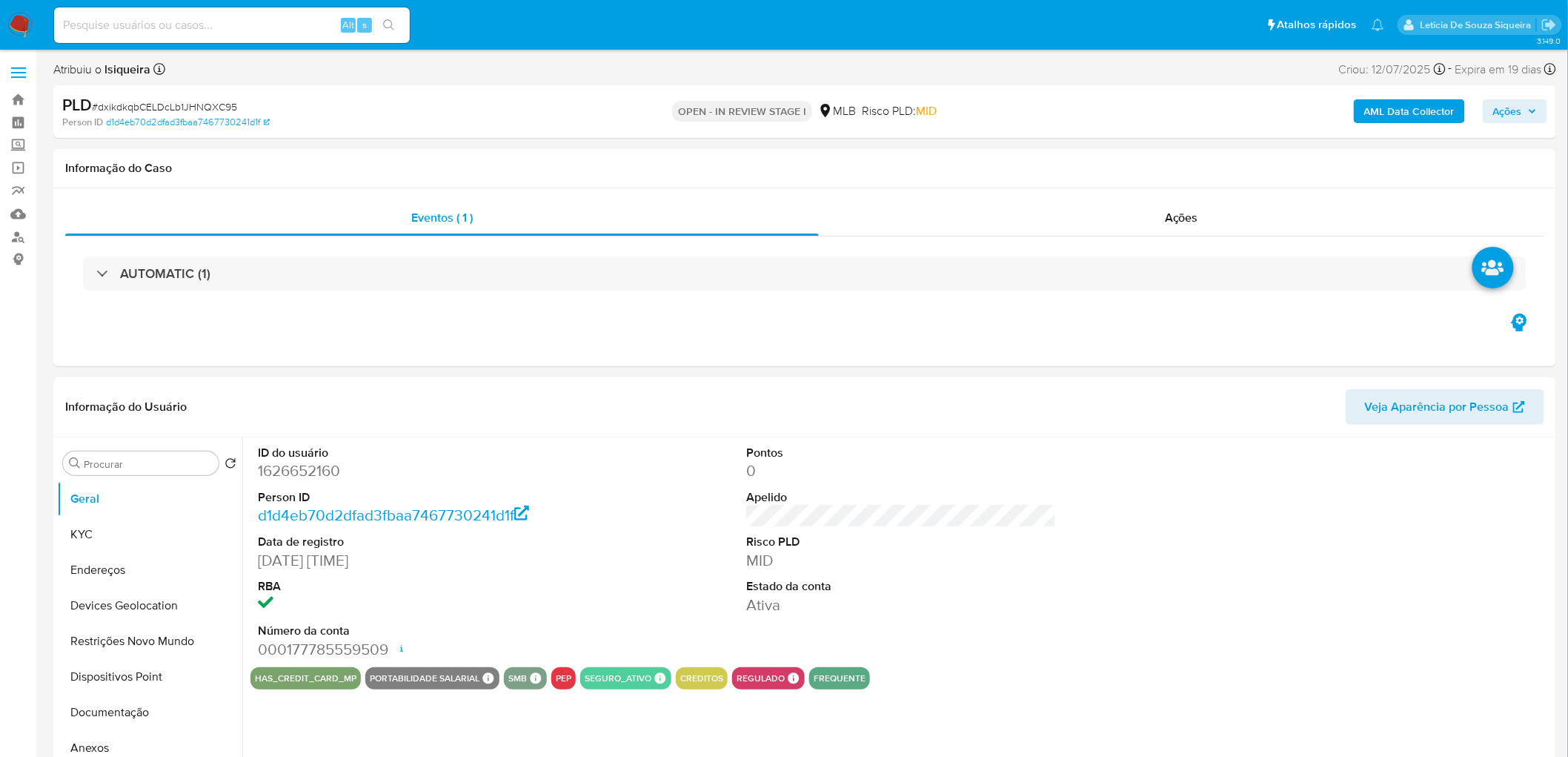 select on "10" 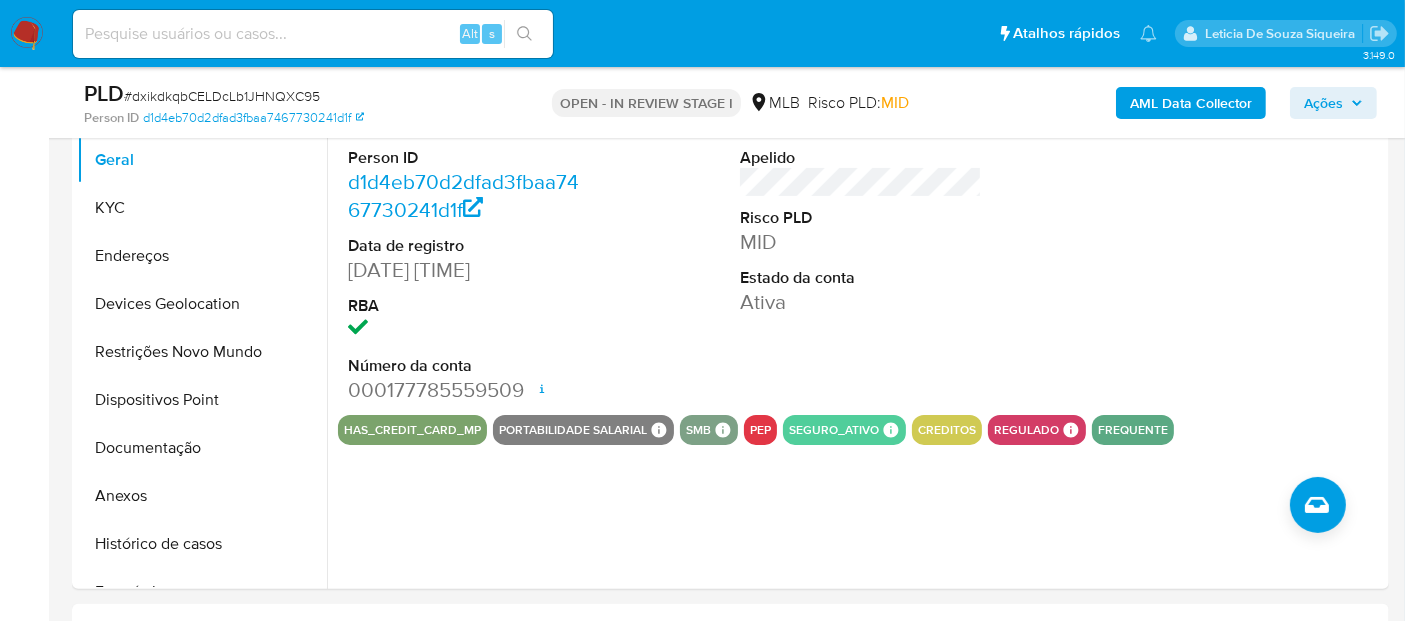 scroll, scrollTop: 444, scrollLeft: 0, axis: vertical 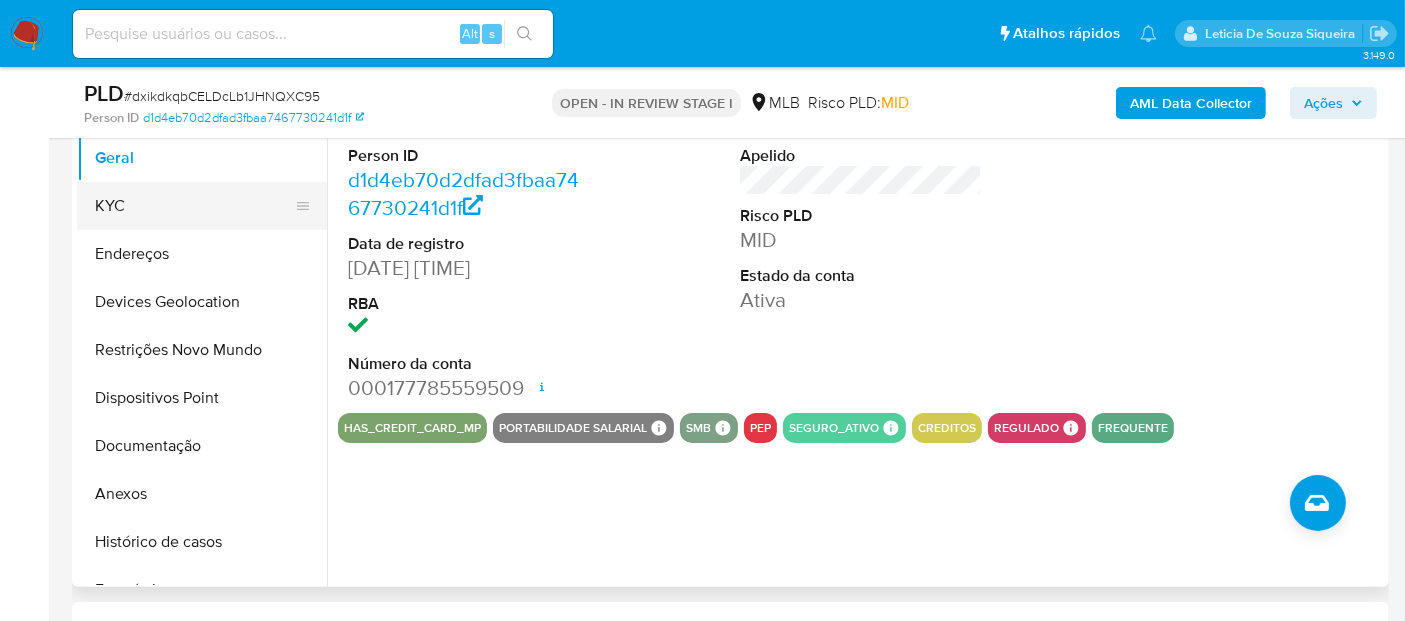 click on "KYC" at bounding box center [194, 206] 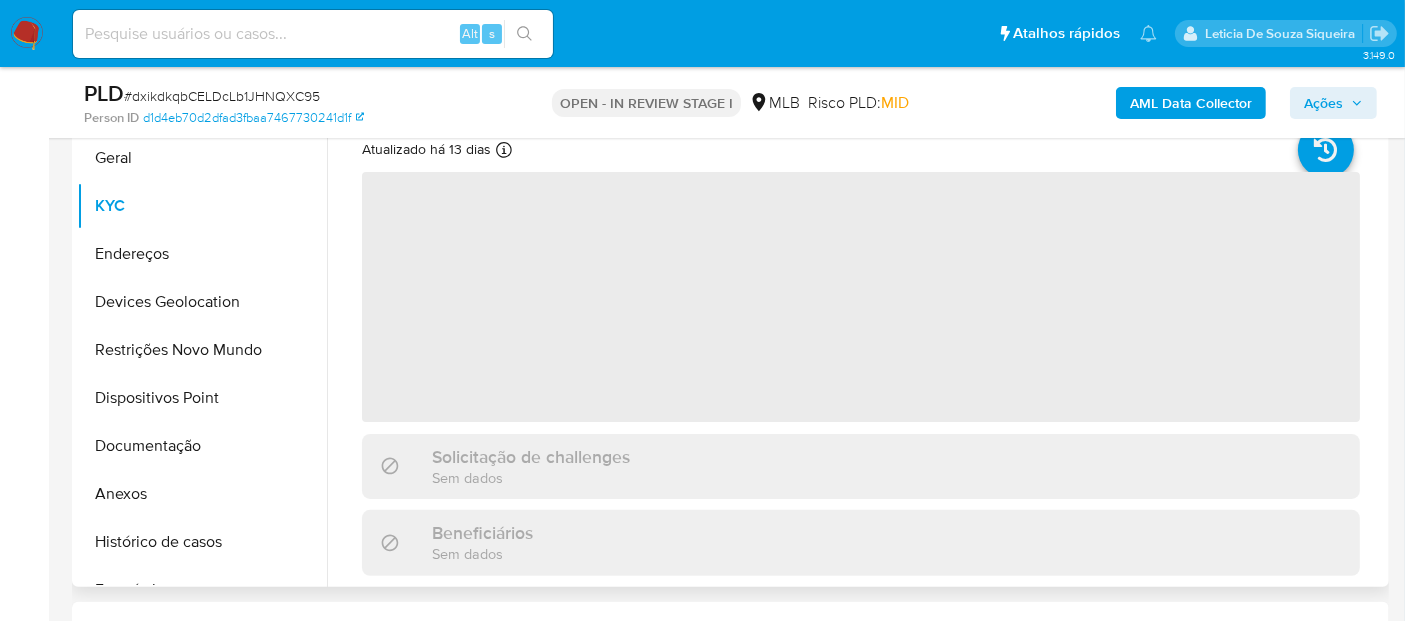 scroll, scrollTop: 333, scrollLeft: 0, axis: vertical 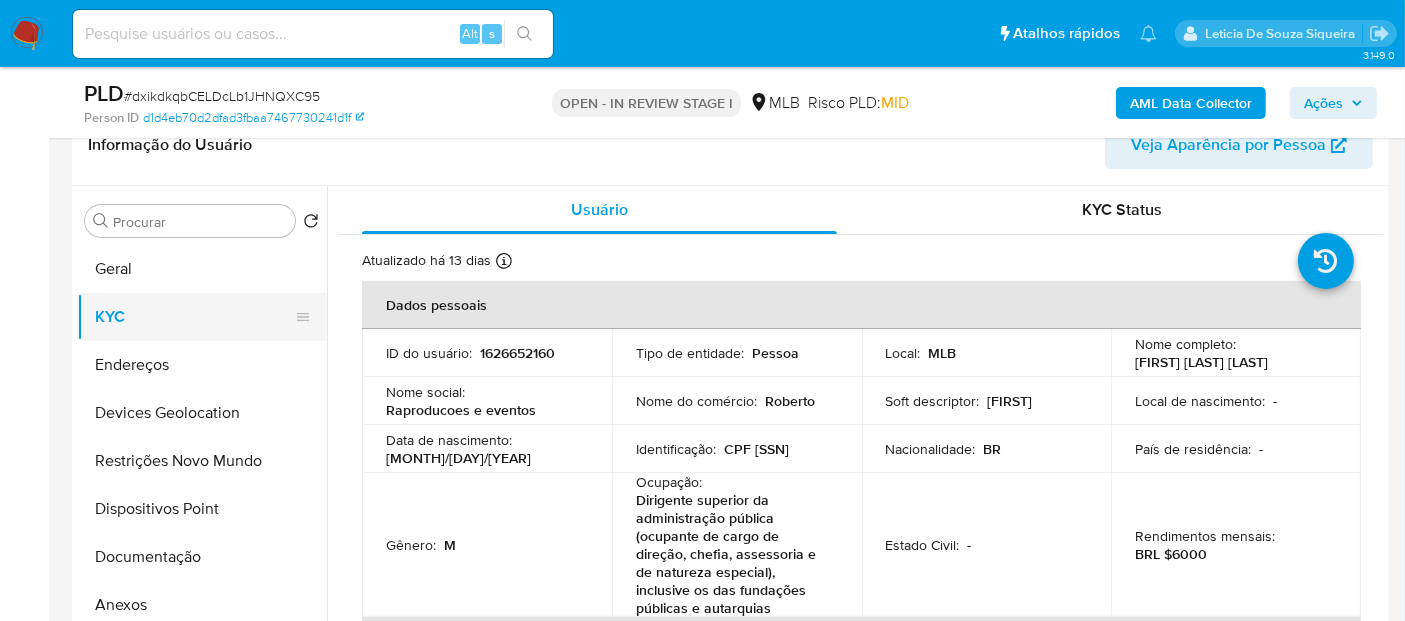 click on "KYC" at bounding box center [194, 317] 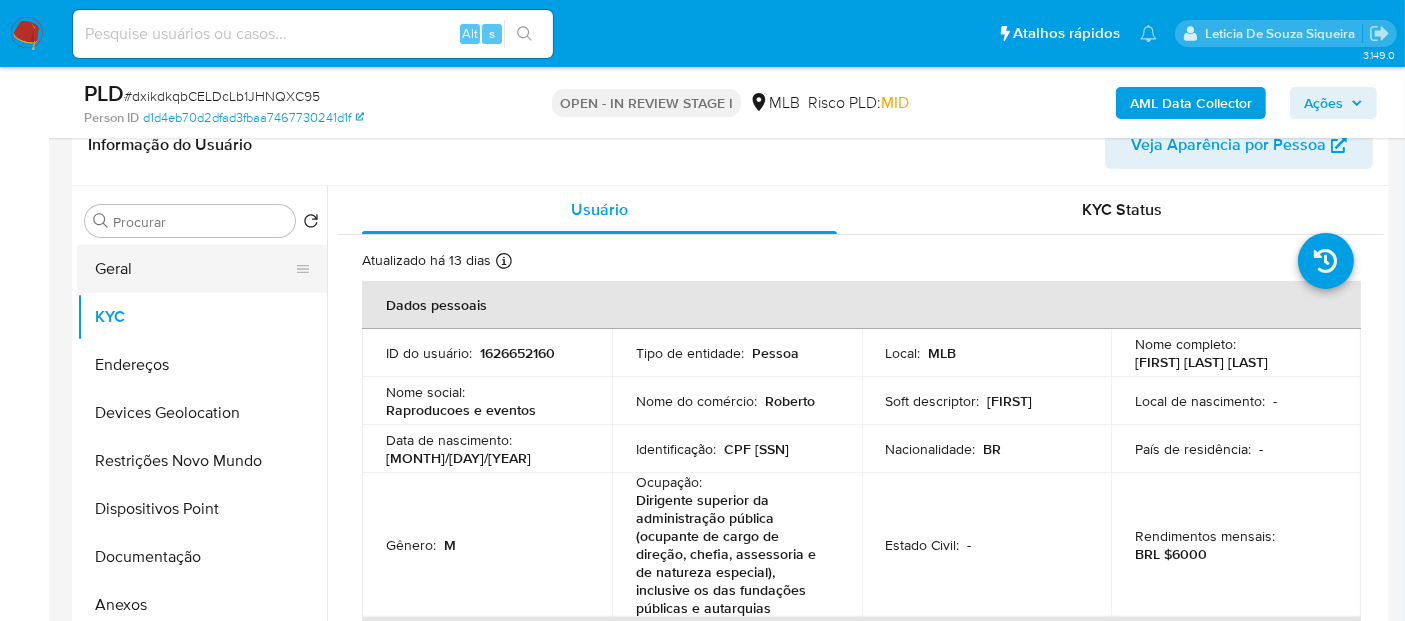 click on "Geral" at bounding box center (194, 269) 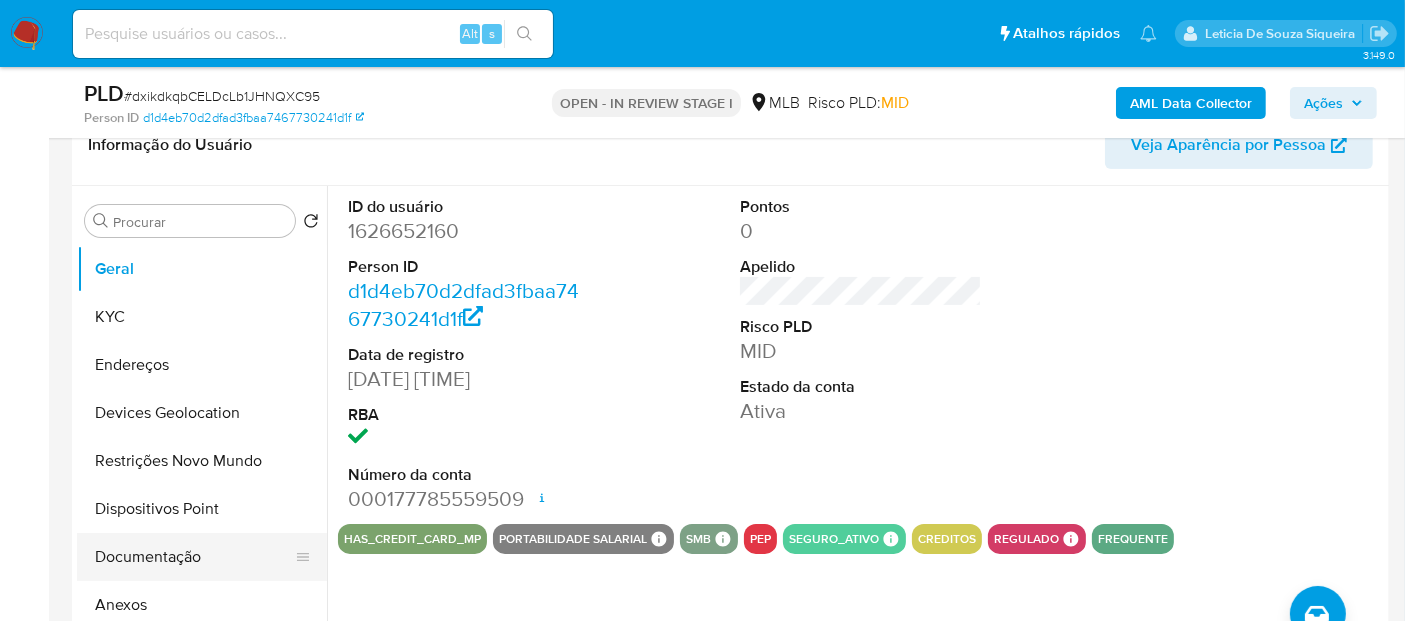 click on "Documentação" at bounding box center [194, 557] 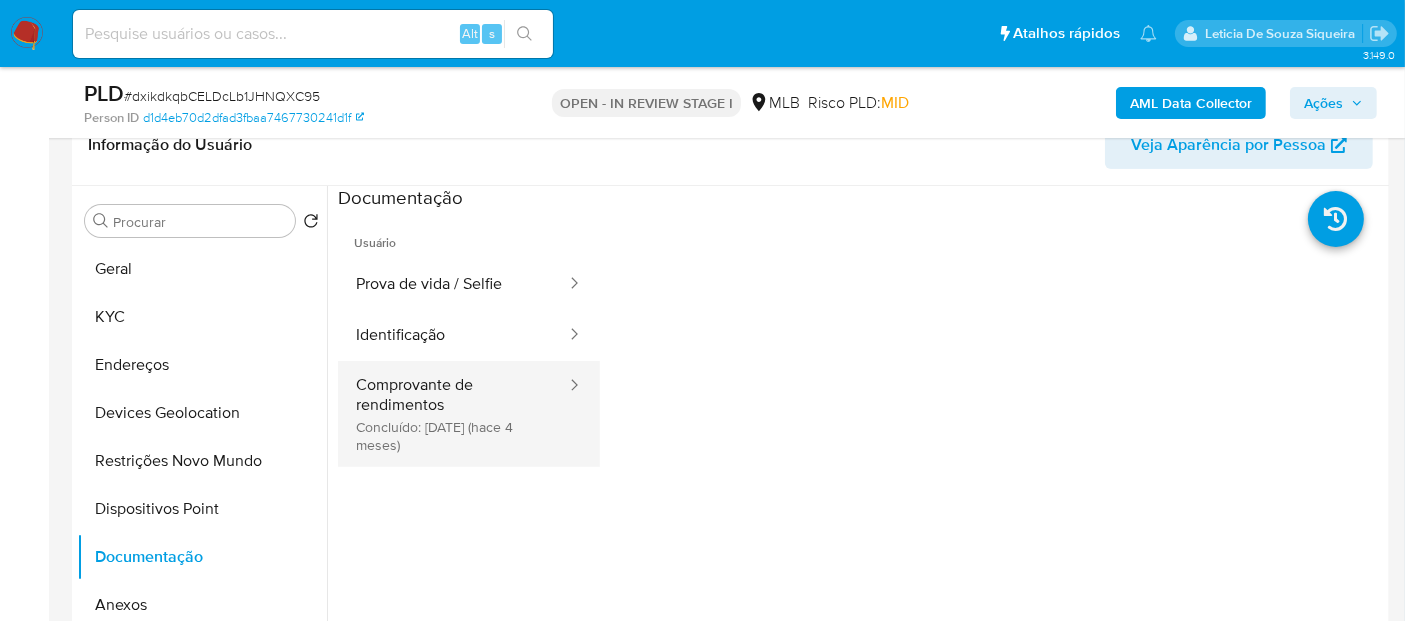 click on "Comprovante de rendimentos Concluído: 04/04/2025 (hace 4 meses)" at bounding box center (453, 414) 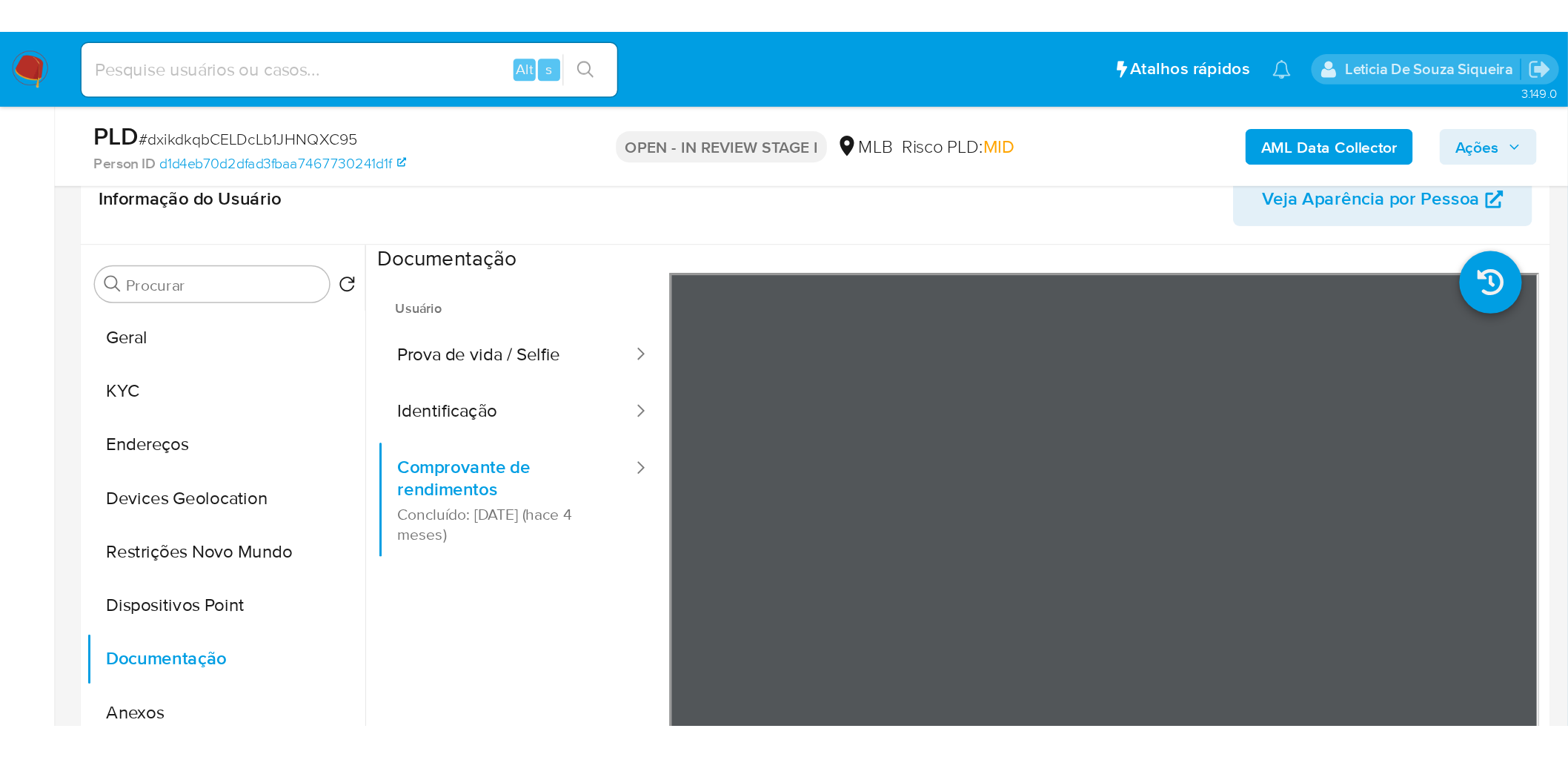 scroll, scrollTop: 247, scrollLeft: 0, axis: vertical 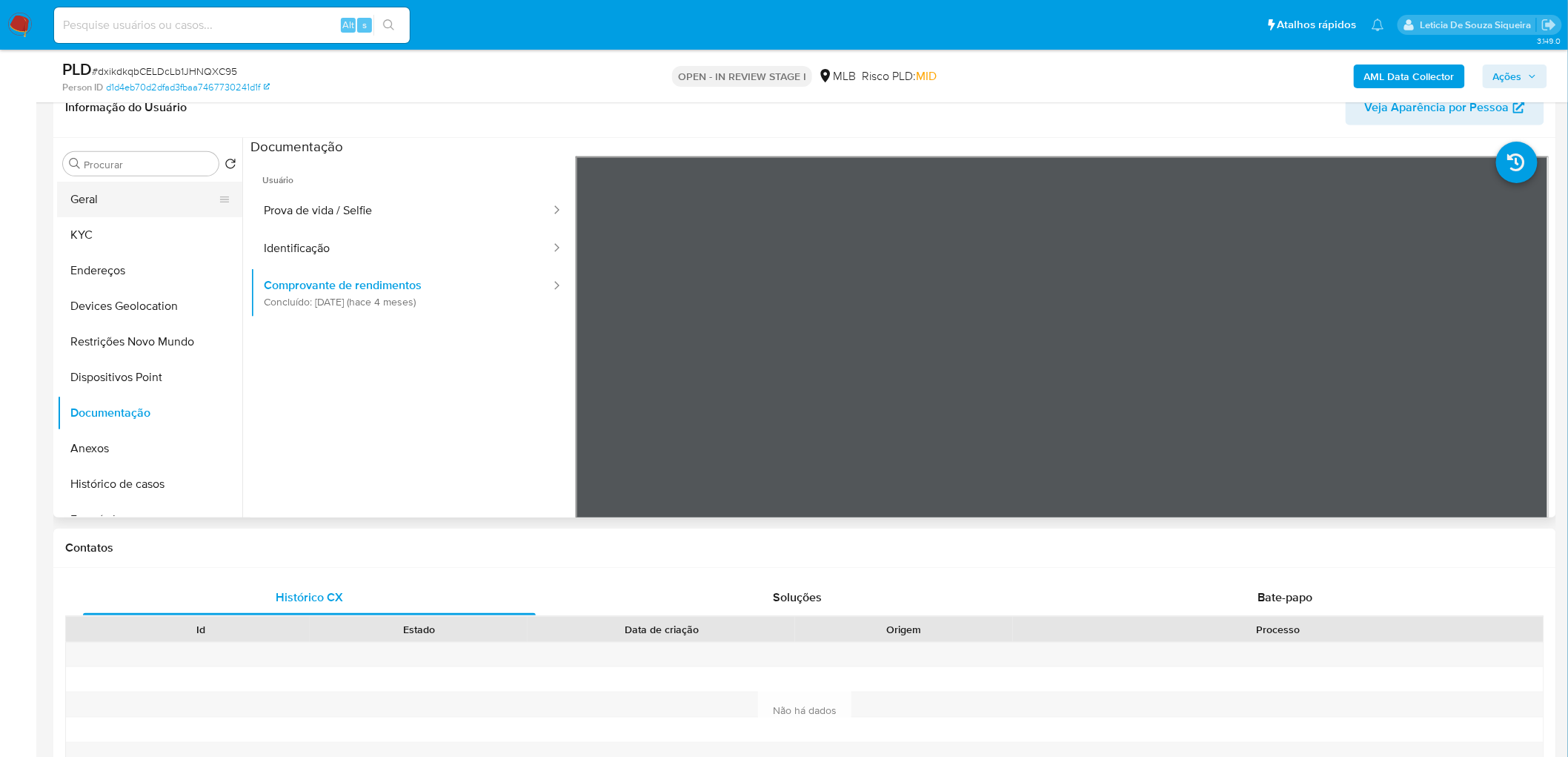 click on "Geral" at bounding box center [144, 199] 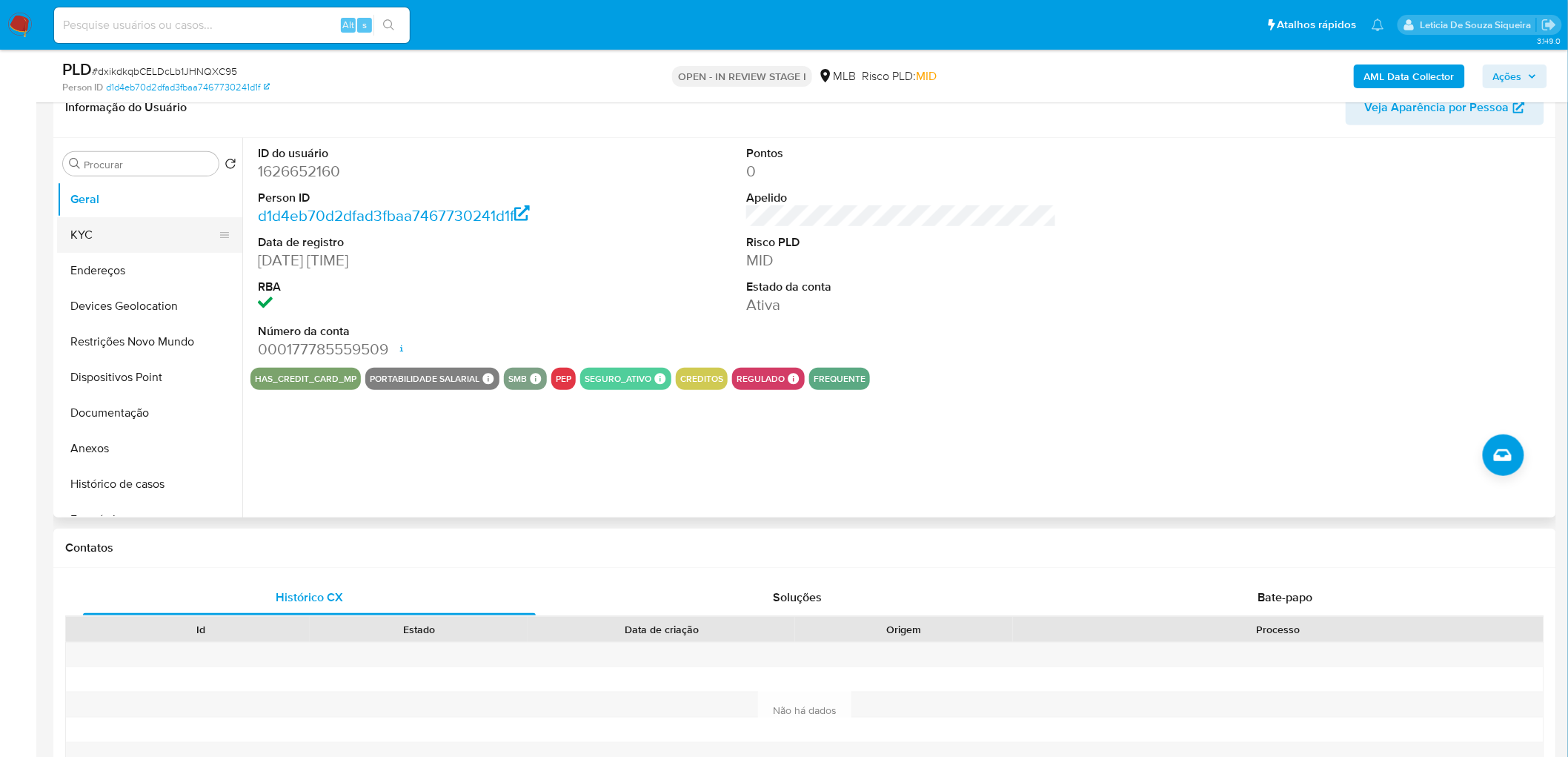 click on "KYC" at bounding box center (144, 235) 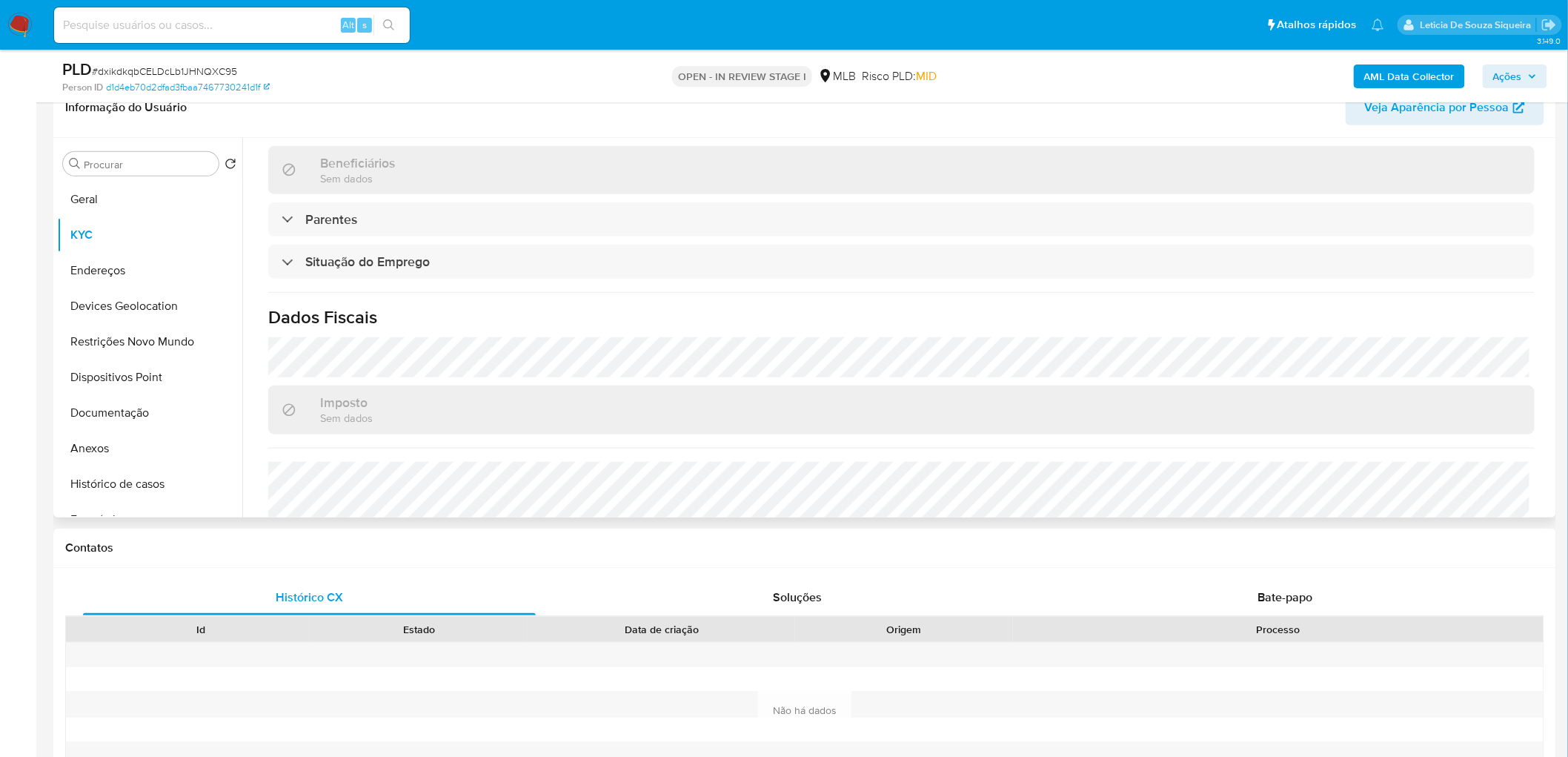 scroll, scrollTop: 635, scrollLeft: 0, axis: vertical 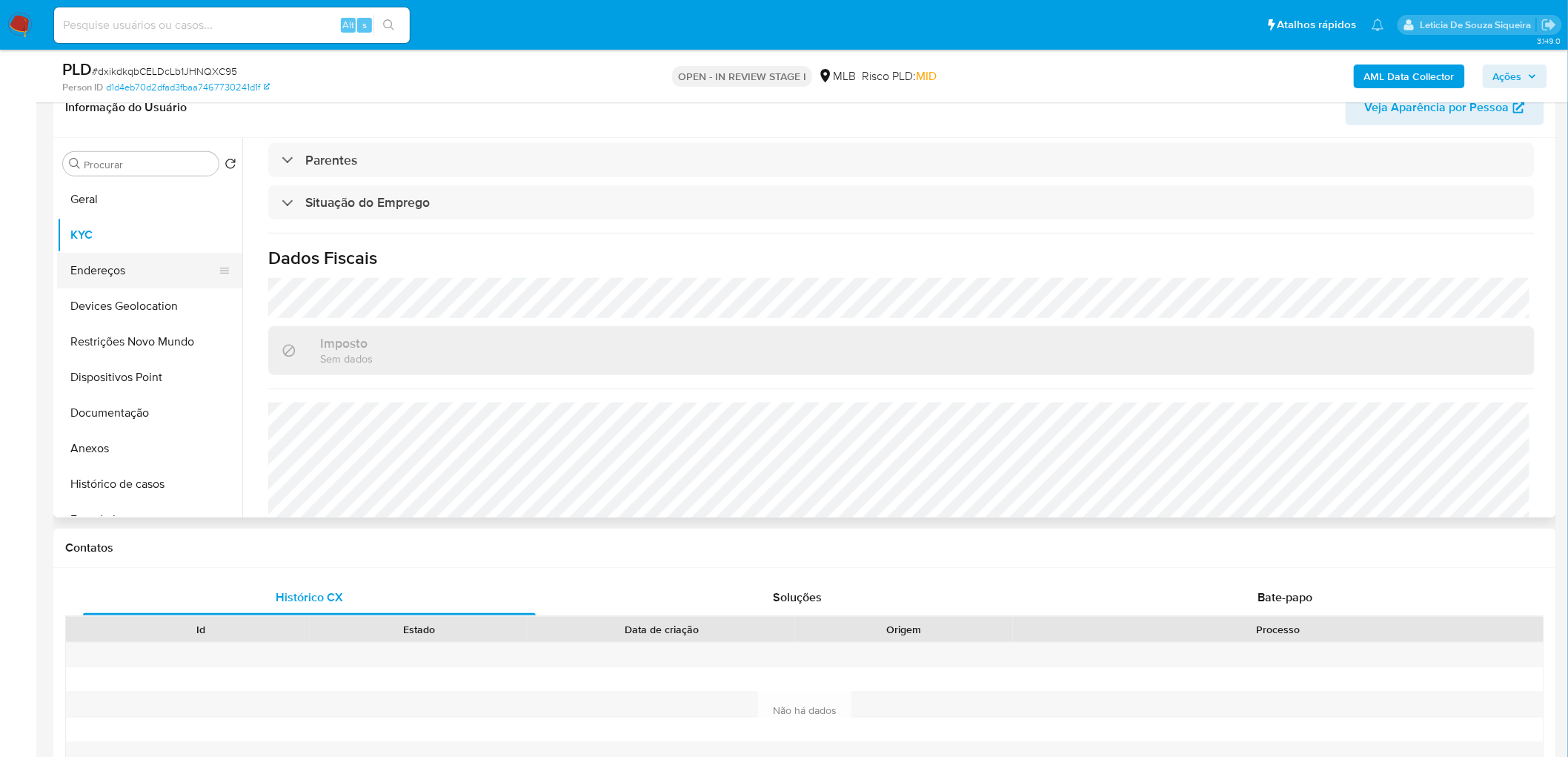 click on "Endereços" at bounding box center [144, 271] 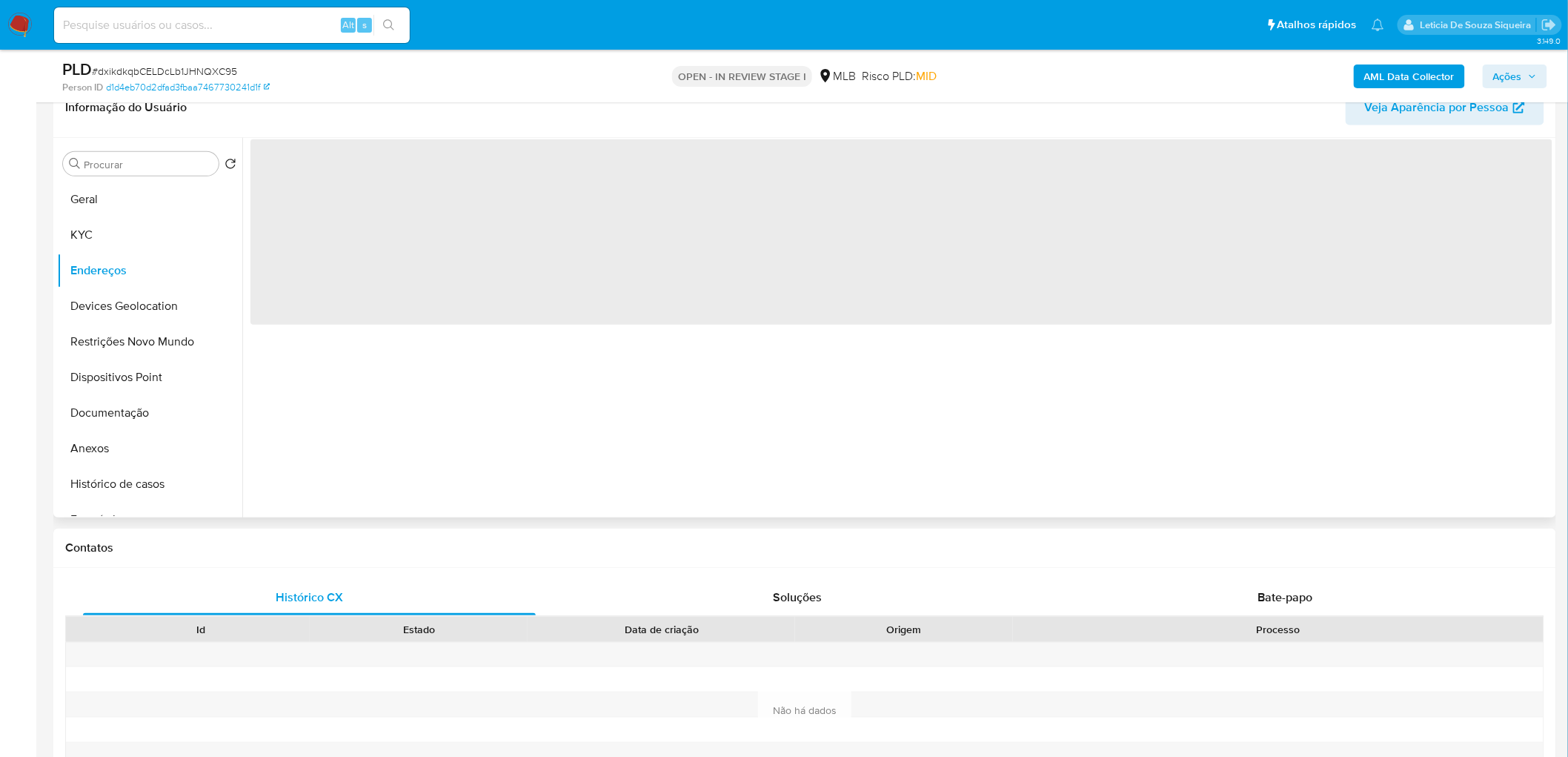 scroll, scrollTop: 0, scrollLeft: 0, axis: both 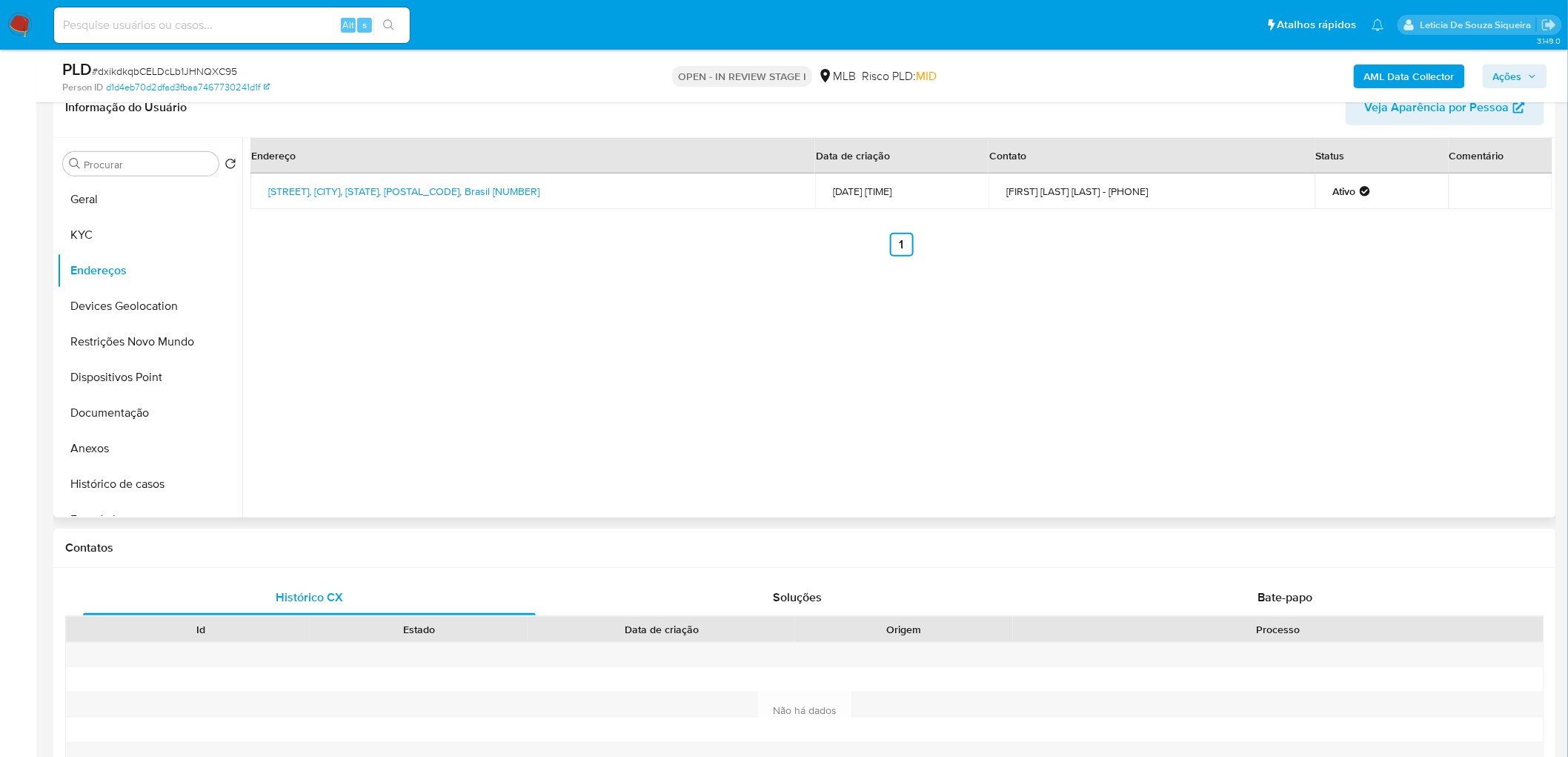 type 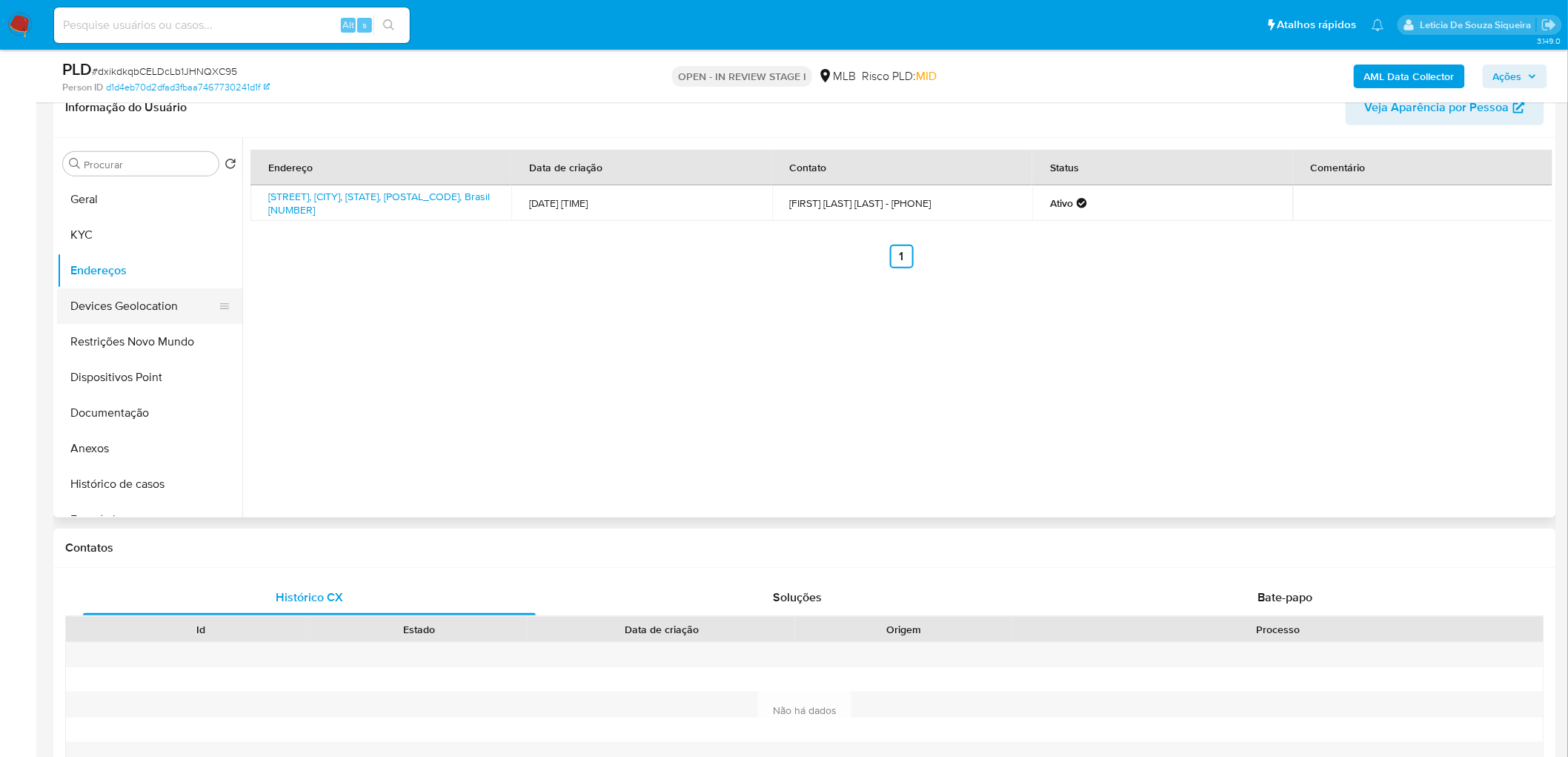 click on "Devices Geolocation" at bounding box center [144, 306] 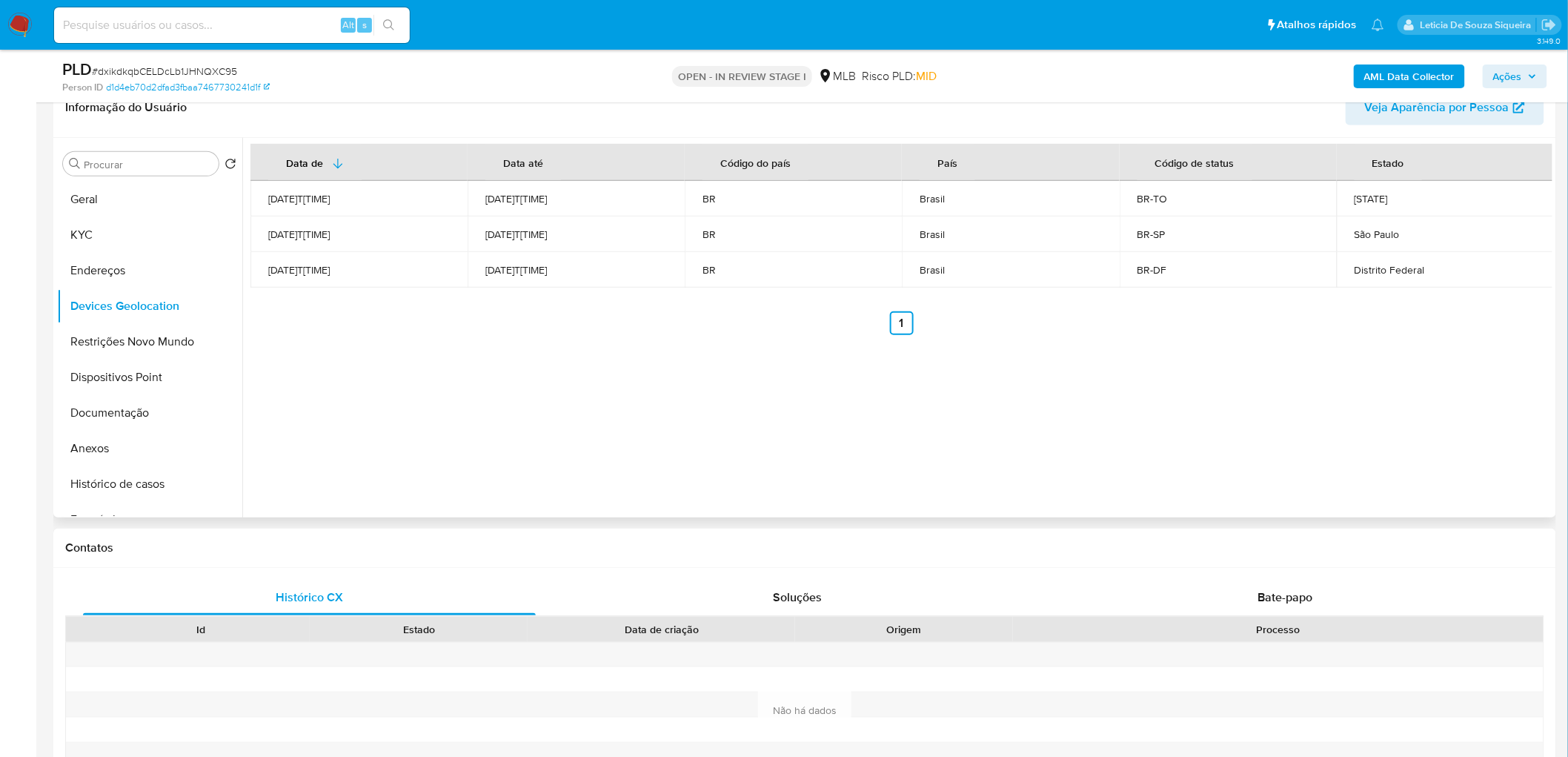 type 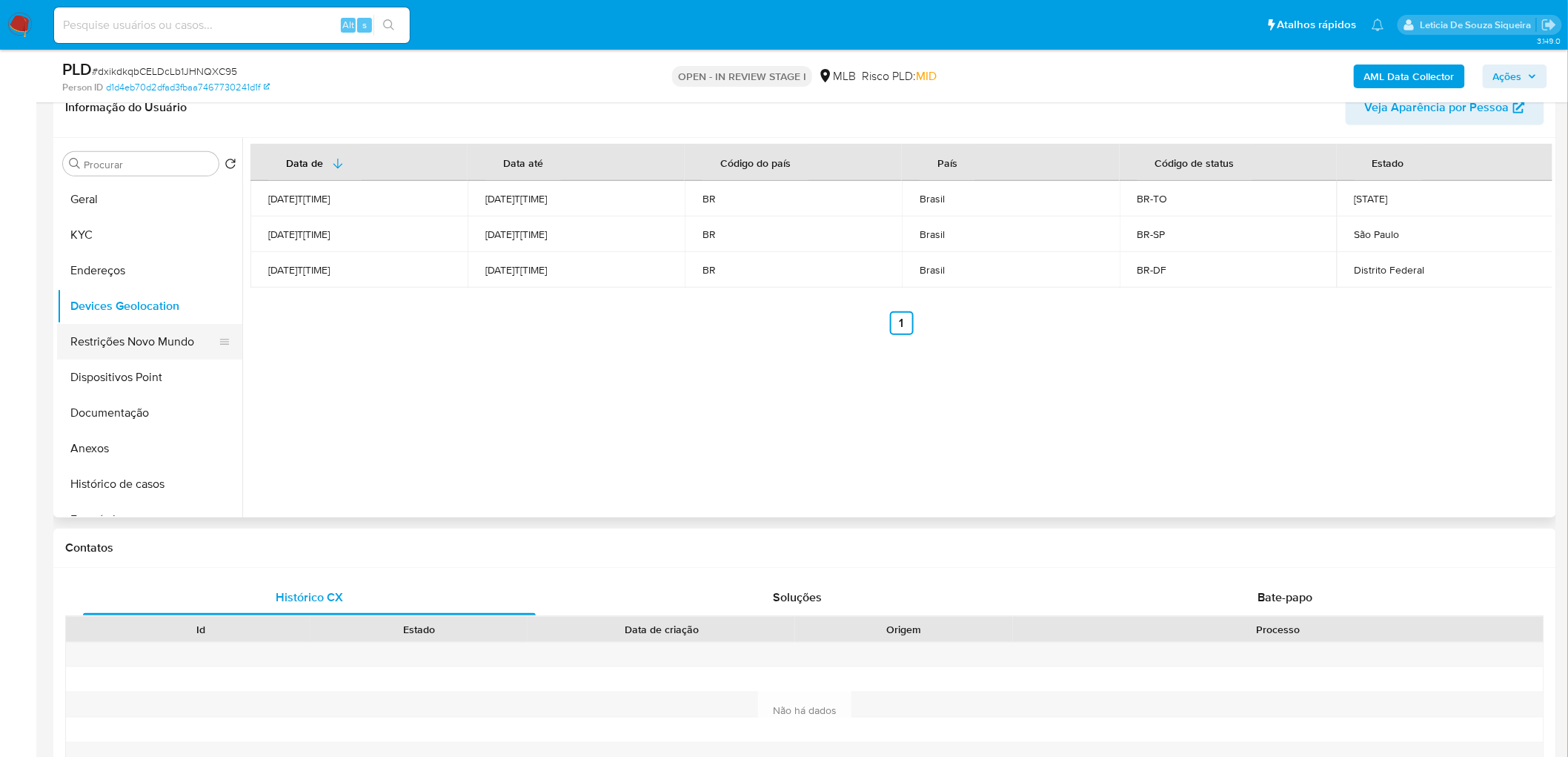 click on "Restrições Novo Mundo" at bounding box center [144, 342] 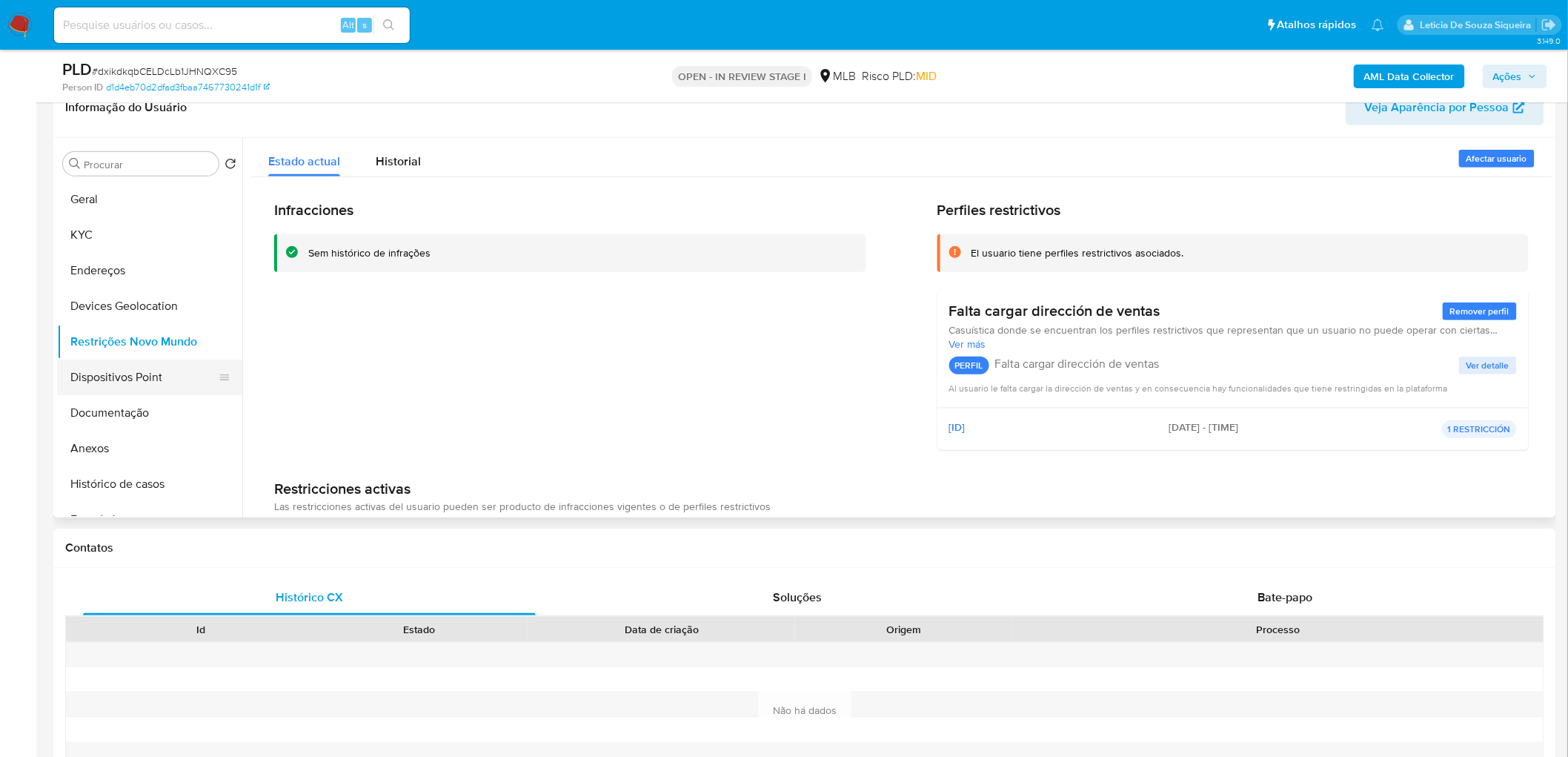 click on "Dispositivos Point" at bounding box center (144, 377) 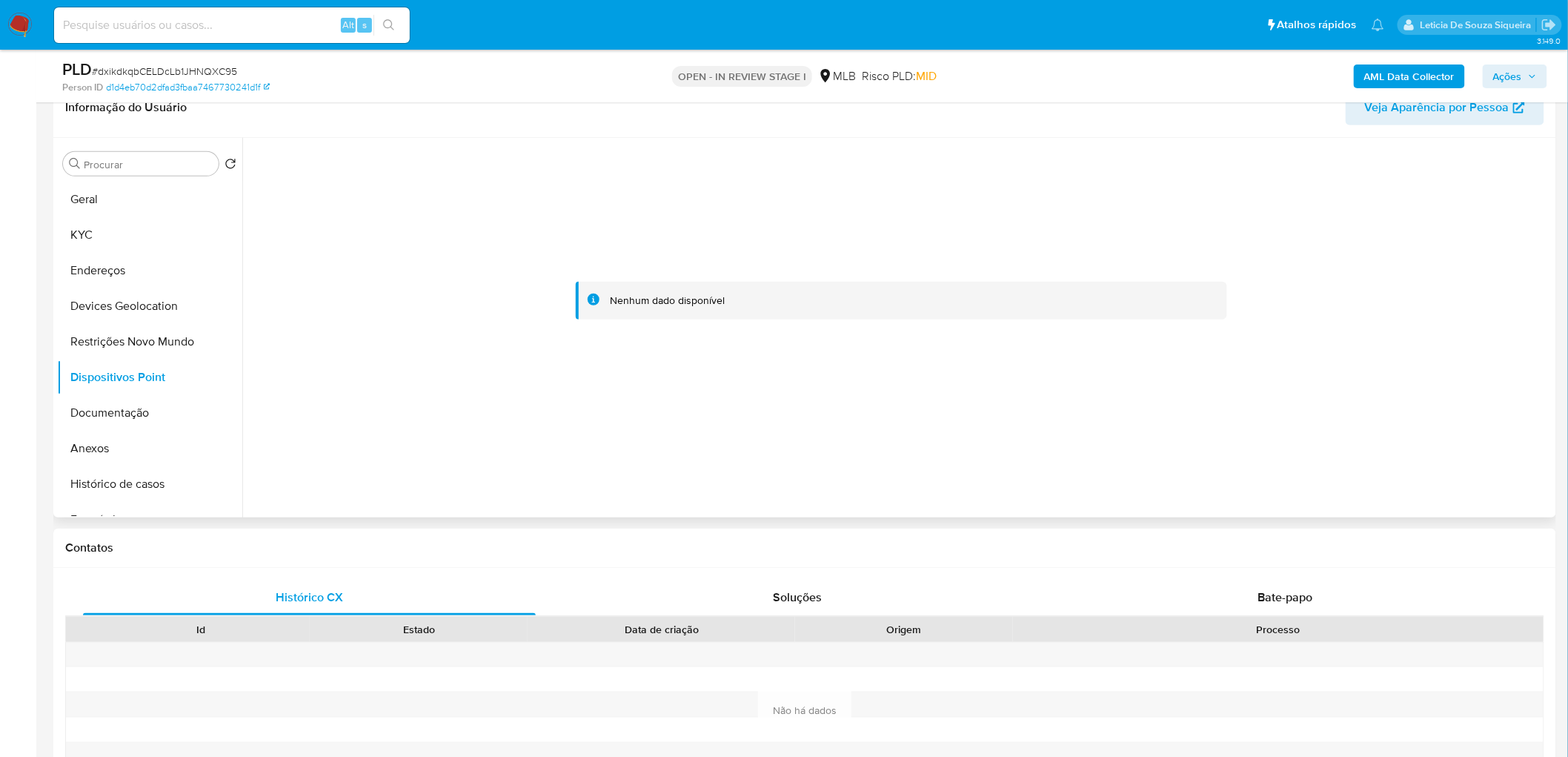type 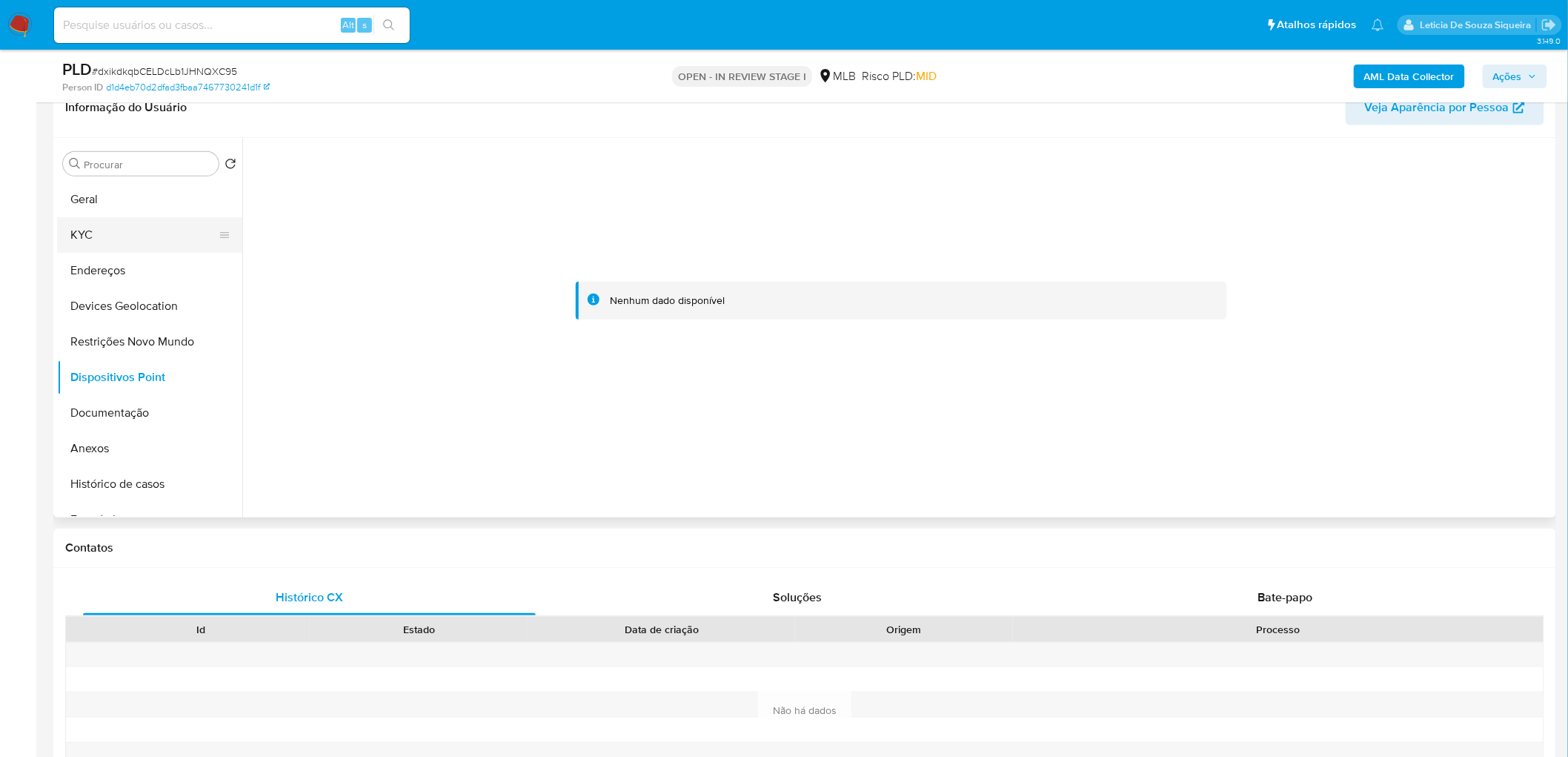 click on "KYC" at bounding box center (144, 235) 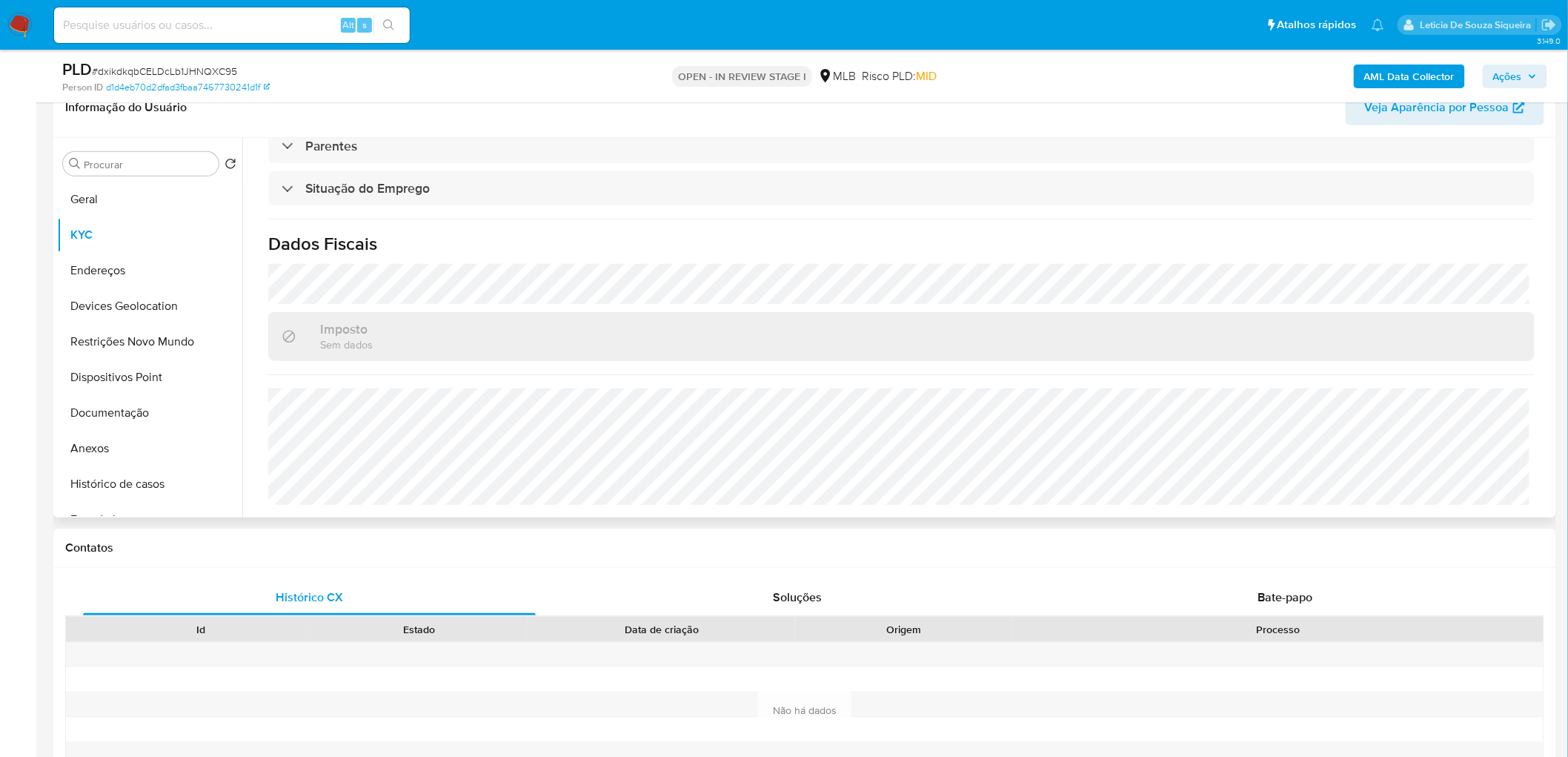 scroll, scrollTop: 635, scrollLeft: 0, axis: vertical 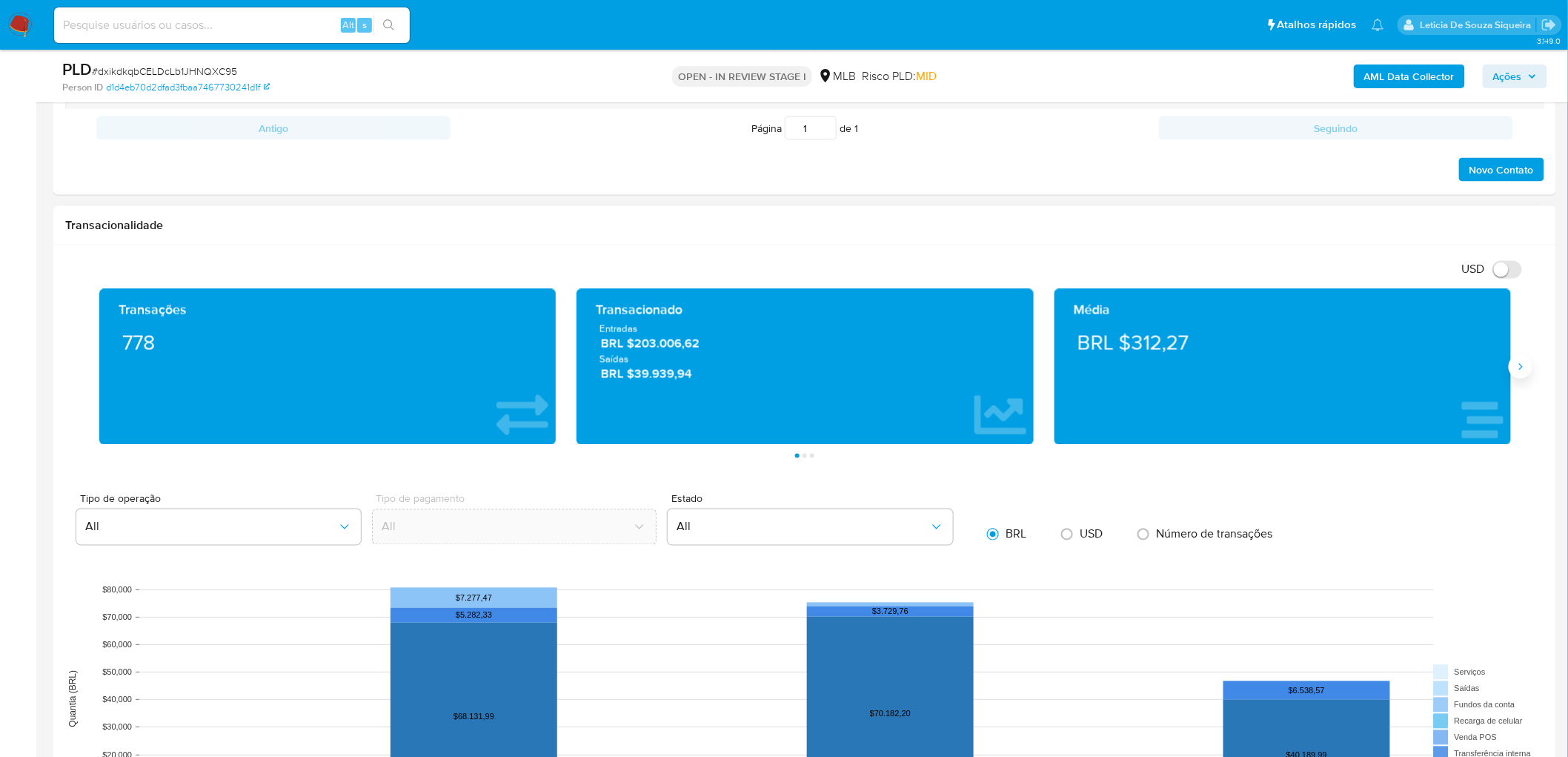 click 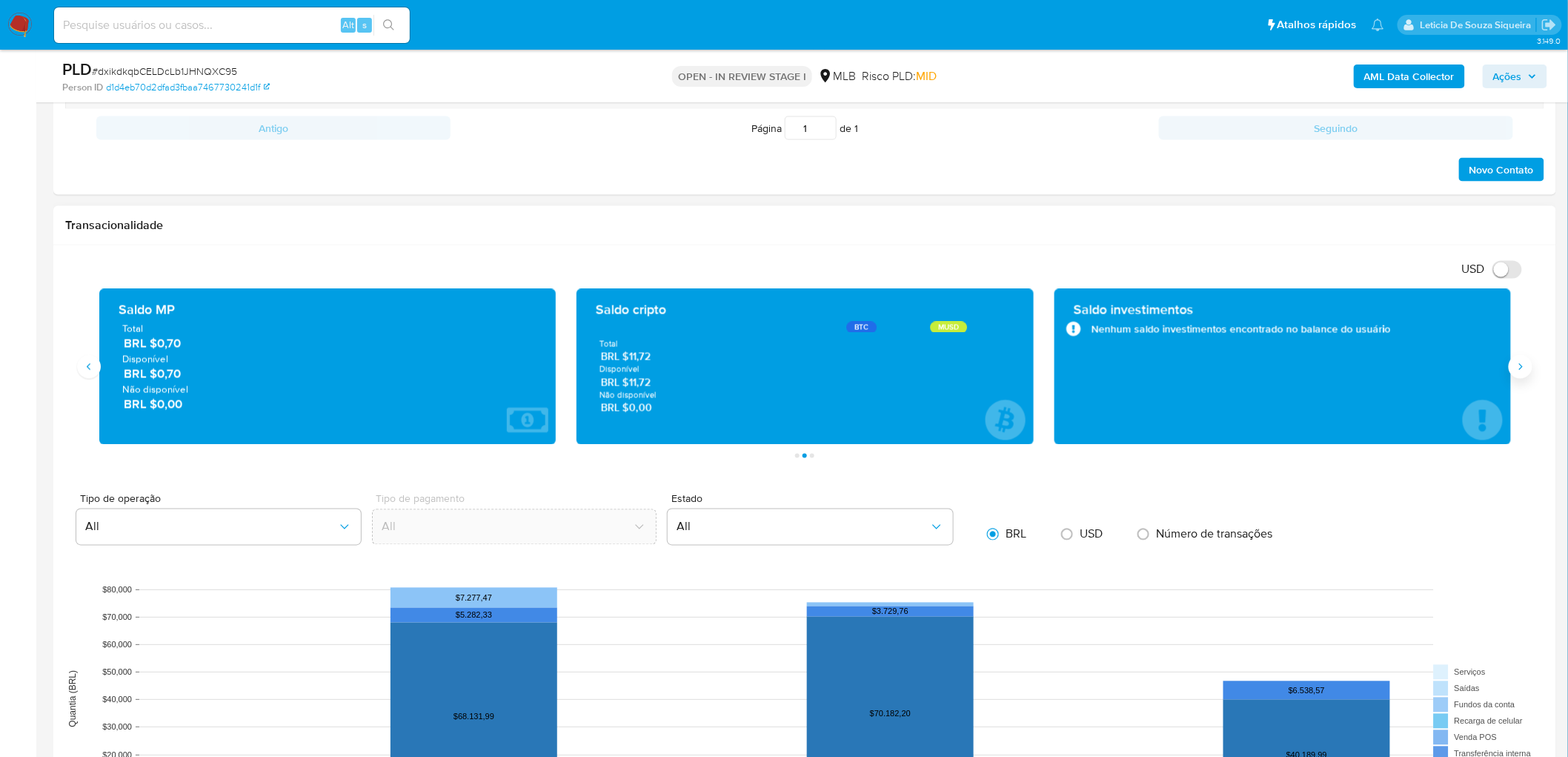 click 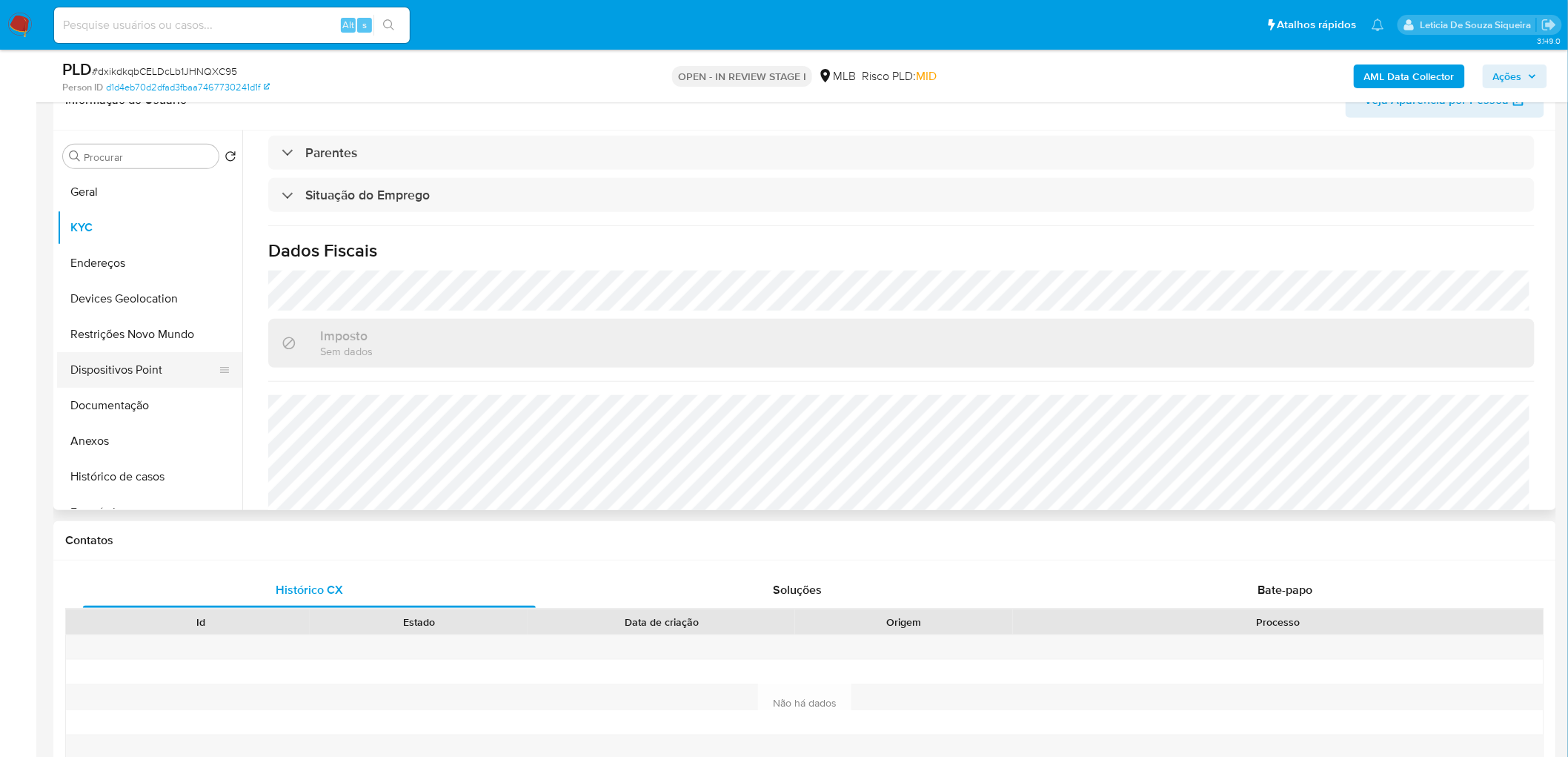scroll, scrollTop: 247, scrollLeft: 0, axis: vertical 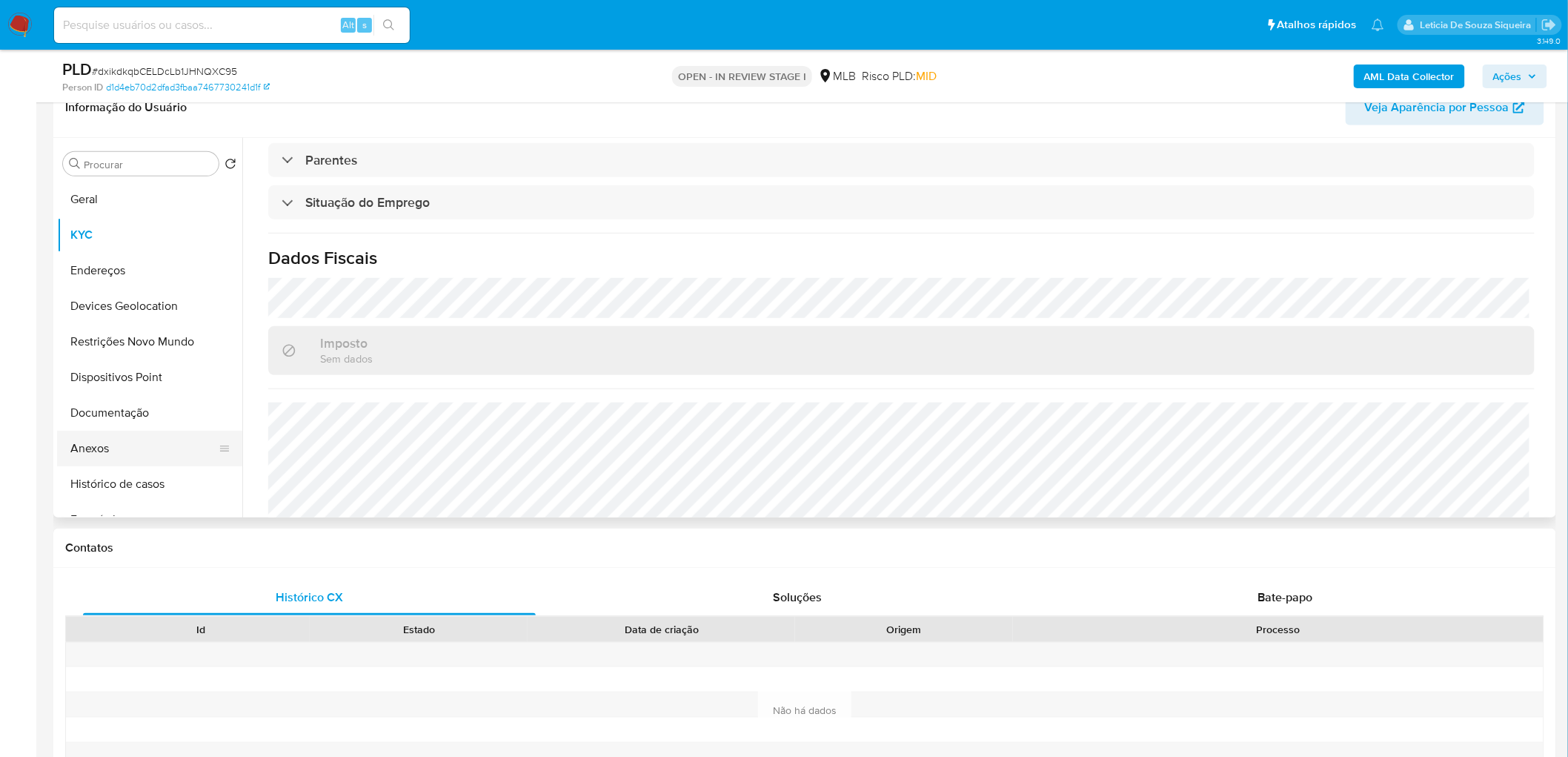 click on "Anexos" at bounding box center (144, 449) 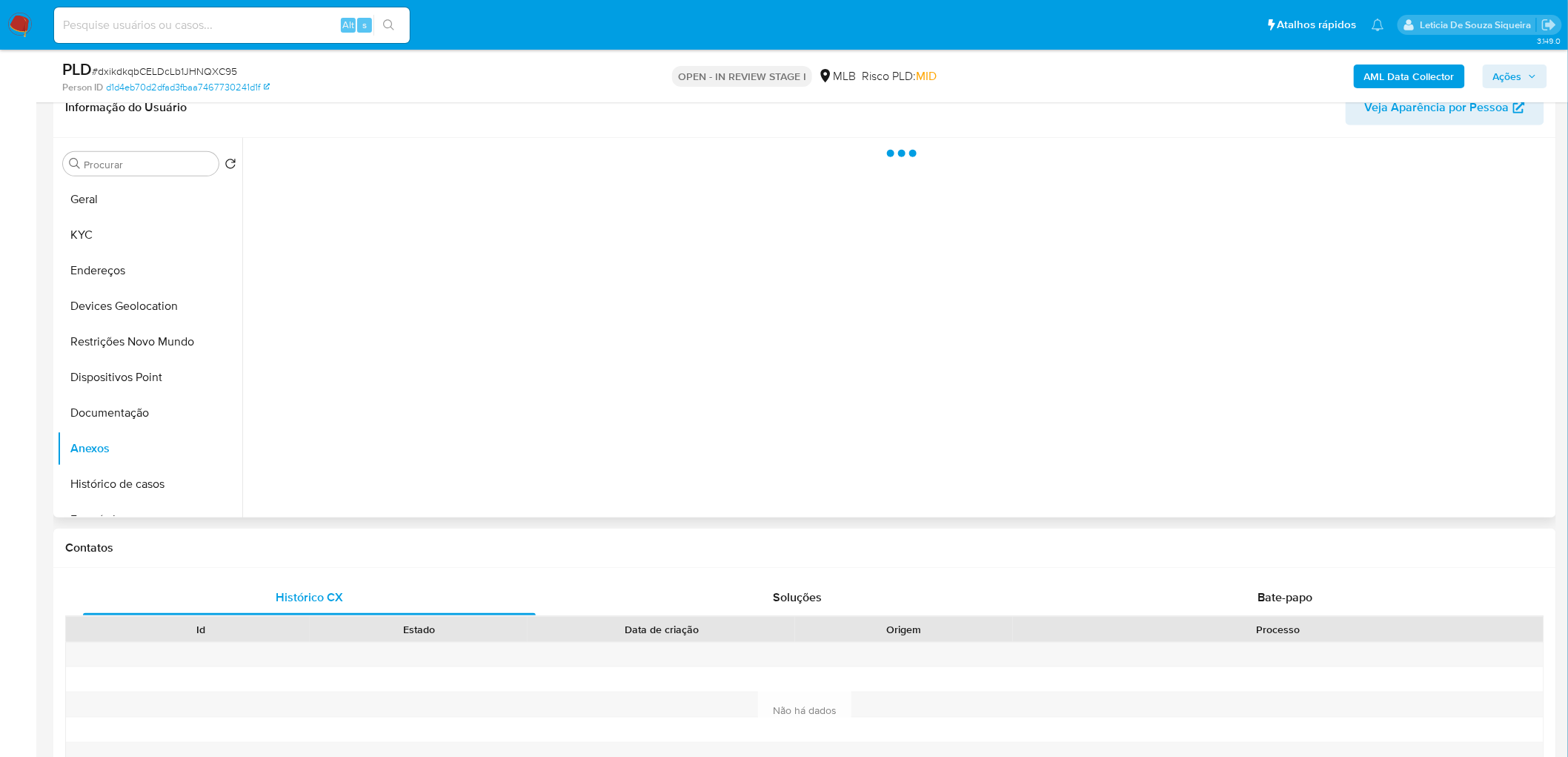 scroll, scrollTop: 0, scrollLeft: 0, axis: both 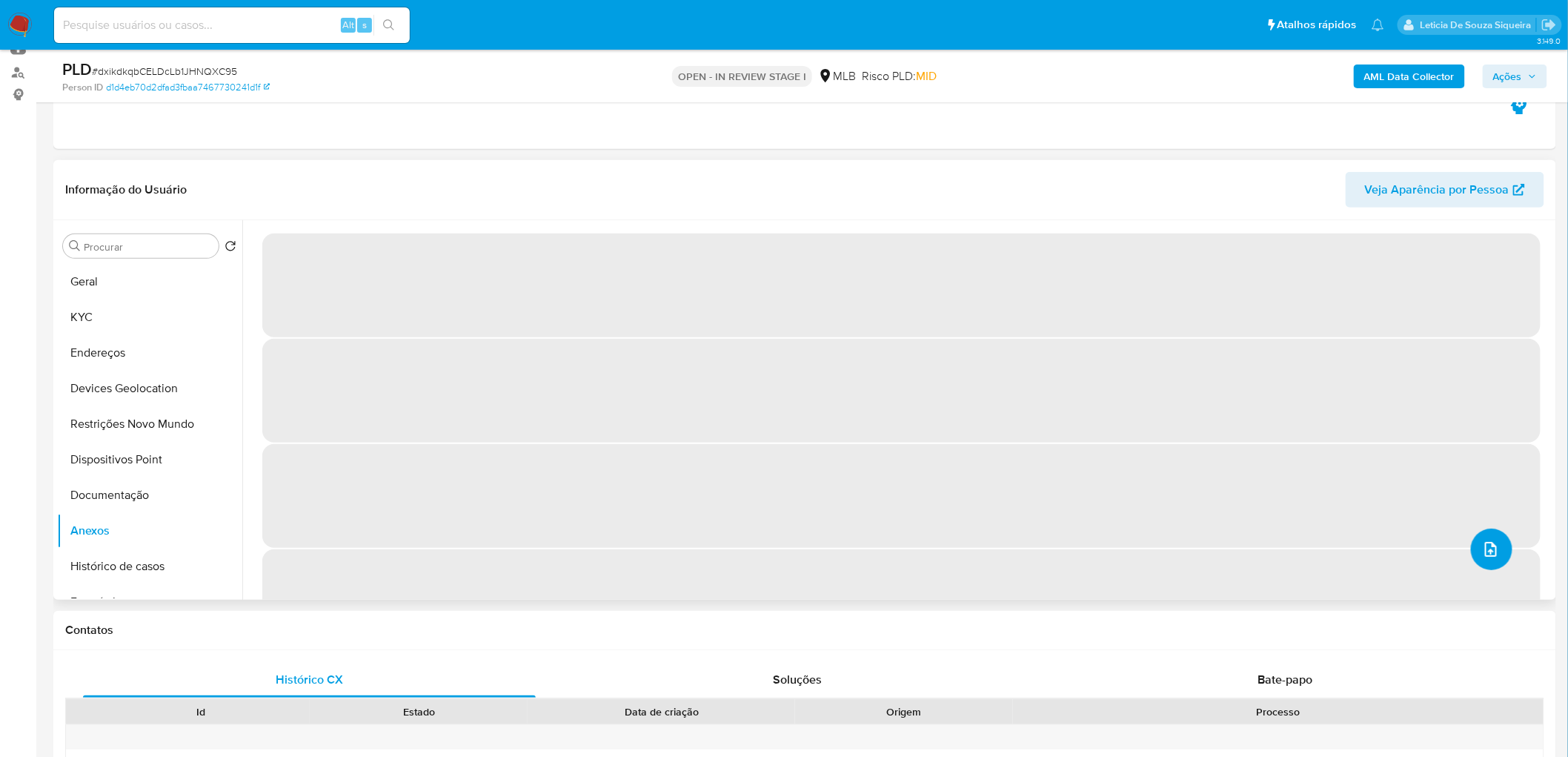 click at bounding box center (1492, 549) 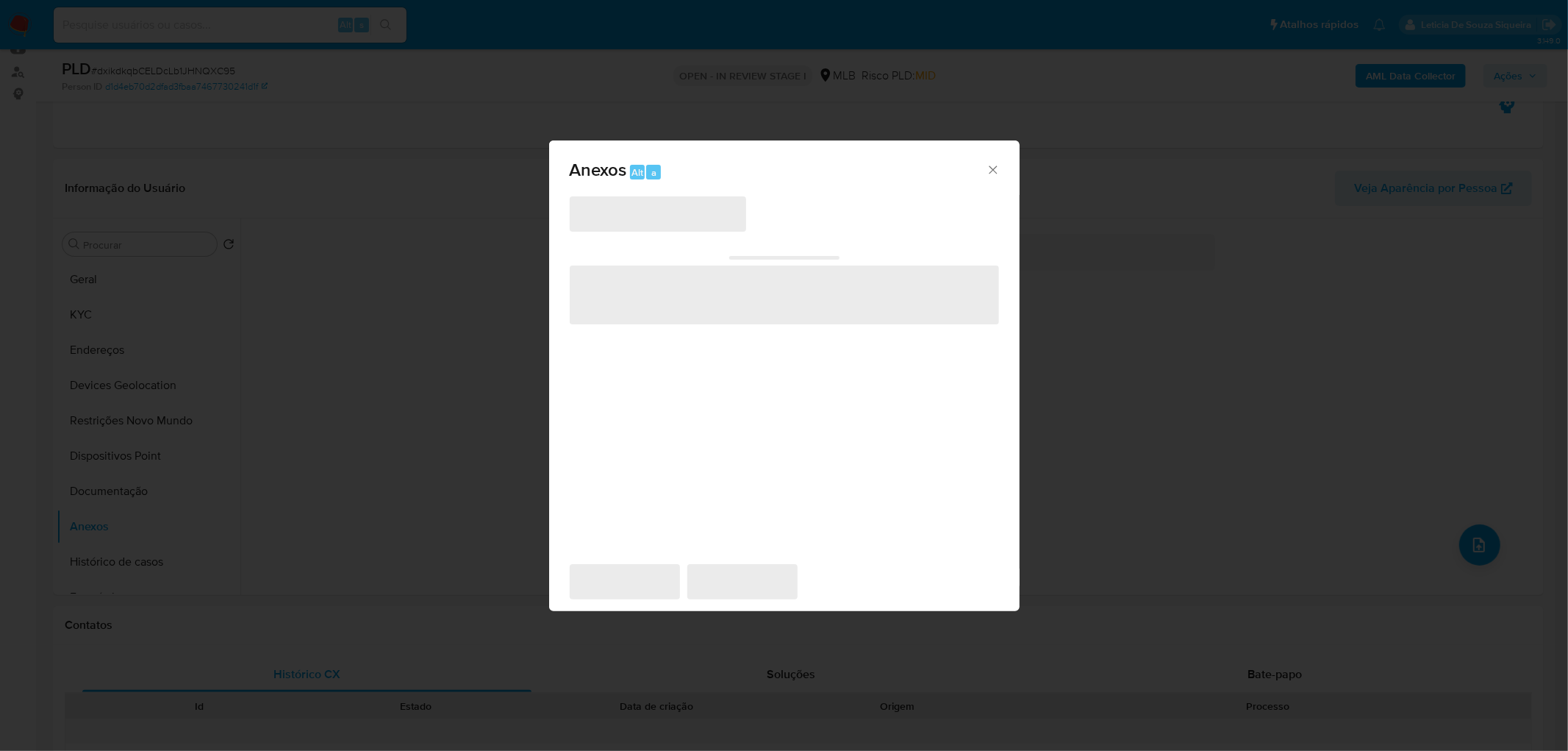 click on "‌" at bounding box center [658, 214] 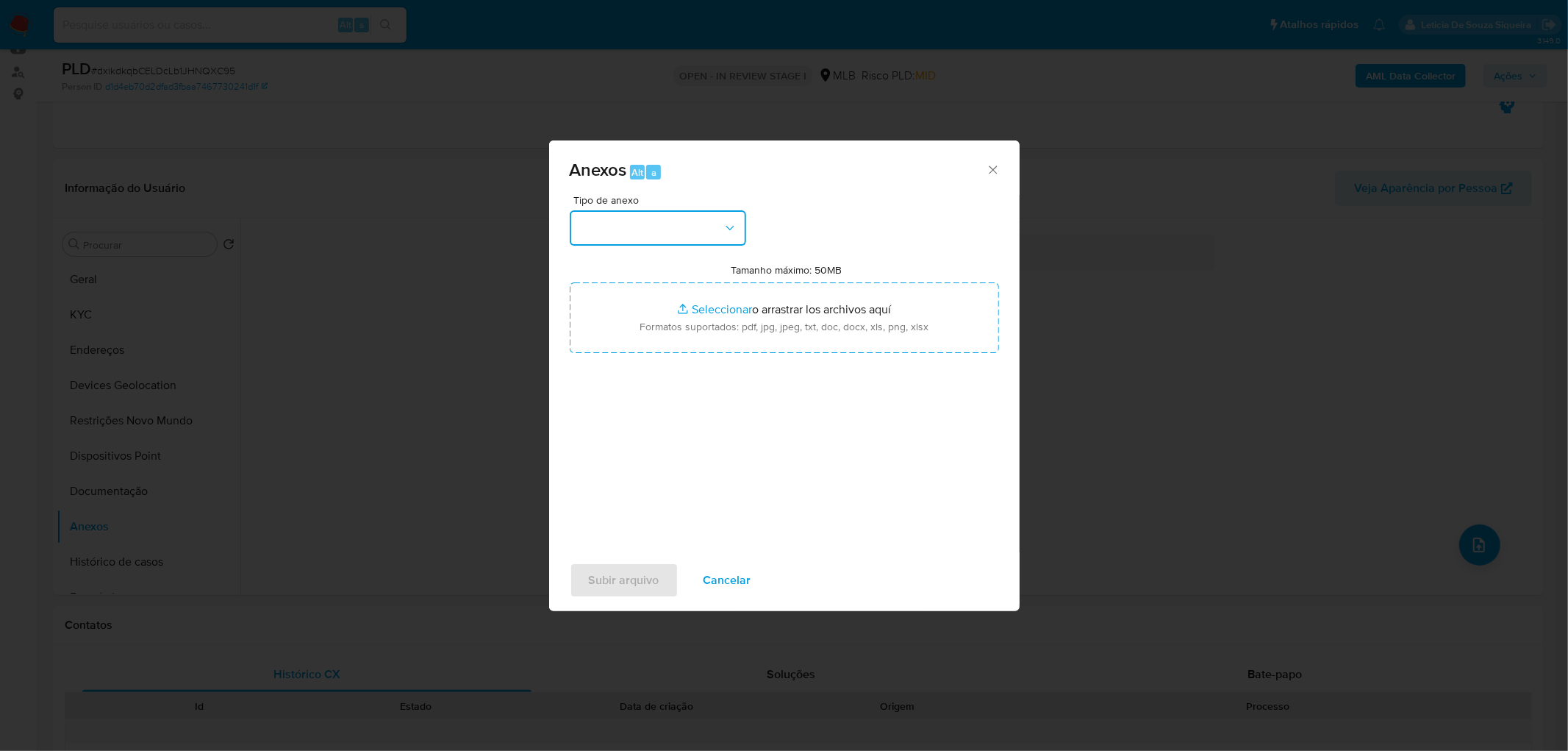 click at bounding box center (658, 228) 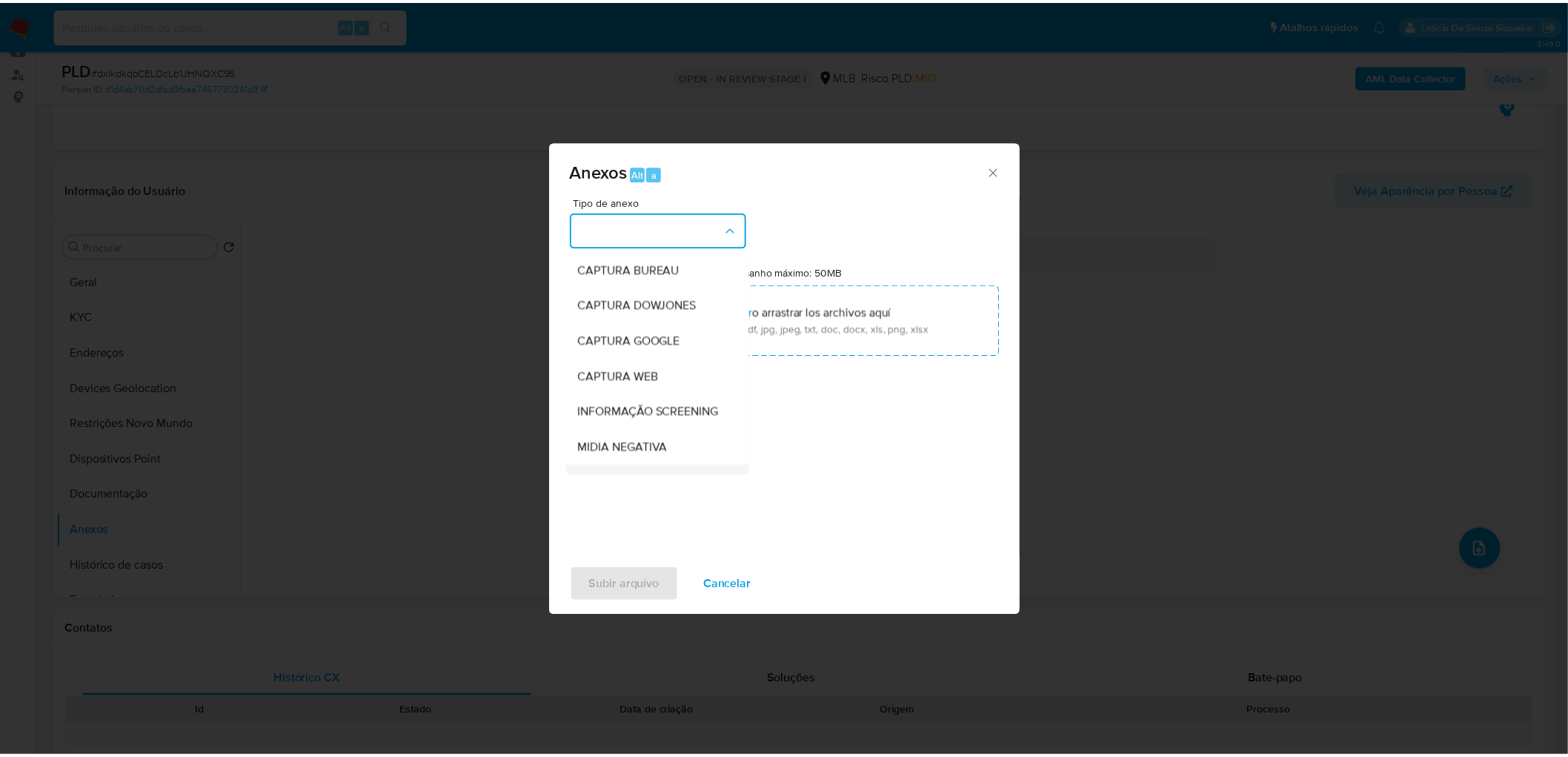 scroll, scrollTop: 82, scrollLeft: 0, axis: vertical 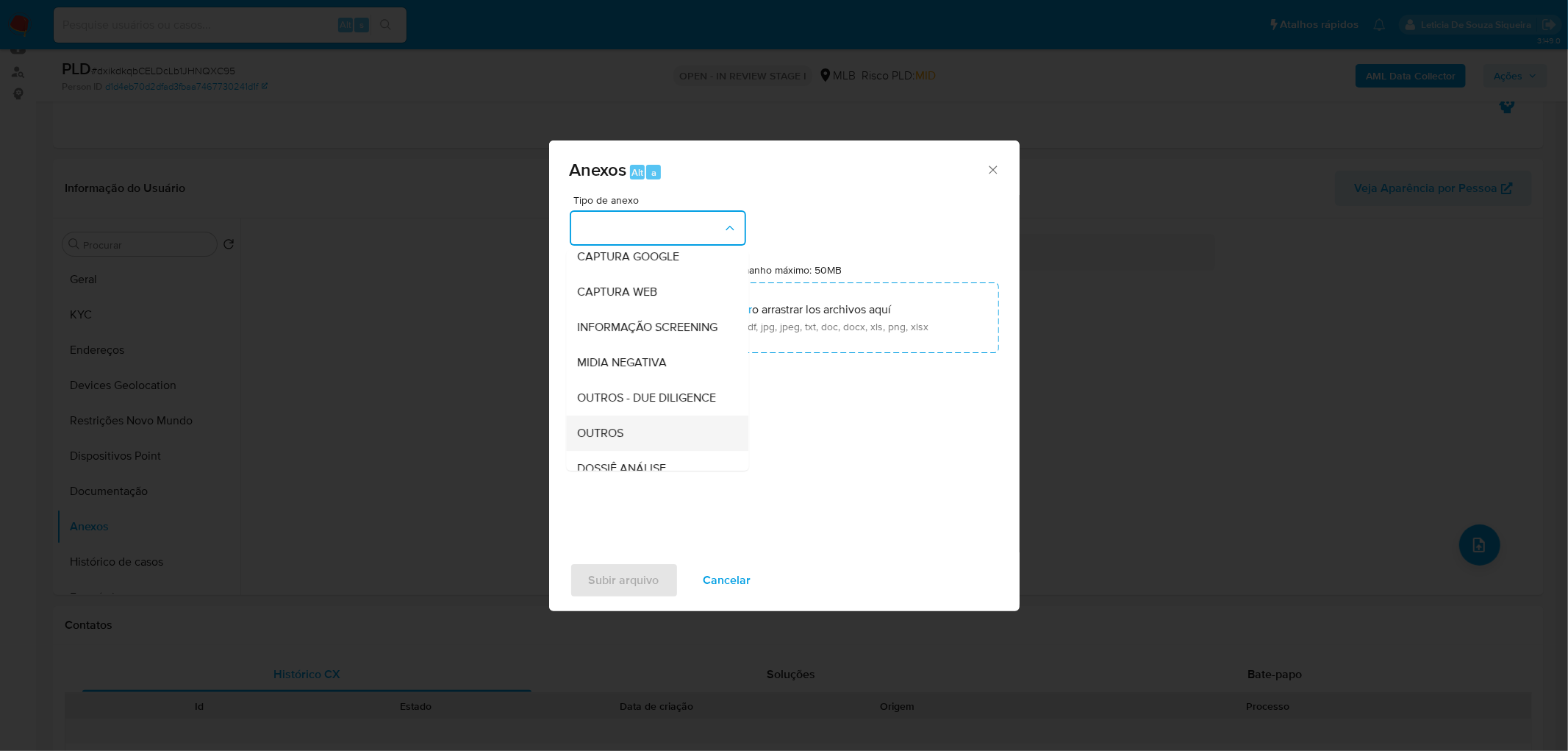 click on "OUTROS" at bounding box center (601, 433) 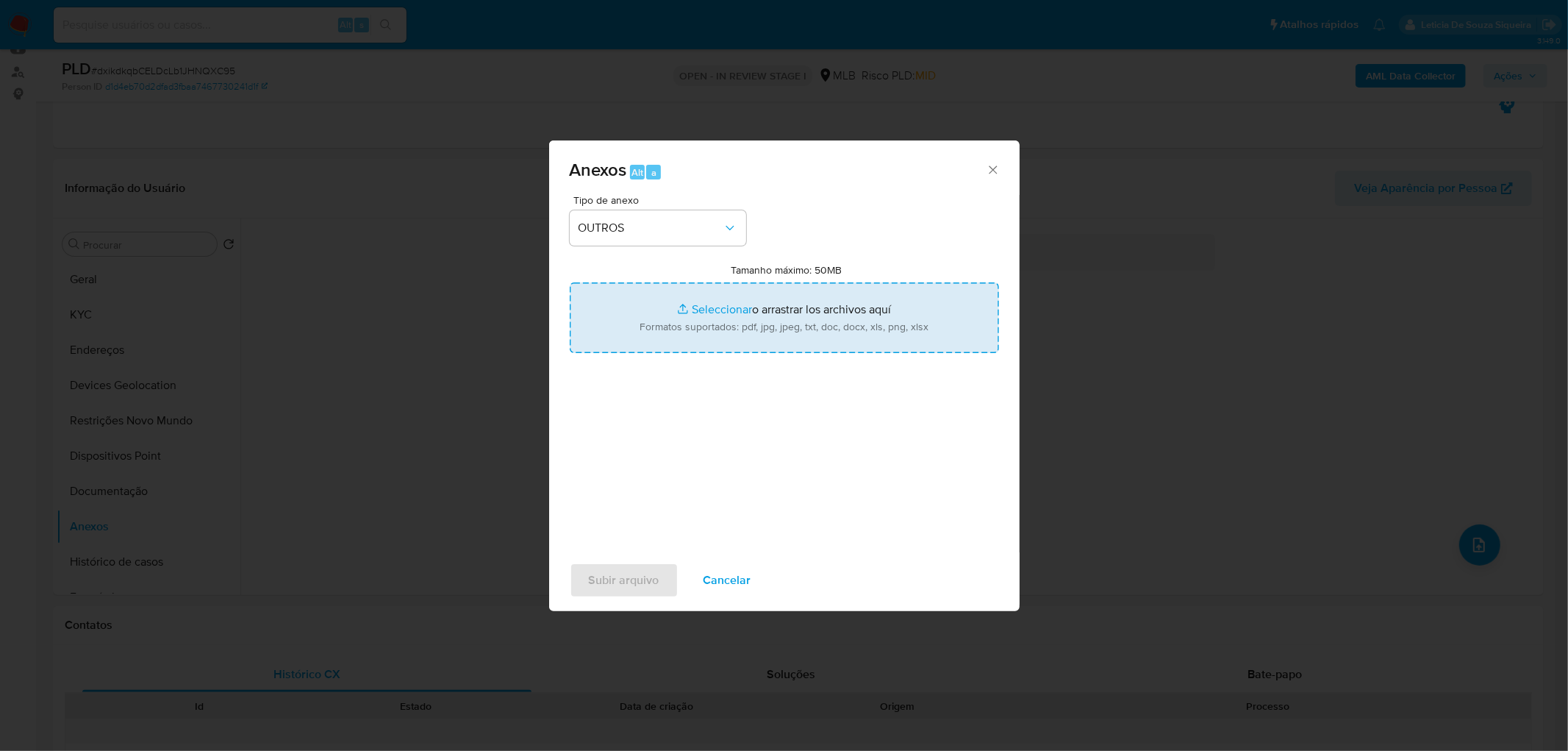 click on "Tamanho máximo: 50MB Seleccionar archivos" at bounding box center (784, 318) 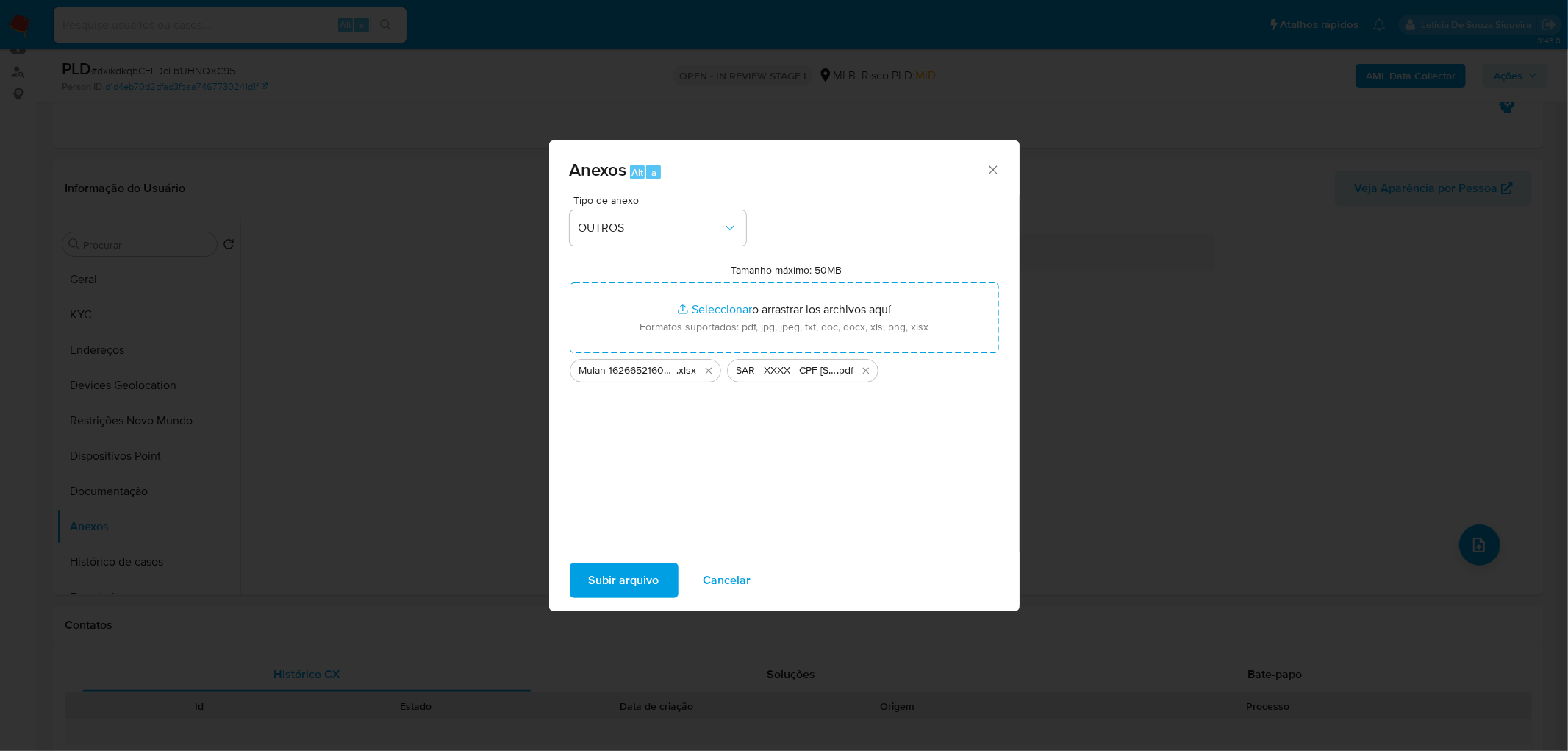 click on "Subir arquivo" at bounding box center [624, 580] 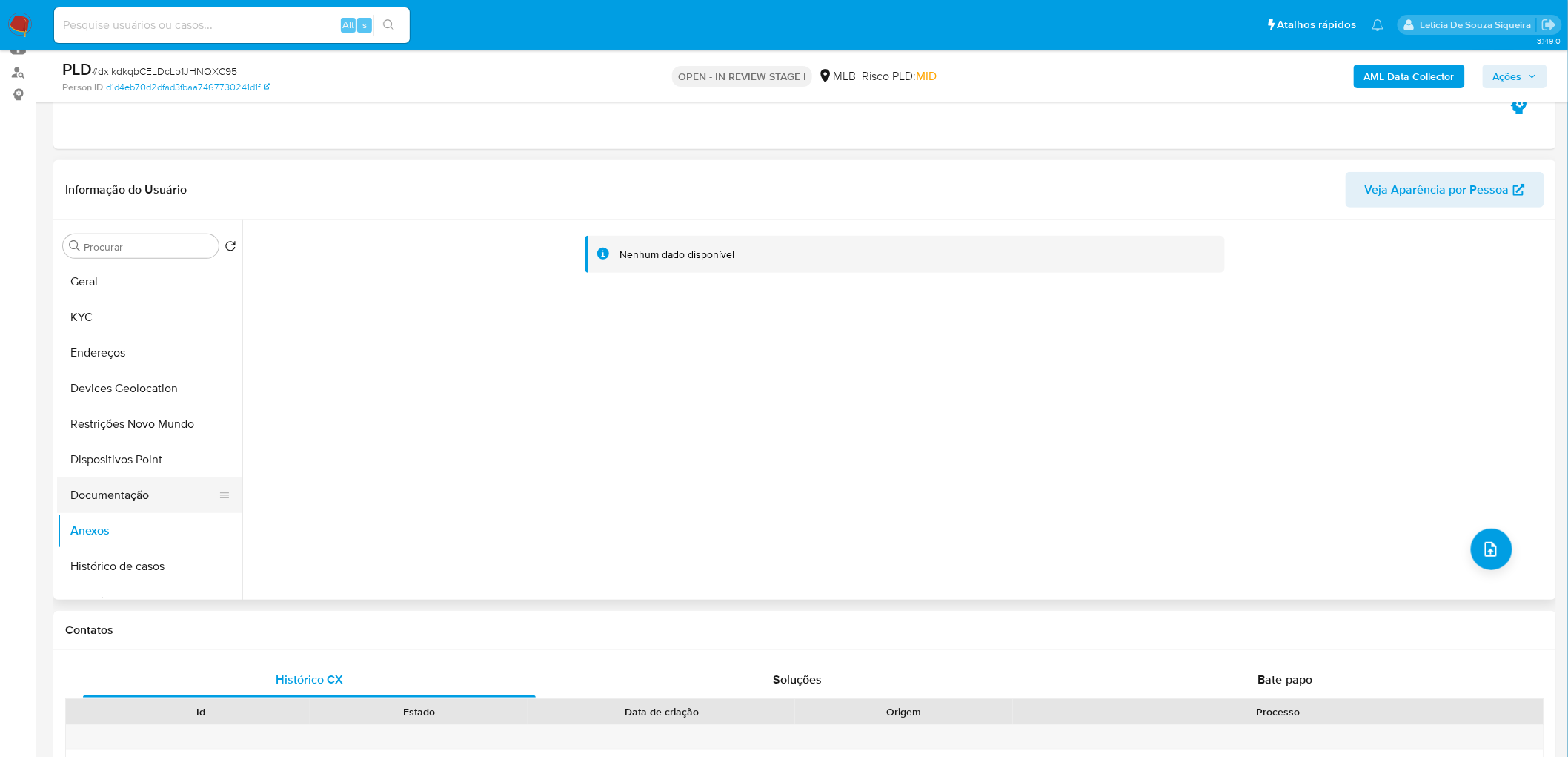 click on "Documentação" at bounding box center [144, 495] 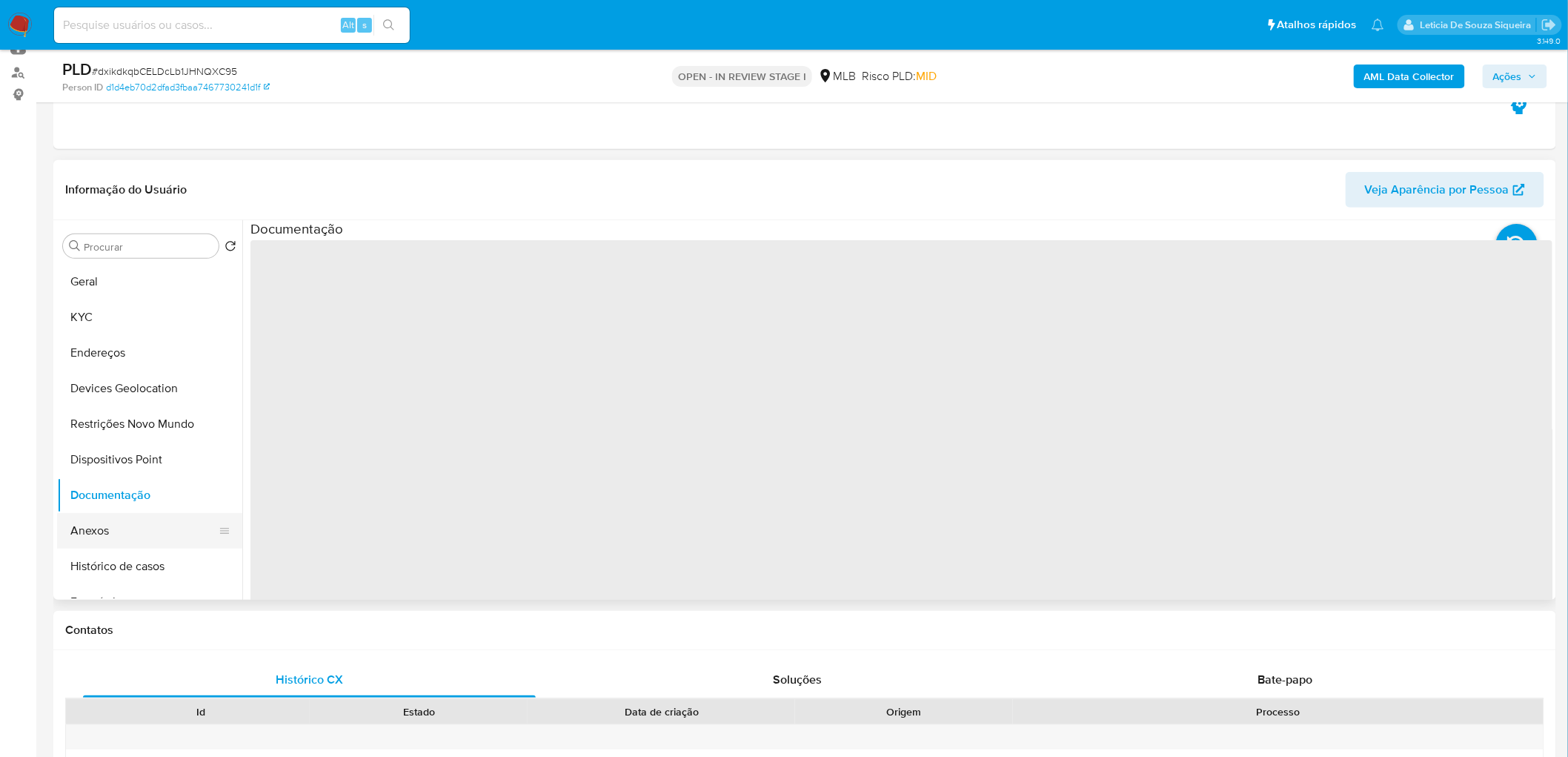 click on "Anexos" at bounding box center [144, 531] 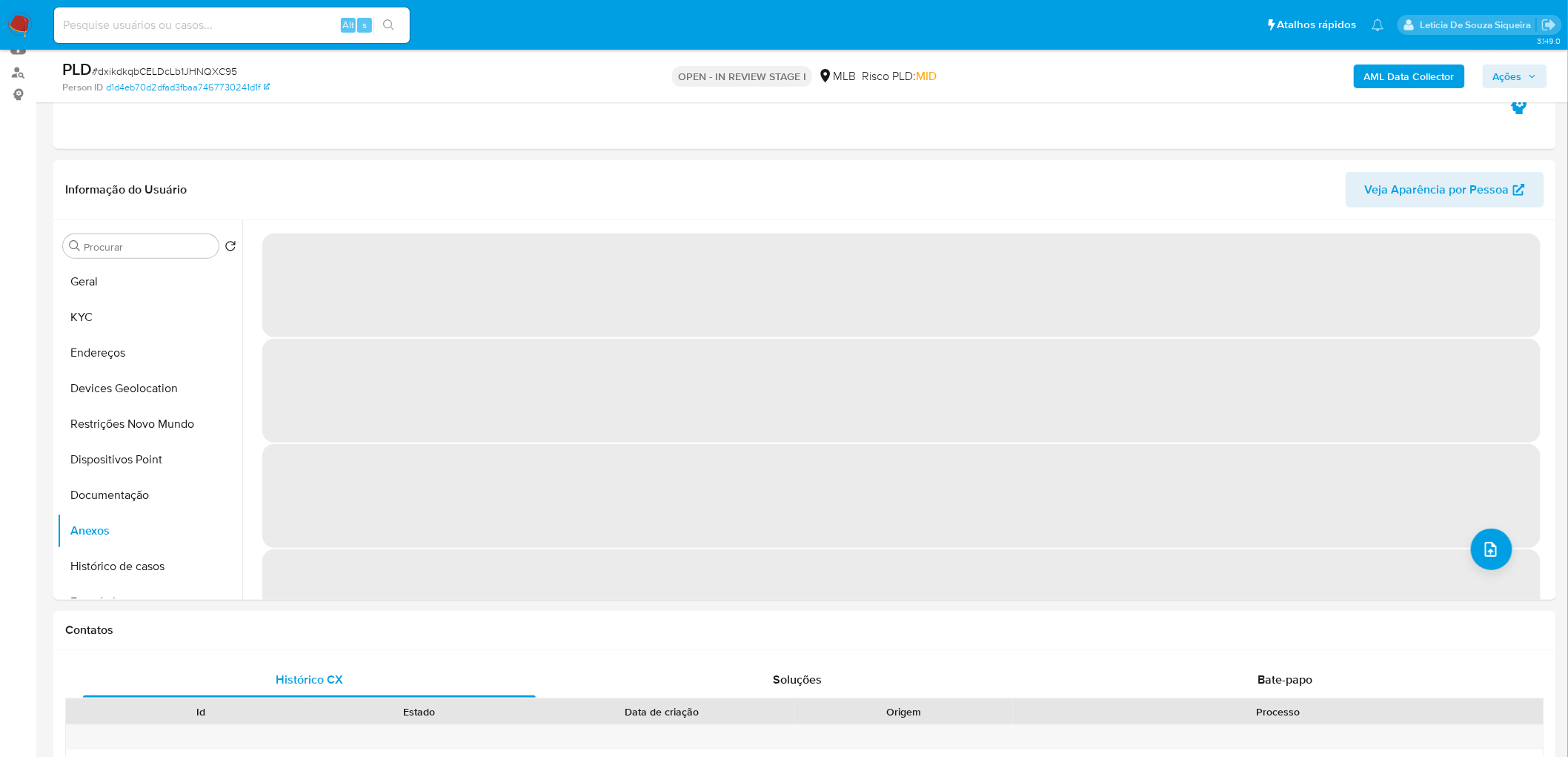 click on "Ações" at bounding box center (1507, 76) 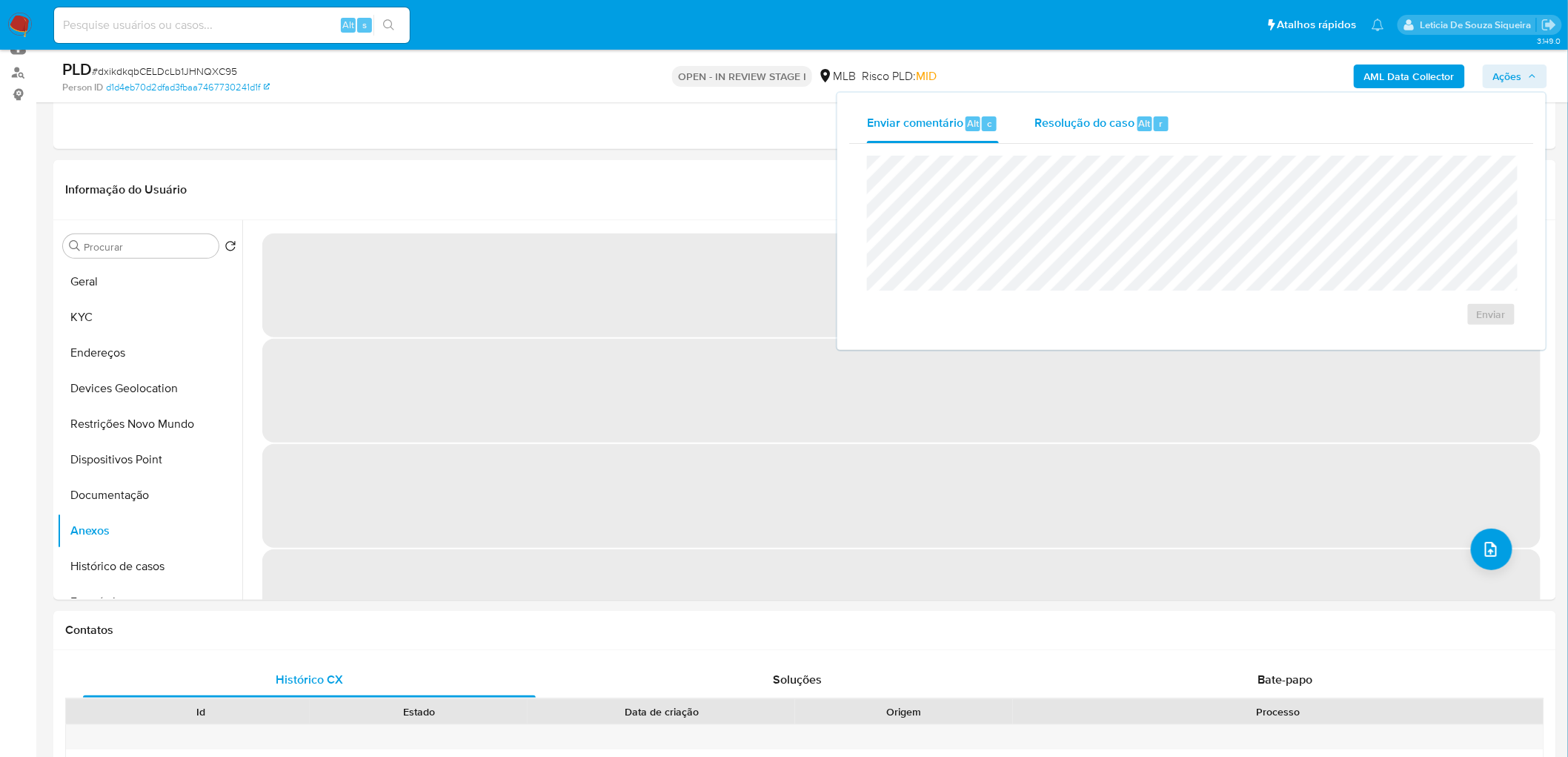 click on "r" at bounding box center [1161, 124] 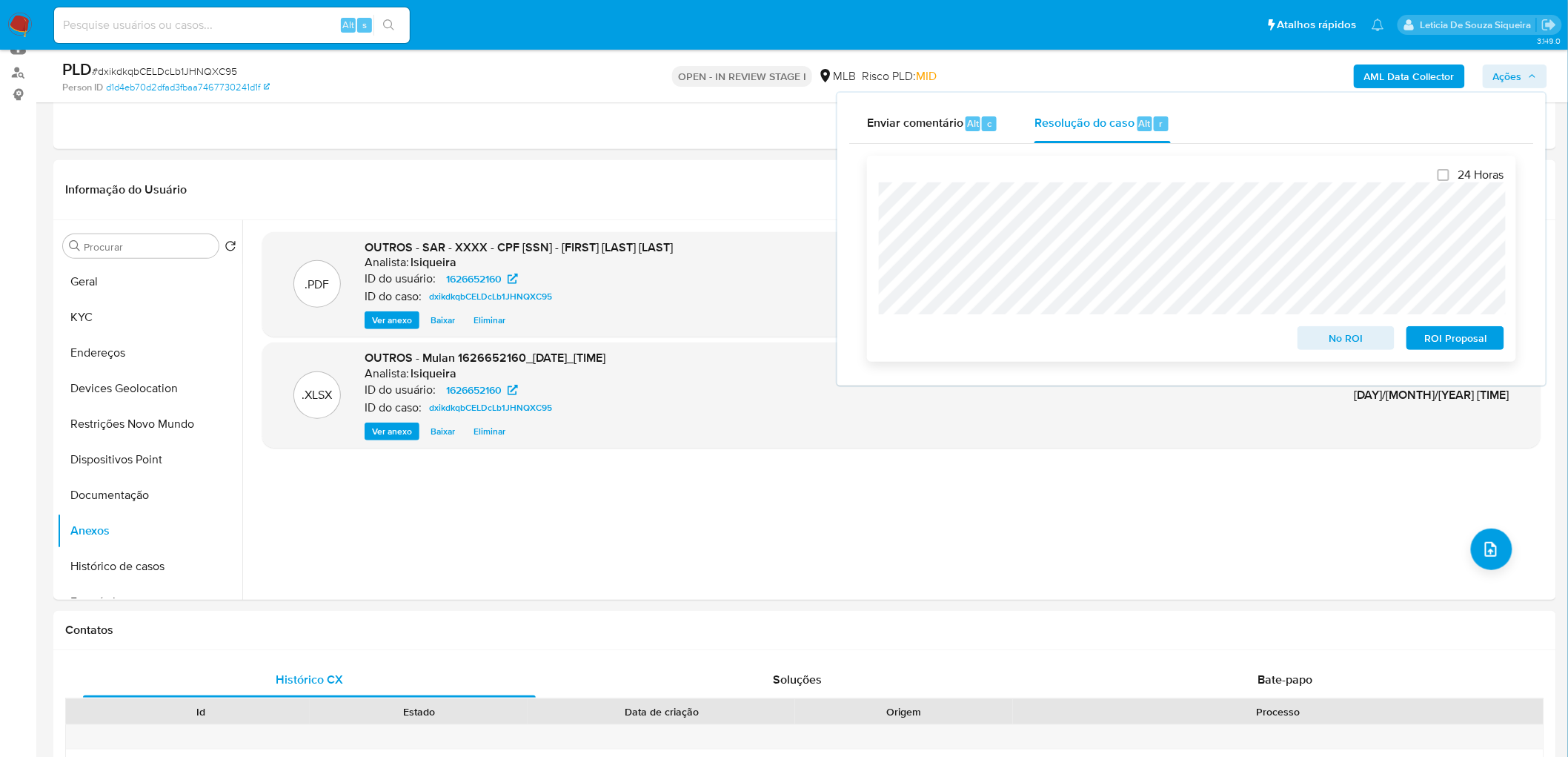 click on "ROI Proposal" at bounding box center [1455, 338] 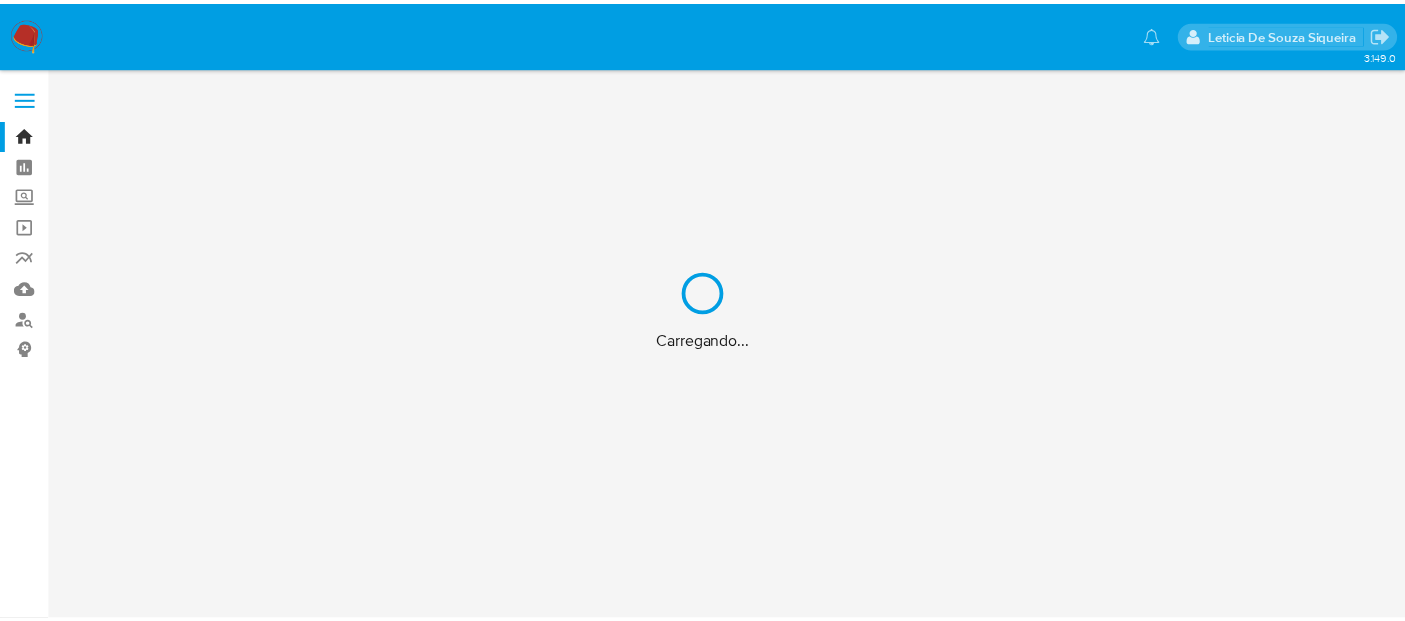 scroll, scrollTop: 0, scrollLeft: 0, axis: both 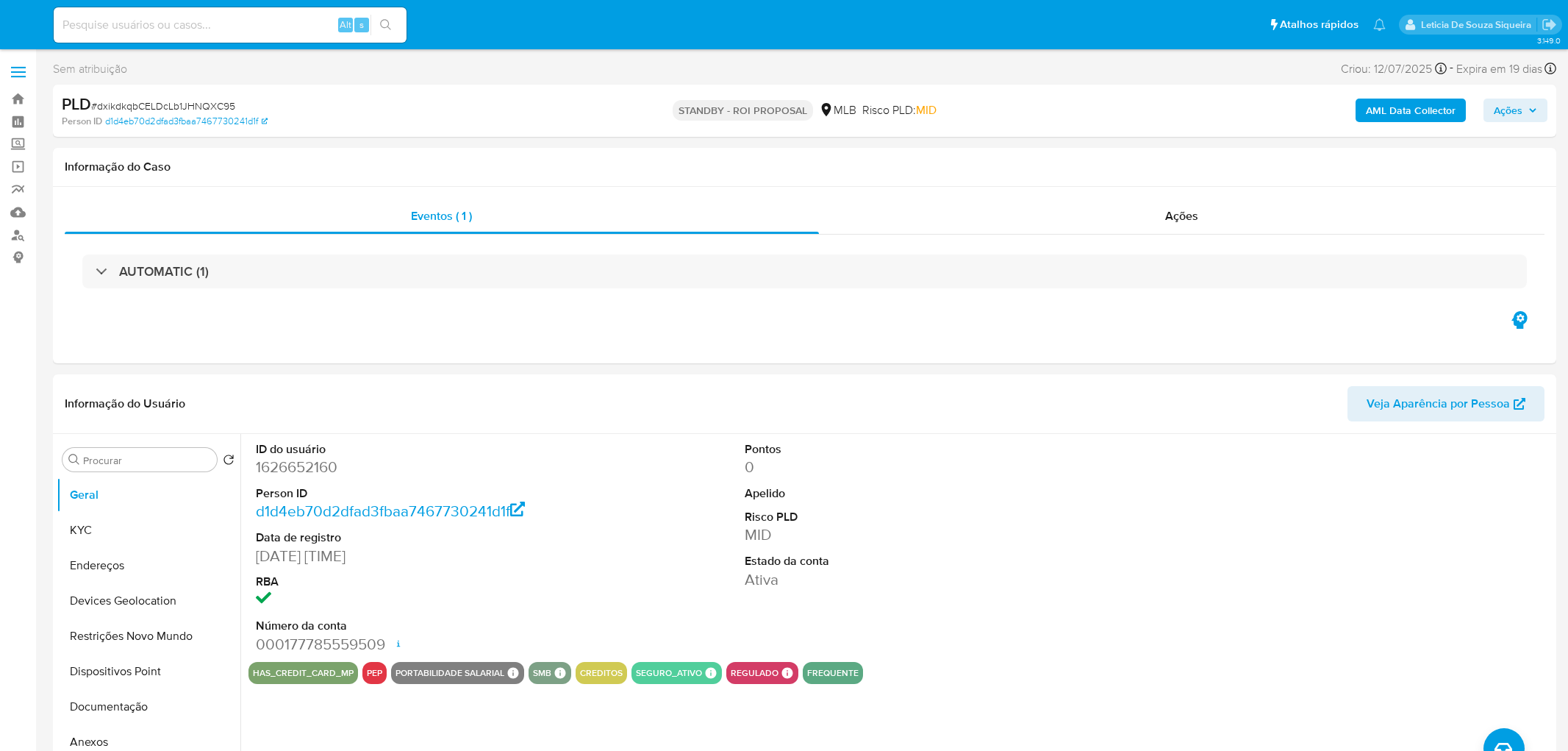 select on "10" 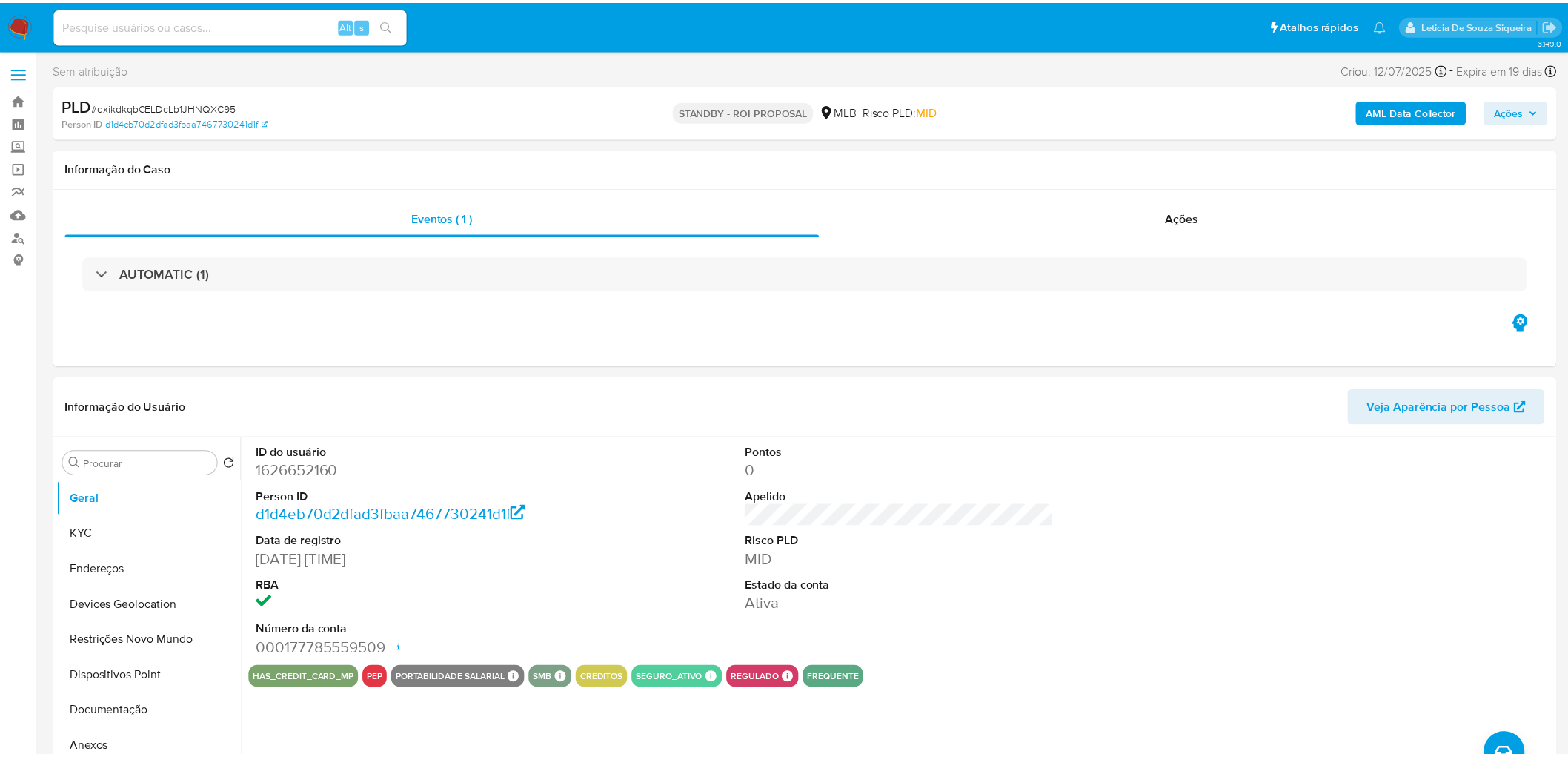 scroll, scrollTop: 0, scrollLeft: 0, axis: both 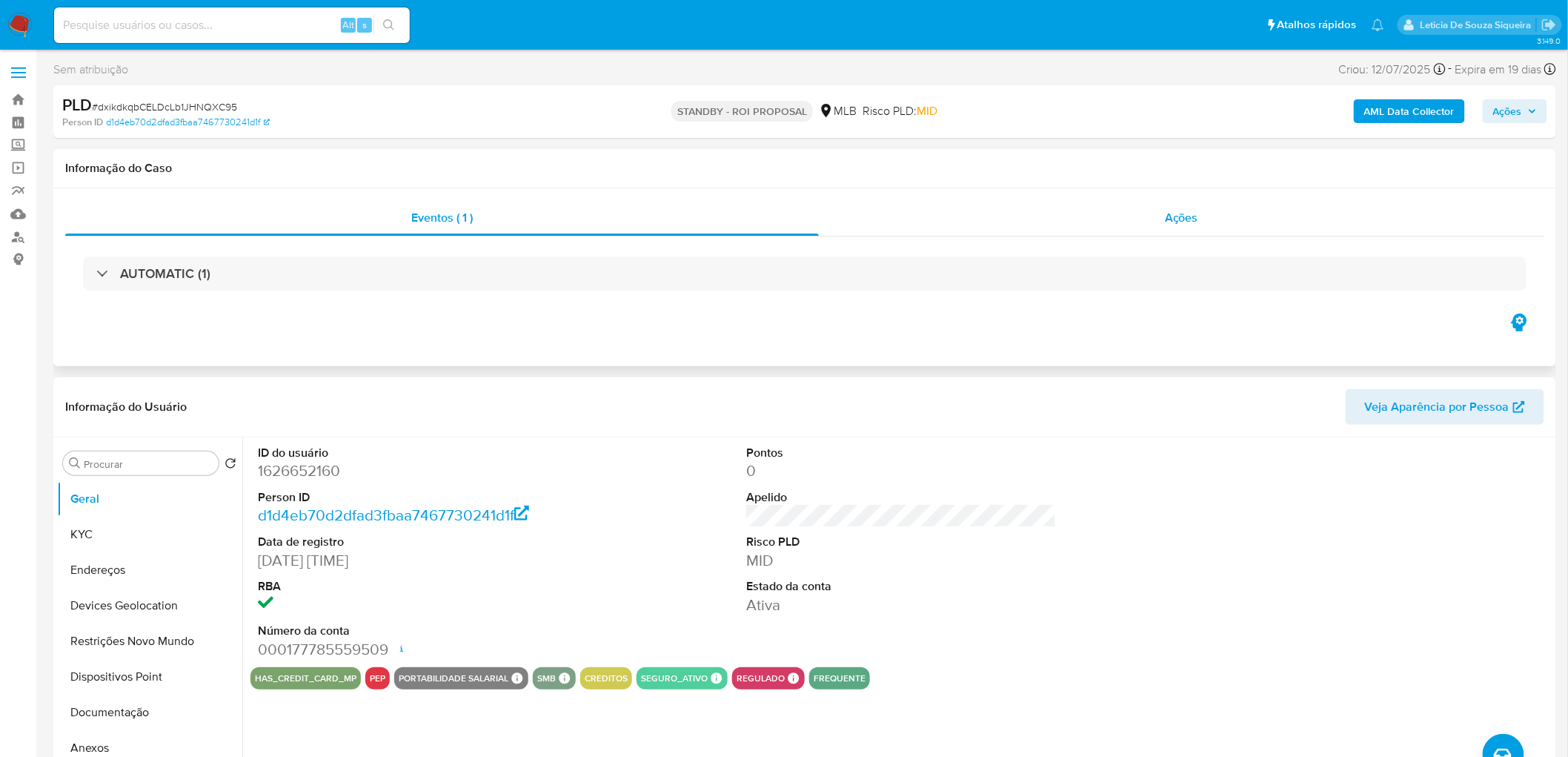 click on "Ações" at bounding box center [1181, 218] 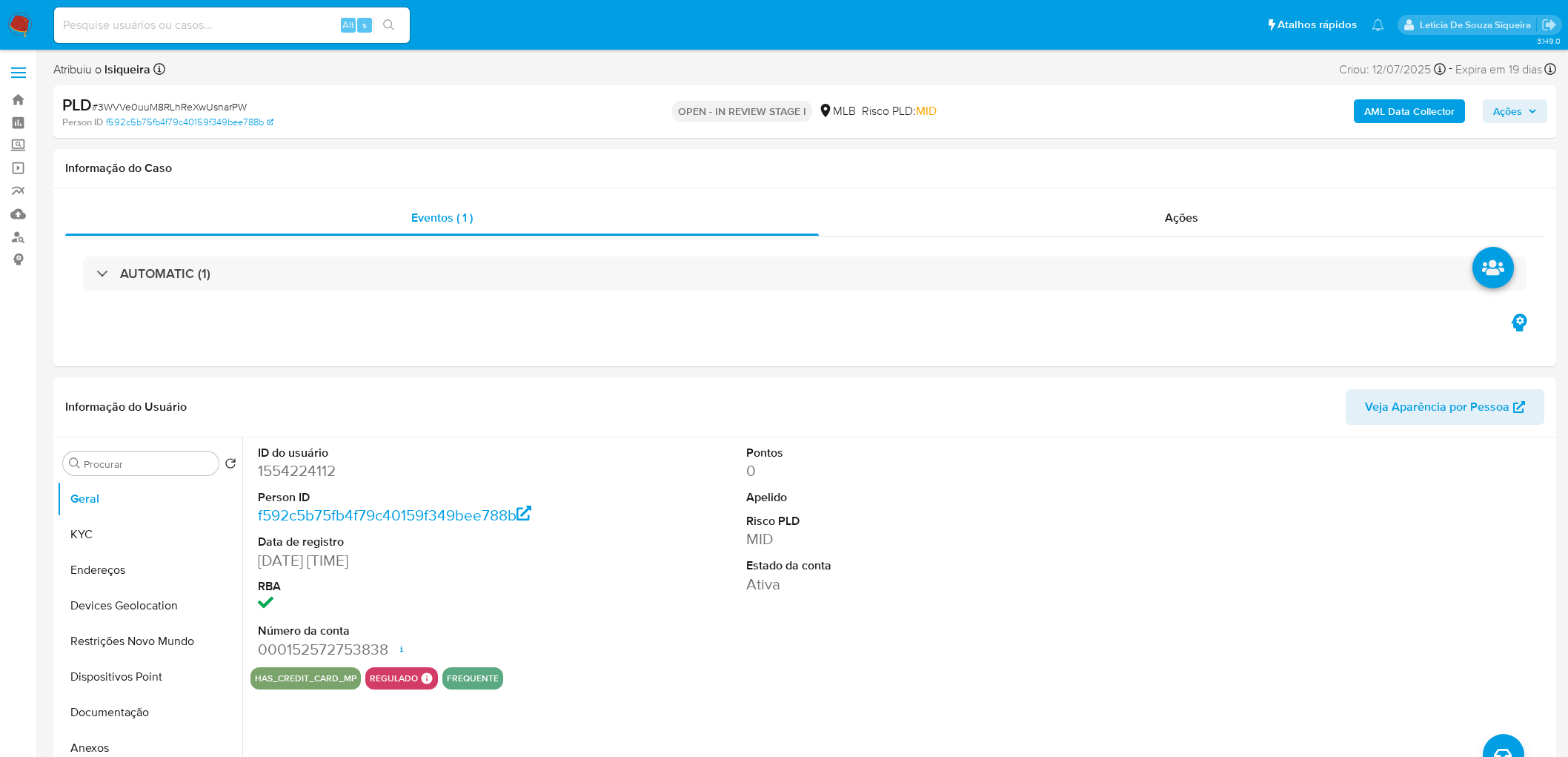 select on "10" 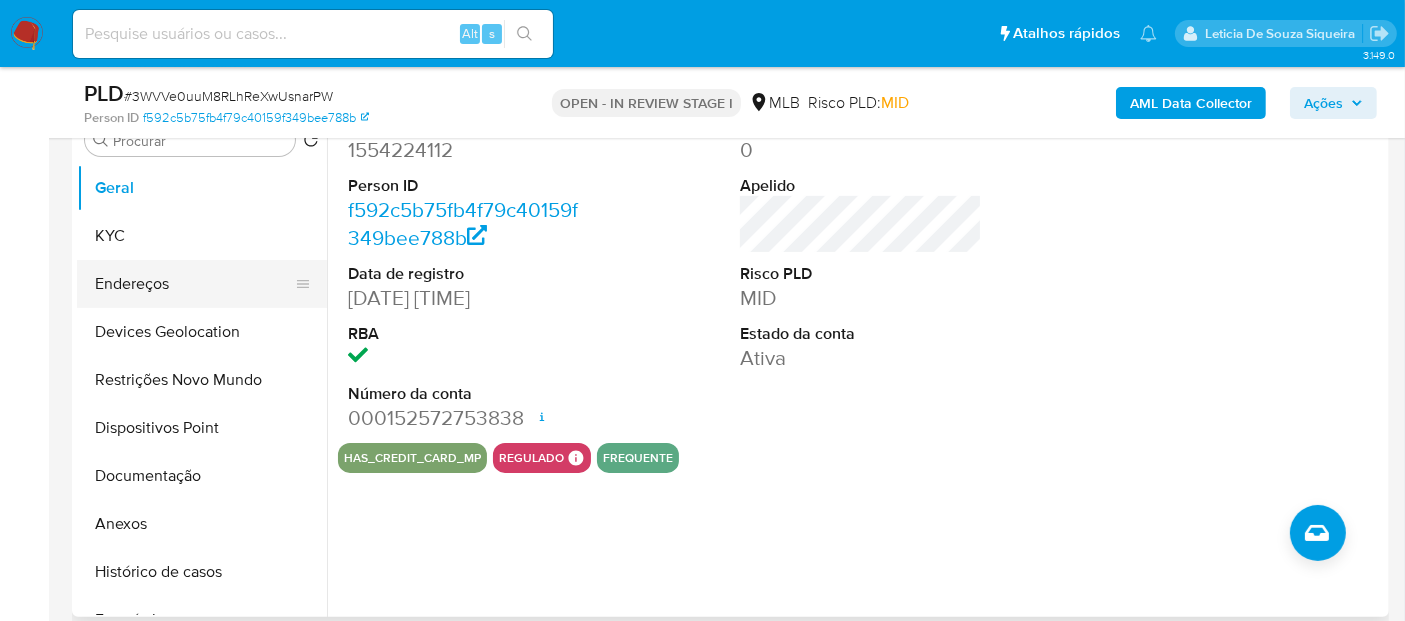scroll, scrollTop: 222, scrollLeft: 0, axis: vertical 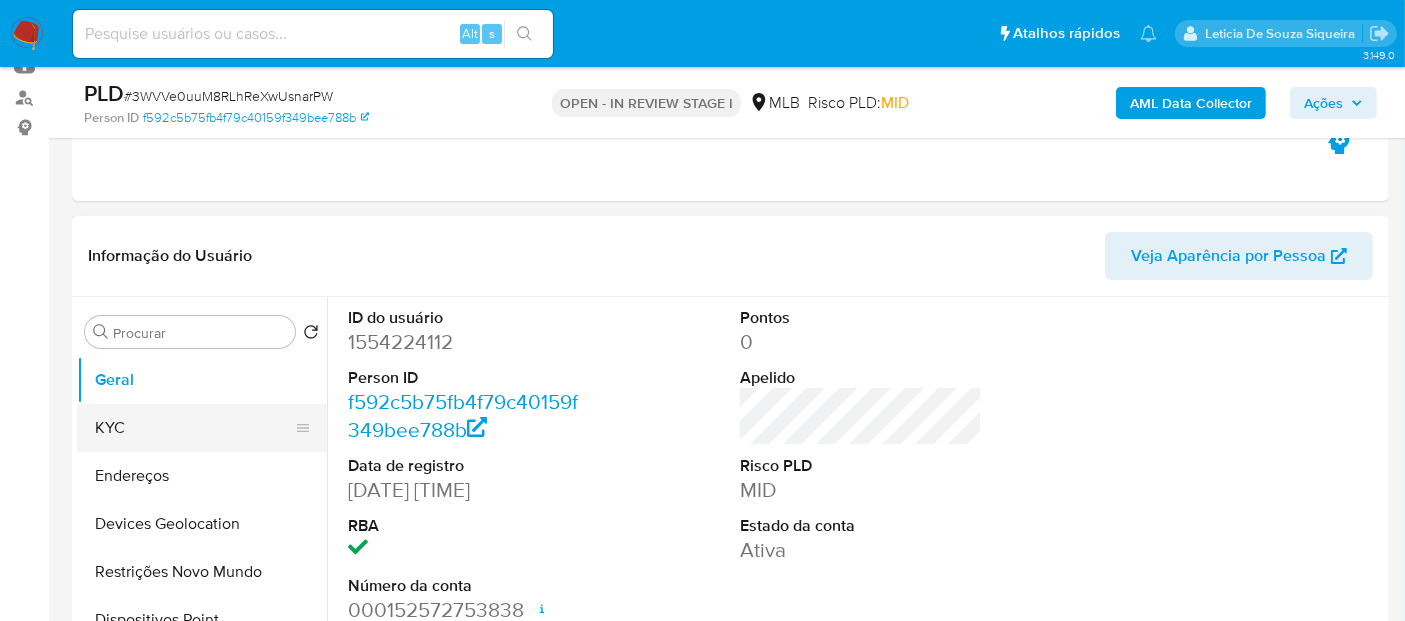 click on "KYC" at bounding box center [194, 428] 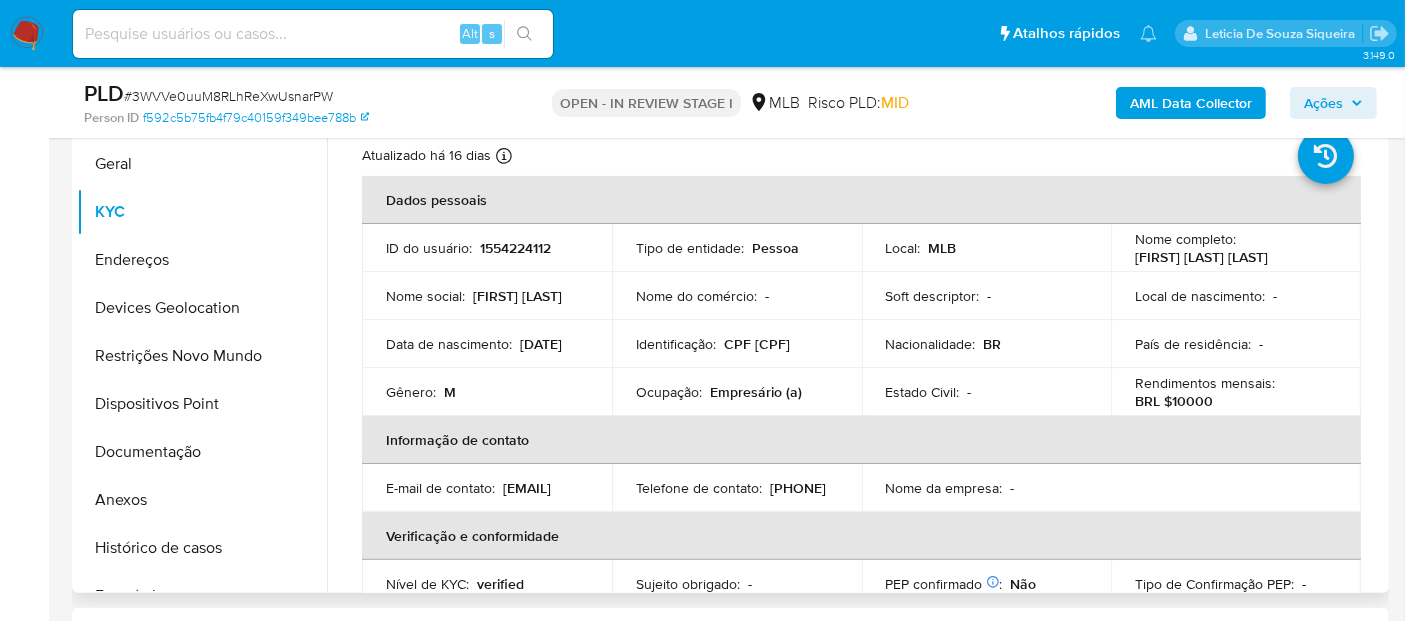 scroll, scrollTop: 444, scrollLeft: 0, axis: vertical 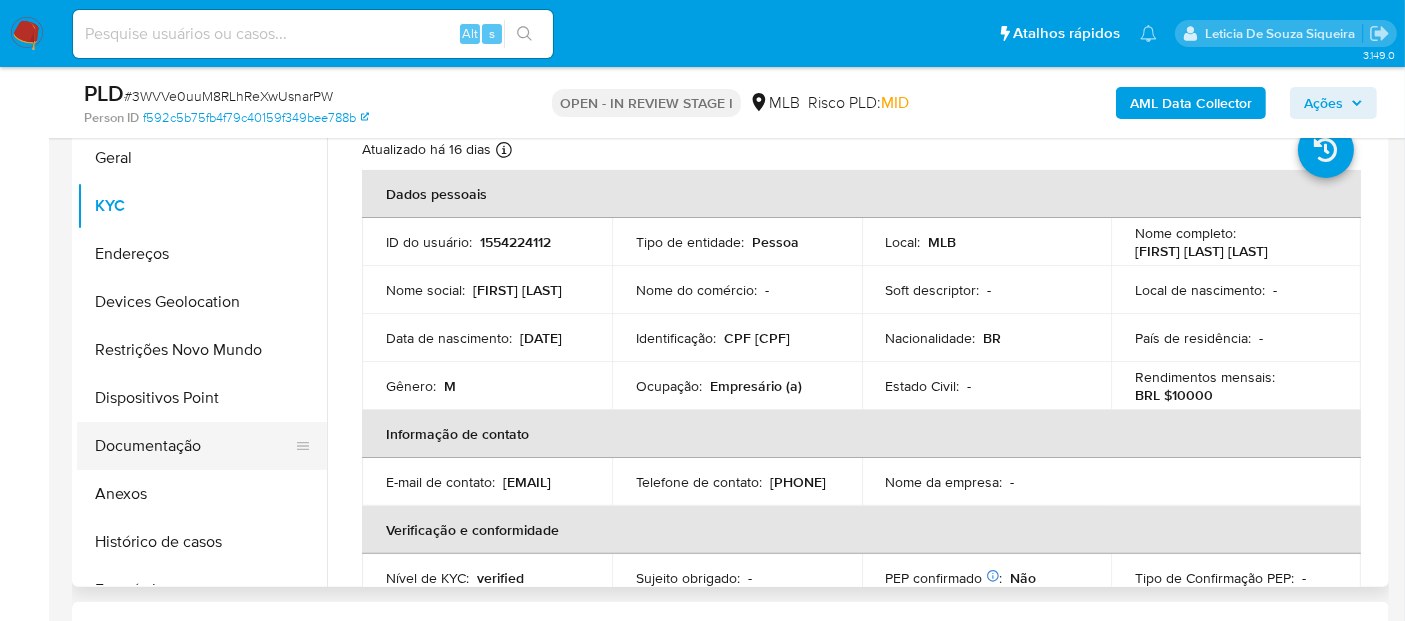 click on "Documentação" at bounding box center [194, 446] 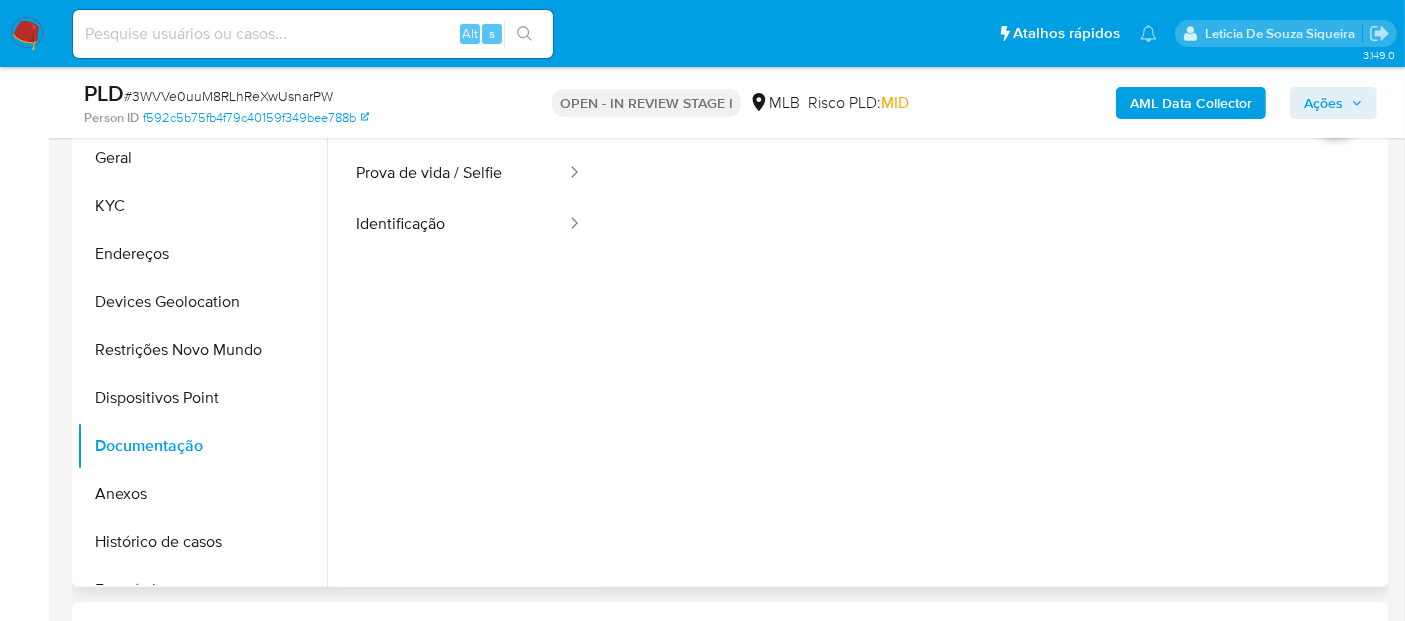 scroll, scrollTop: 333, scrollLeft: 0, axis: vertical 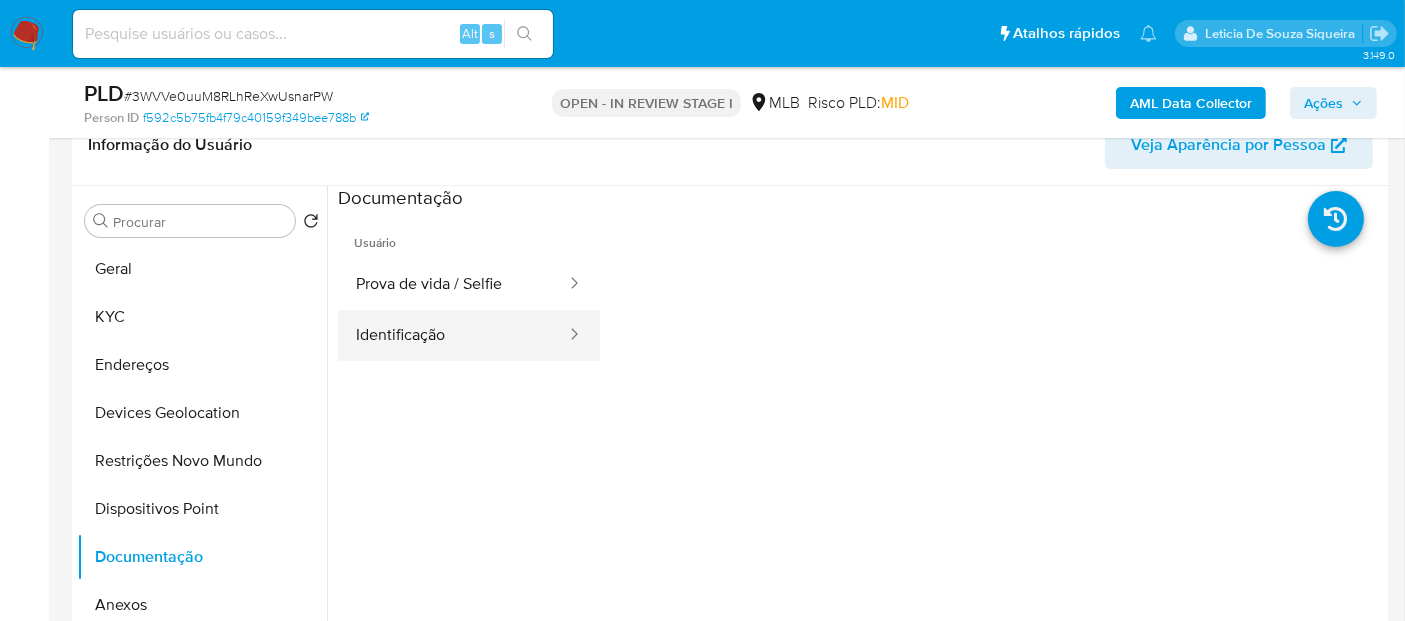 click at bounding box center (568, 335) 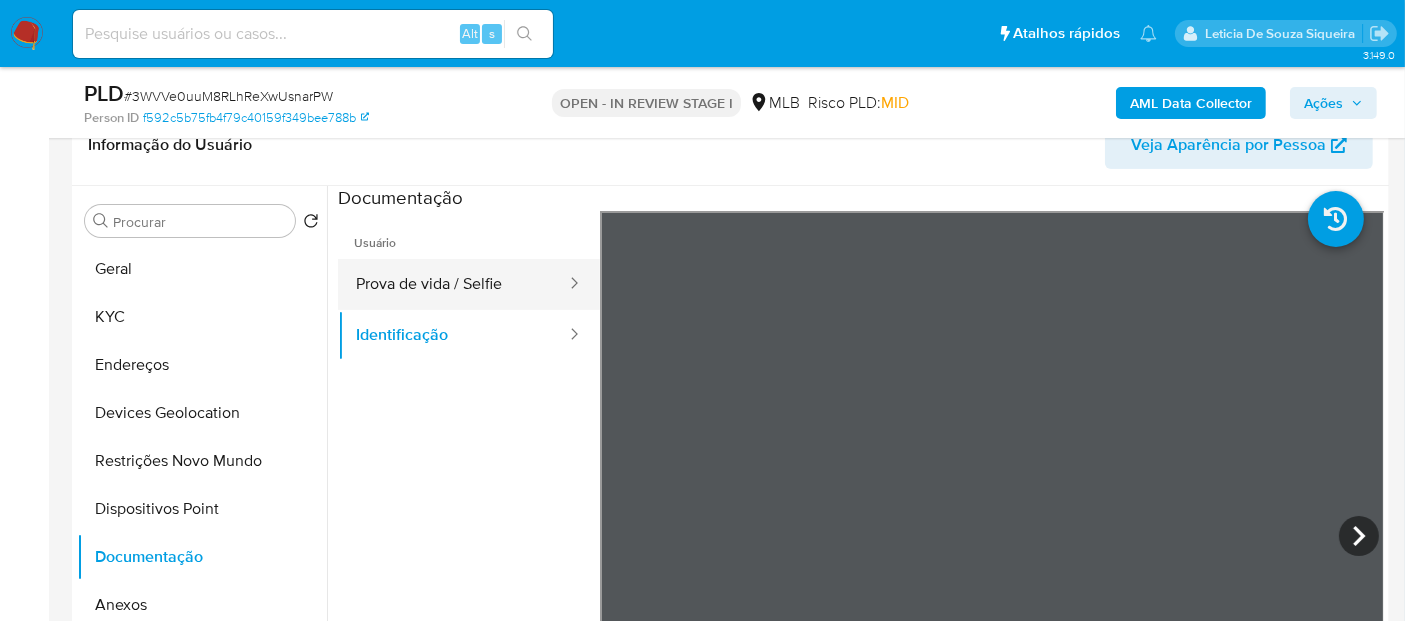 click on "Prova de vida / Selfie" at bounding box center (453, 284) 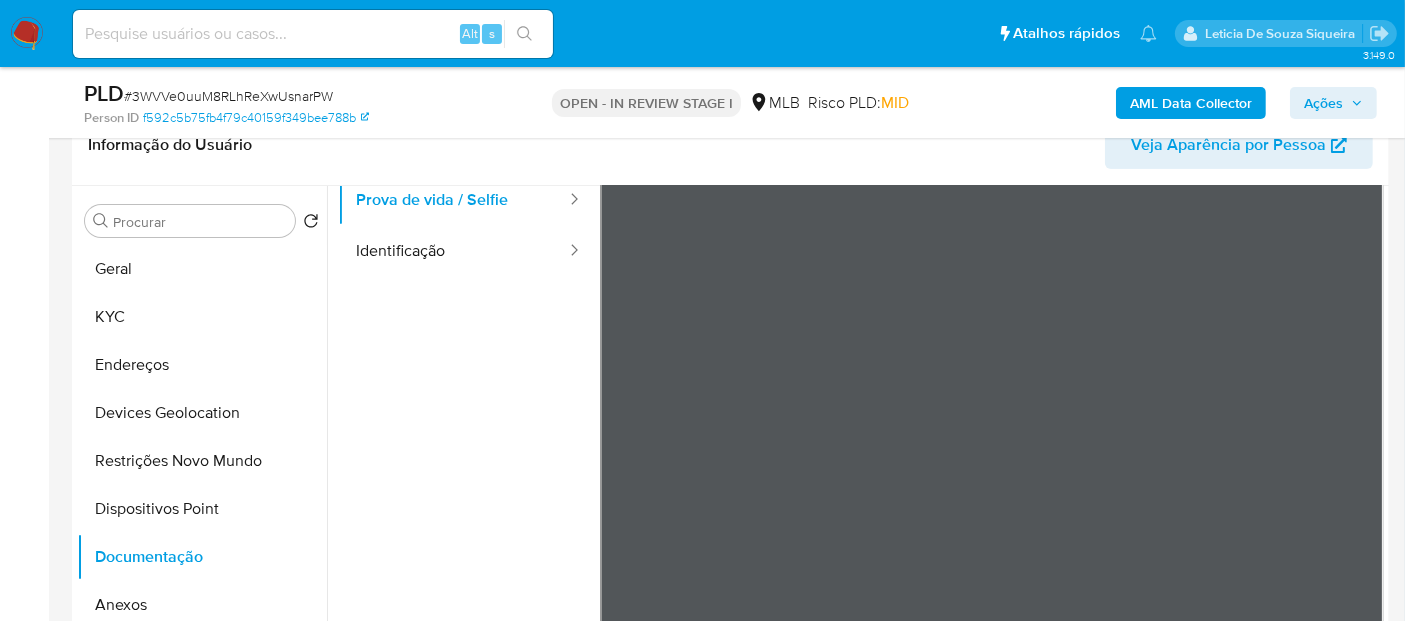 scroll, scrollTop: 168, scrollLeft: 0, axis: vertical 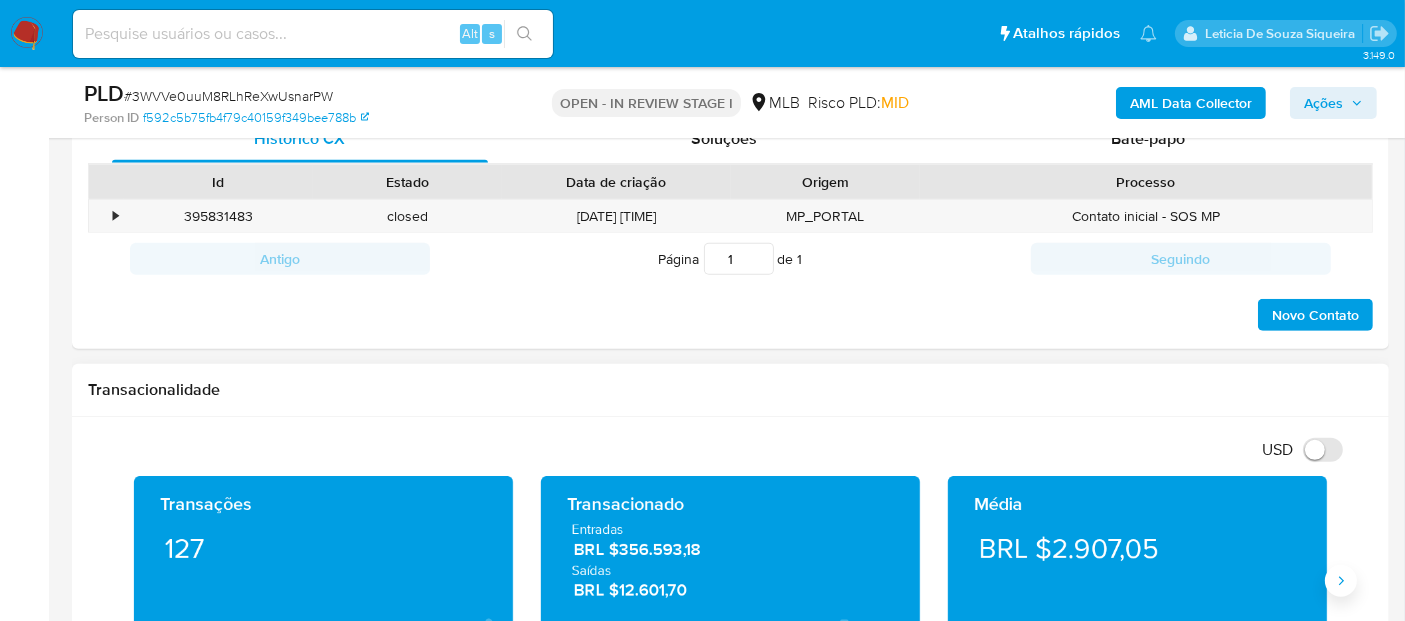 click 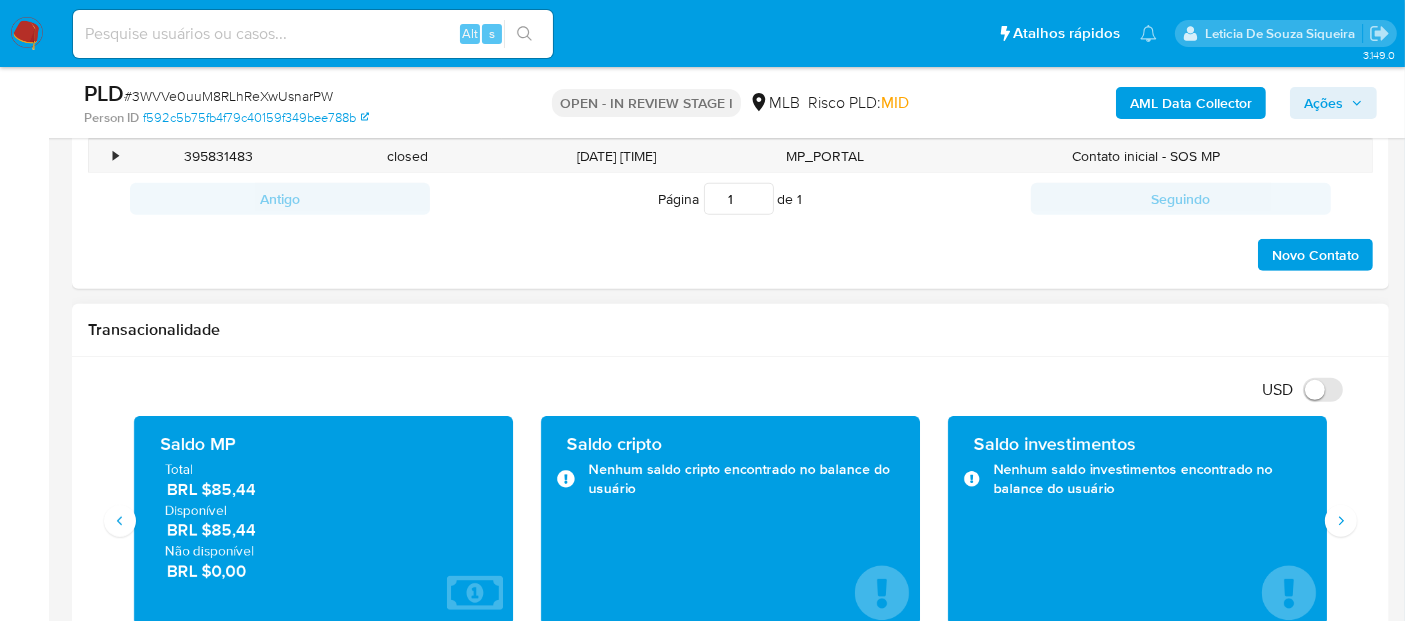 scroll, scrollTop: 1111, scrollLeft: 0, axis: vertical 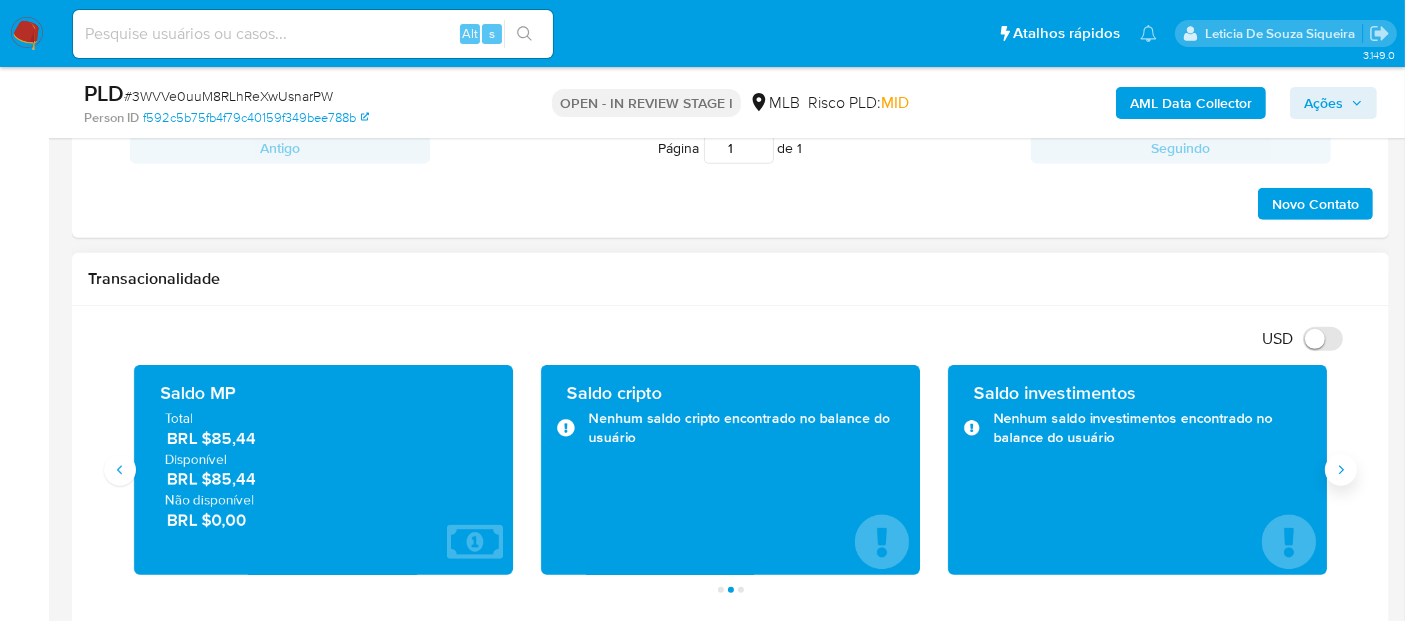 click at bounding box center (1341, 470) 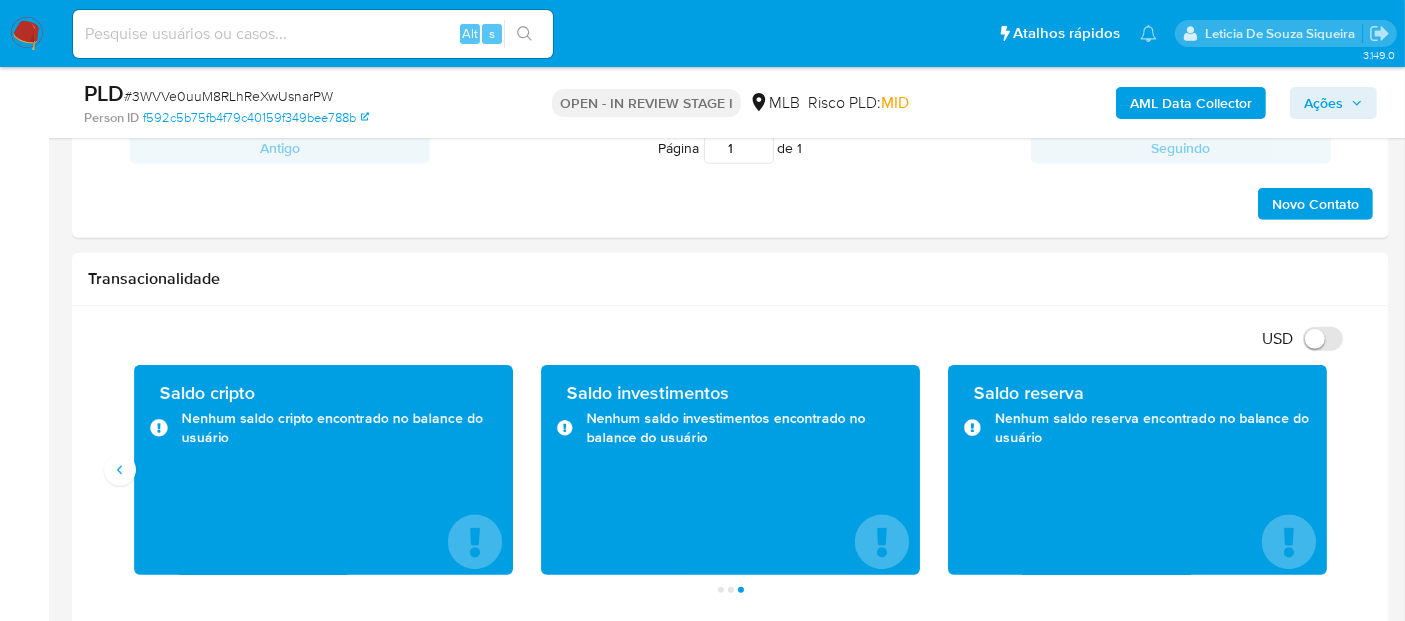 scroll, scrollTop: 1111, scrollLeft: 0, axis: vertical 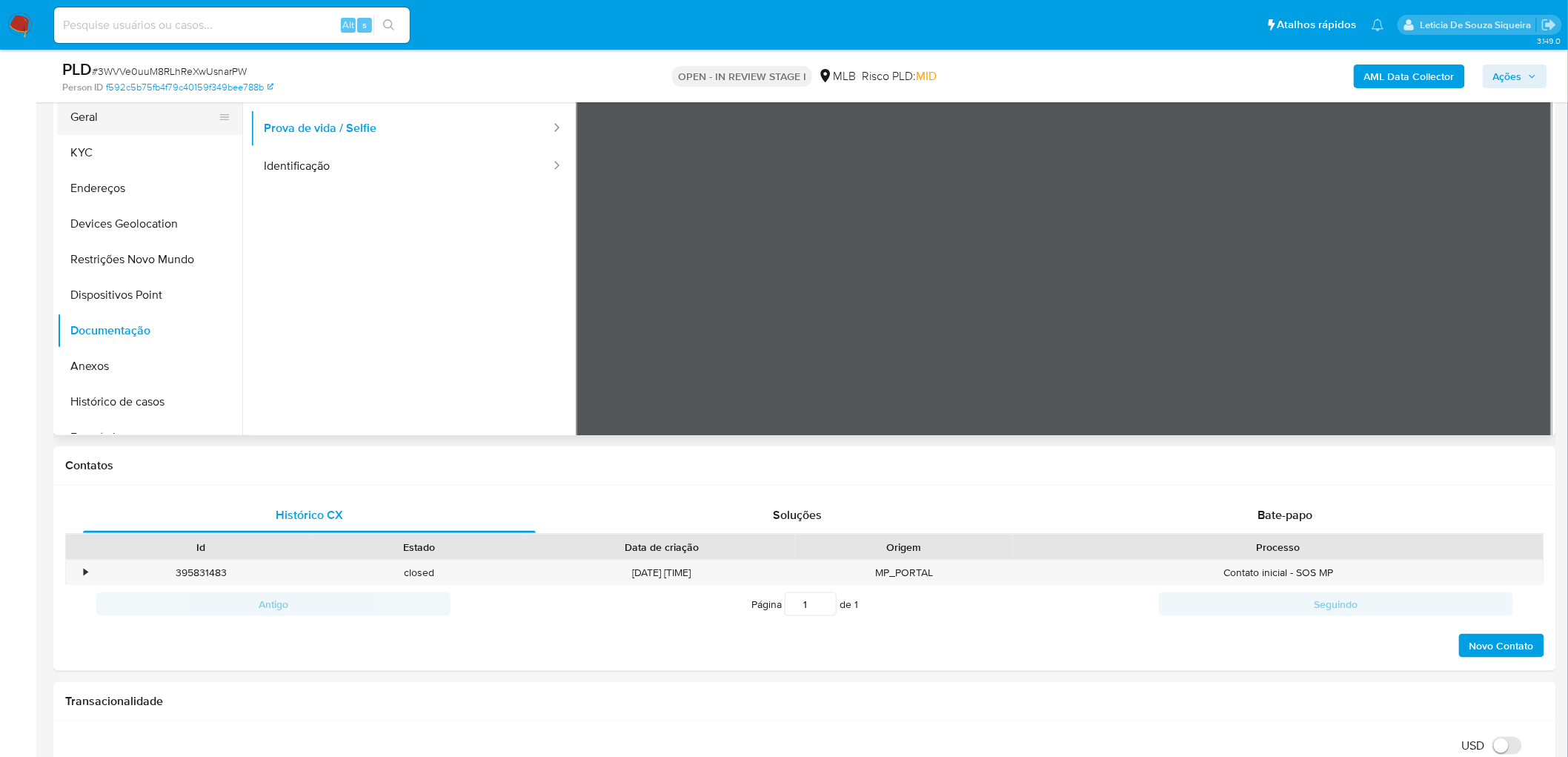 click on "Geral" at bounding box center (144, 117) 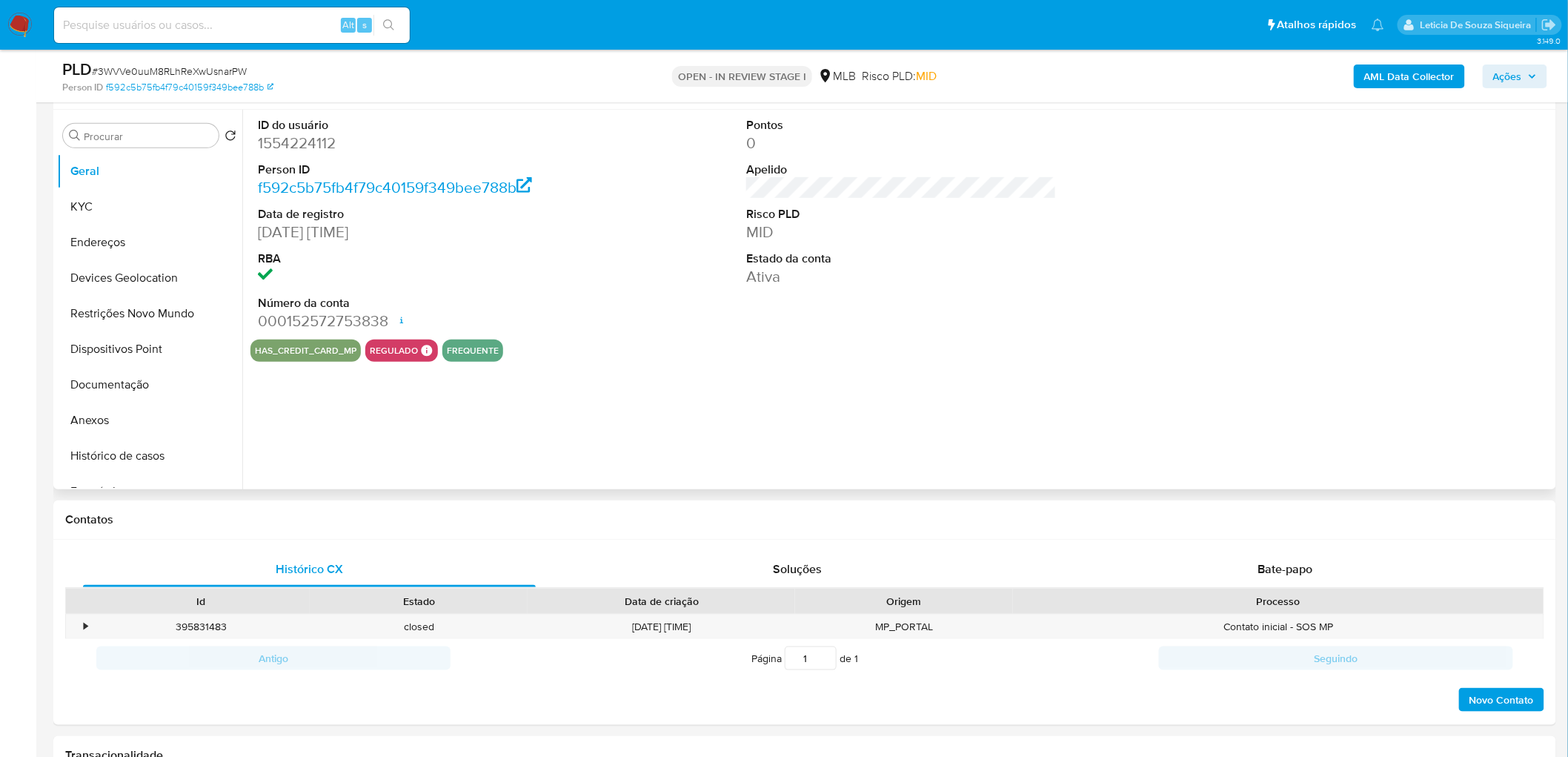 scroll, scrollTop: 247, scrollLeft: 0, axis: vertical 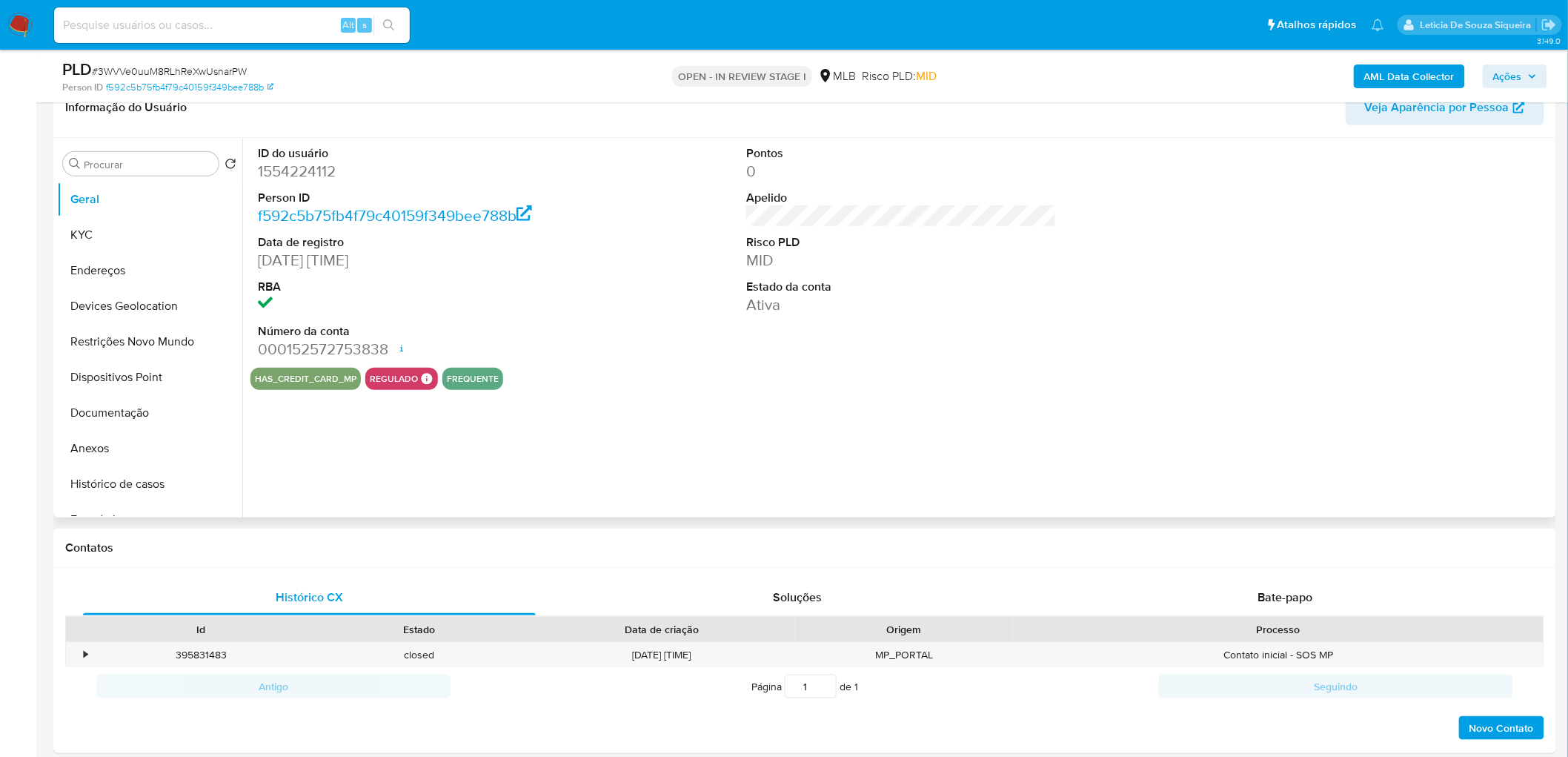 type 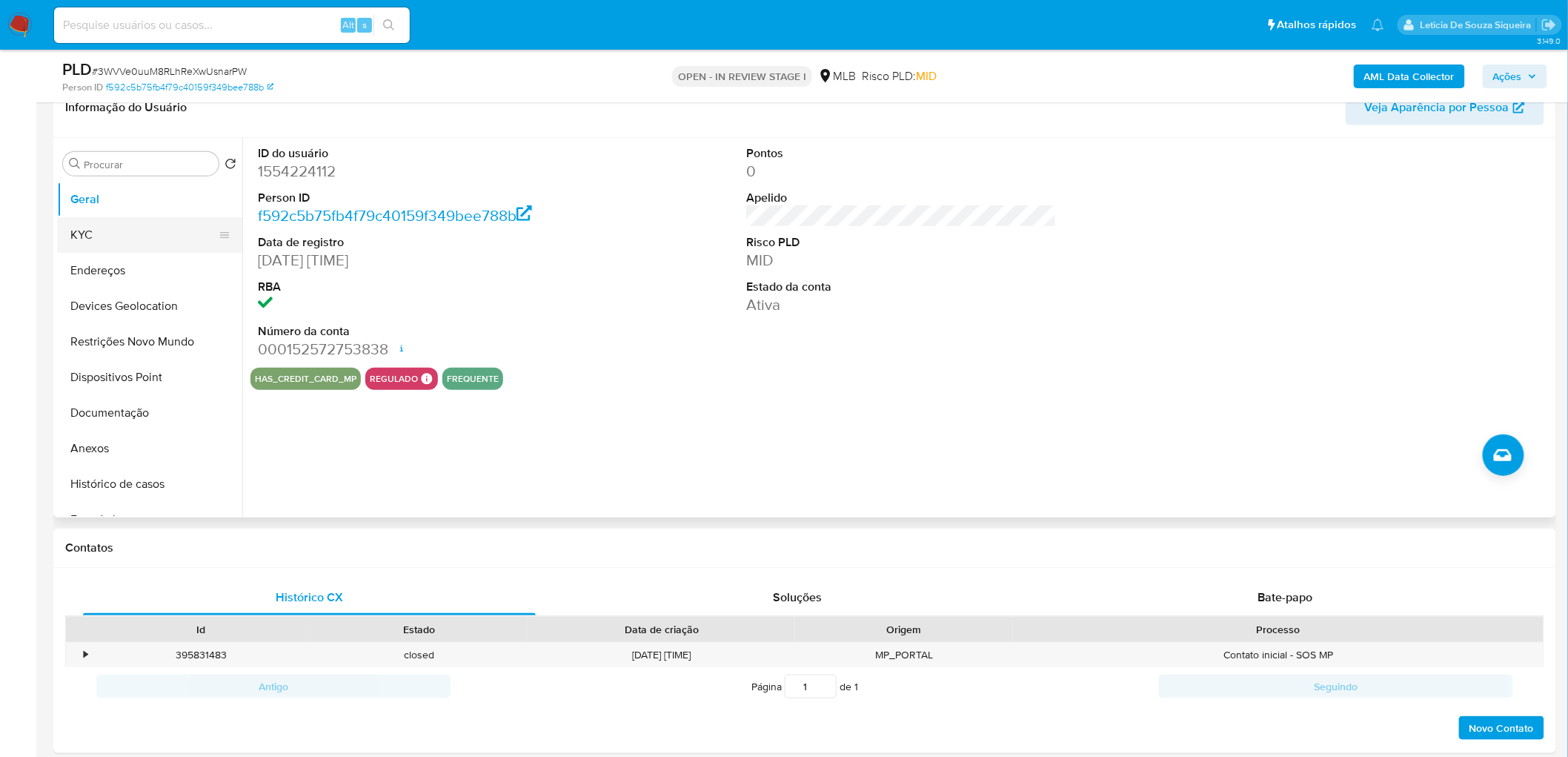 click on "KYC" at bounding box center [144, 235] 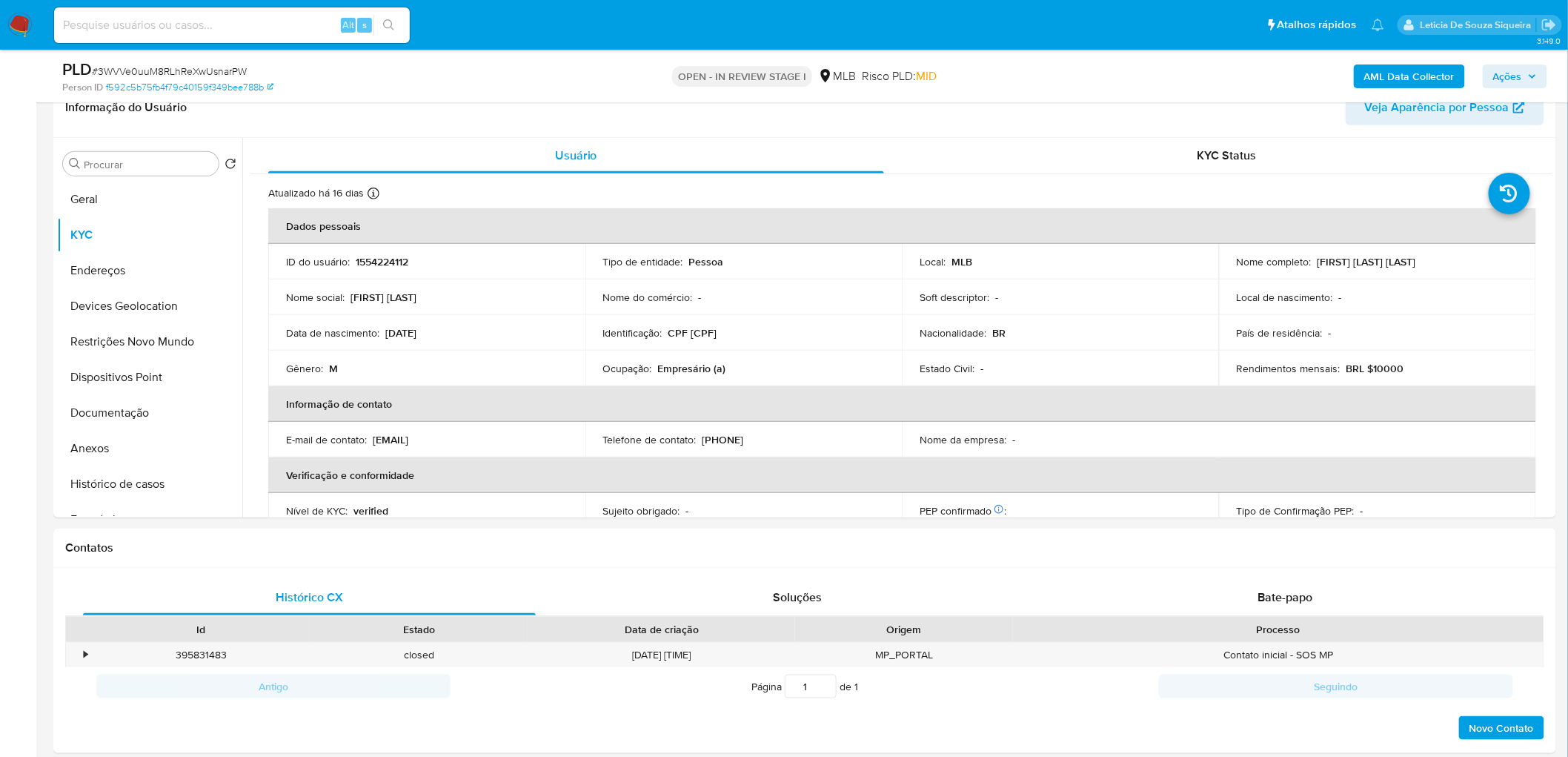type 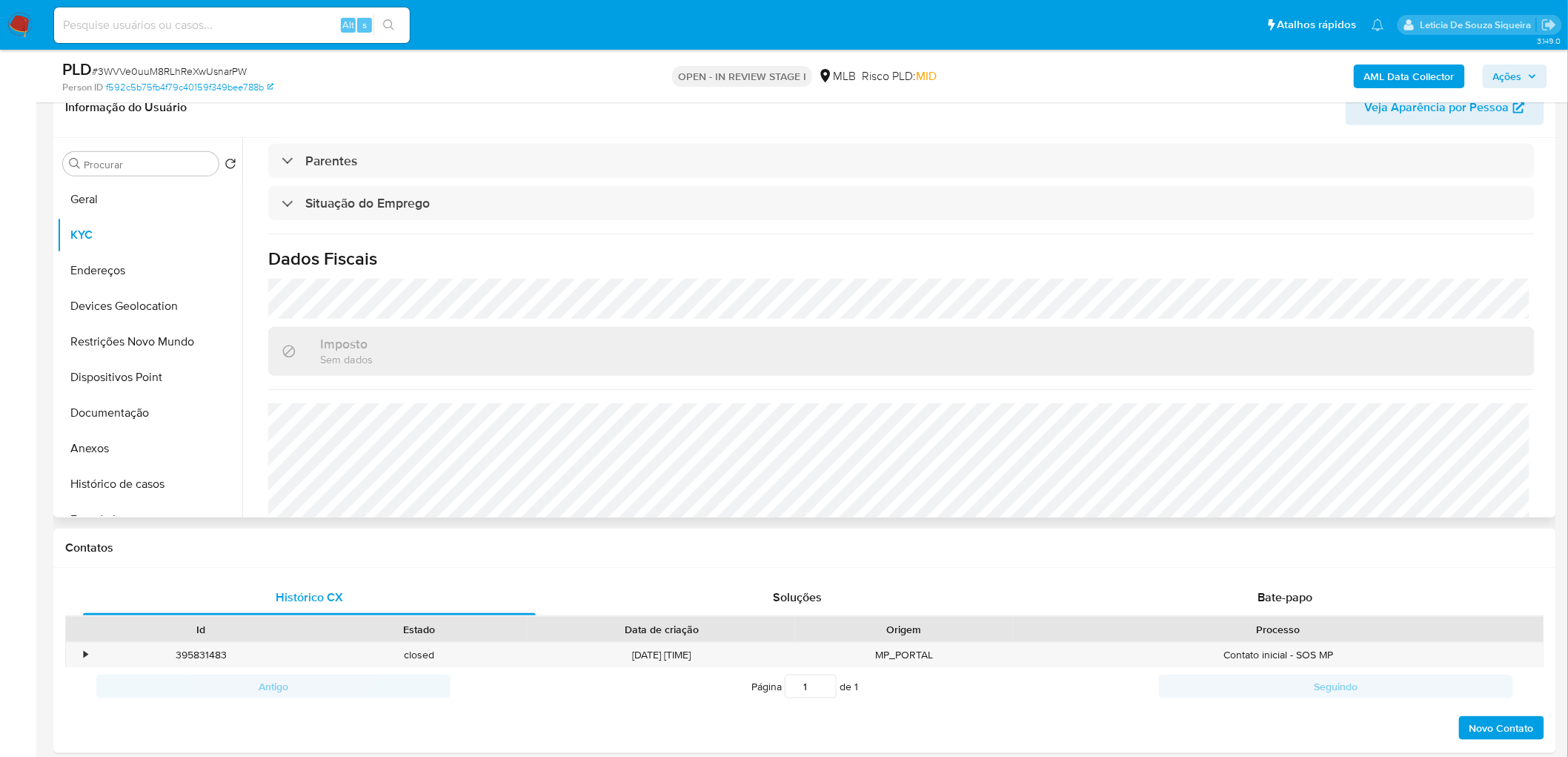 scroll, scrollTop: 617, scrollLeft: 0, axis: vertical 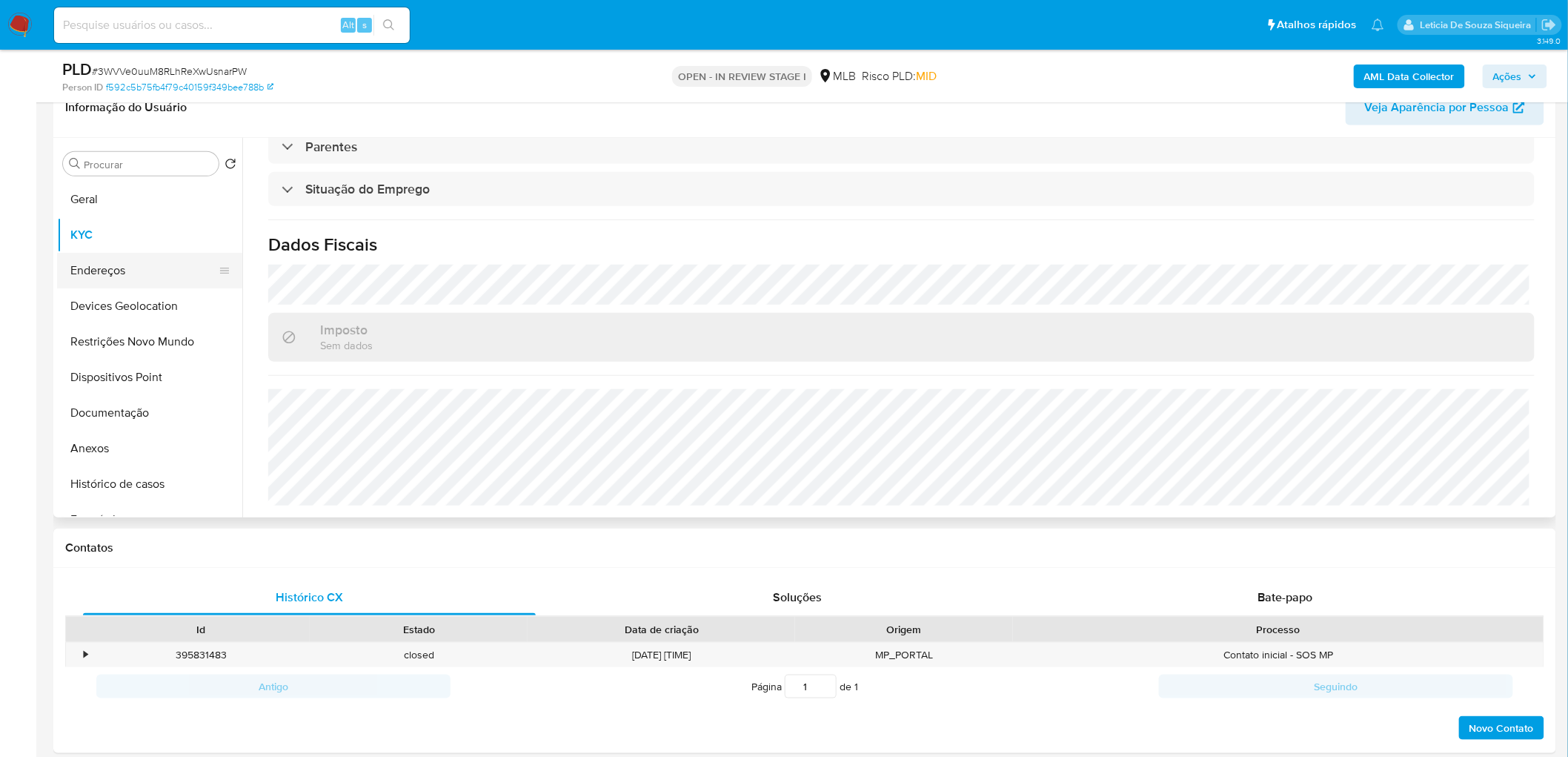drag, startPoint x: 142, startPoint y: 263, endPoint x: 132, endPoint y: 268, distance: 11.18034 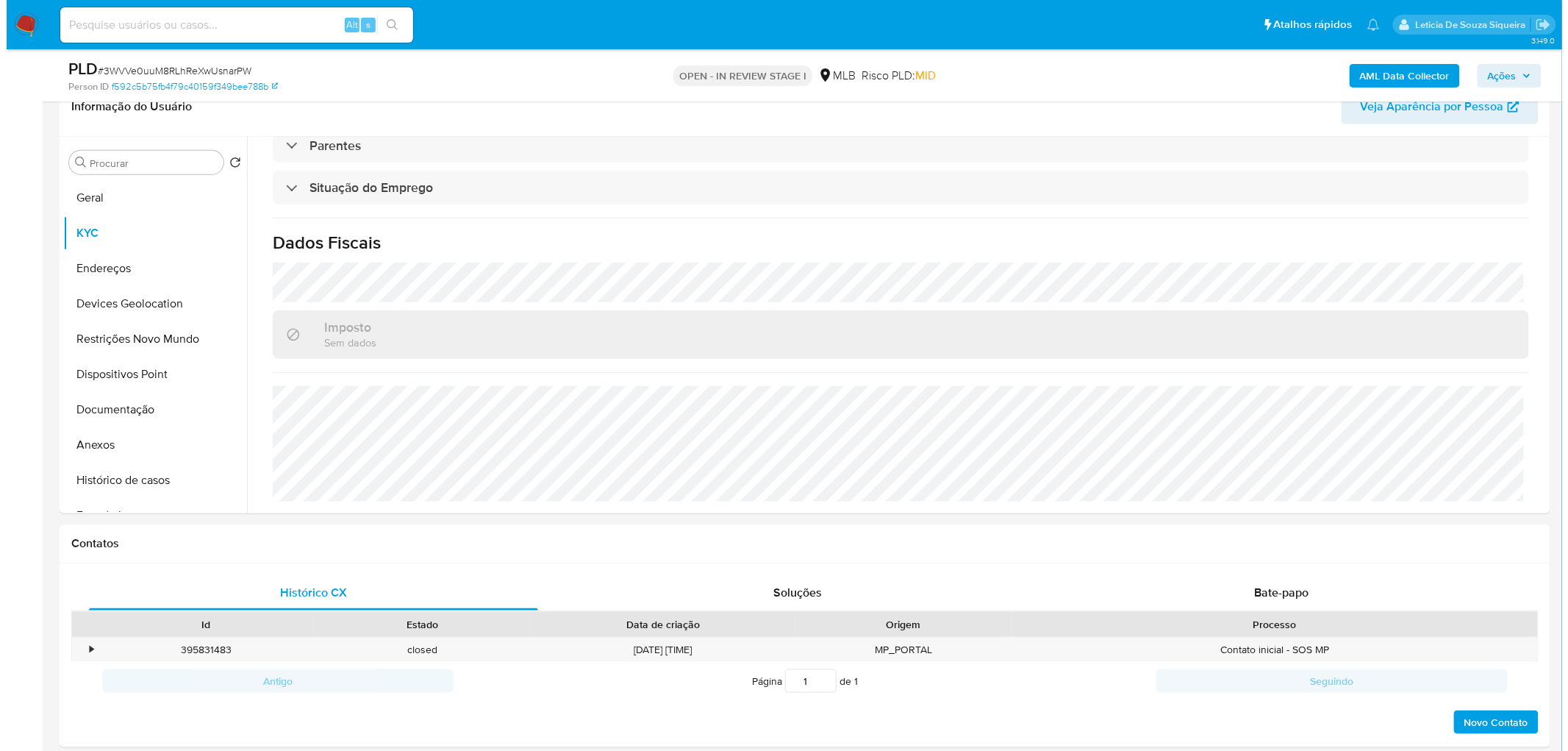 scroll, scrollTop: 0, scrollLeft: 0, axis: both 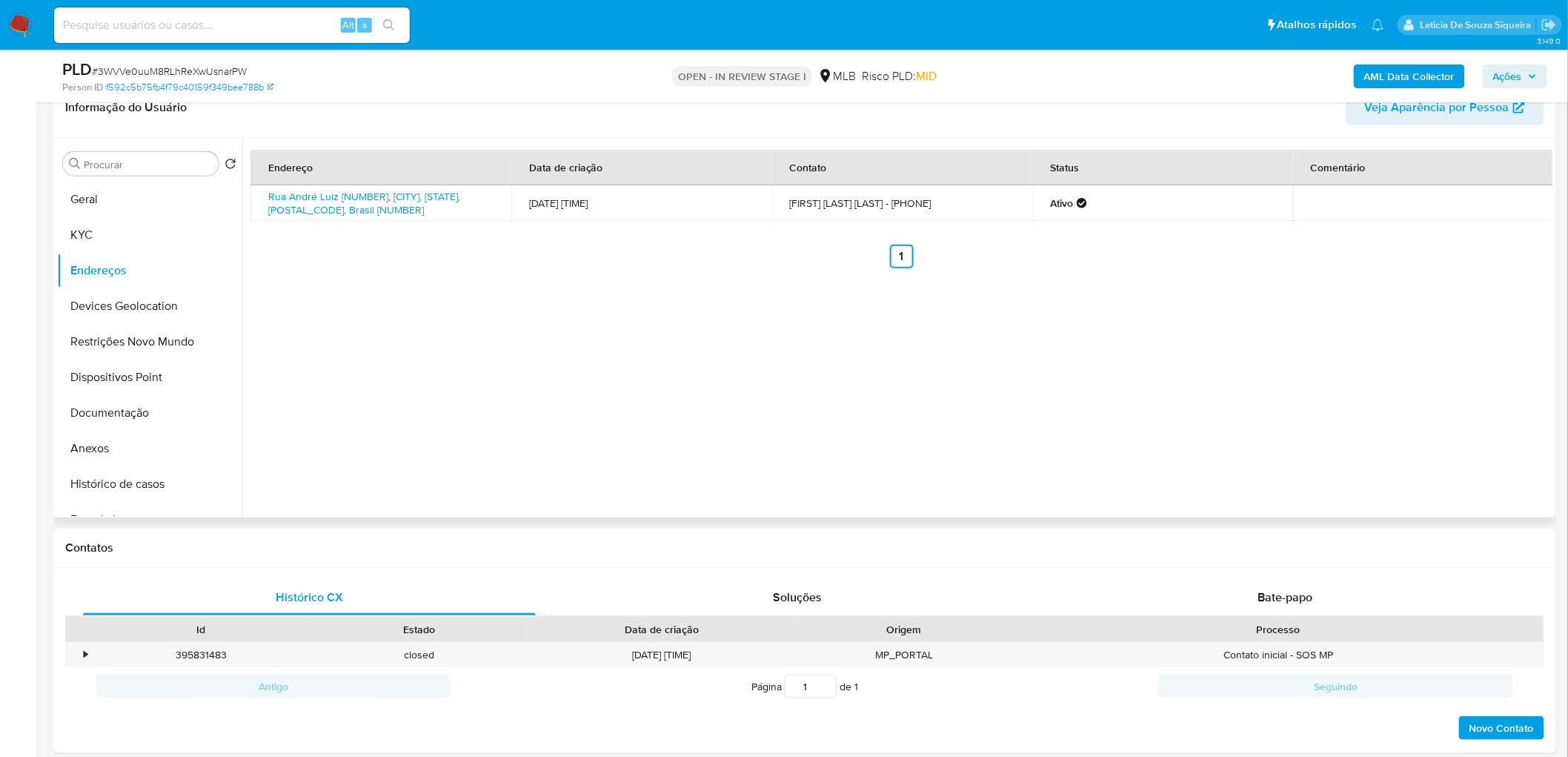 click on "Endereço Data de criação Contato Status Comentário Rua André Luiz 436, Montes Claros, Minas Gerais, 39402412, Brasil 436 17/11/2023 13:12:32 Marco Tulio Afonso Medeiros - 38988424560 Ativo Anterior 1 Siguiente" at bounding box center [897, 328] 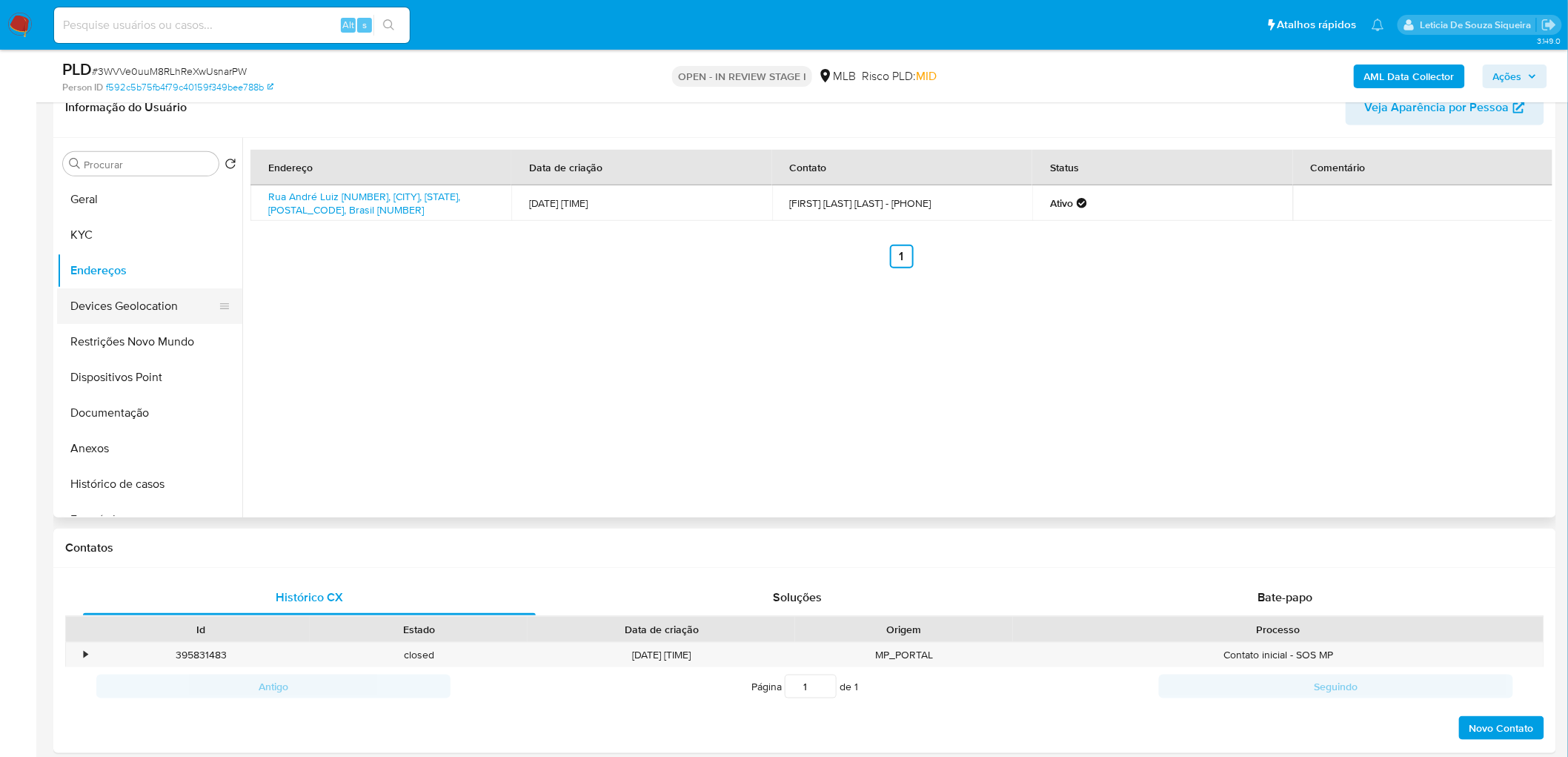drag, startPoint x: 179, startPoint y: 305, endPoint x: 143, endPoint y: 310, distance: 36.345564 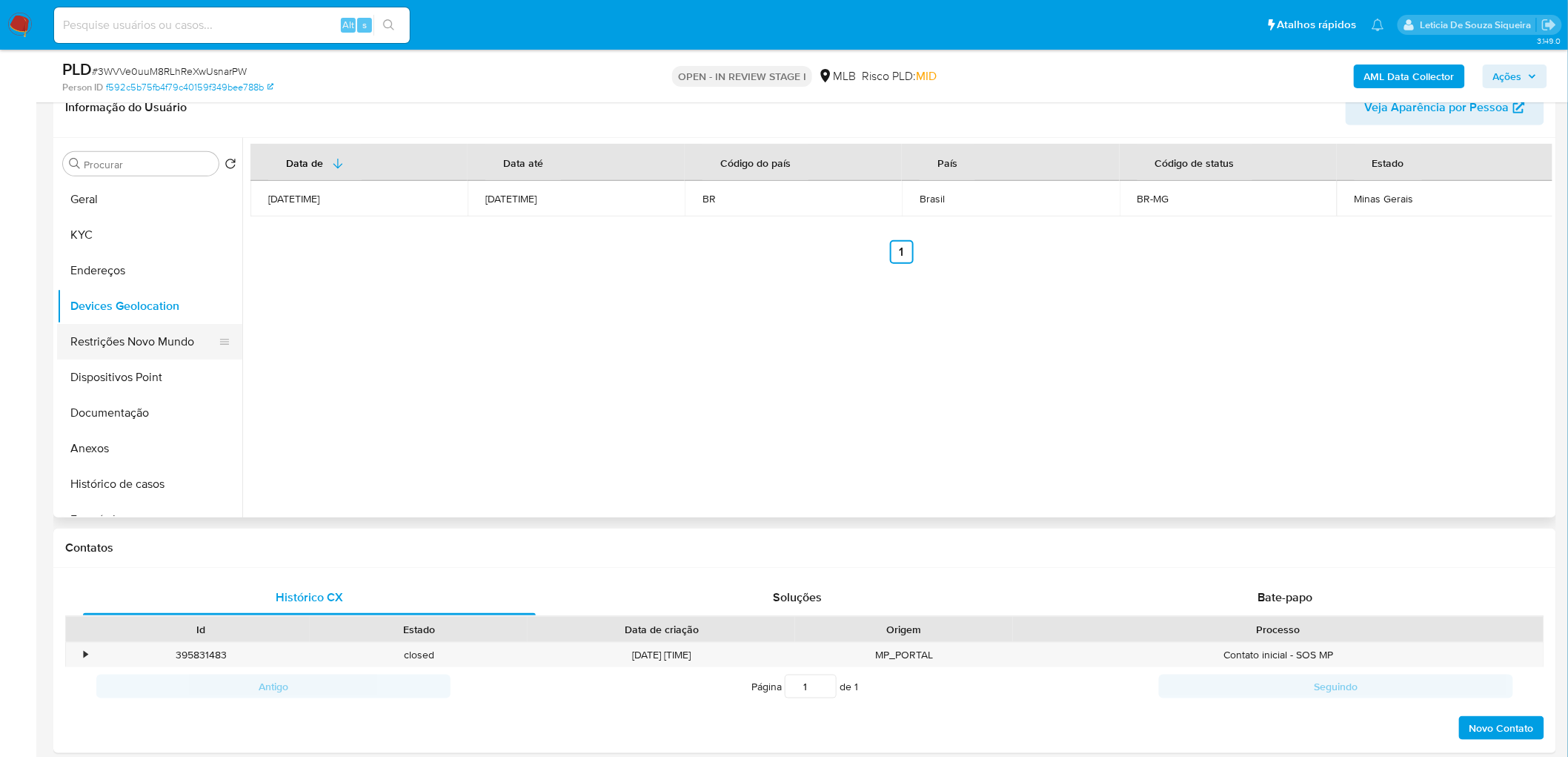 click on "Restrições Novo Mundo" at bounding box center (144, 342) 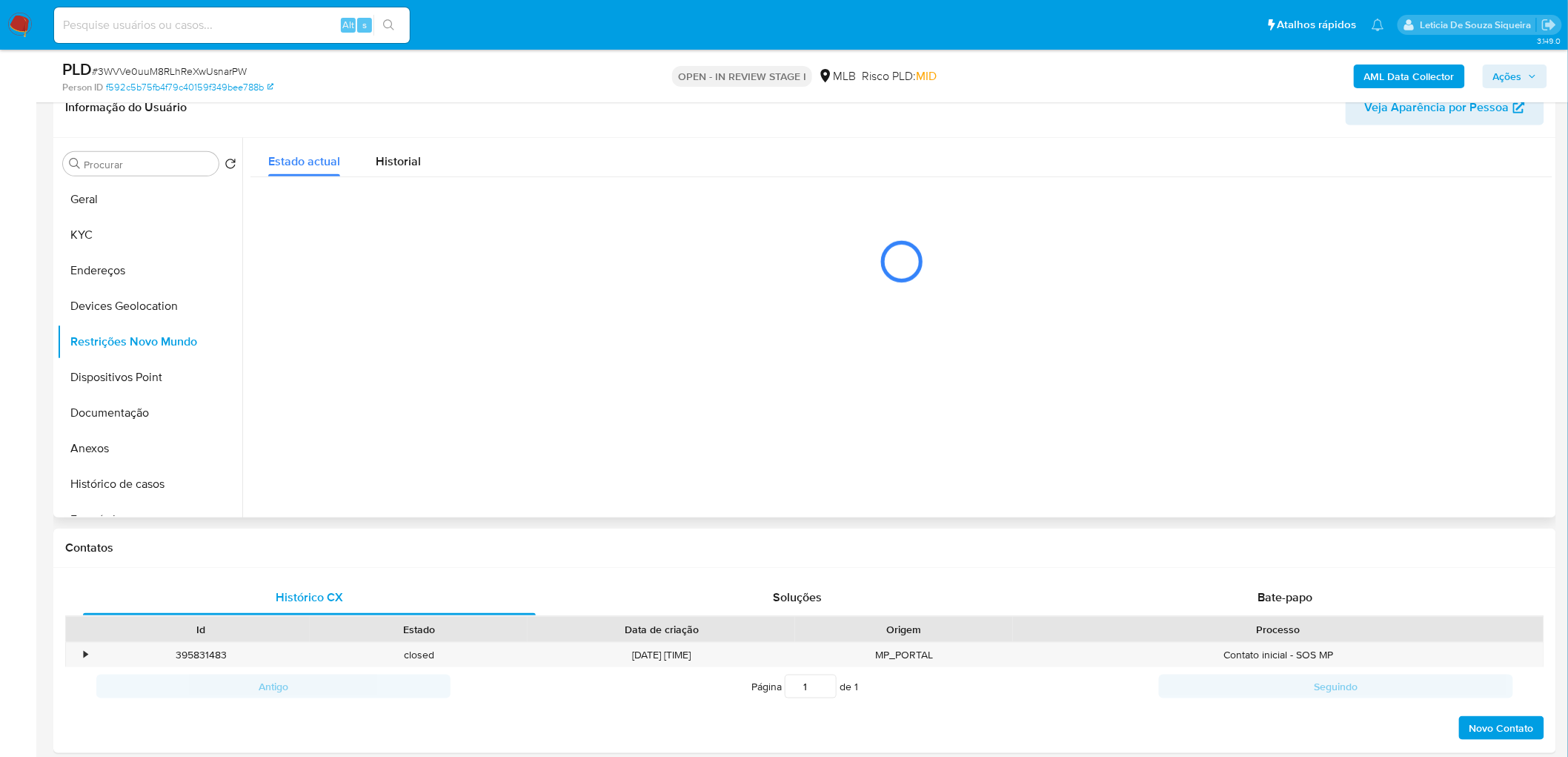 type 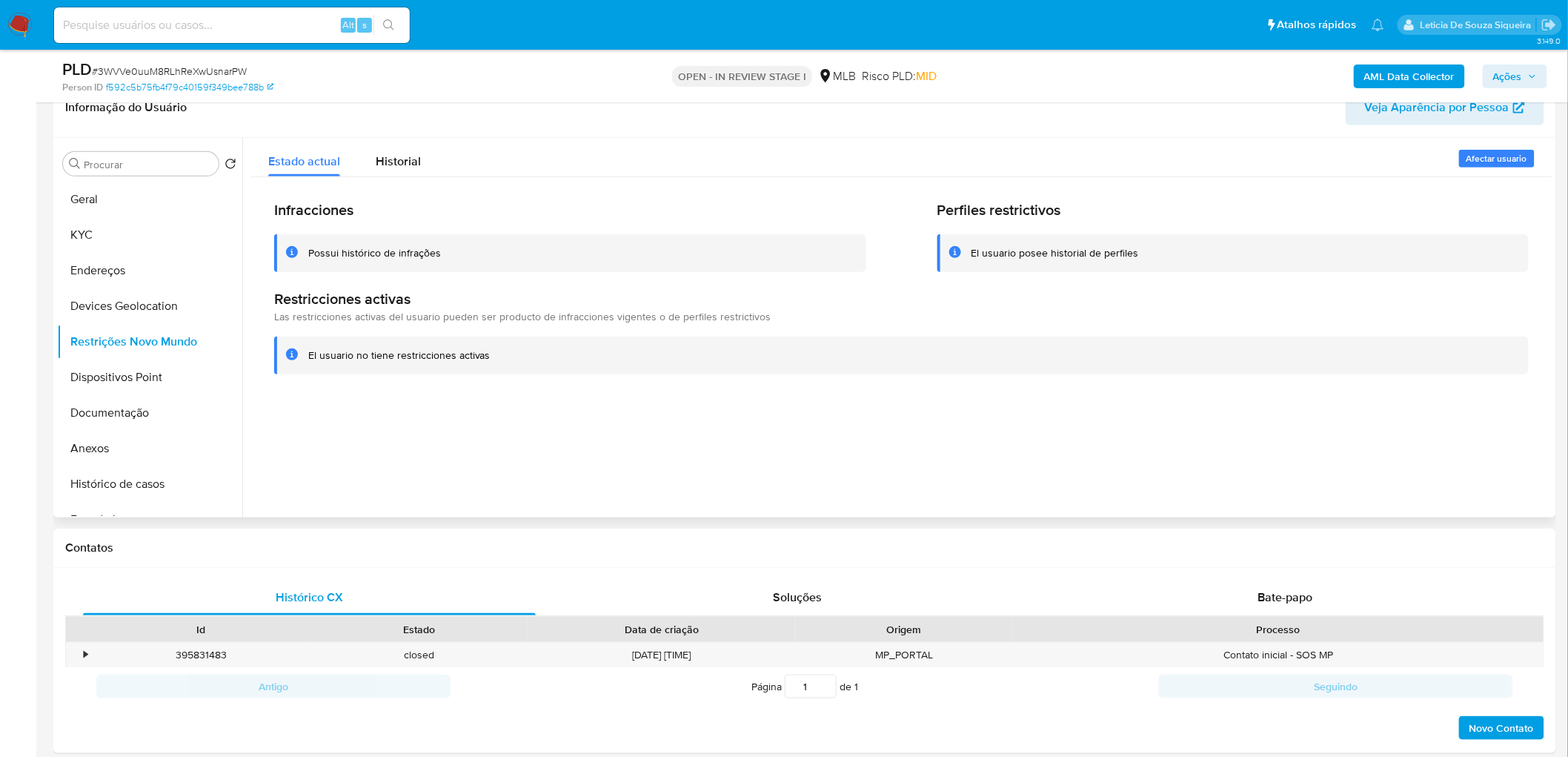 click at bounding box center [897, 328] 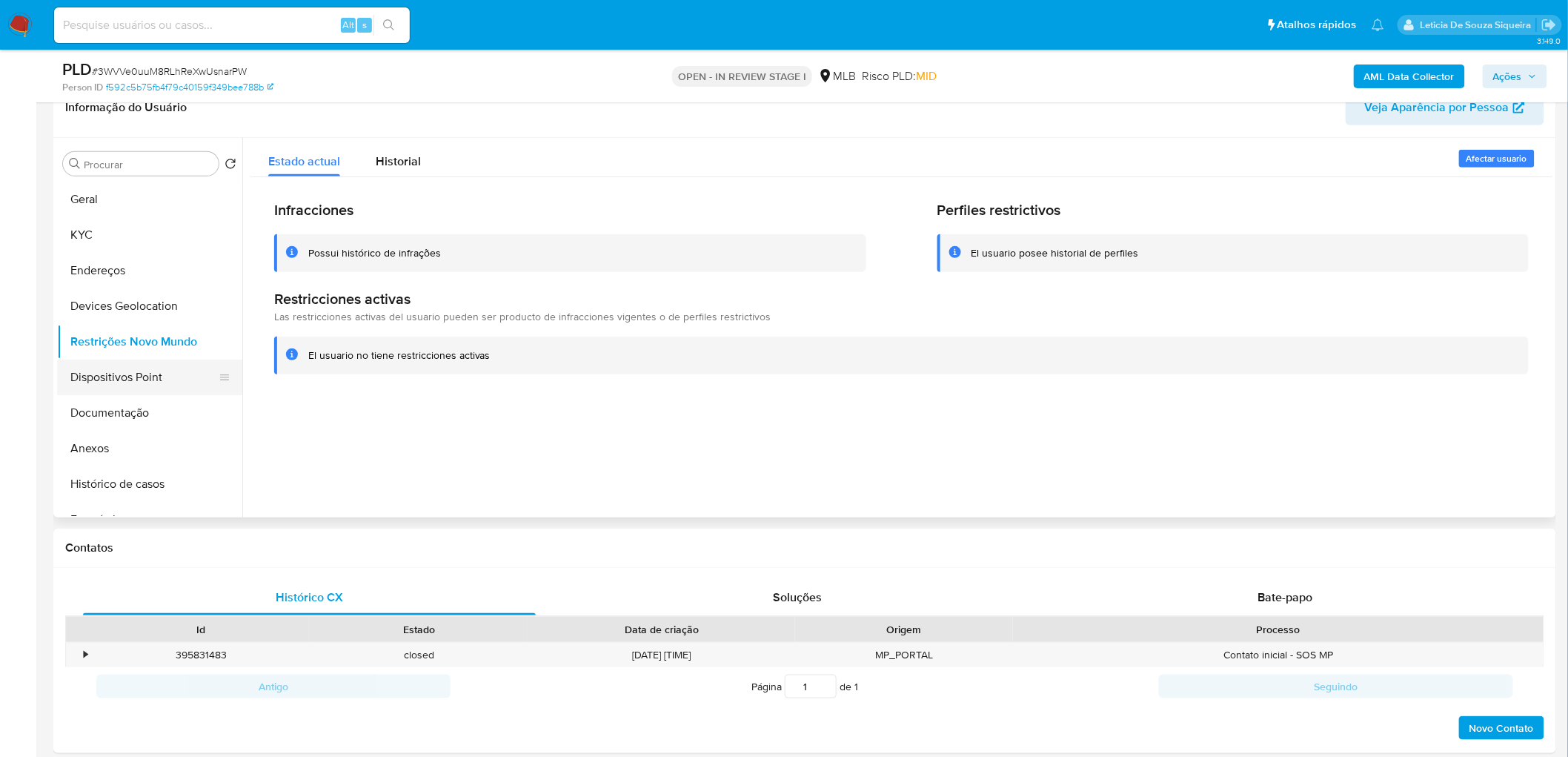 click on "Dispositivos Point" at bounding box center (144, 377) 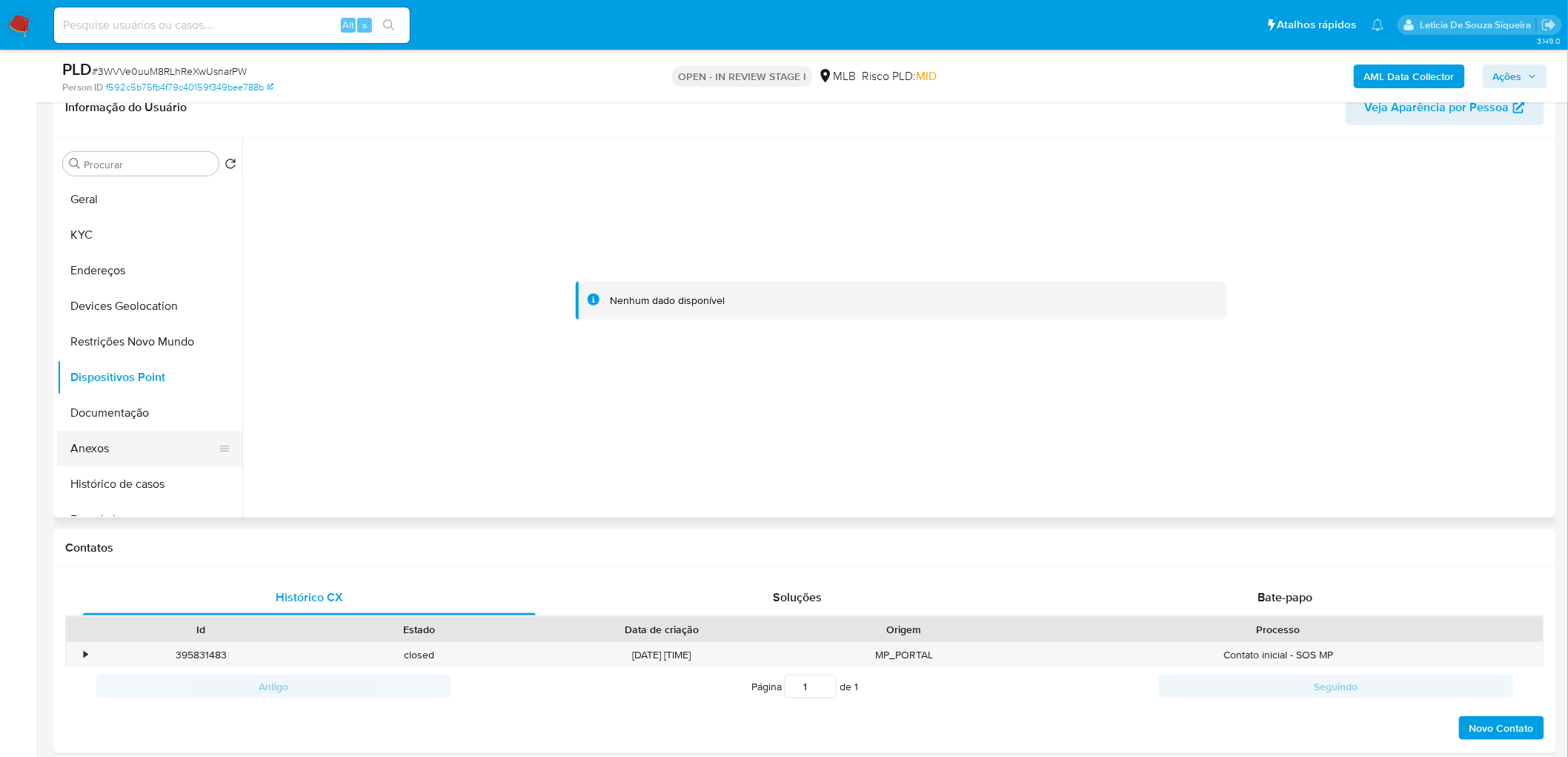 drag, startPoint x: 127, startPoint y: 443, endPoint x: 139, endPoint y: 438, distance: 13 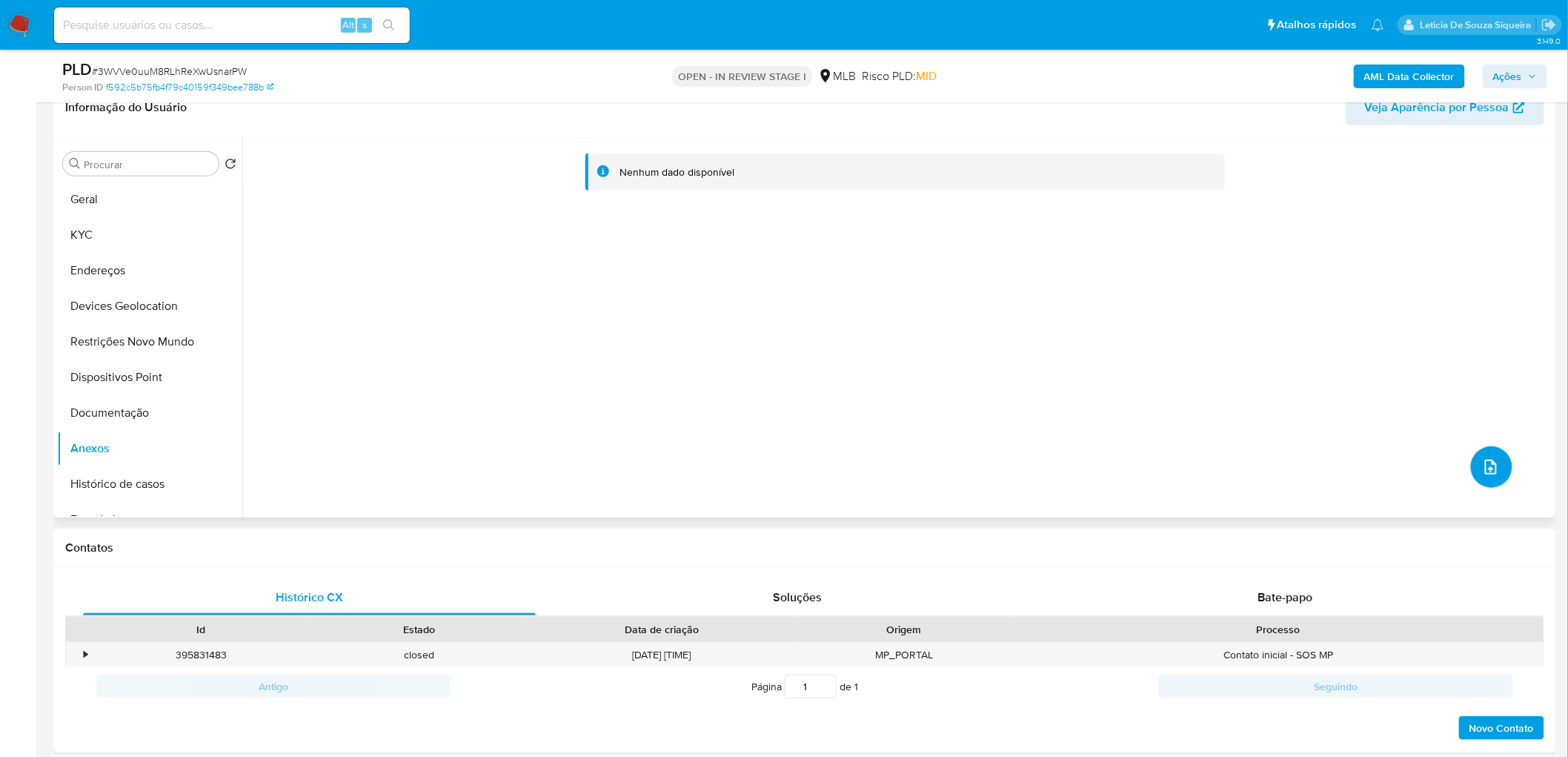 click 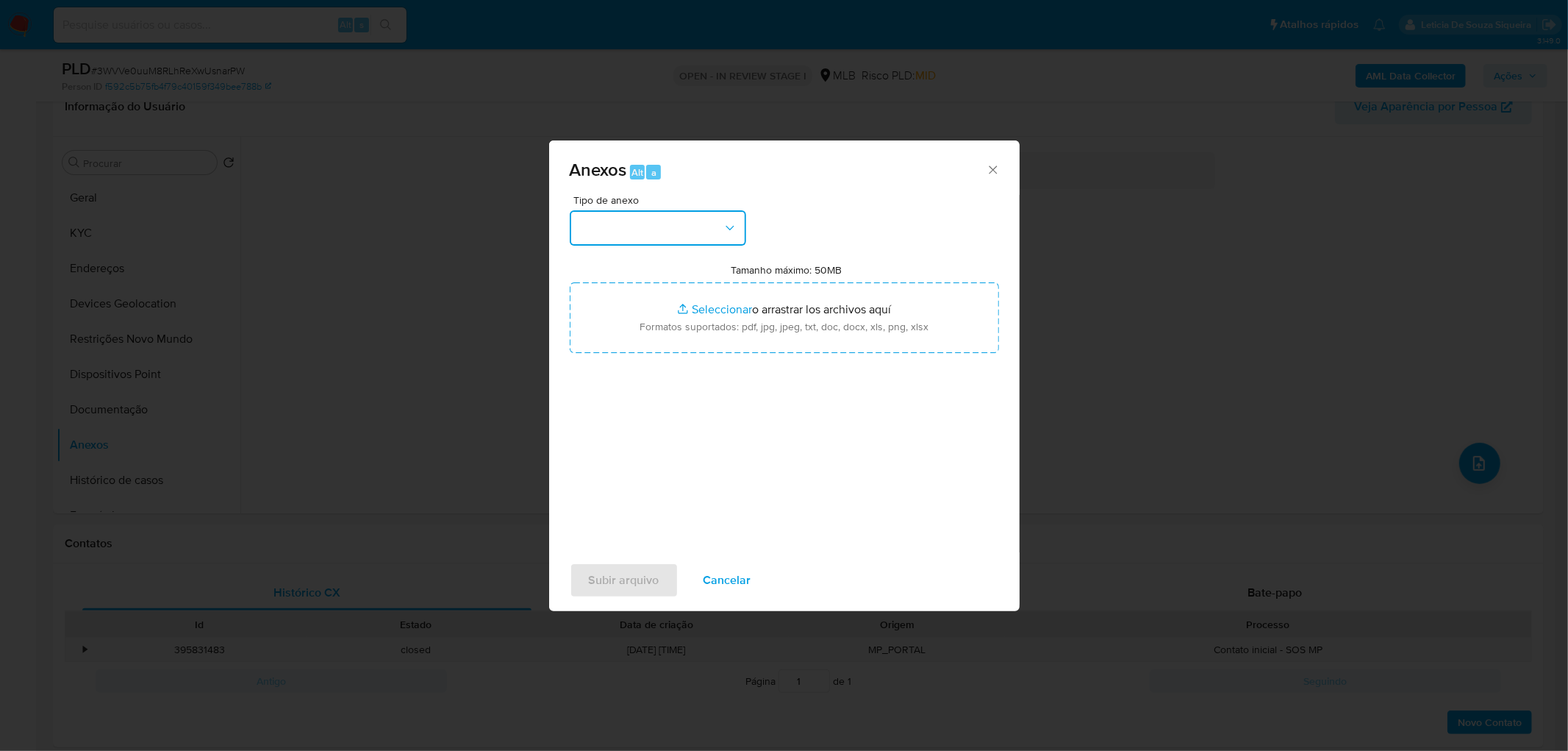 click at bounding box center (658, 228) 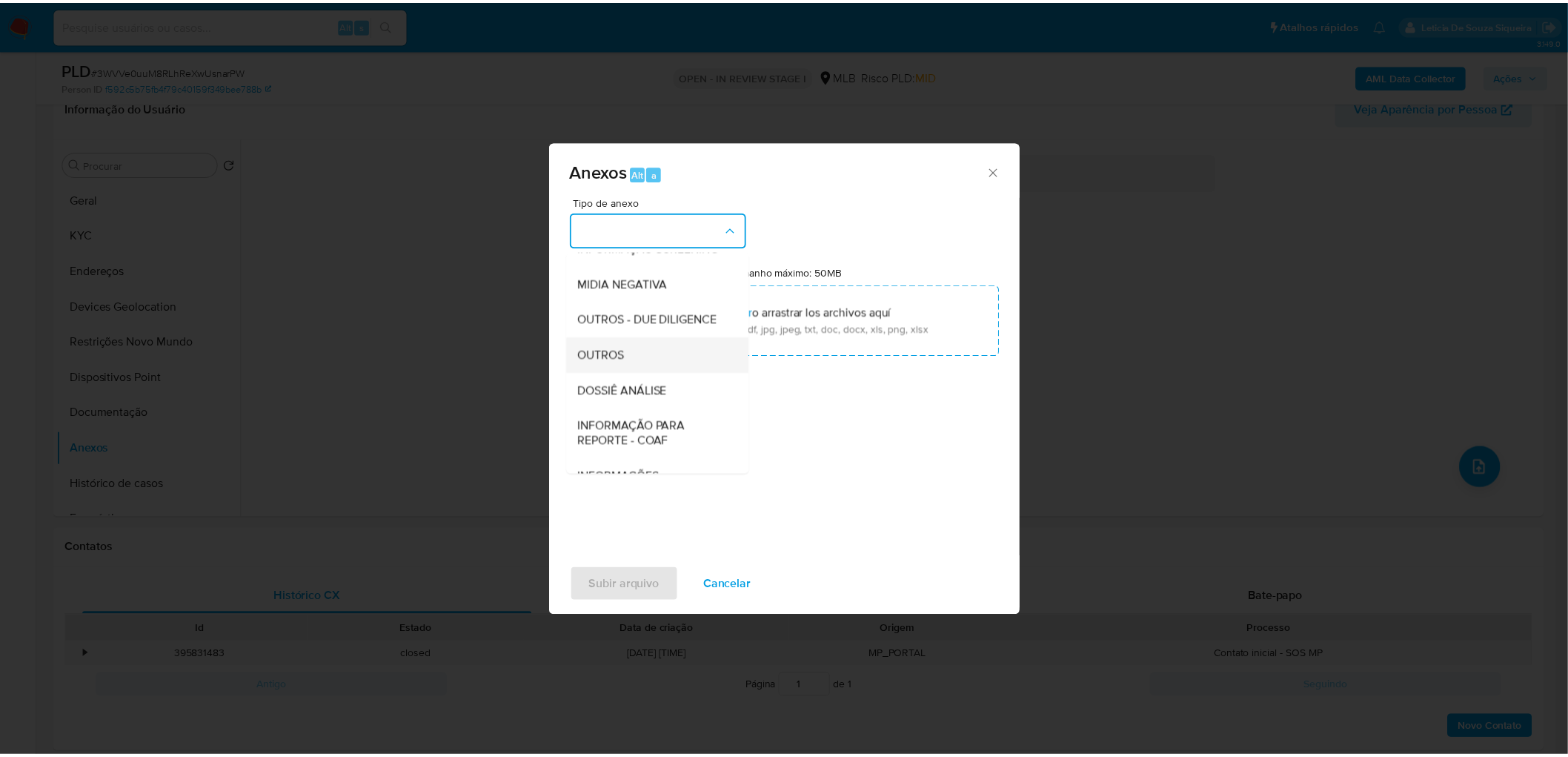 scroll, scrollTop: 165, scrollLeft: 0, axis: vertical 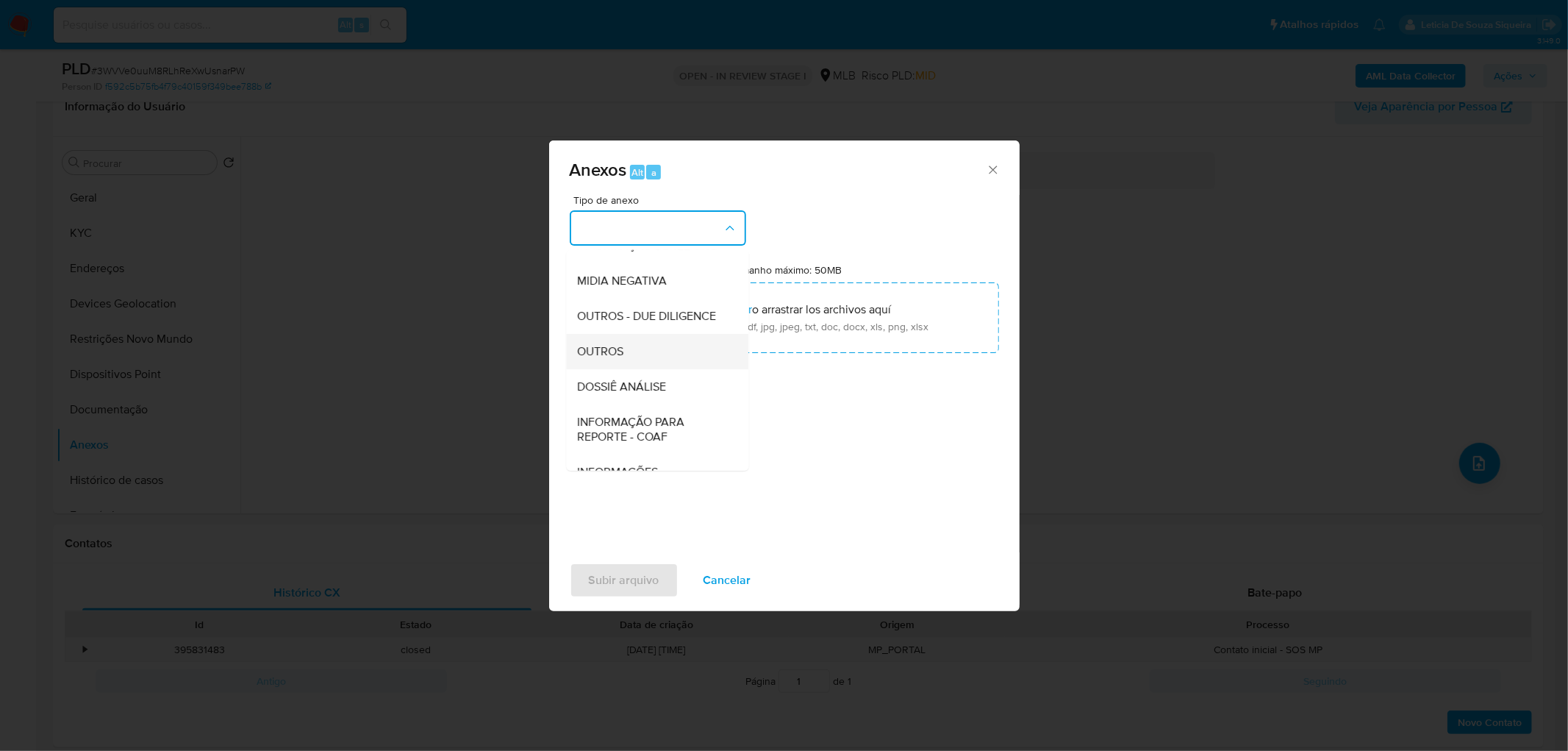 click on "OUTROS" at bounding box center [653, 352] 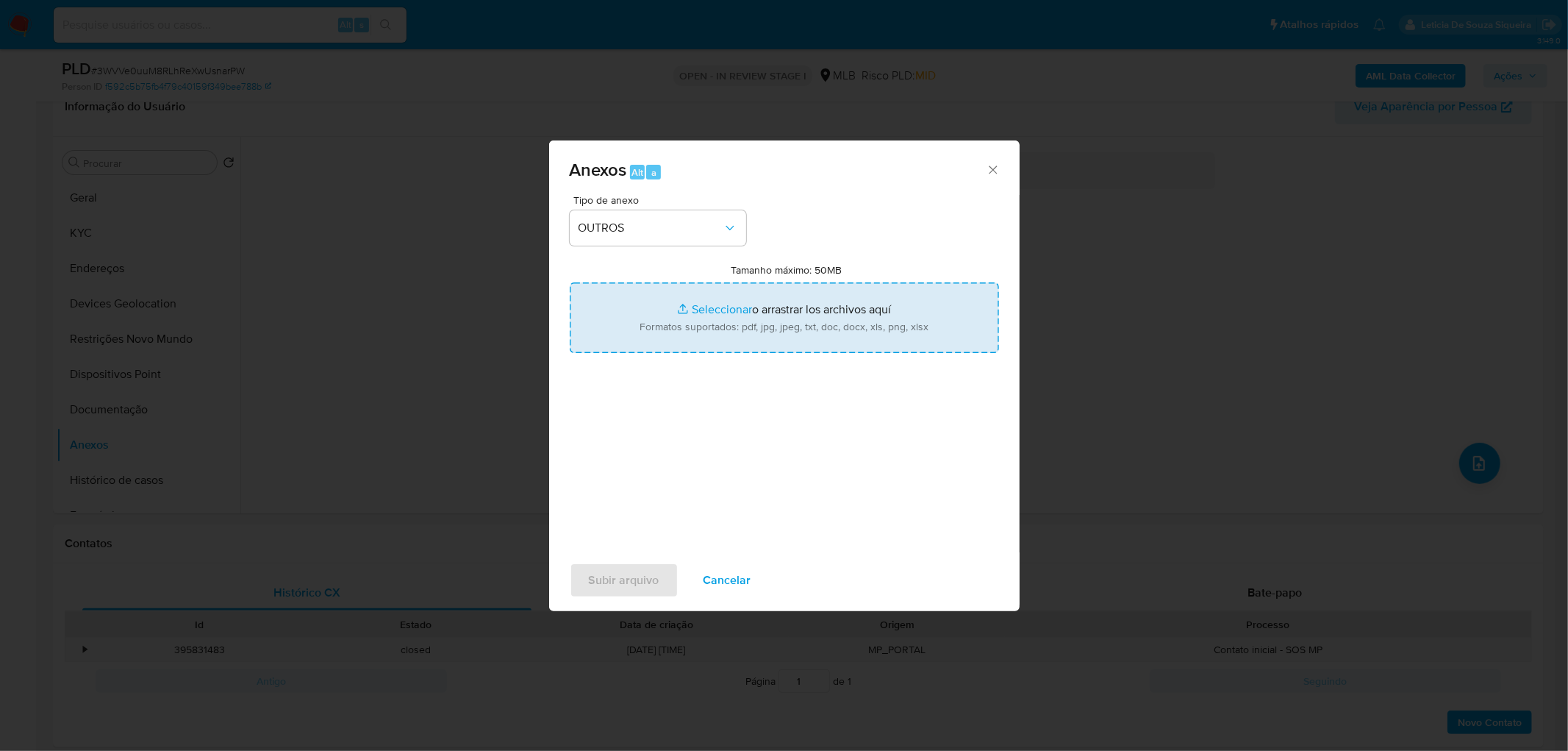 click on "Tamanho máximo: 50MB Seleccionar archivos" at bounding box center [784, 318] 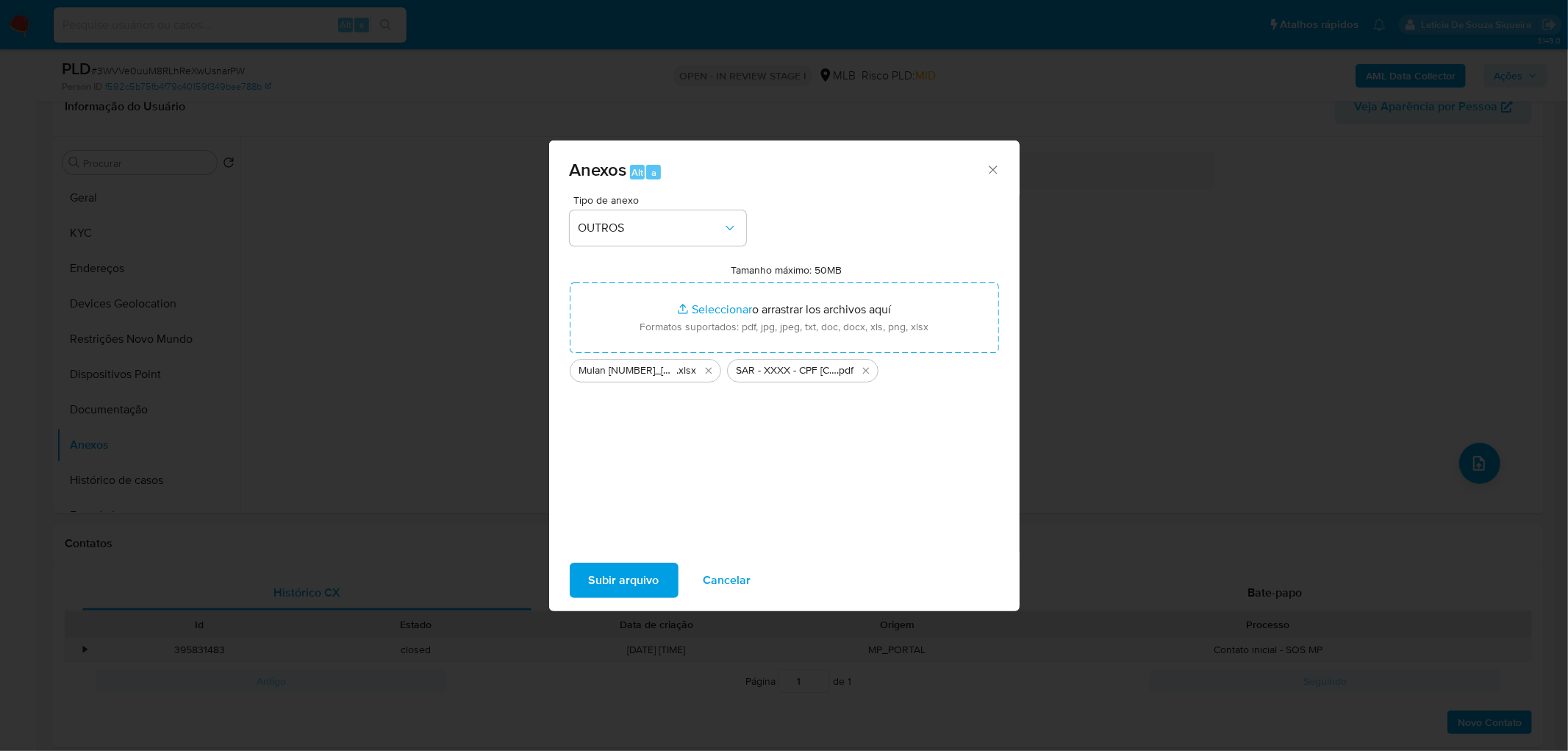 click on "Subir arquivo" at bounding box center (624, 580) 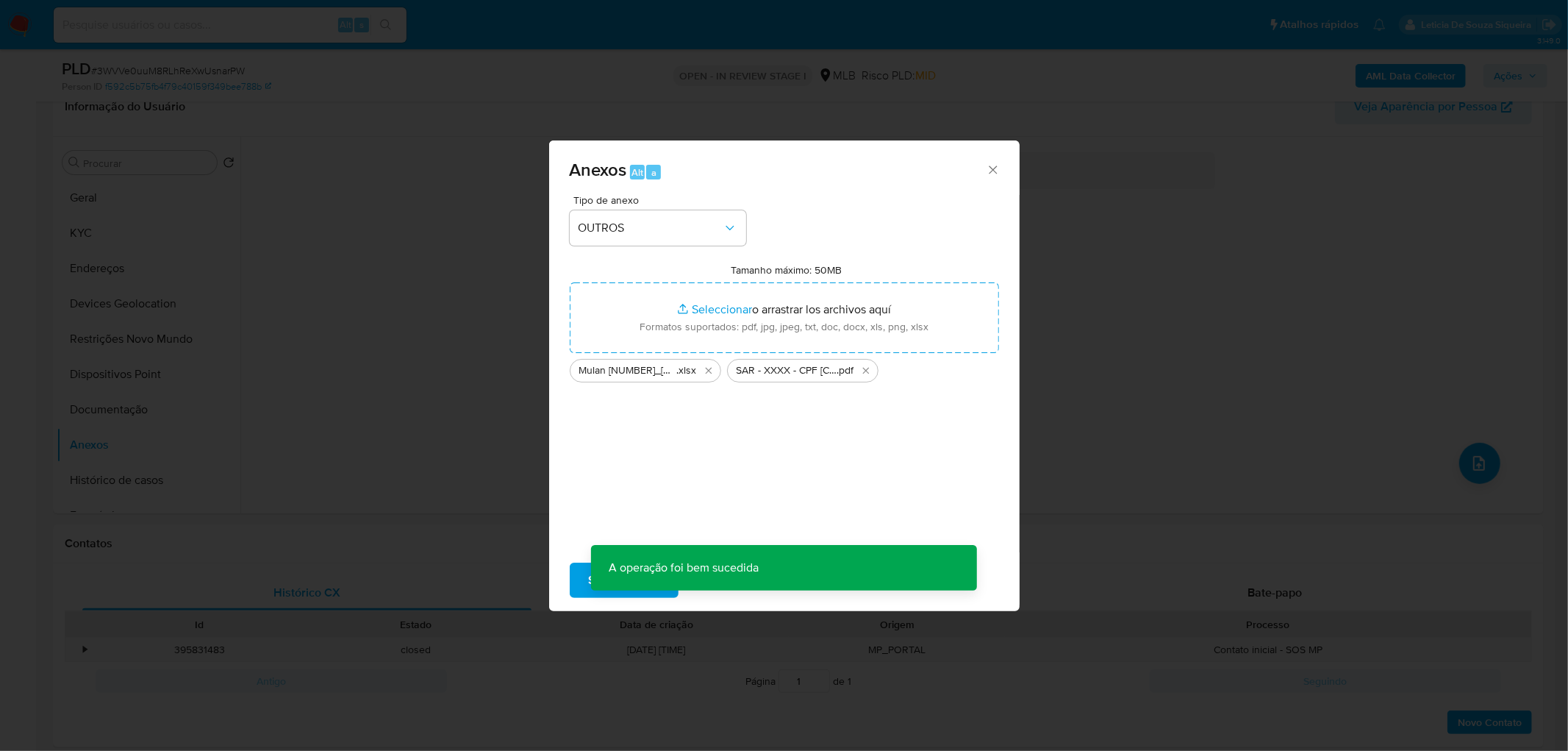 click on "Anexos Alt a Tipo de anexo OUTROS Tamanho máximo: 50MB Seleccionar archivos Seleccionar  o arrastrar los archivos aquí Formatos suportados: pdf, jpg, jpeg, txt, doc, docx, xls, png, xlsx Mulan 1554224112_2025_08_06_18_01_33 .xlsx SAR - XXXX - CPF 15284335643 - MARCO TULIO AFONSO MEDEIROS .pdf A operação foi bem sucedida A operação foi bem sucedida Subir arquivo Cancelar" at bounding box center (784, 375) 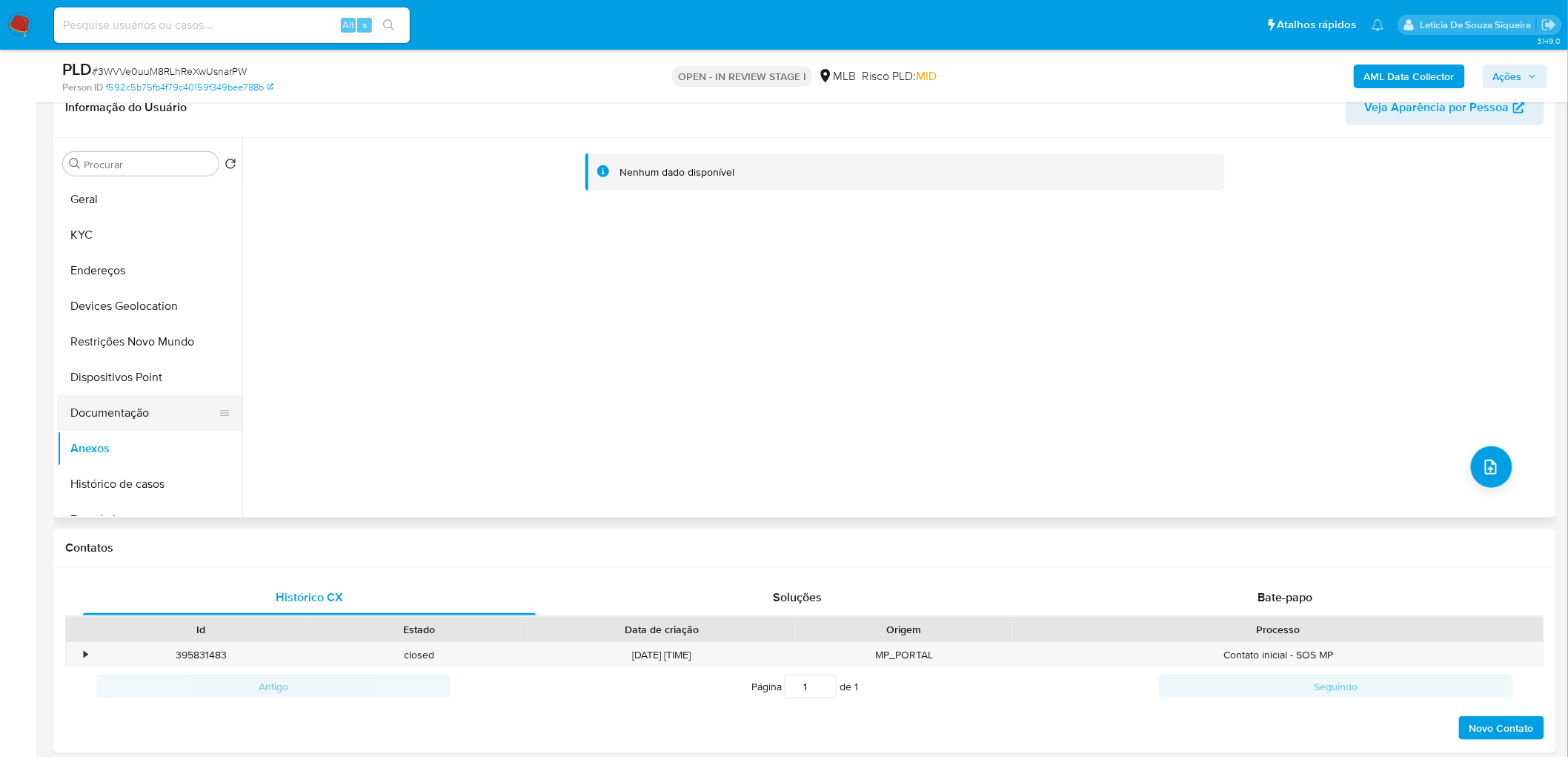 click on "Documentação" at bounding box center [144, 413] 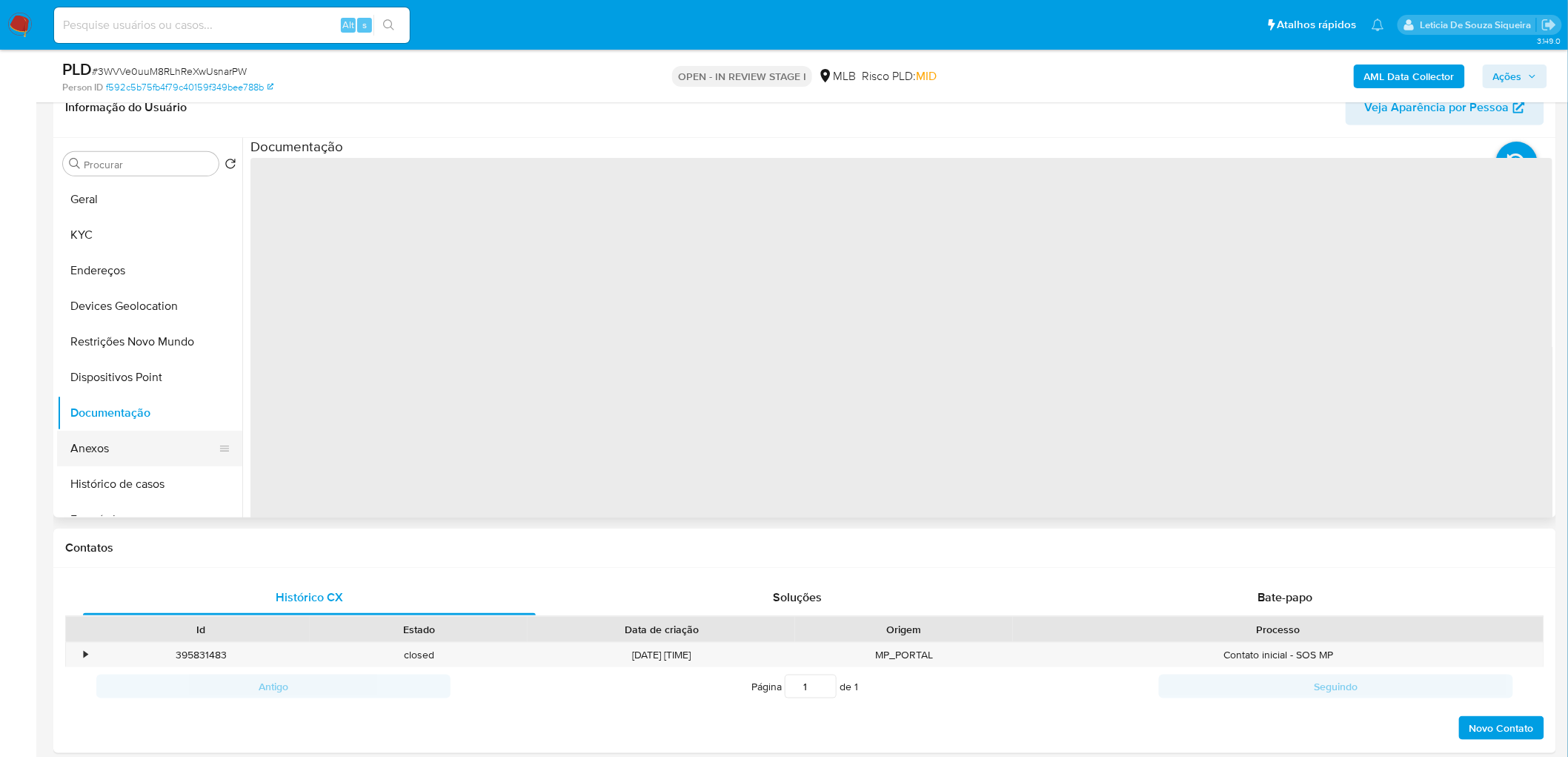 click on "Anexos" at bounding box center [144, 449] 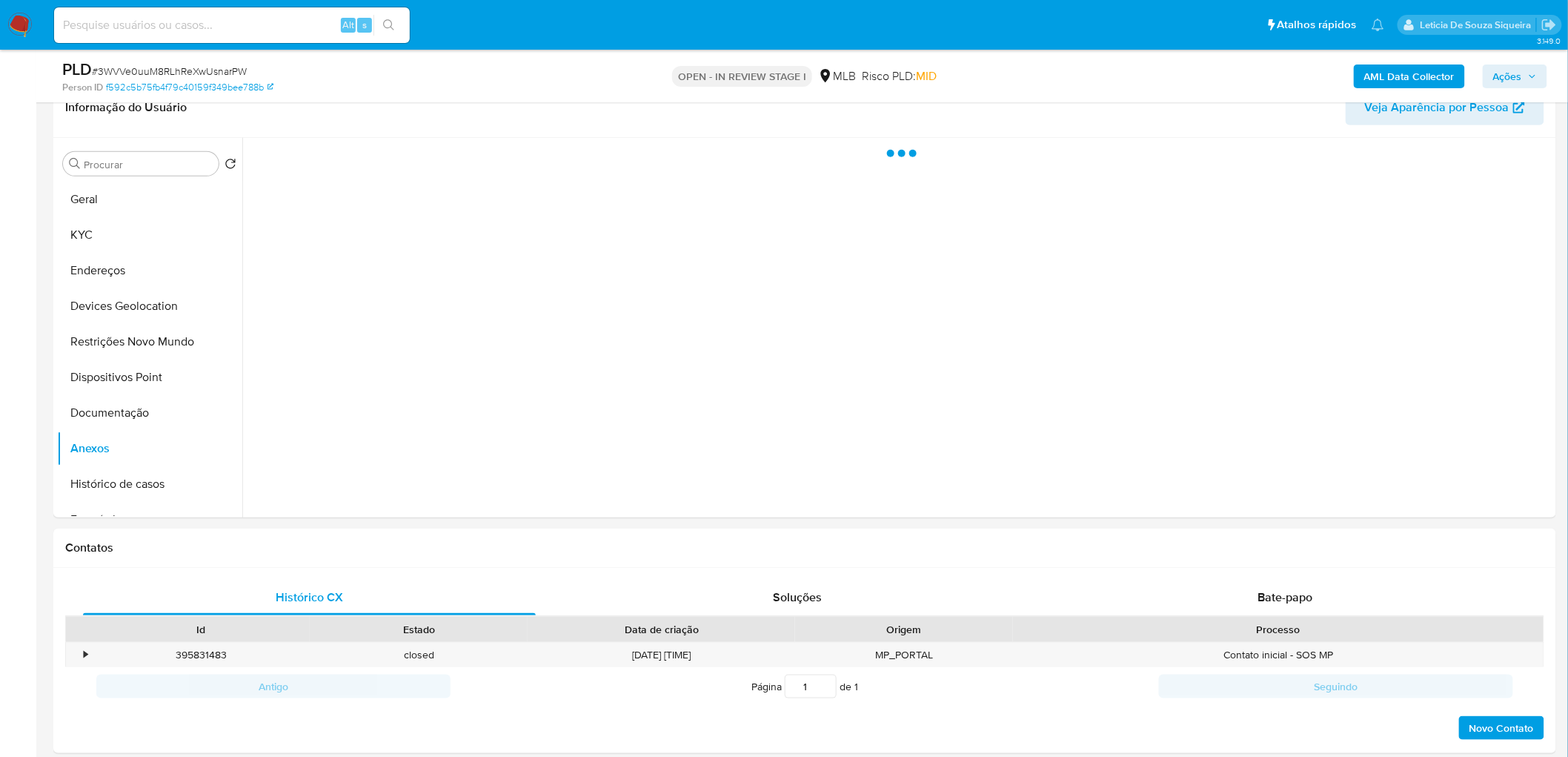 click on "Ações" at bounding box center [1507, 76] 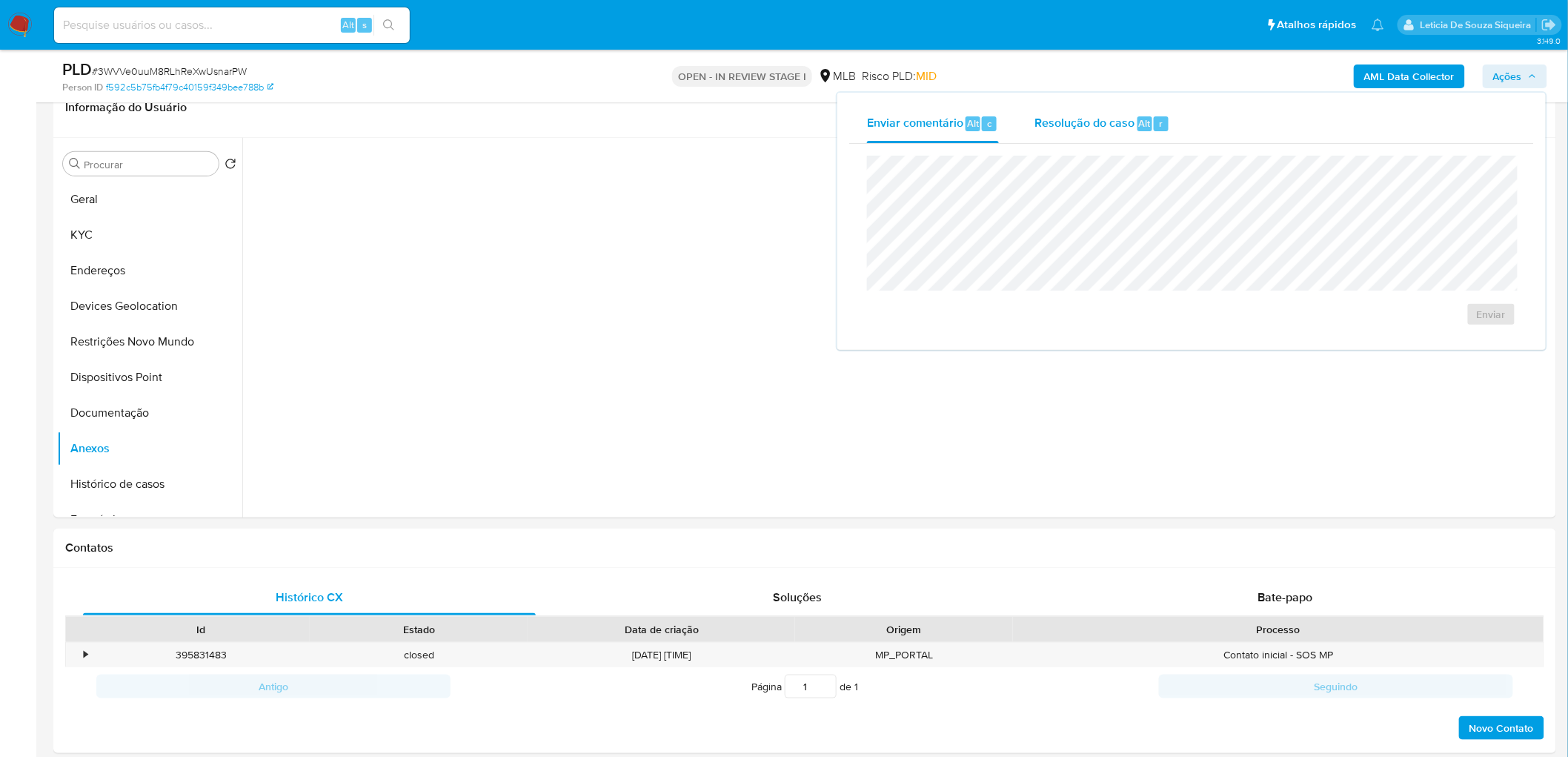 click on "Alt" at bounding box center [1145, 123] 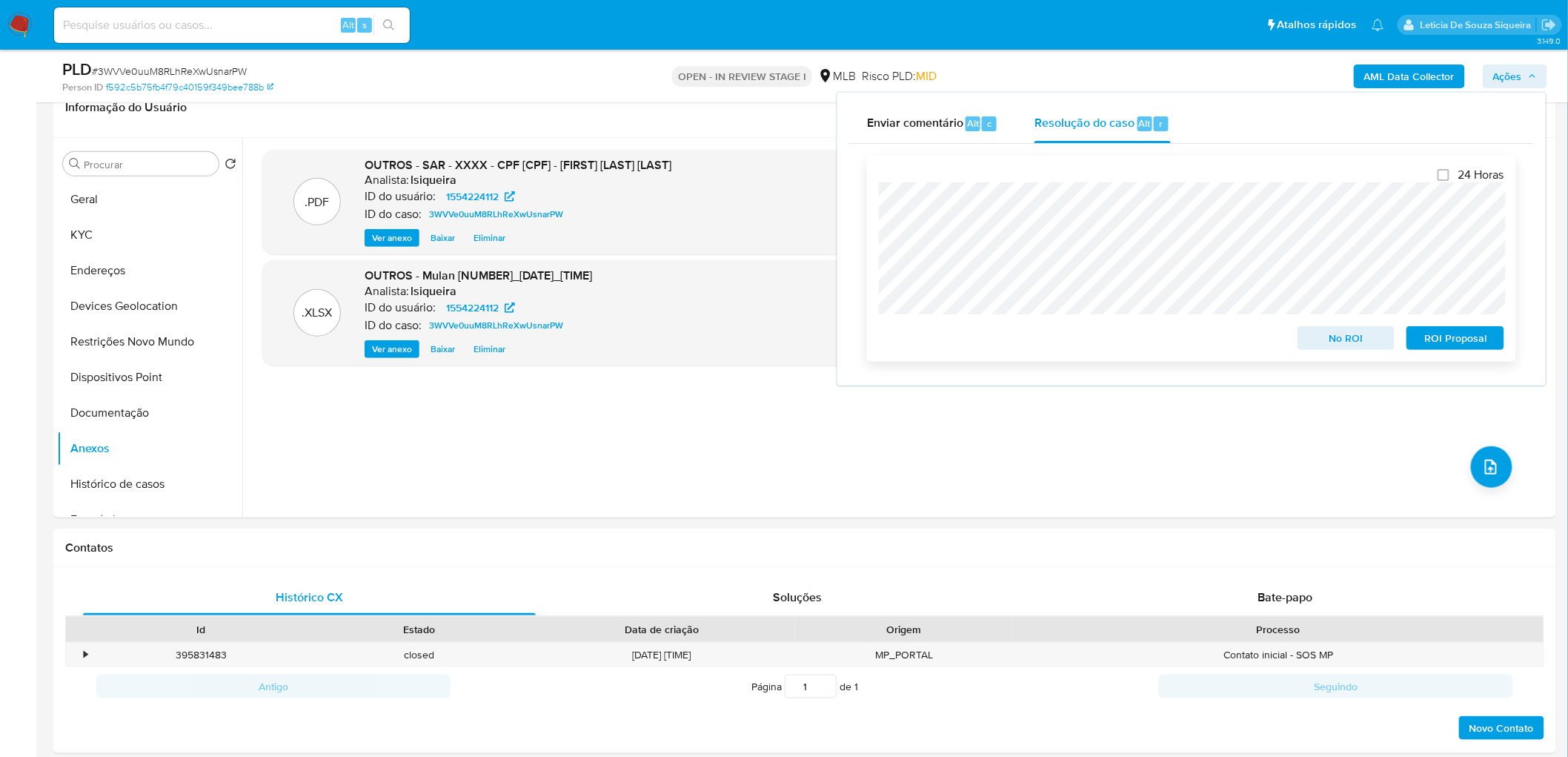 click on "ROI Proposal" at bounding box center (1455, 338) 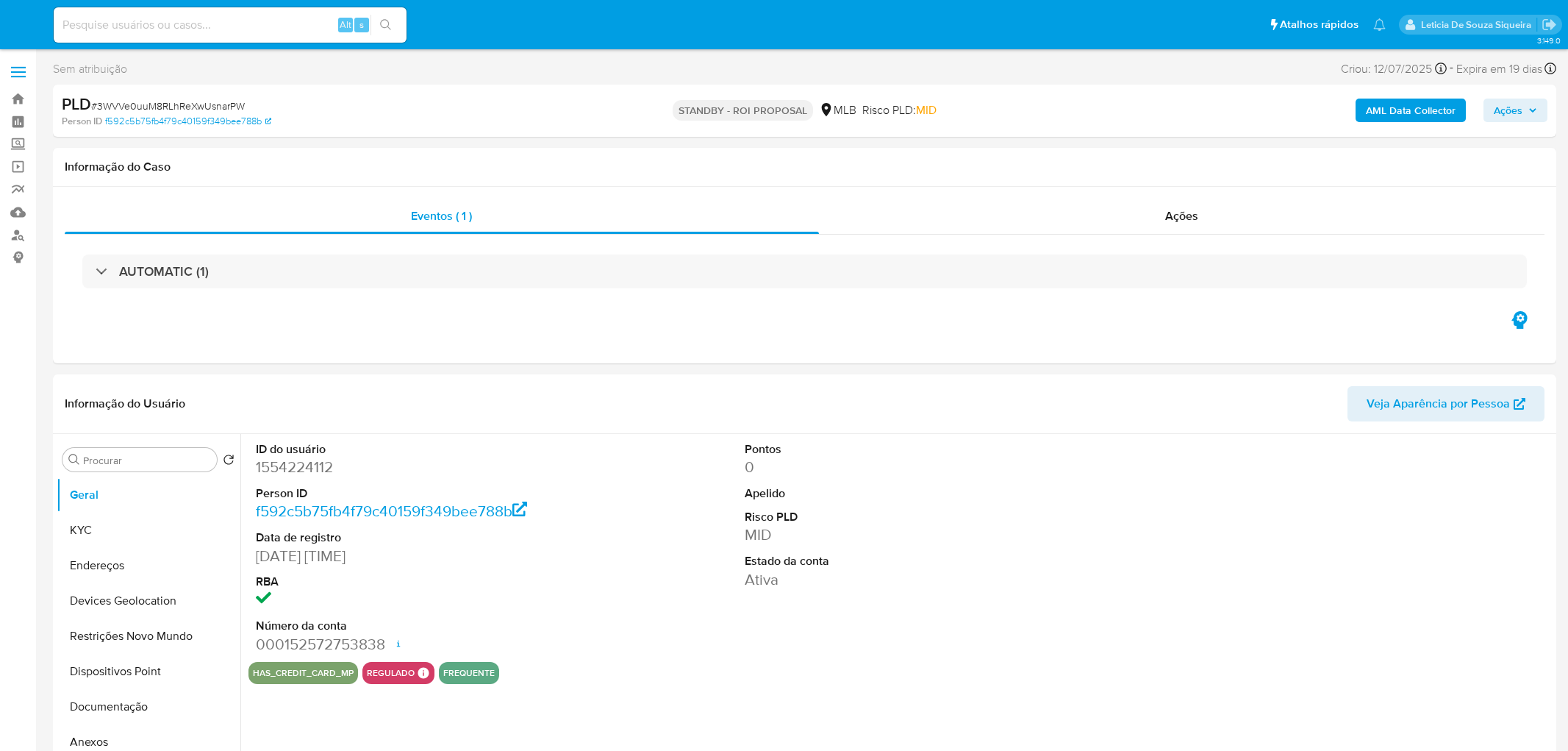 select on "10" 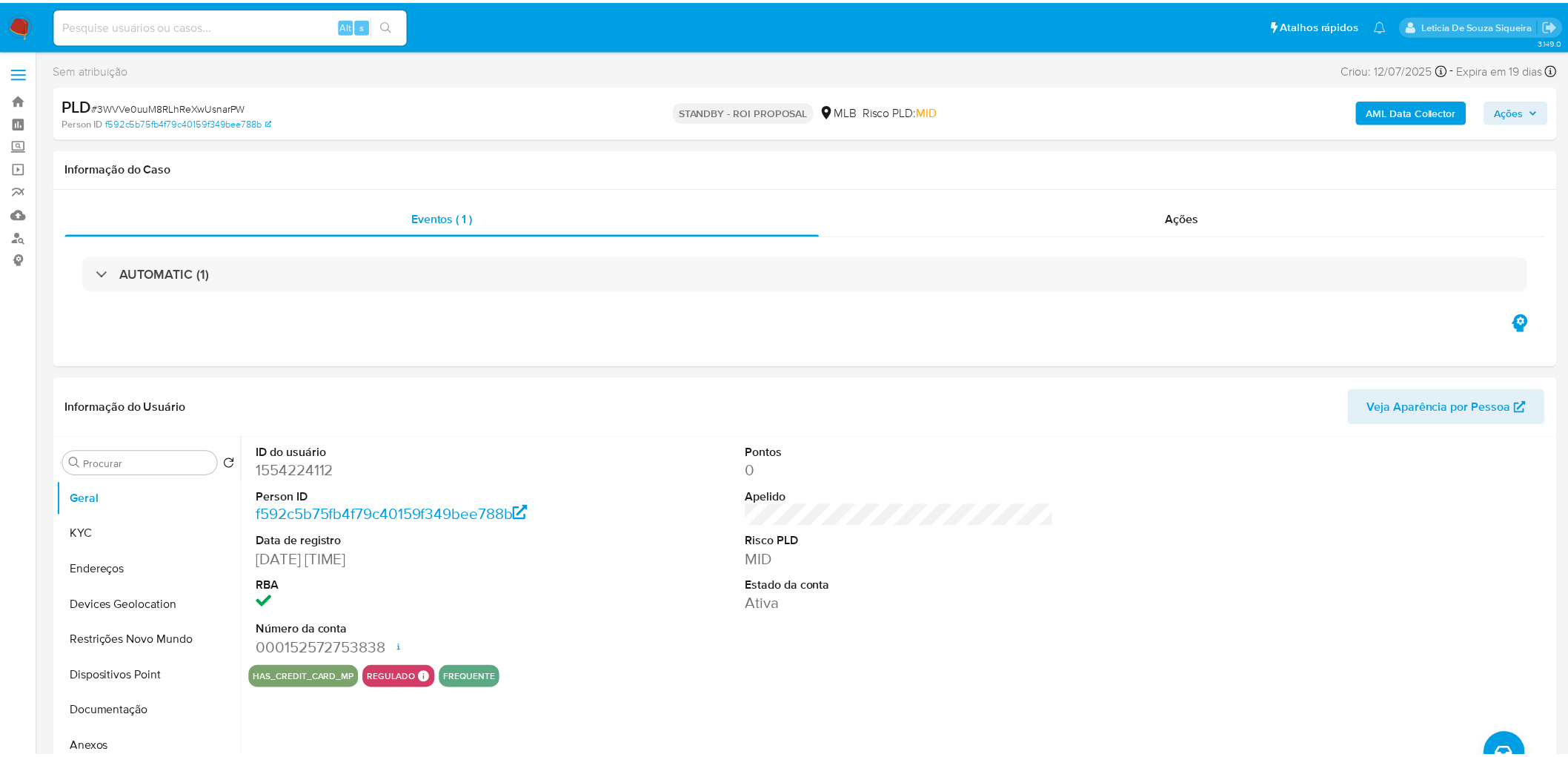 scroll, scrollTop: 0, scrollLeft: 0, axis: both 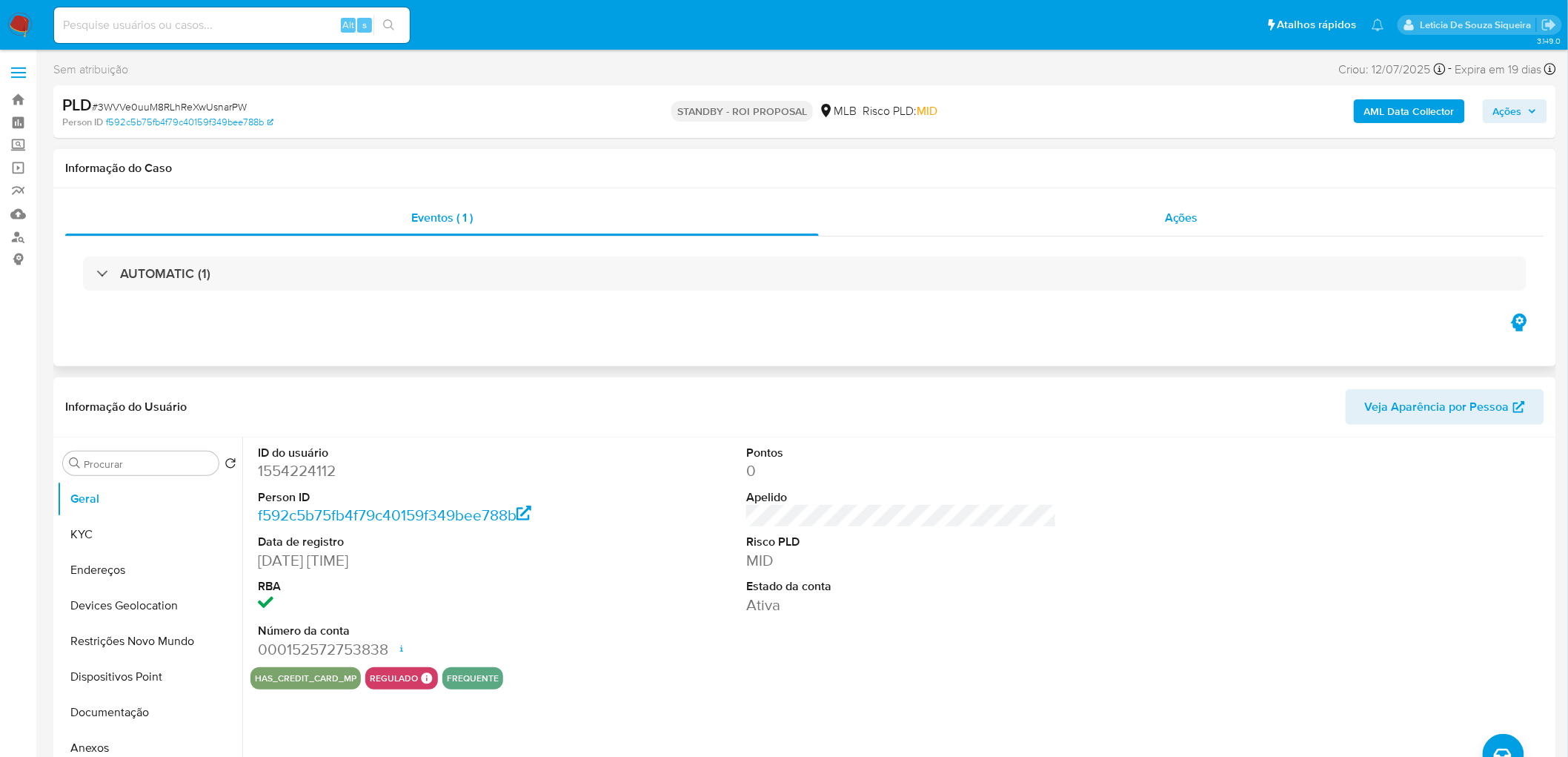 click on "Ações" at bounding box center [1181, 218] 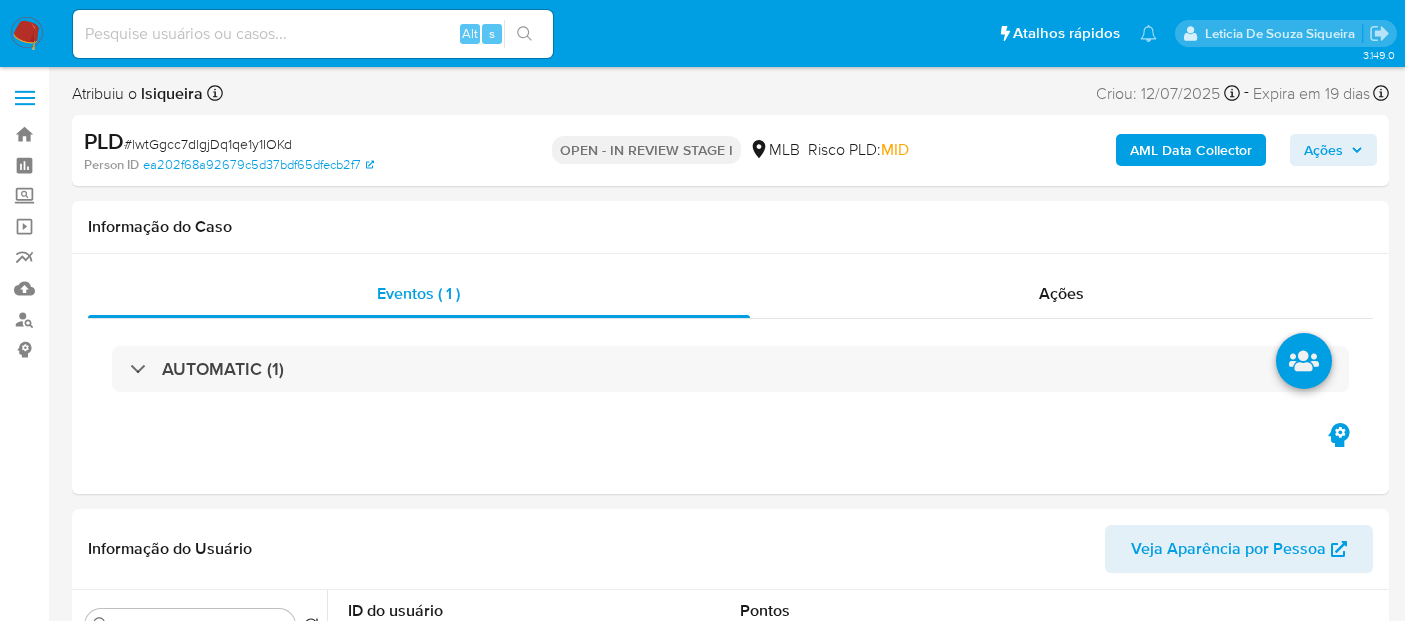 select on "10" 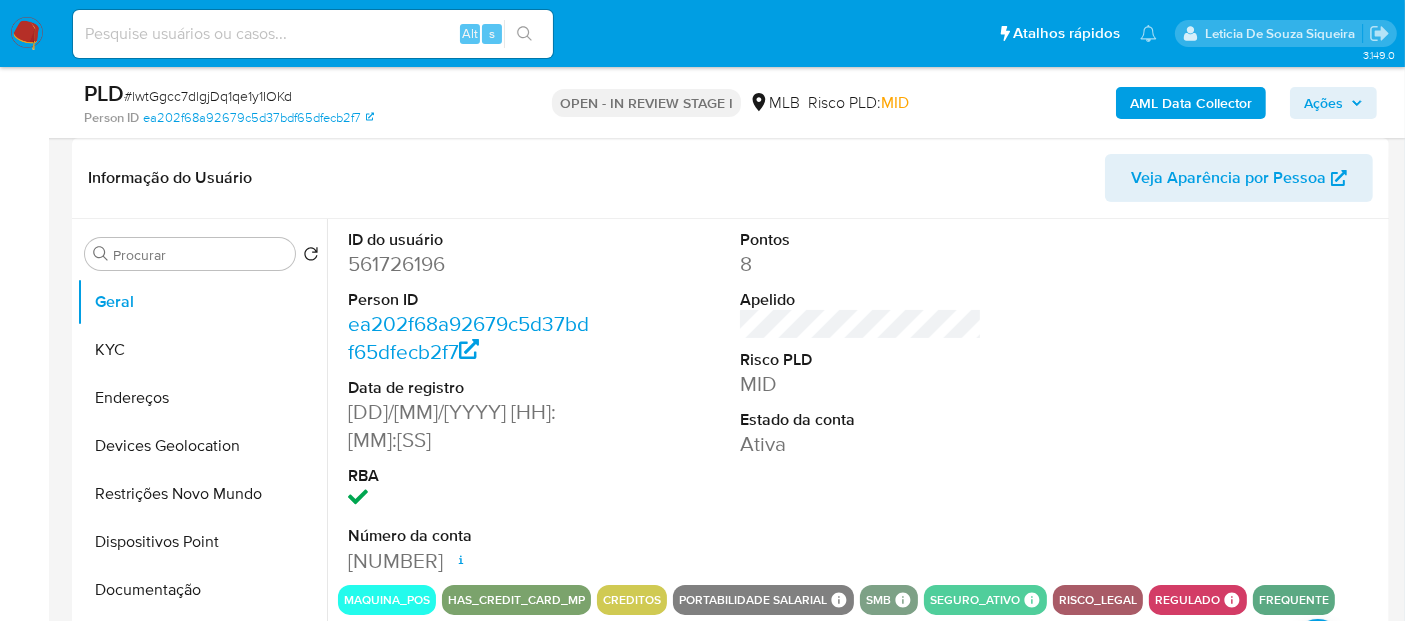 scroll, scrollTop: 333, scrollLeft: 0, axis: vertical 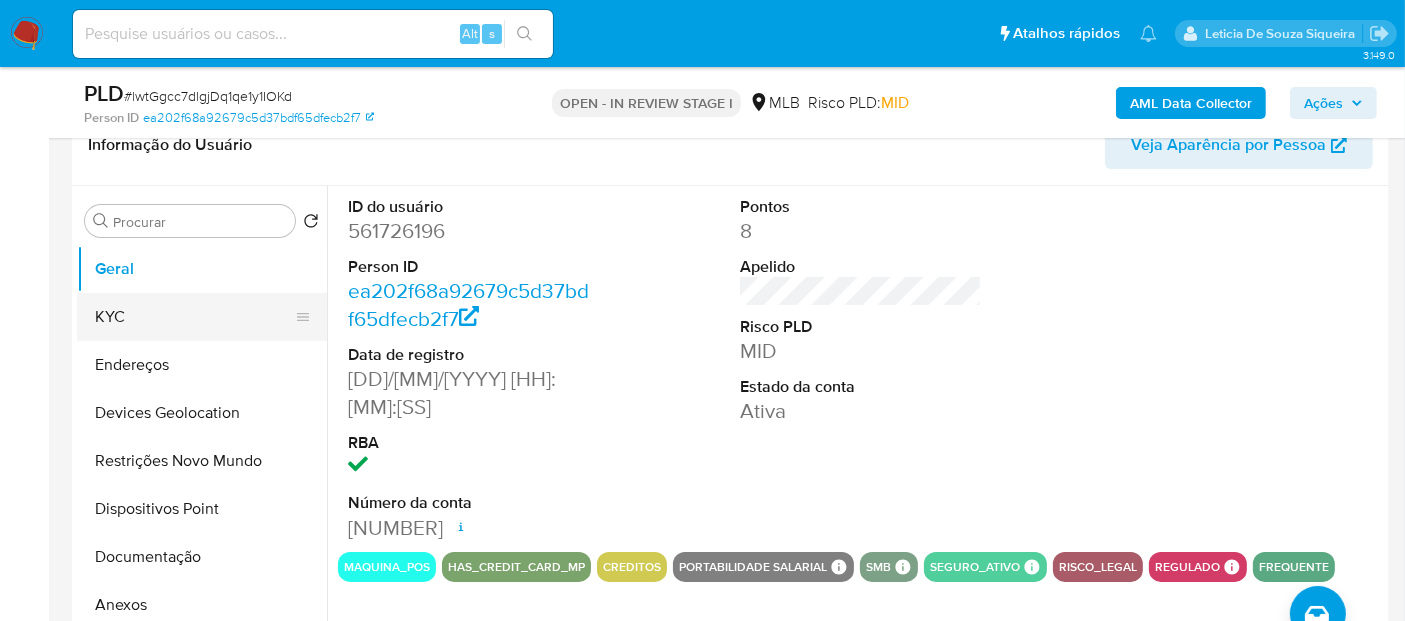 click on "KYC" at bounding box center [194, 317] 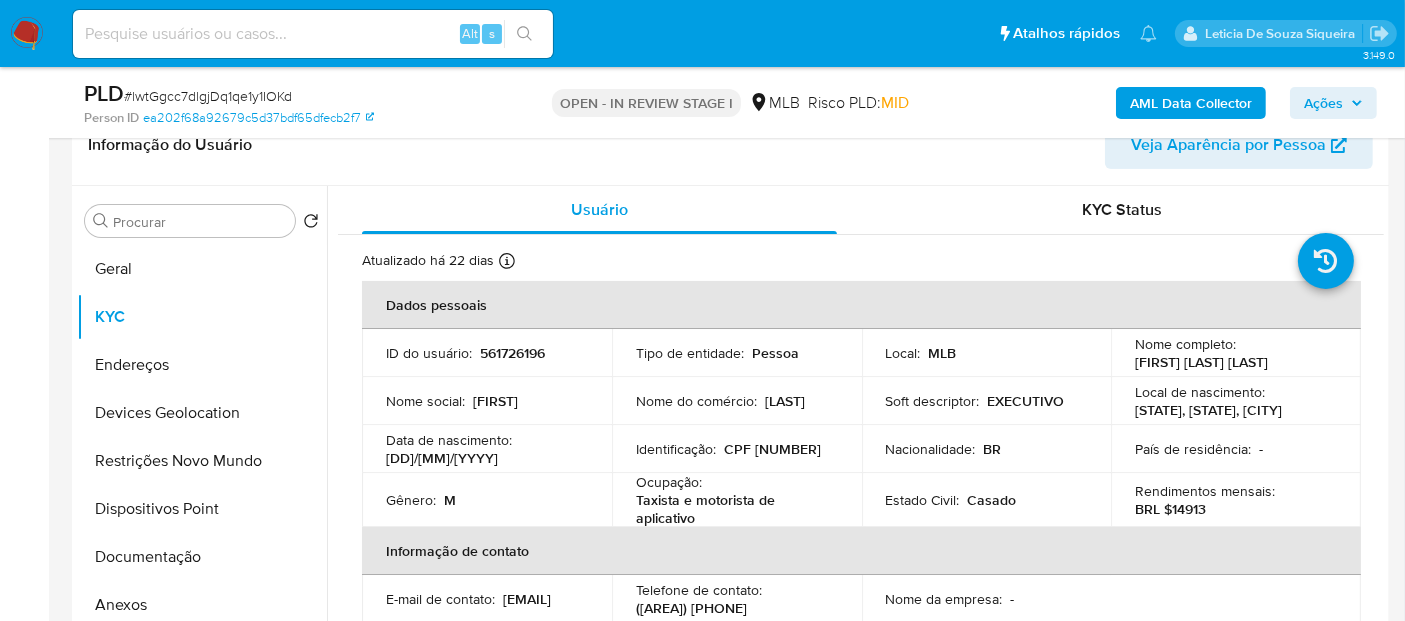 scroll, scrollTop: 111, scrollLeft: 0, axis: vertical 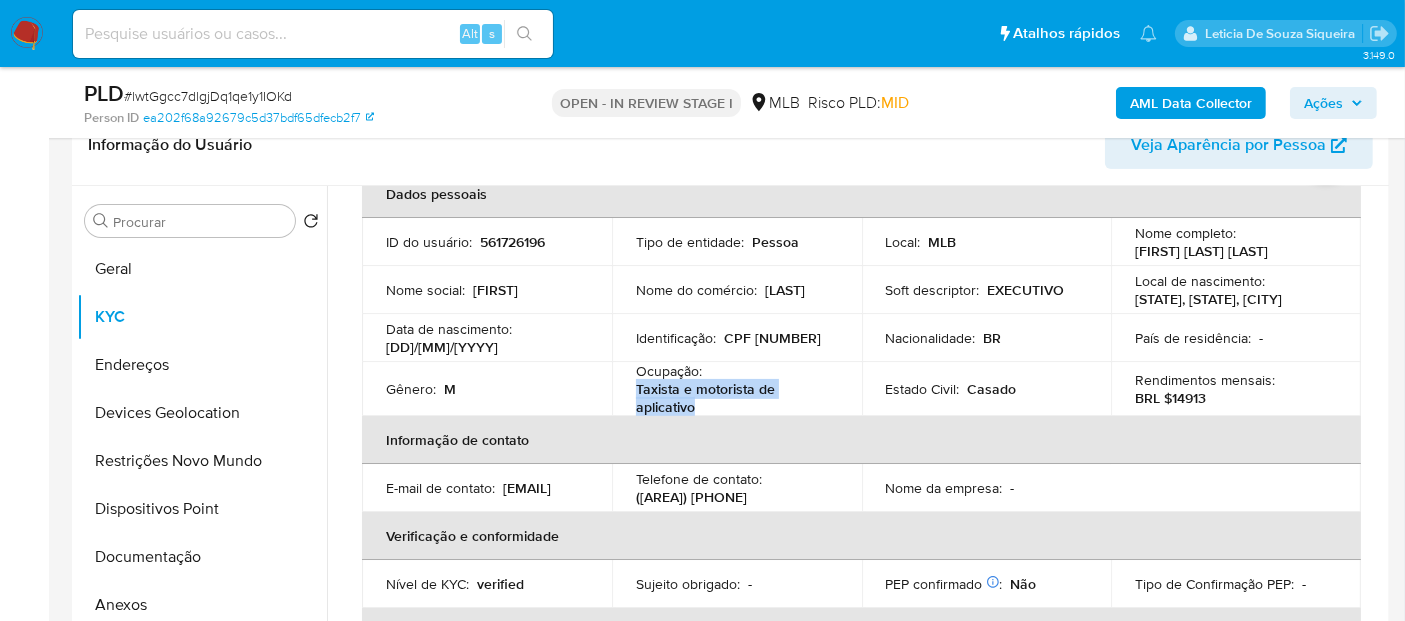 drag, startPoint x: 719, startPoint y: 407, endPoint x: 619, endPoint y: 387, distance: 101.98039 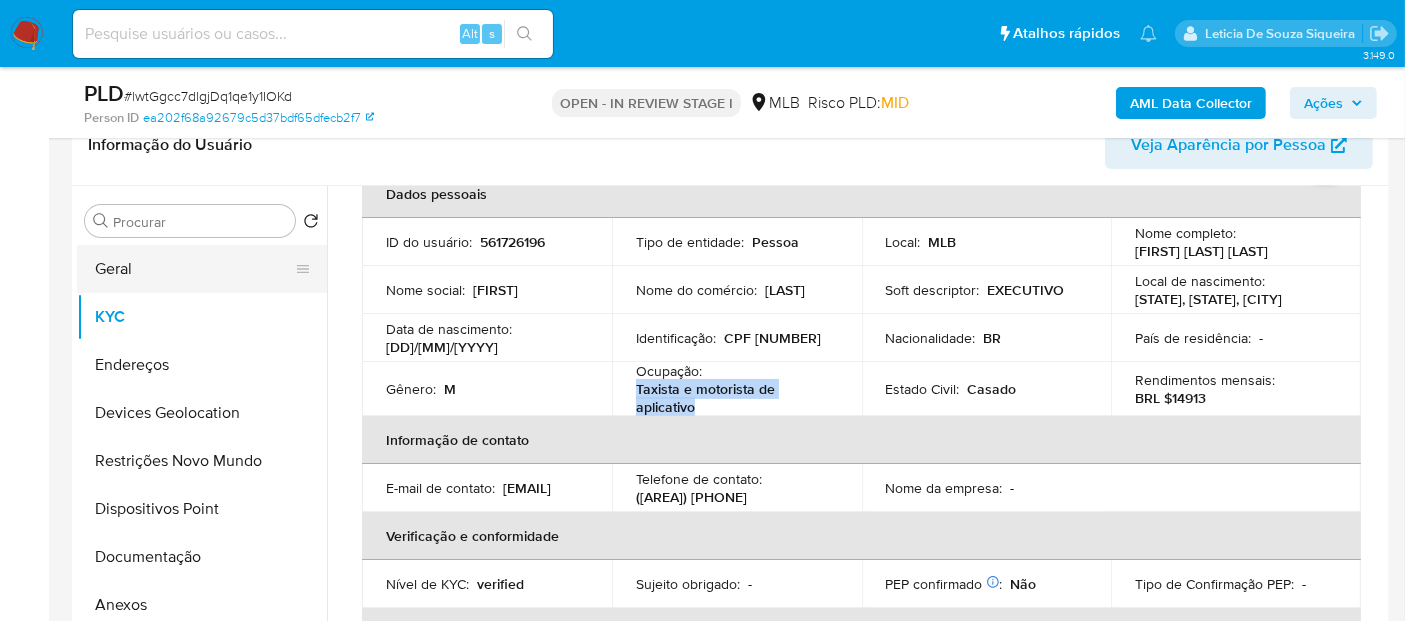 click on "Geral" at bounding box center [194, 269] 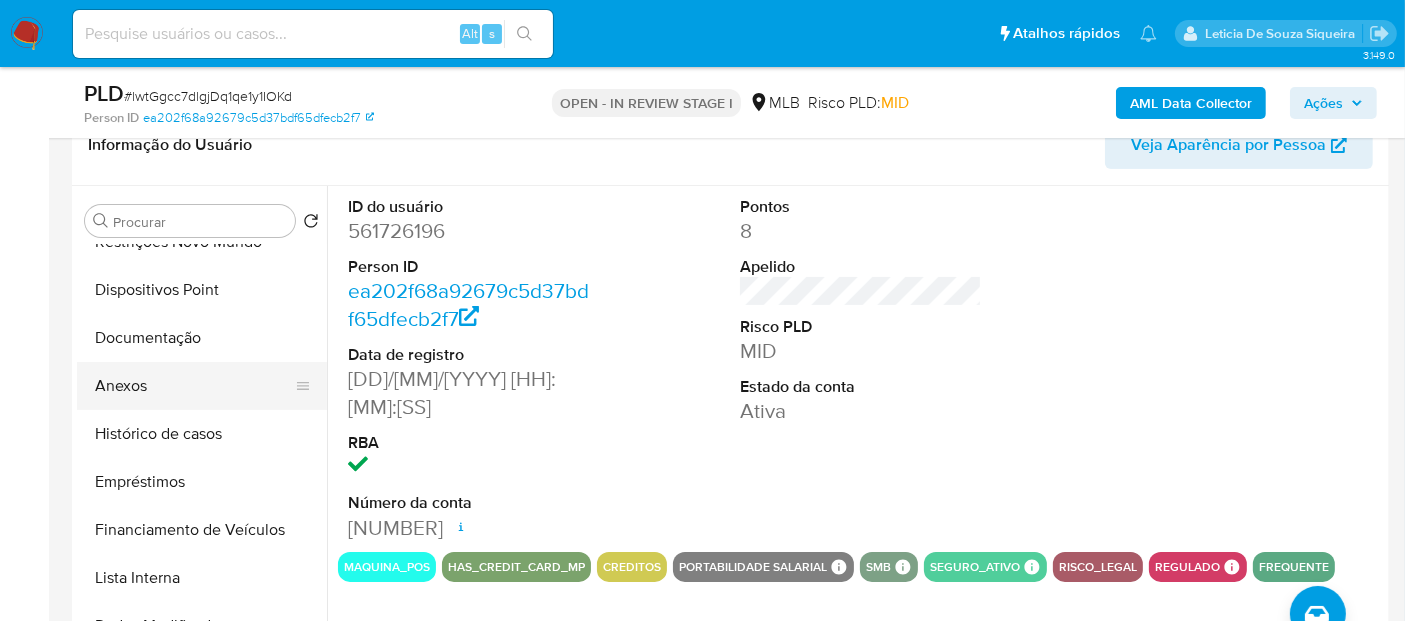 scroll, scrollTop: 222, scrollLeft: 0, axis: vertical 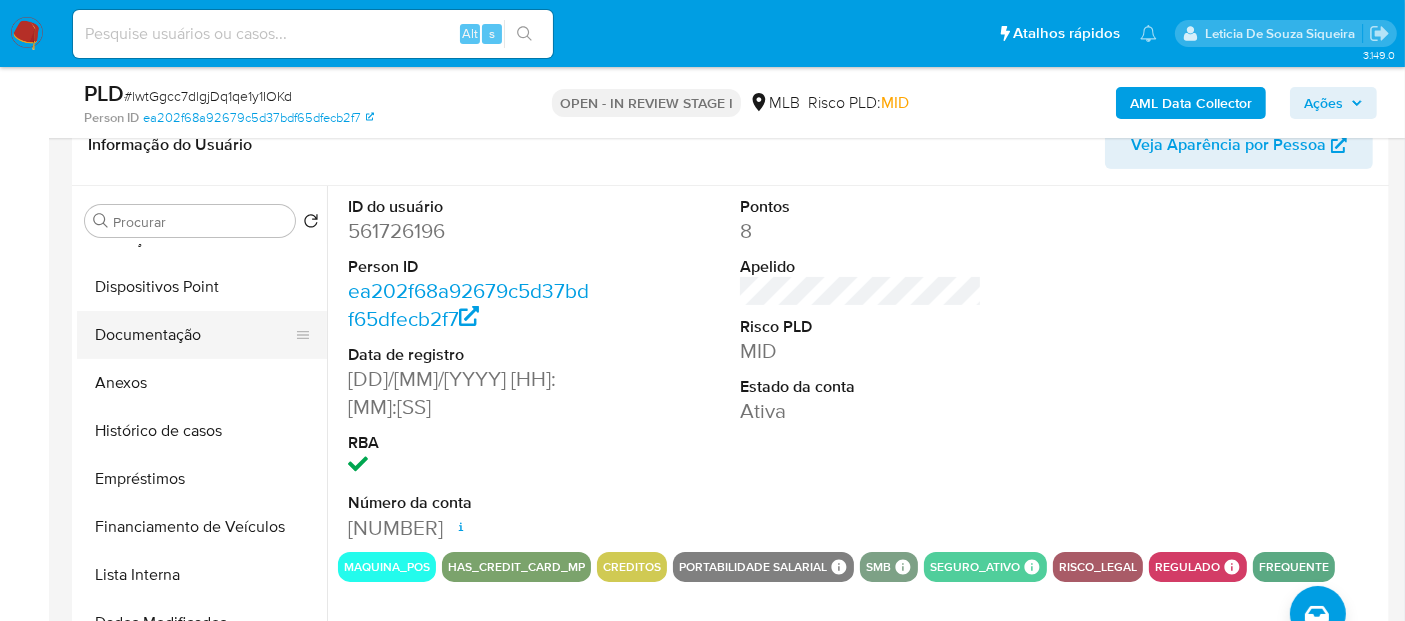 click on "Documentação" at bounding box center (194, 335) 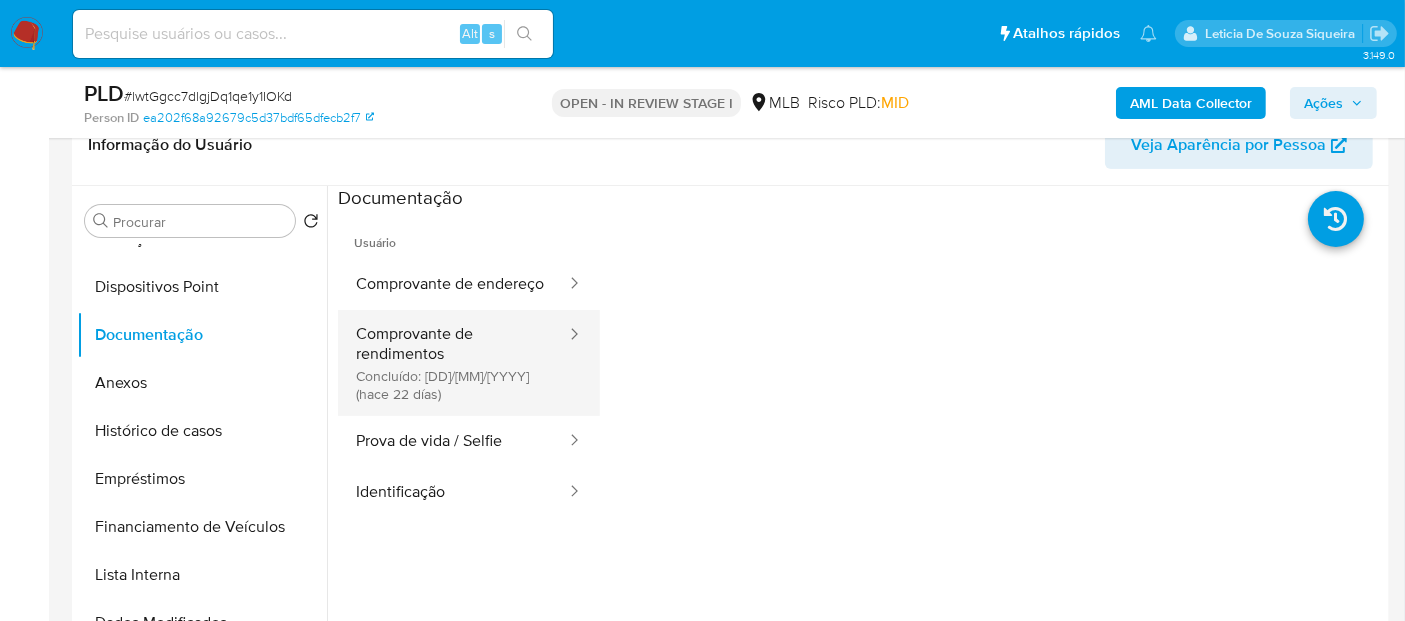 click on "Comprovante de rendimentos Concluído: 16/07/2025 (hace 22 días)" at bounding box center (453, 363) 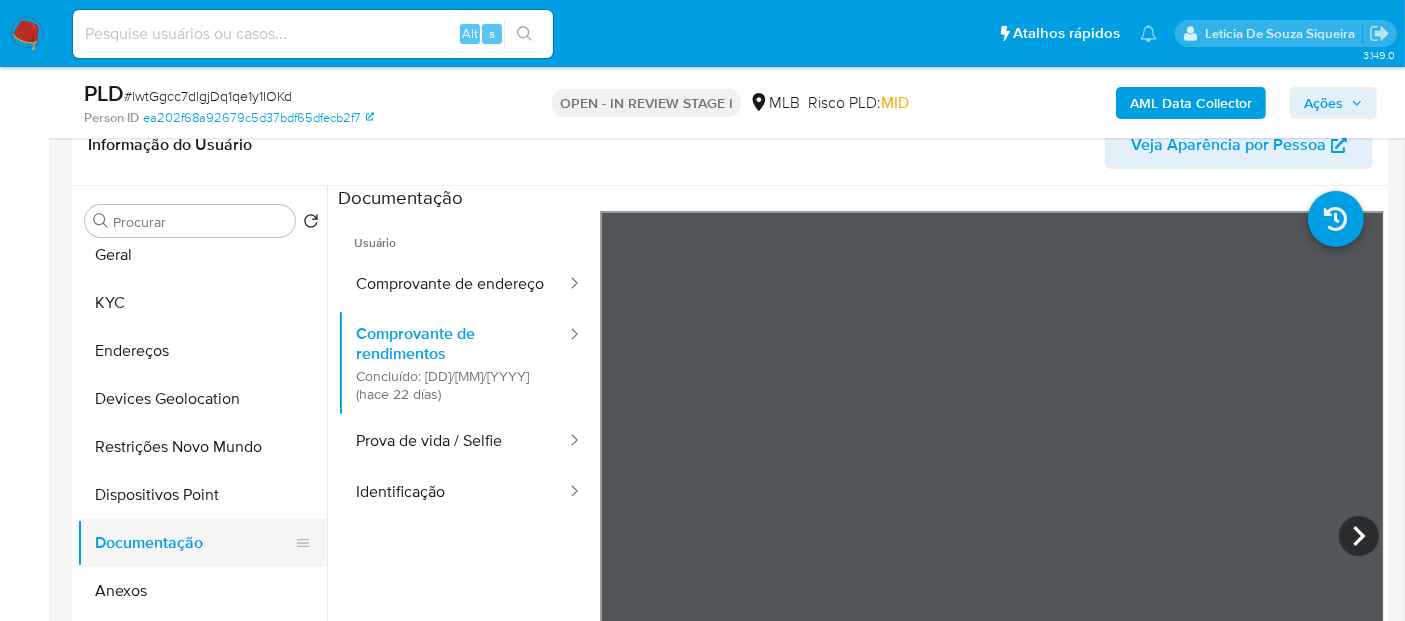 scroll, scrollTop: 0, scrollLeft: 0, axis: both 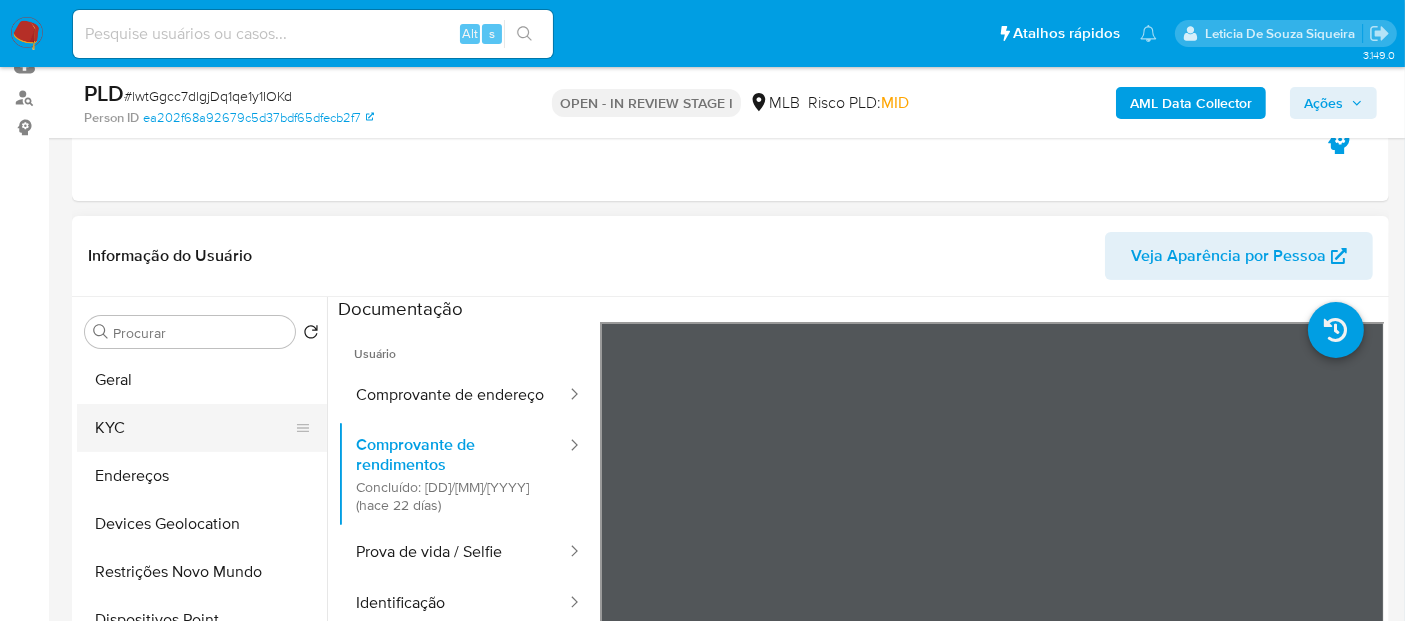 click on "KYC" at bounding box center [194, 428] 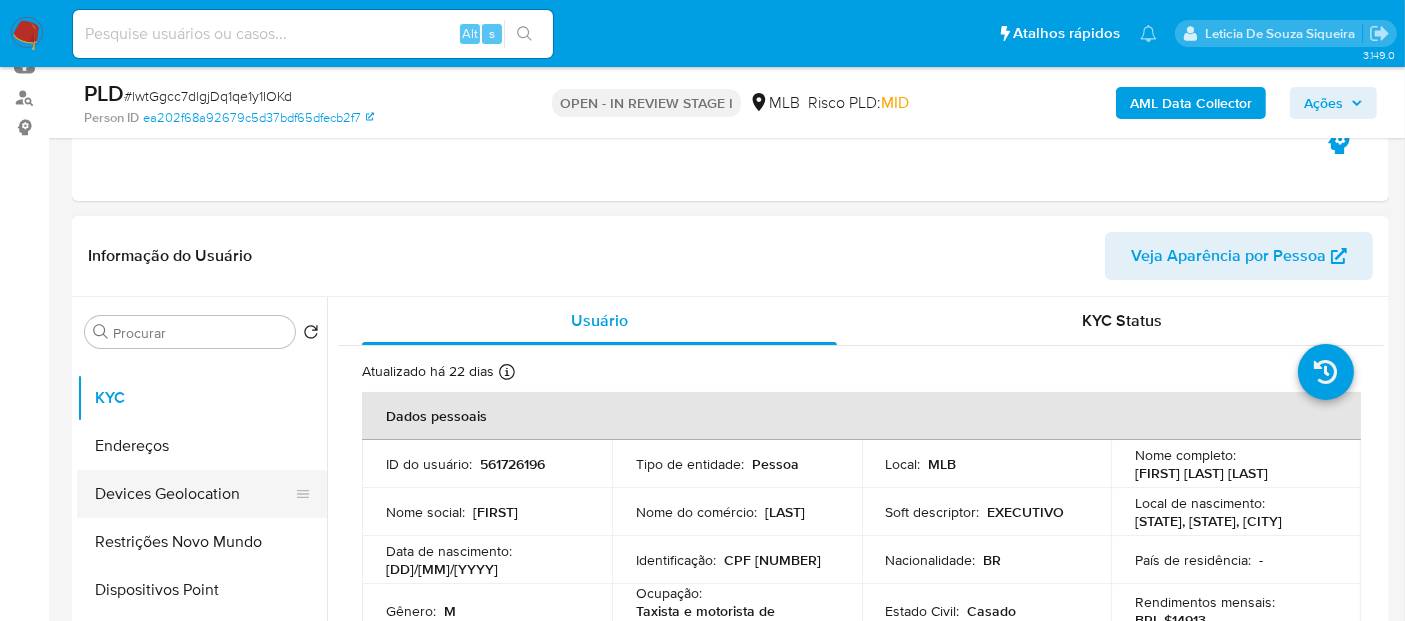 scroll, scrollTop: 111, scrollLeft: 0, axis: vertical 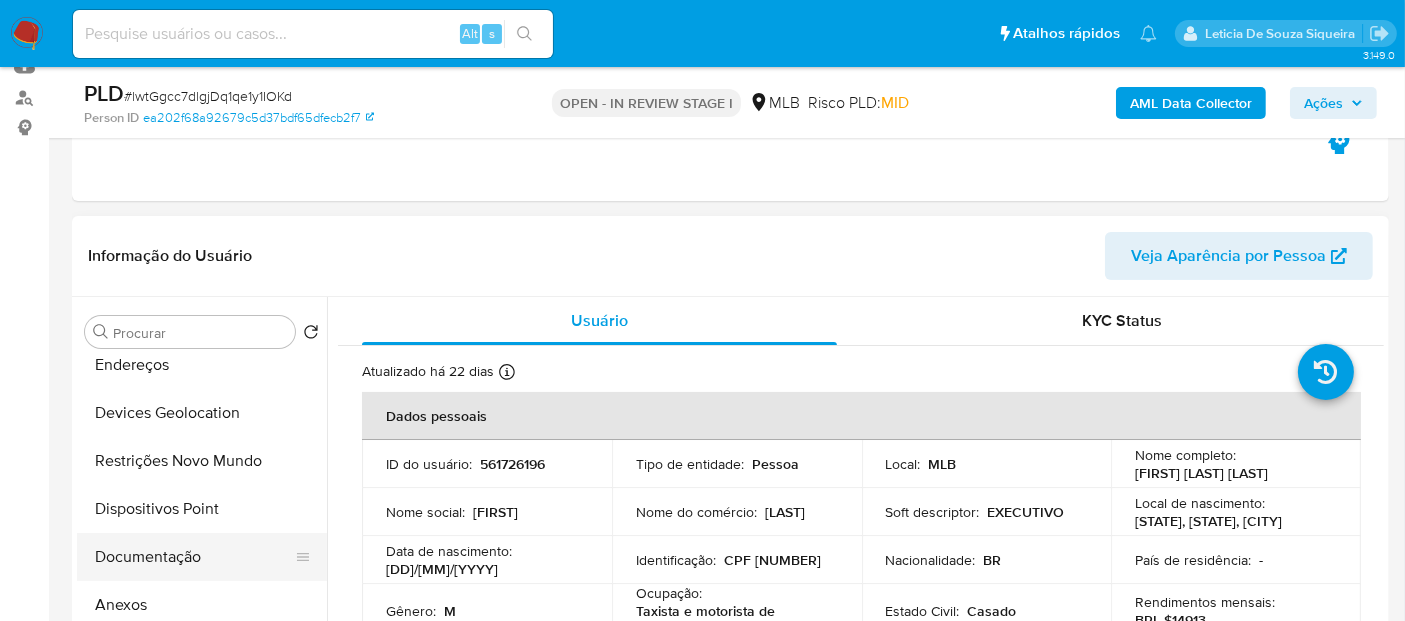 click on "Documentação" at bounding box center [194, 557] 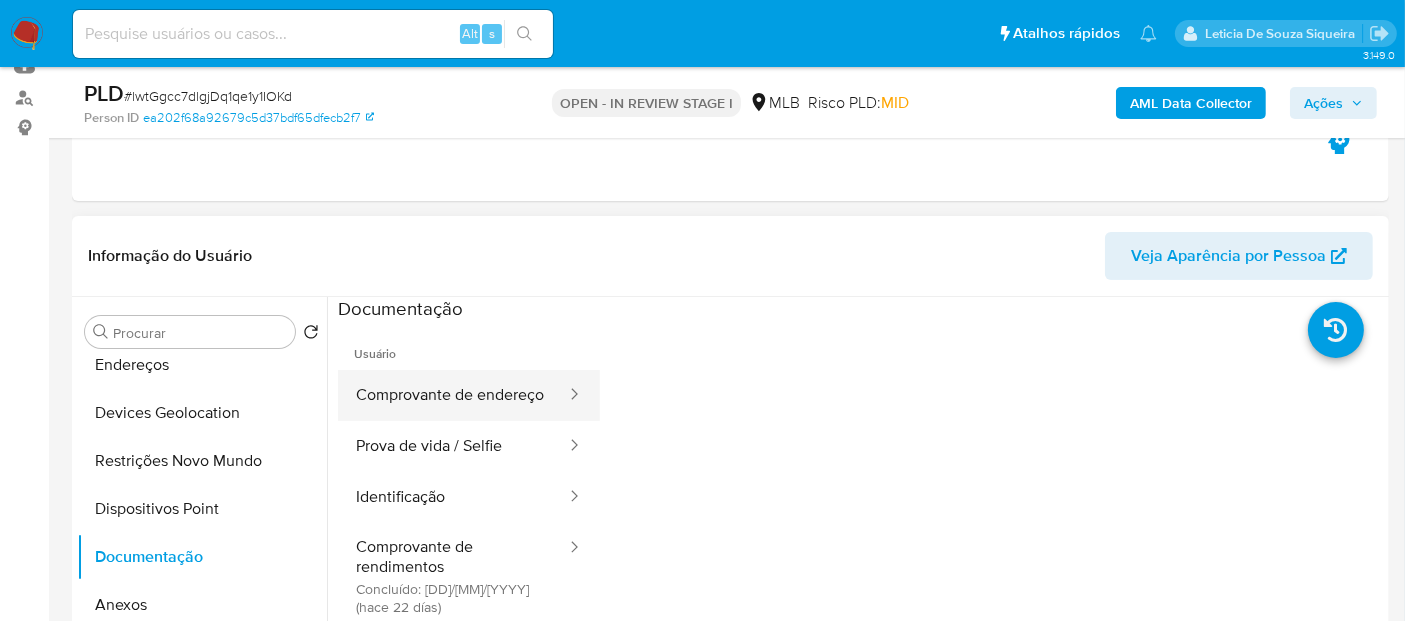 click on "Comprovante de endereço" at bounding box center [453, 395] 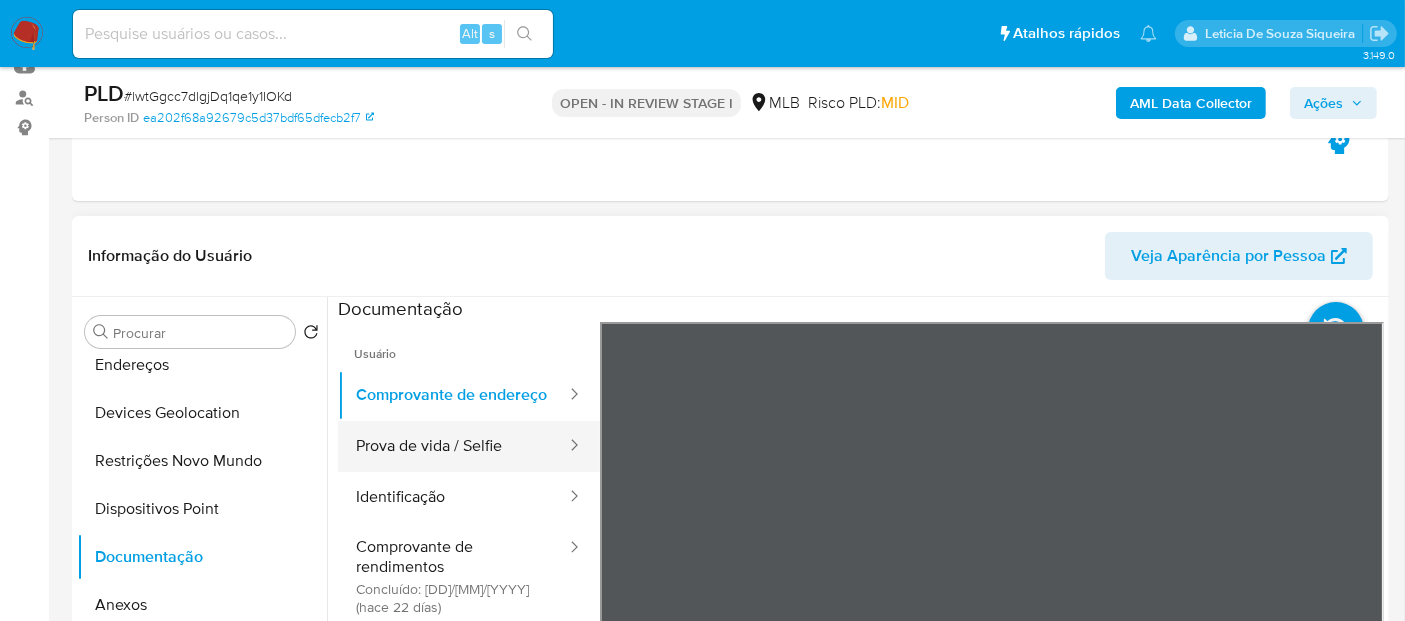 click on "Prova de vida / Selfie" at bounding box center [453, 446] 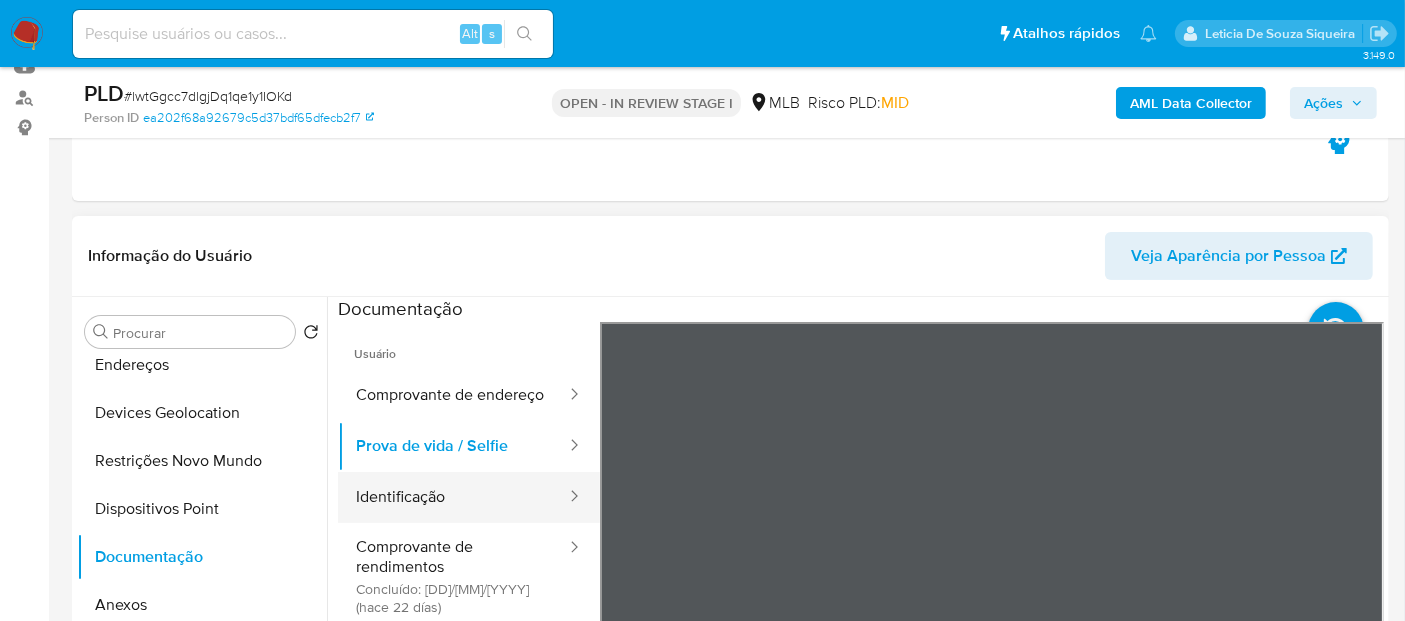 click on "Identificação" at bounding box center (453, 497) 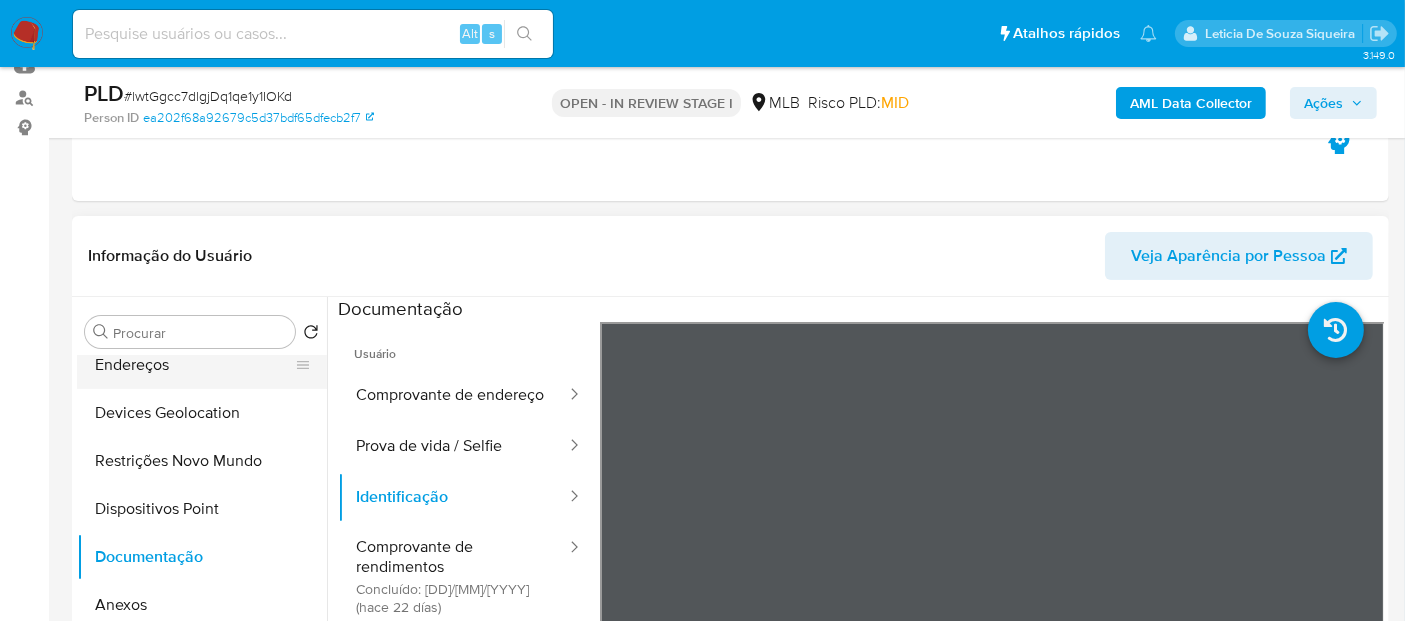 scroll, scrollTop: 0, scrollLeft: 0, axis: both 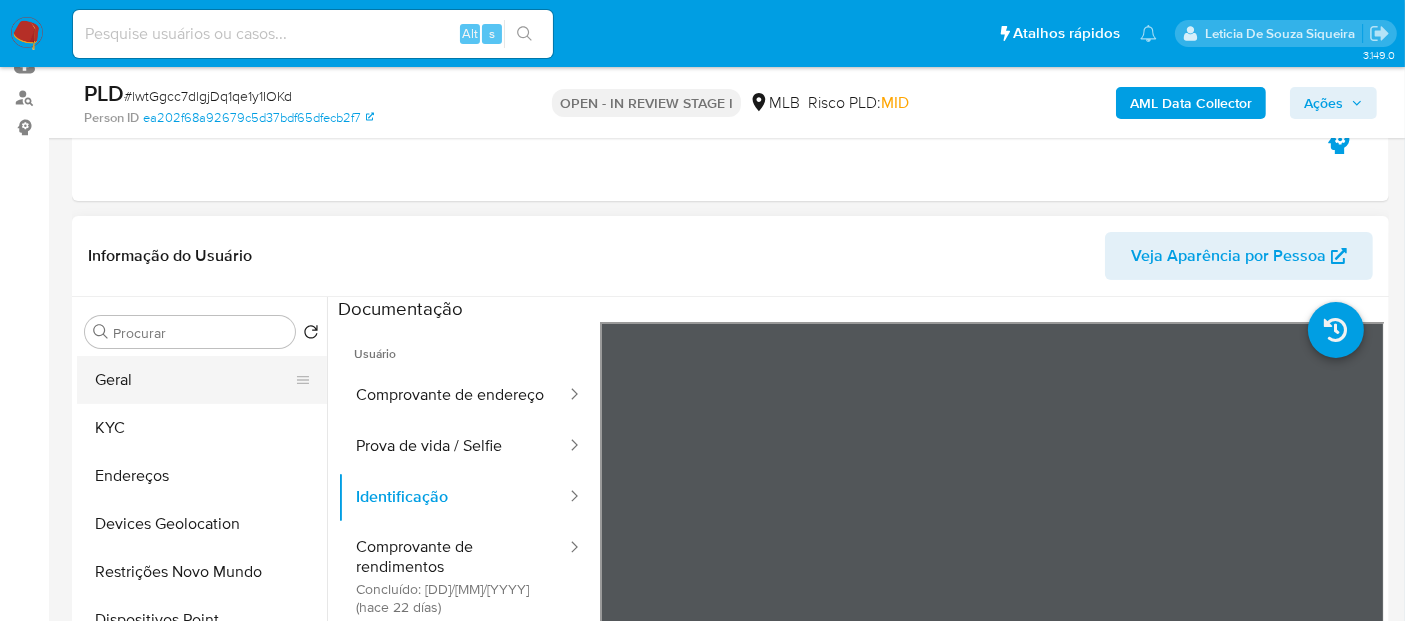 click on "Geral" at bounding box center (194, 380) 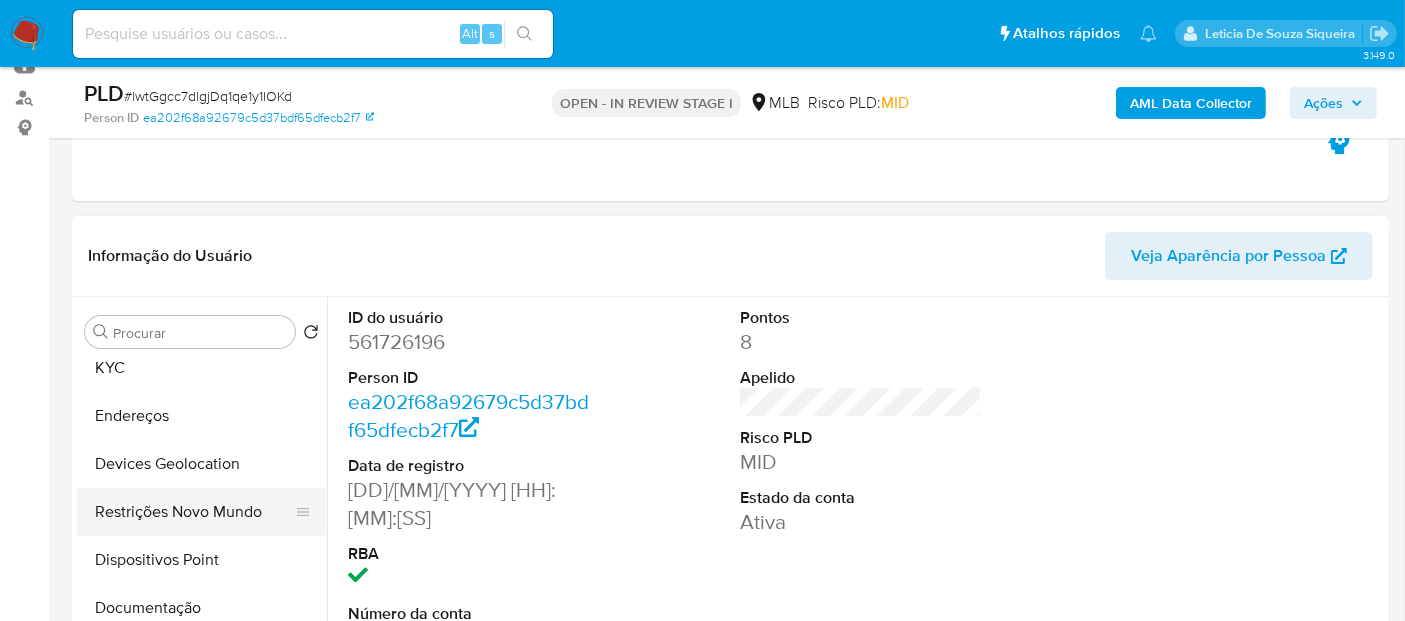 scroll, scrollTop: 111, scrollLeft: 0, axis: vertical 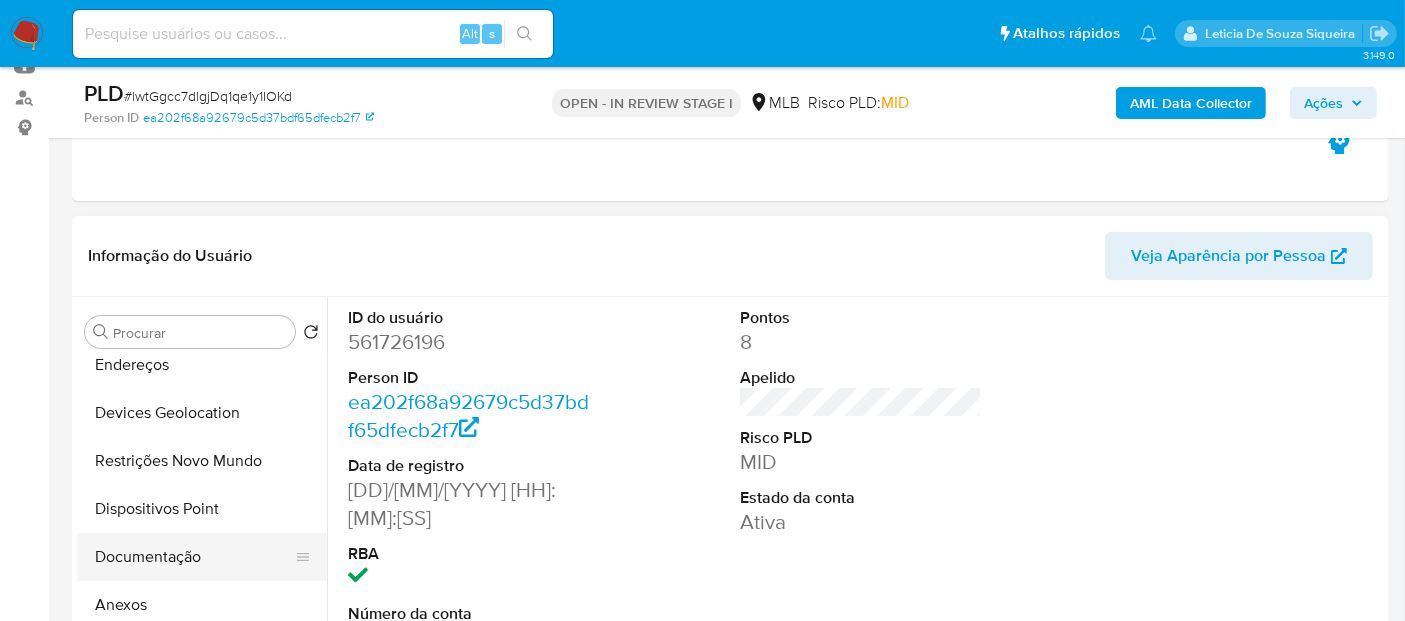 click on "Documentação" at bounding box center (194, 557) 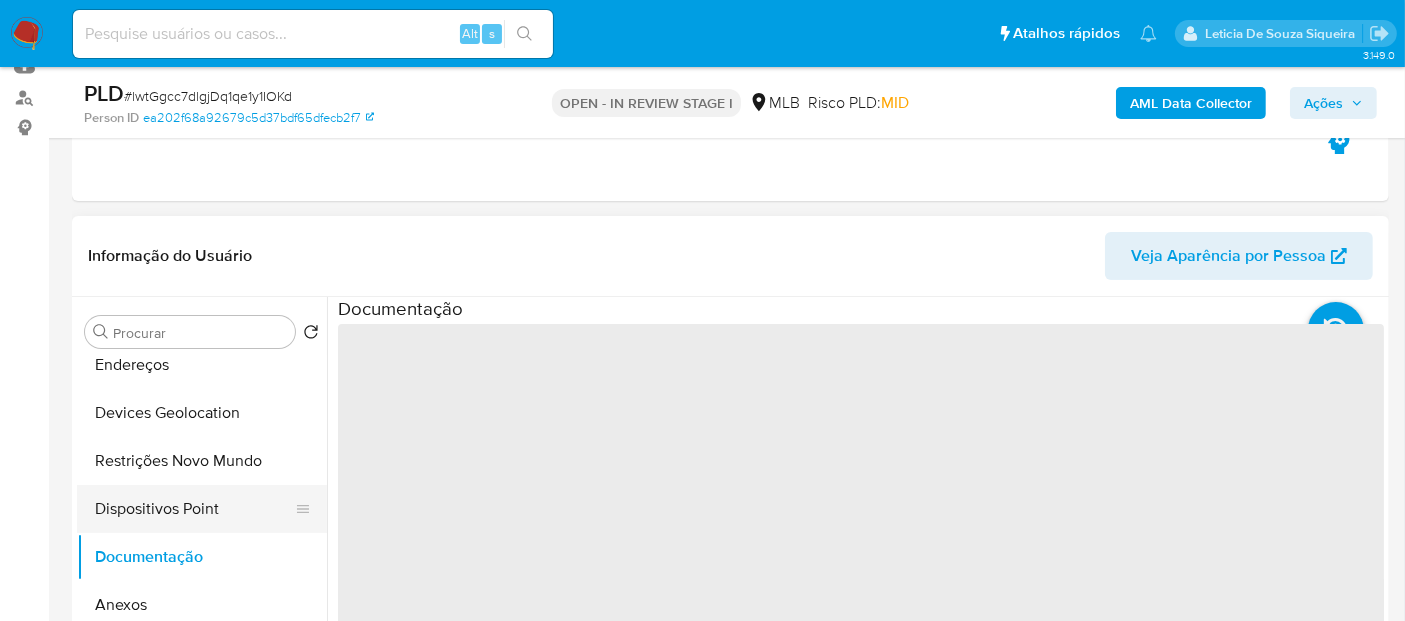 scroll, scrollTop: 222, scrollLeft: 0, axis: vertical 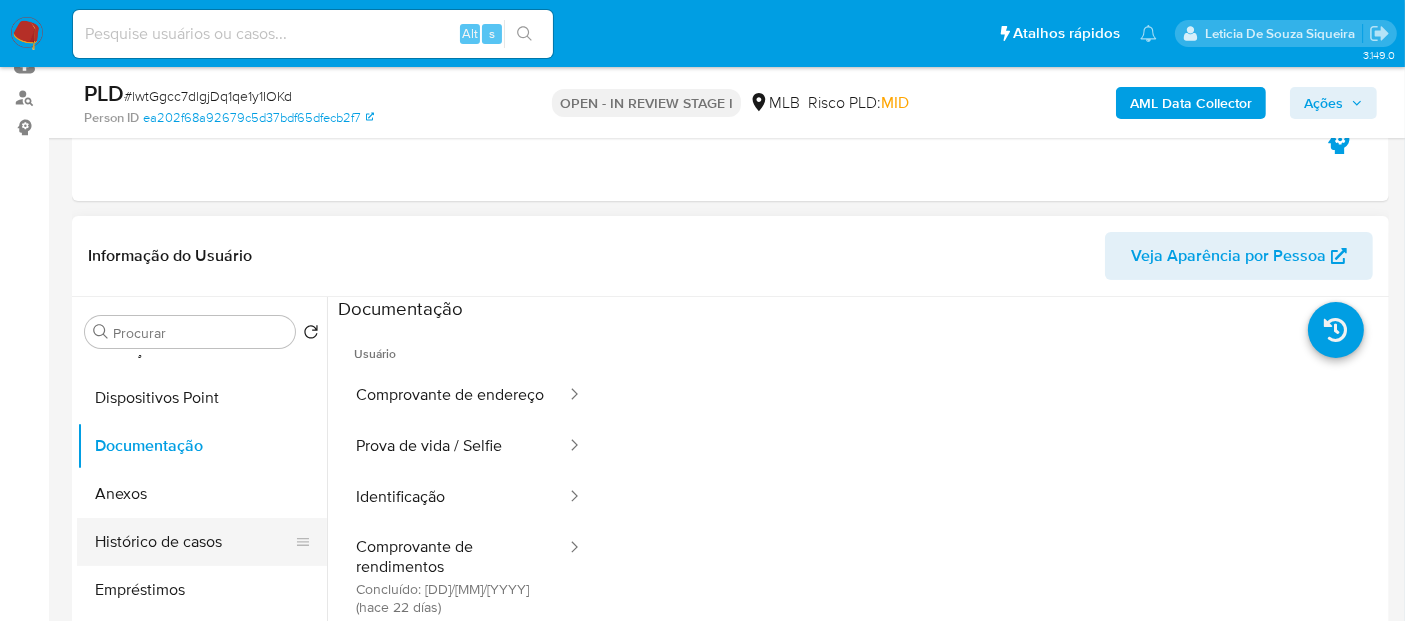 click on "Histórico de casos" at bounding box center (194, 542) 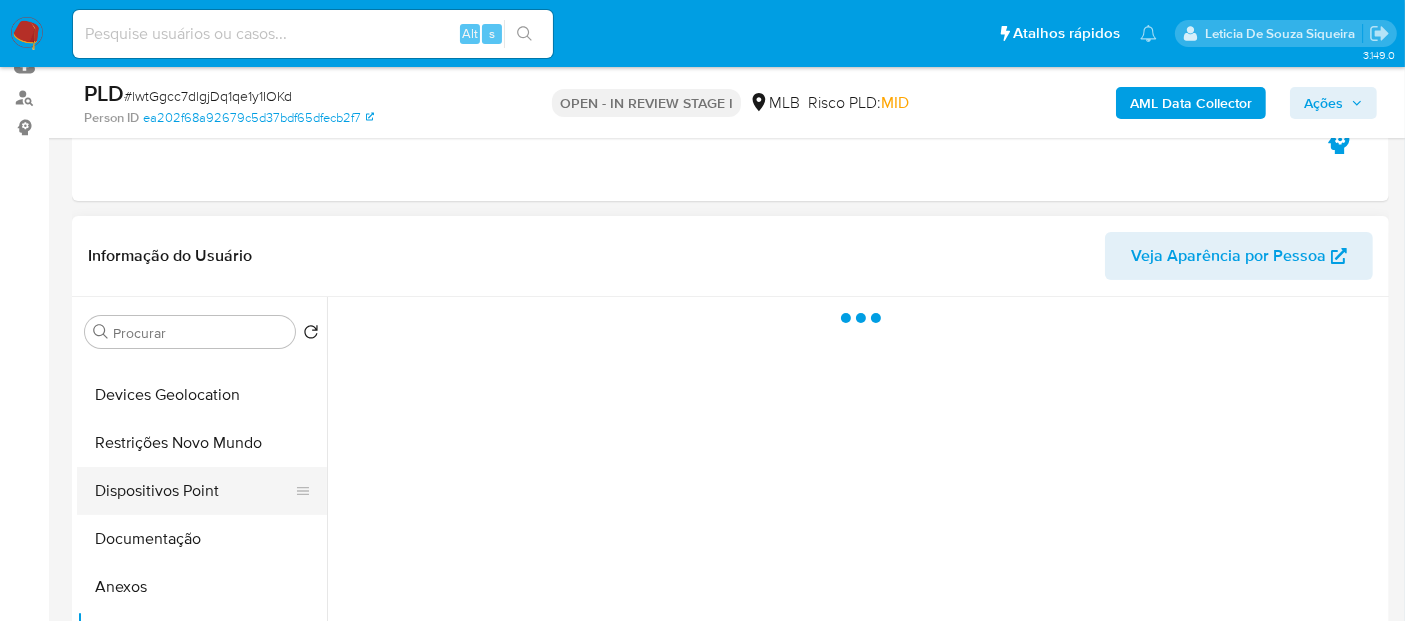 scroll, scrollTop: 0, scrollLeft: 0, axis: both 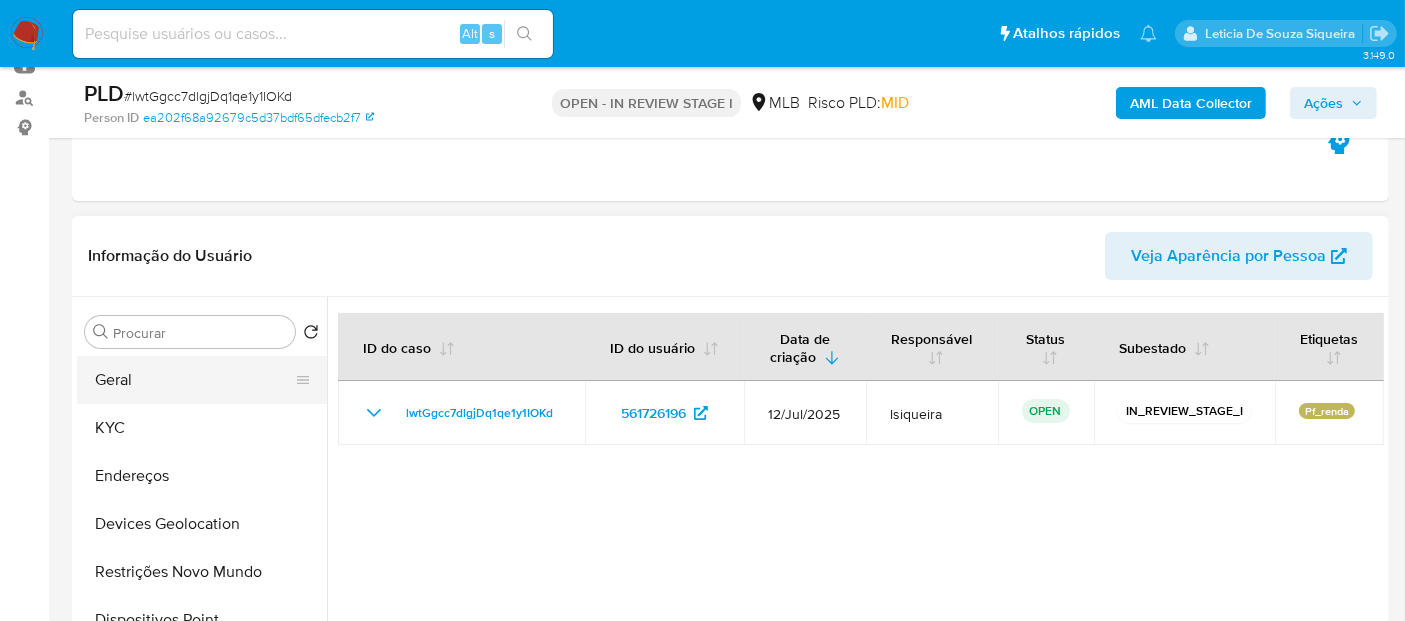 click on "Geral" at bounding box center [194, 380] 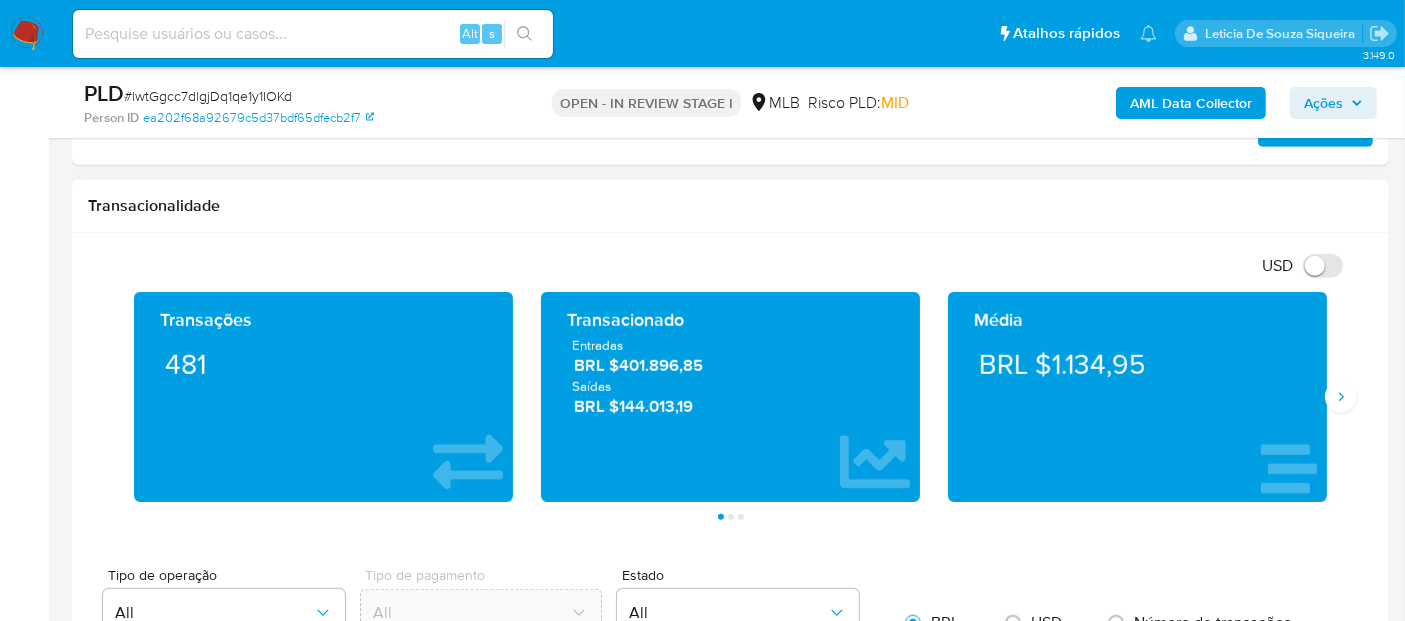 scroll, scrollTop: 1444, scrollLeft: 0, axis: vertical 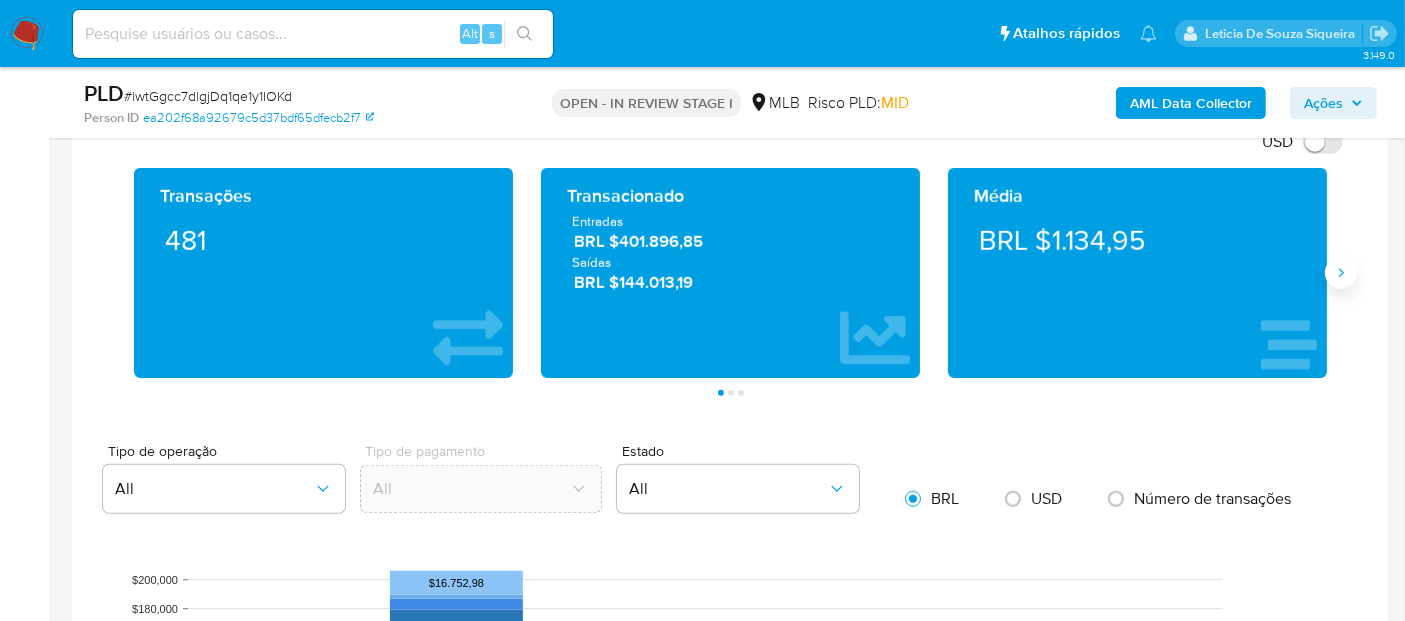 click at bounding box center [1341, 273] 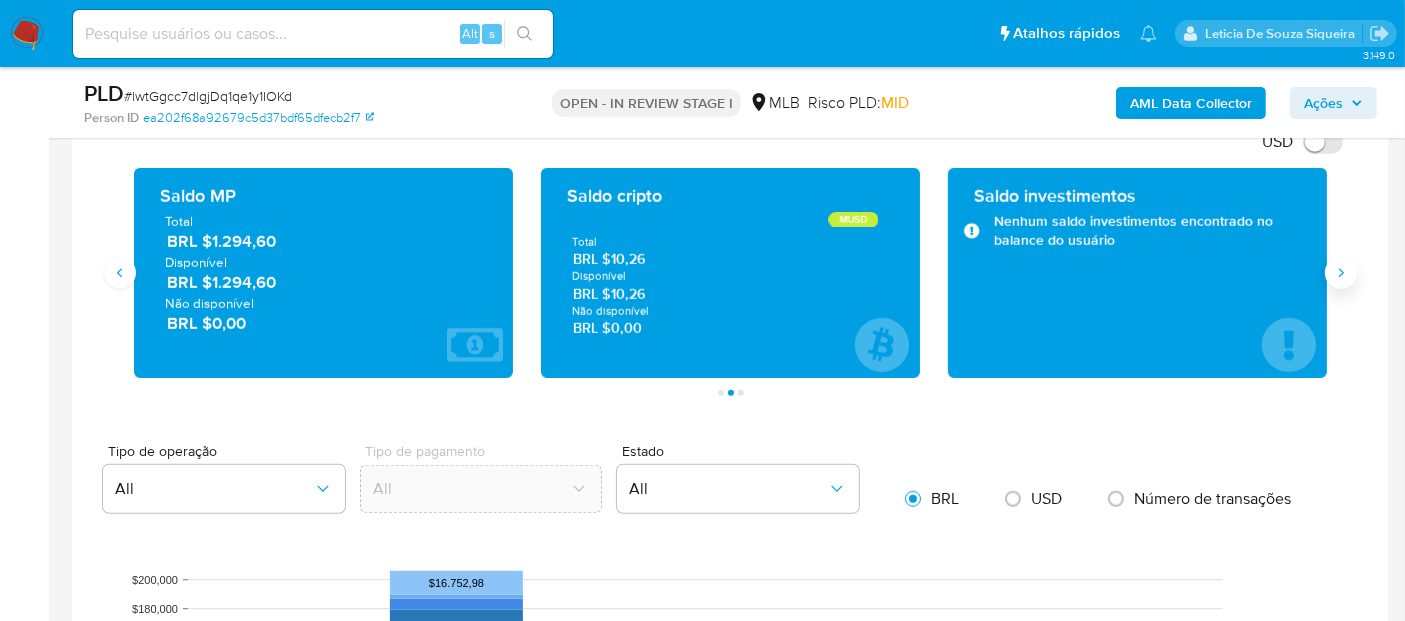 click at bounding box center [1341, 273] 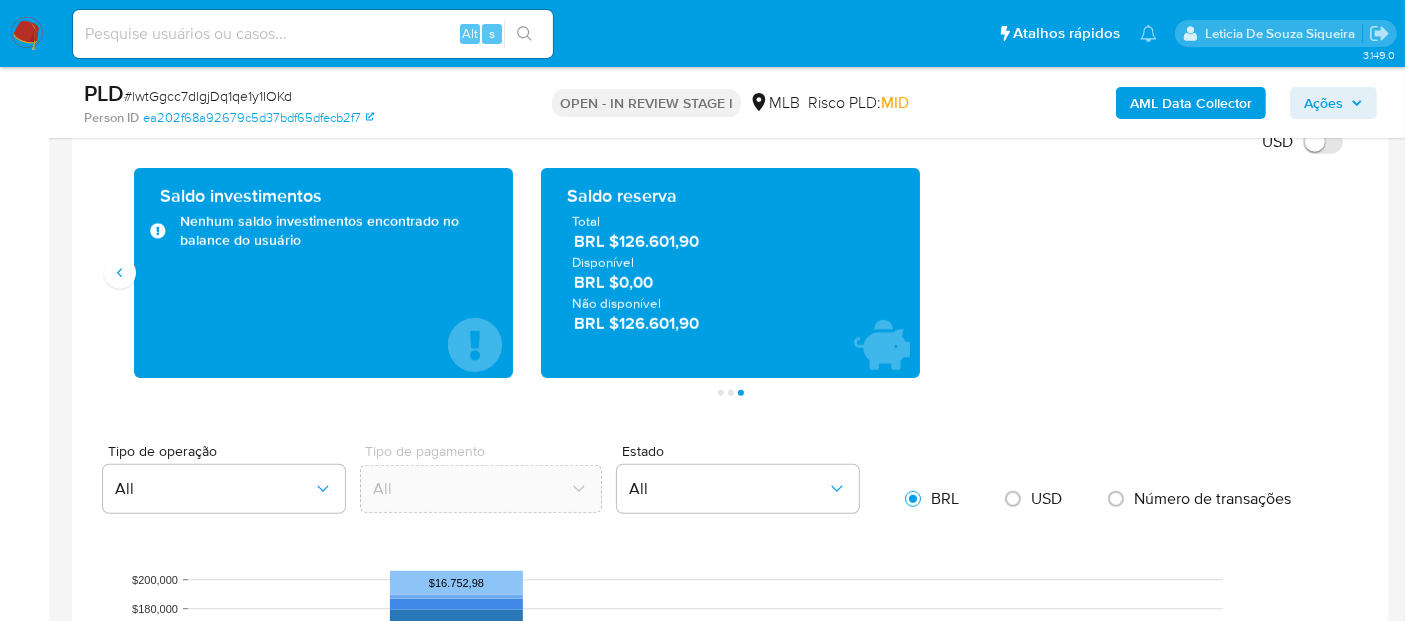 drag, startPoint x: 722, startPoint y: 244, endPoint x: 614, endPoint y: 244, distance: 108 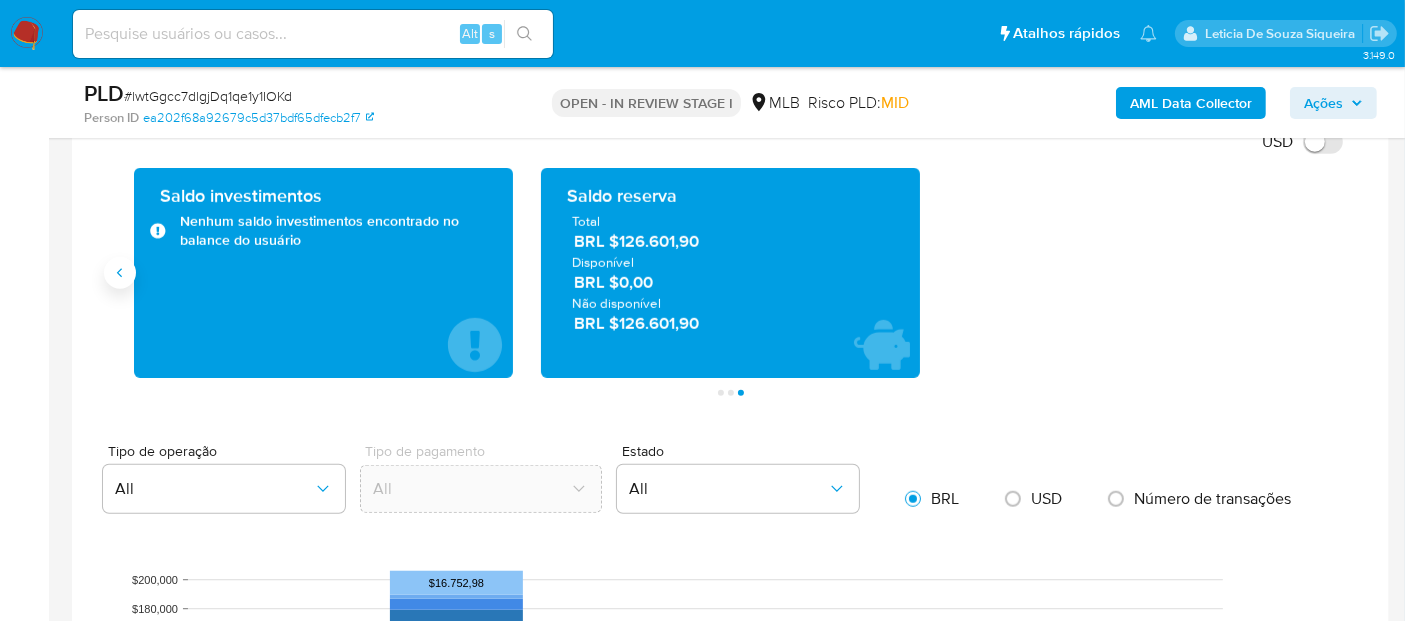click 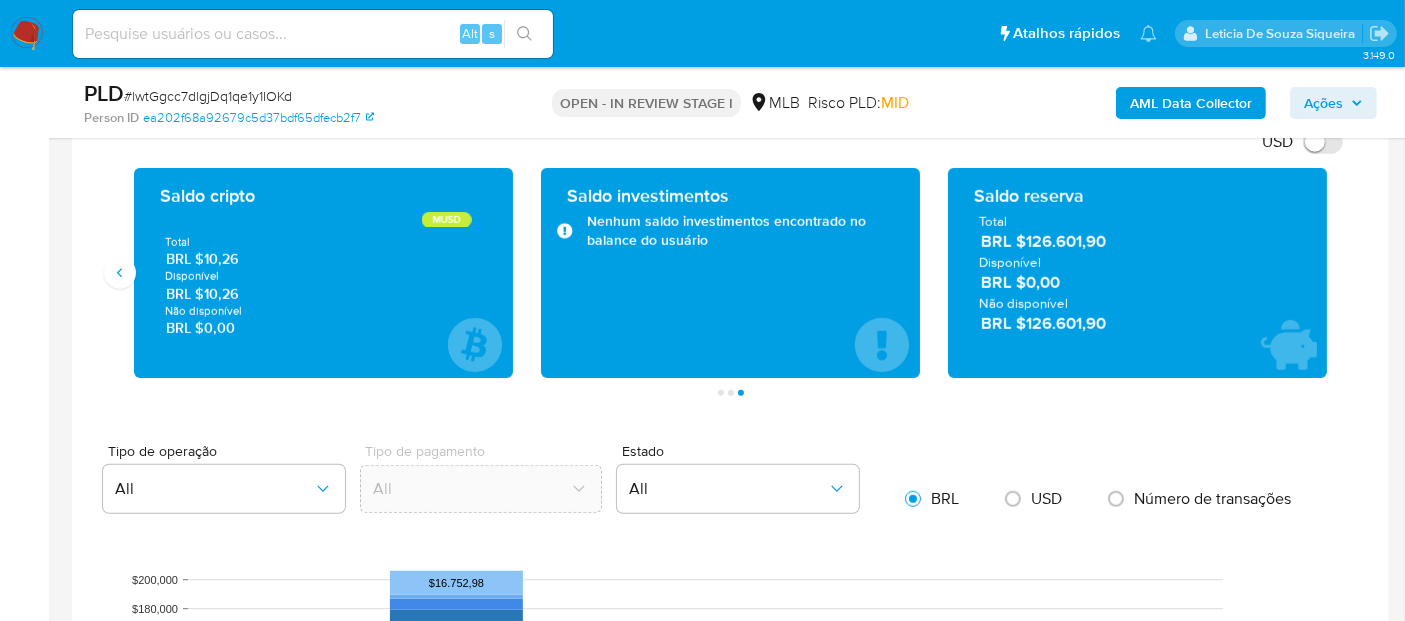 click on "BRL $10,26" at bounding box center [324, 293] 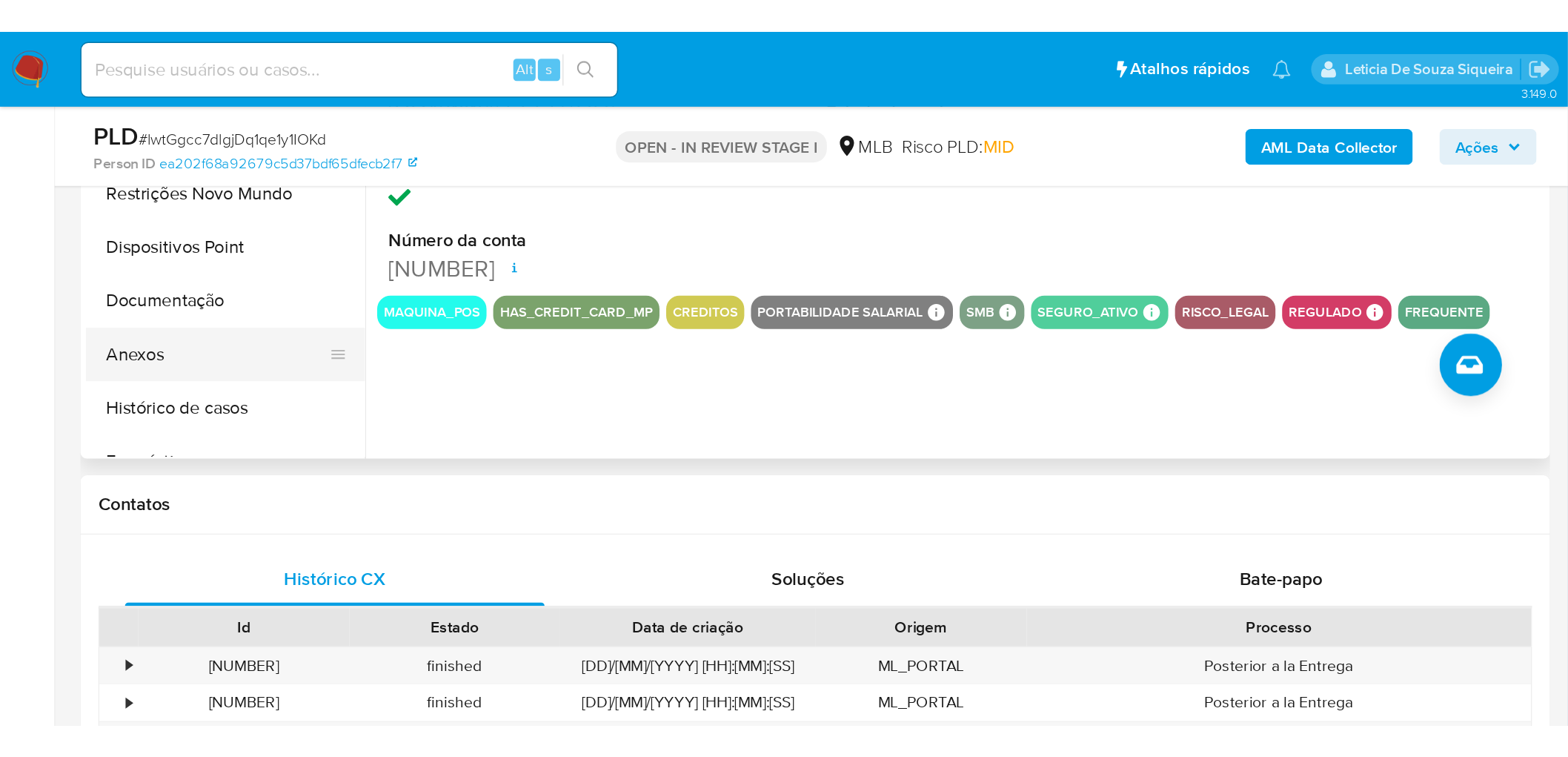 scroll, scrollTop: 247, scrollLeft: 0, axis: vertical 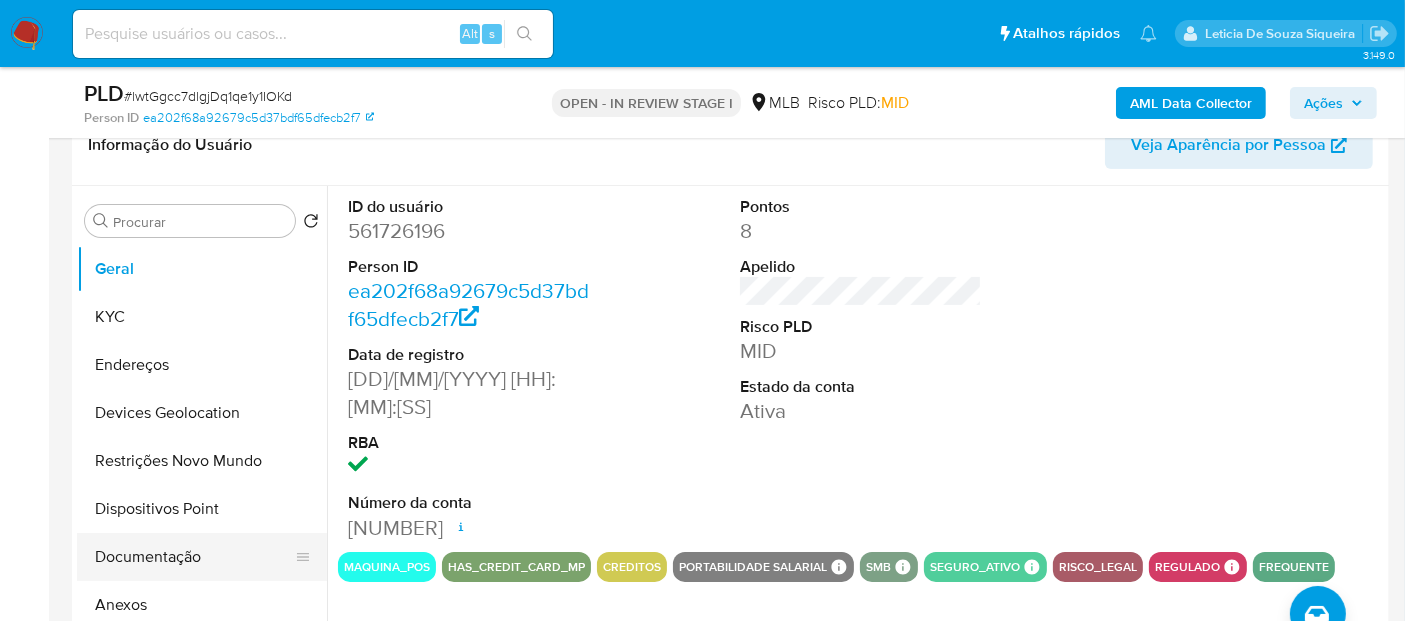 click on "Documentação" at bounding box center [194, 557] 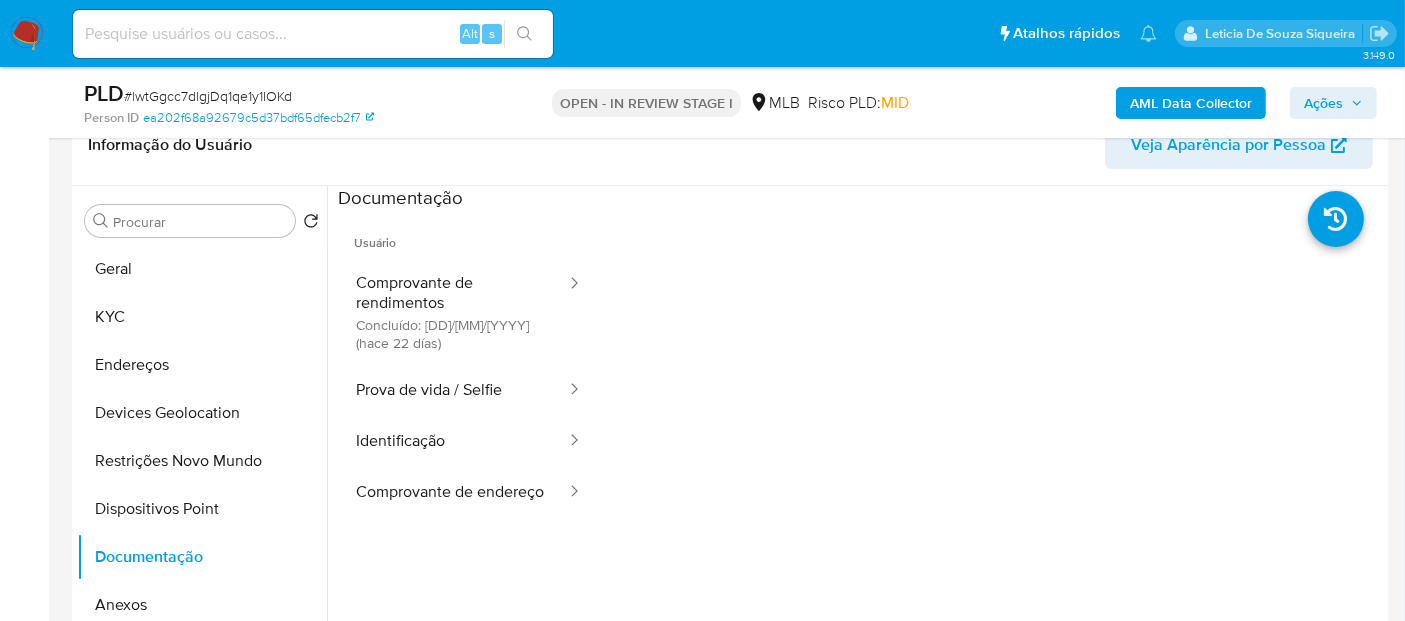 drag, startPoint x: 455, startPoint y: 302, endPoint x: 557, endPoint y: 223, distance: 129.0155 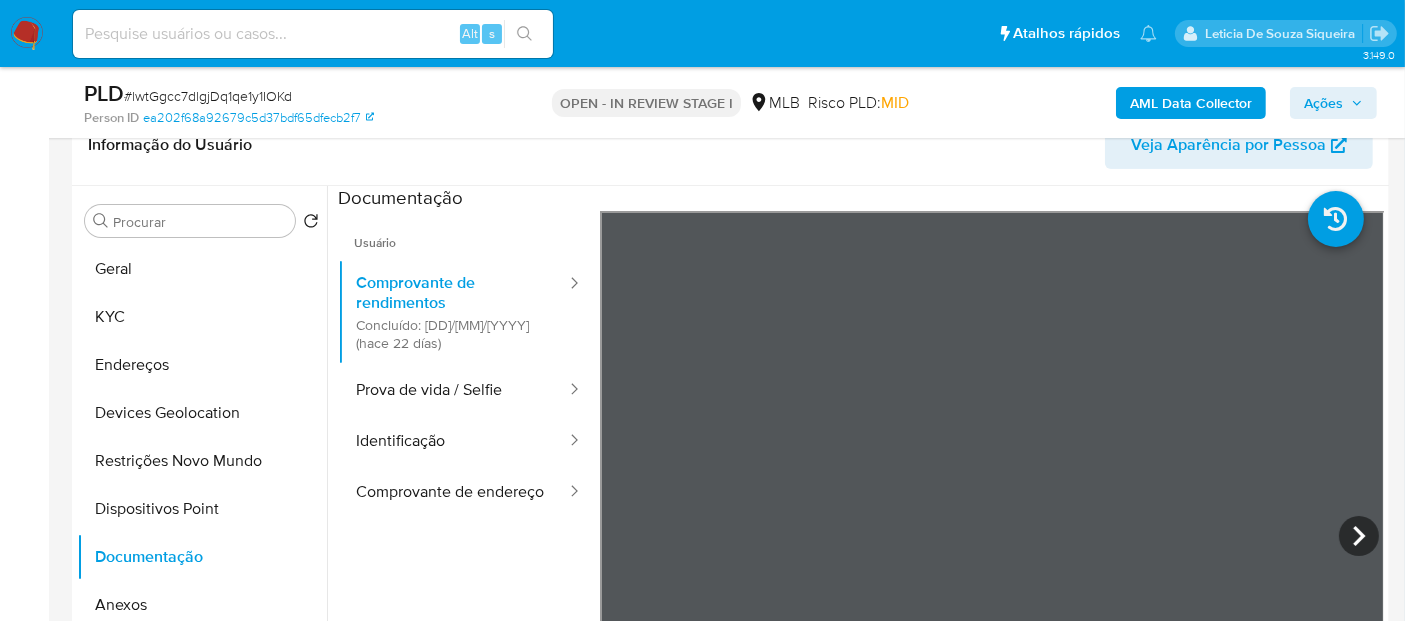 click on "Informação do Usuário Veja Aparência por Pessoa Procurar   Retornar ao pedido padrão Geral KYC Endereços Devices Geolocation Restrições Novo Mundo Dispositivos Point Documentação Anexos Histórico de casos Empréstimos Financiamento de Veículos Lista Interna Dados Modificados Adiantamentos de Dinheiro Cartões Contas Bancárias Detalhe da geolocalização Fecha Compliant Histórico de Risco PLD Histórico de conversas IV Challenges Insurtech Items Listas Externas Marcas AML Perfis Relacionados" at bounding box center (730, 401) 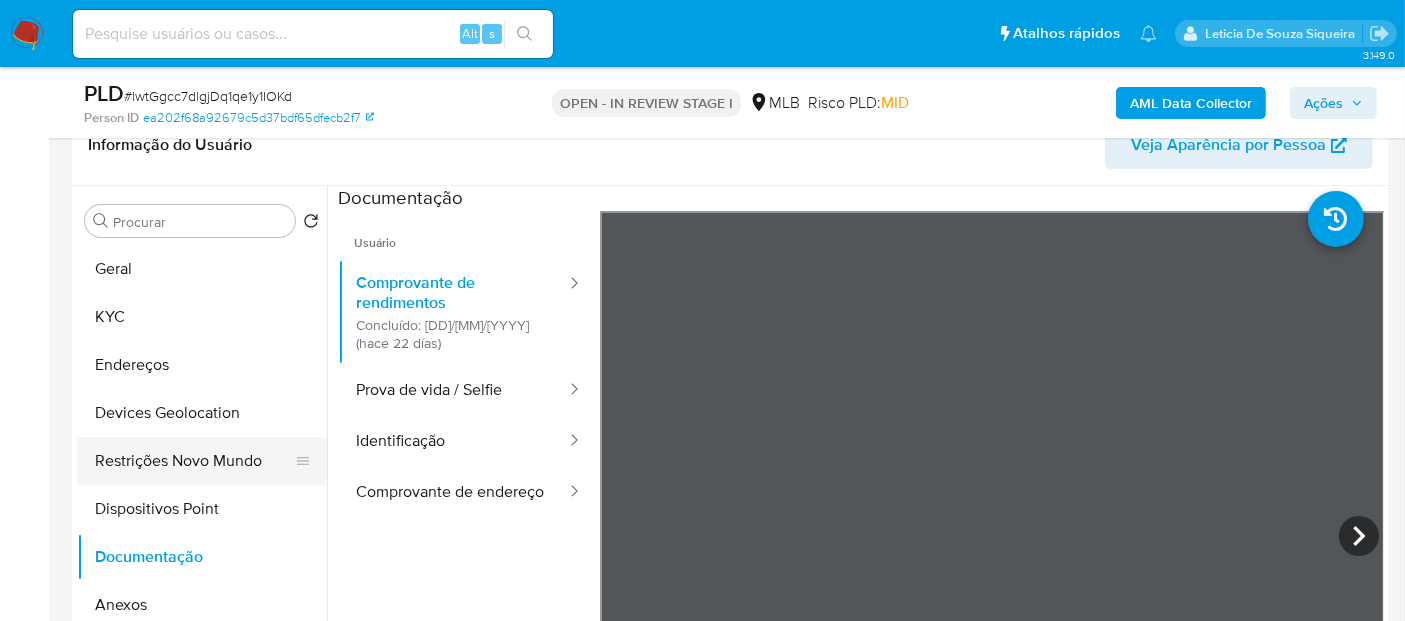 click on "Restrições Novo Mundo" at bounding box center (194, 461) 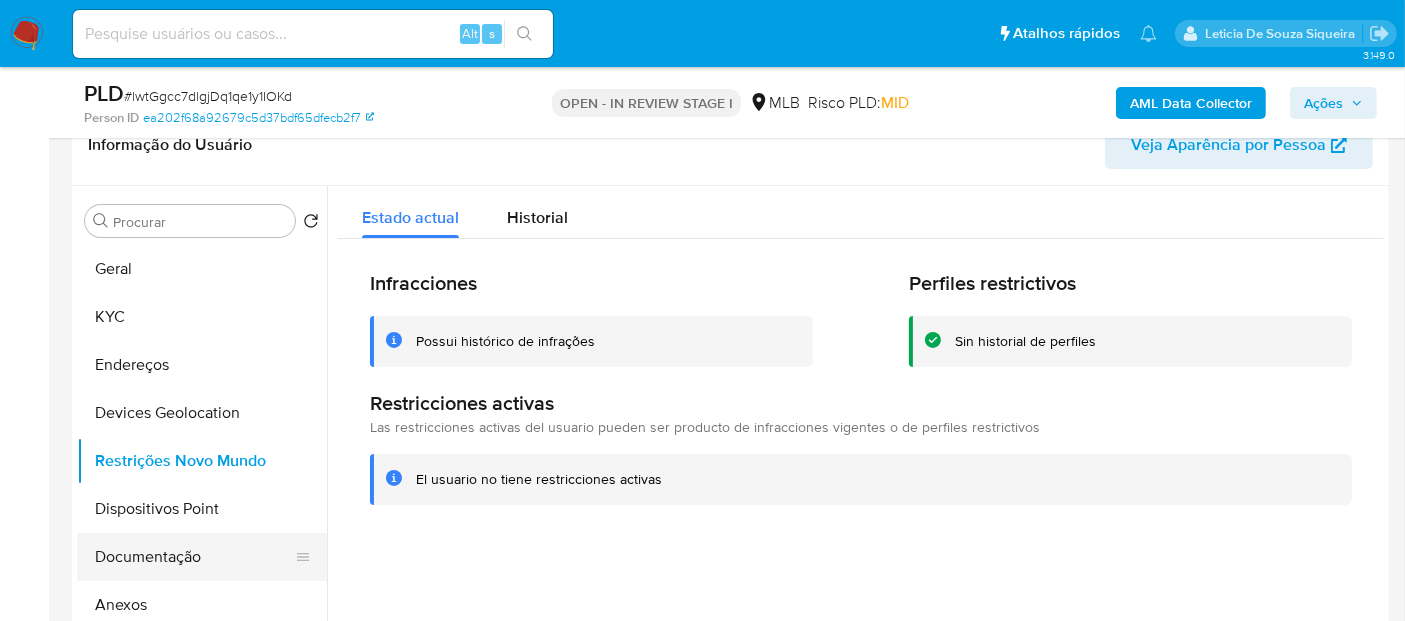 click on "Documentação" at bounding box center (194, 557) 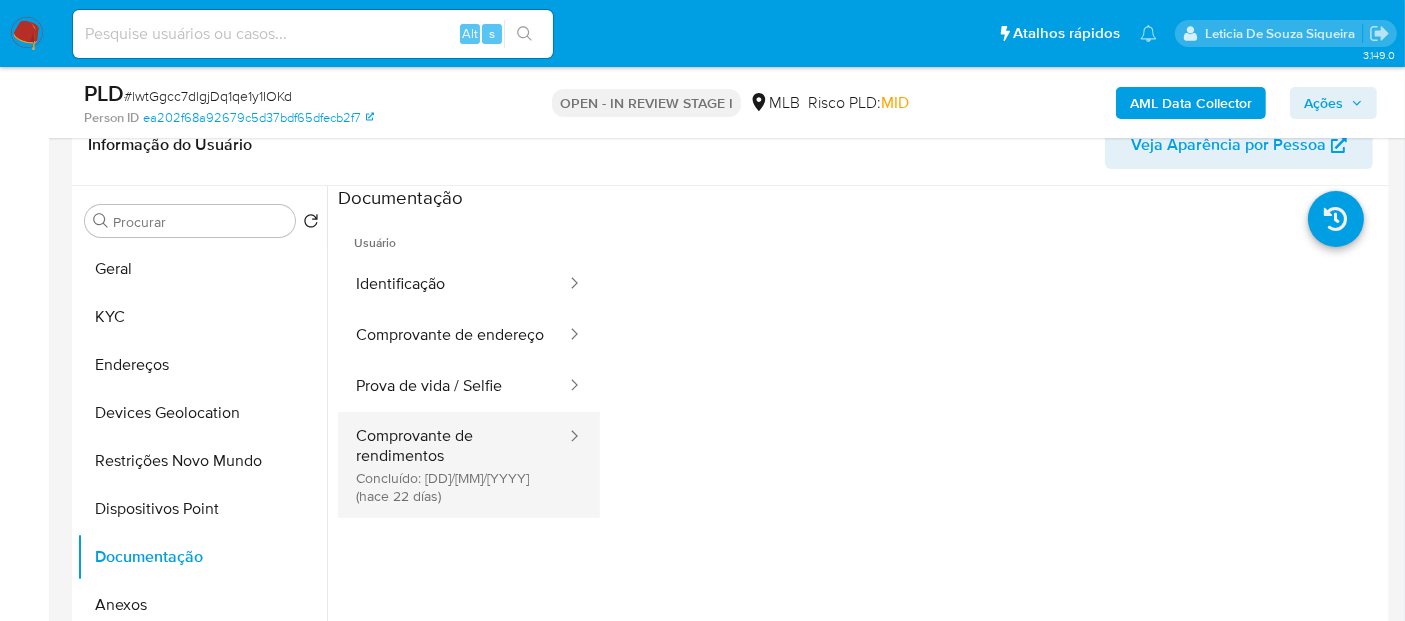 click on "Comprovante de rendimentos Concluído: 16/07/2025 (hace 22 días)" at bounding box center [453, 465] 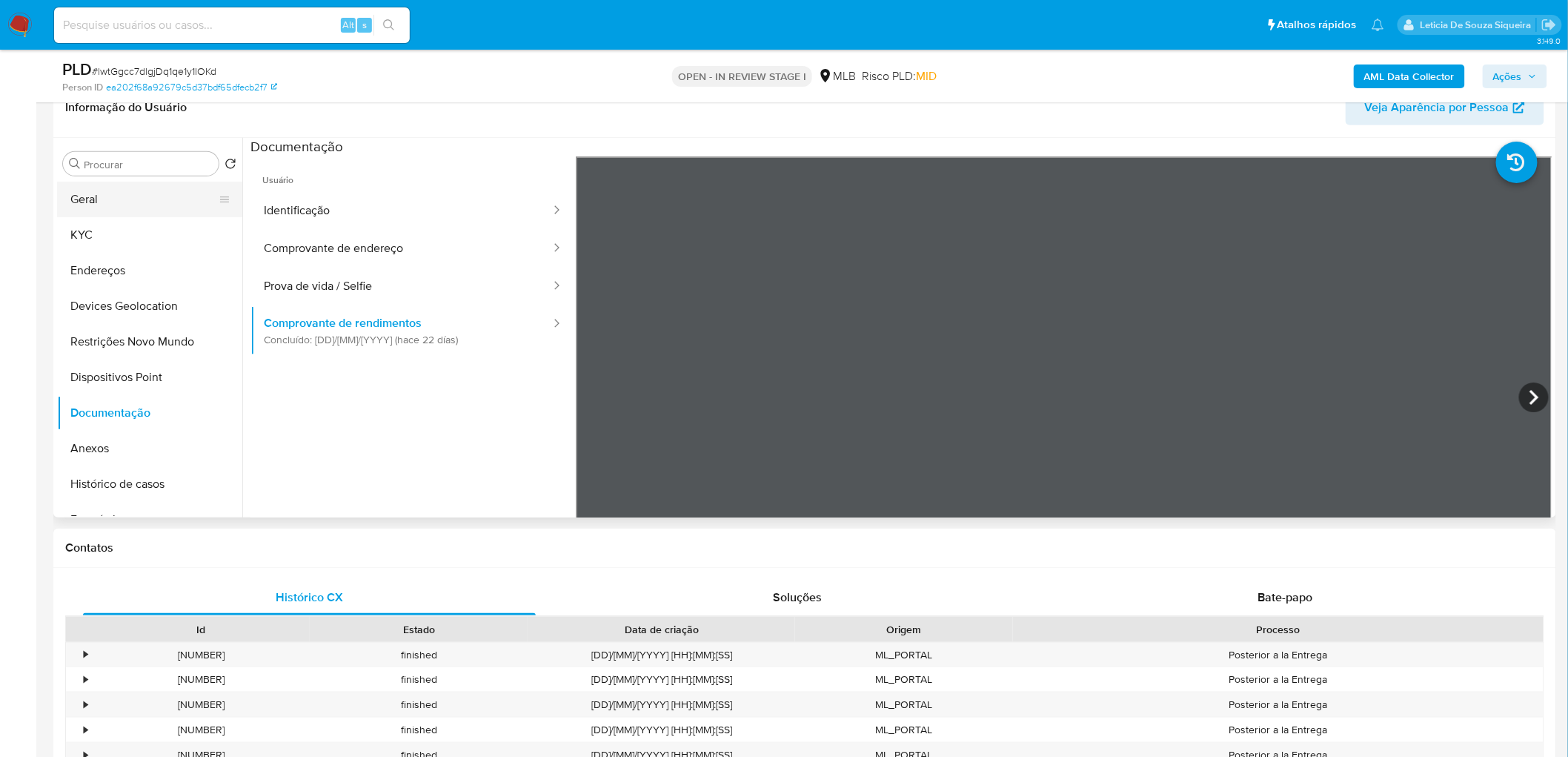 click on "Geral" at bounding box center [144, 199] 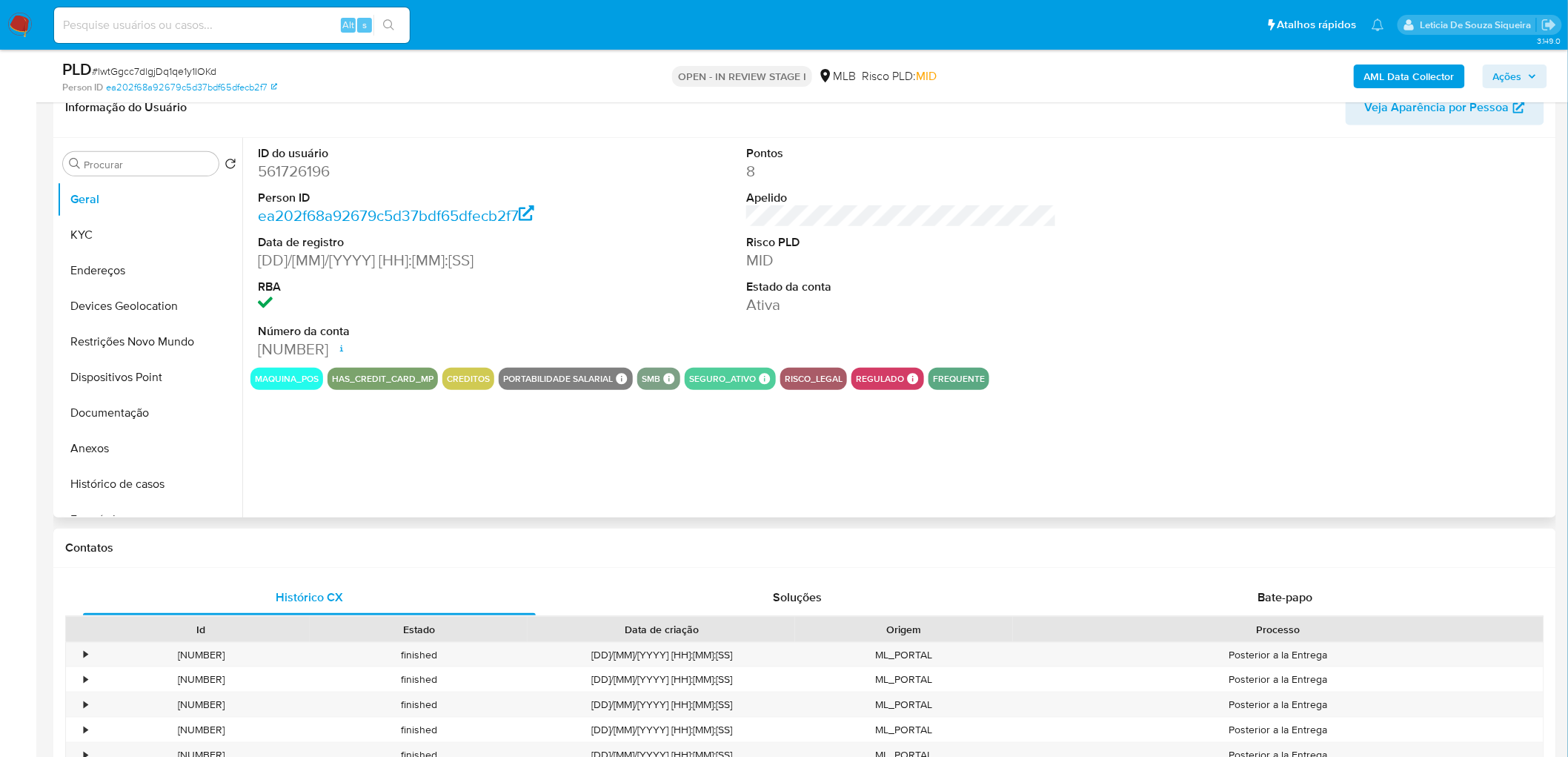 type 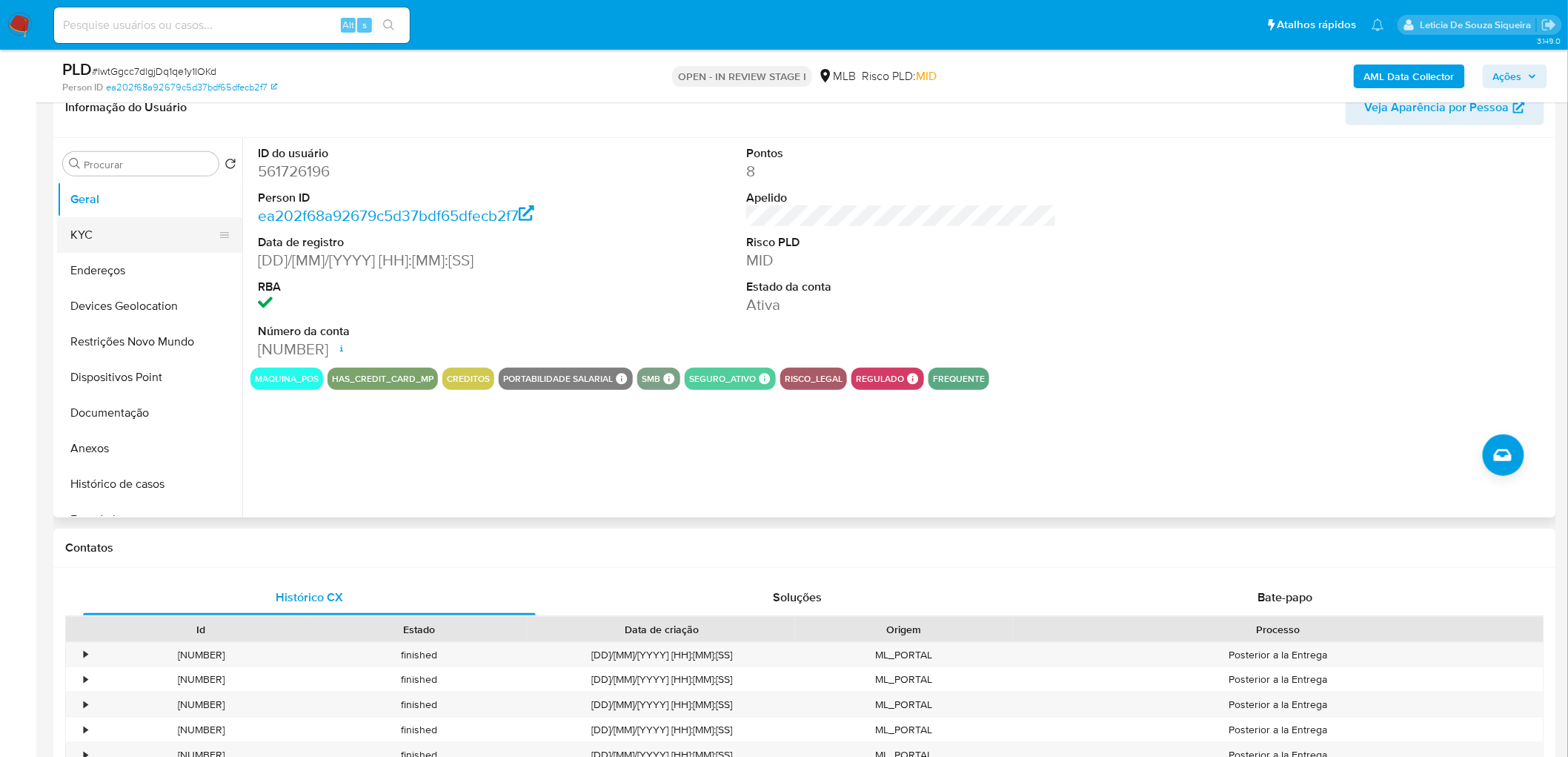 click on "KYC" at bounding box center [144, 235] 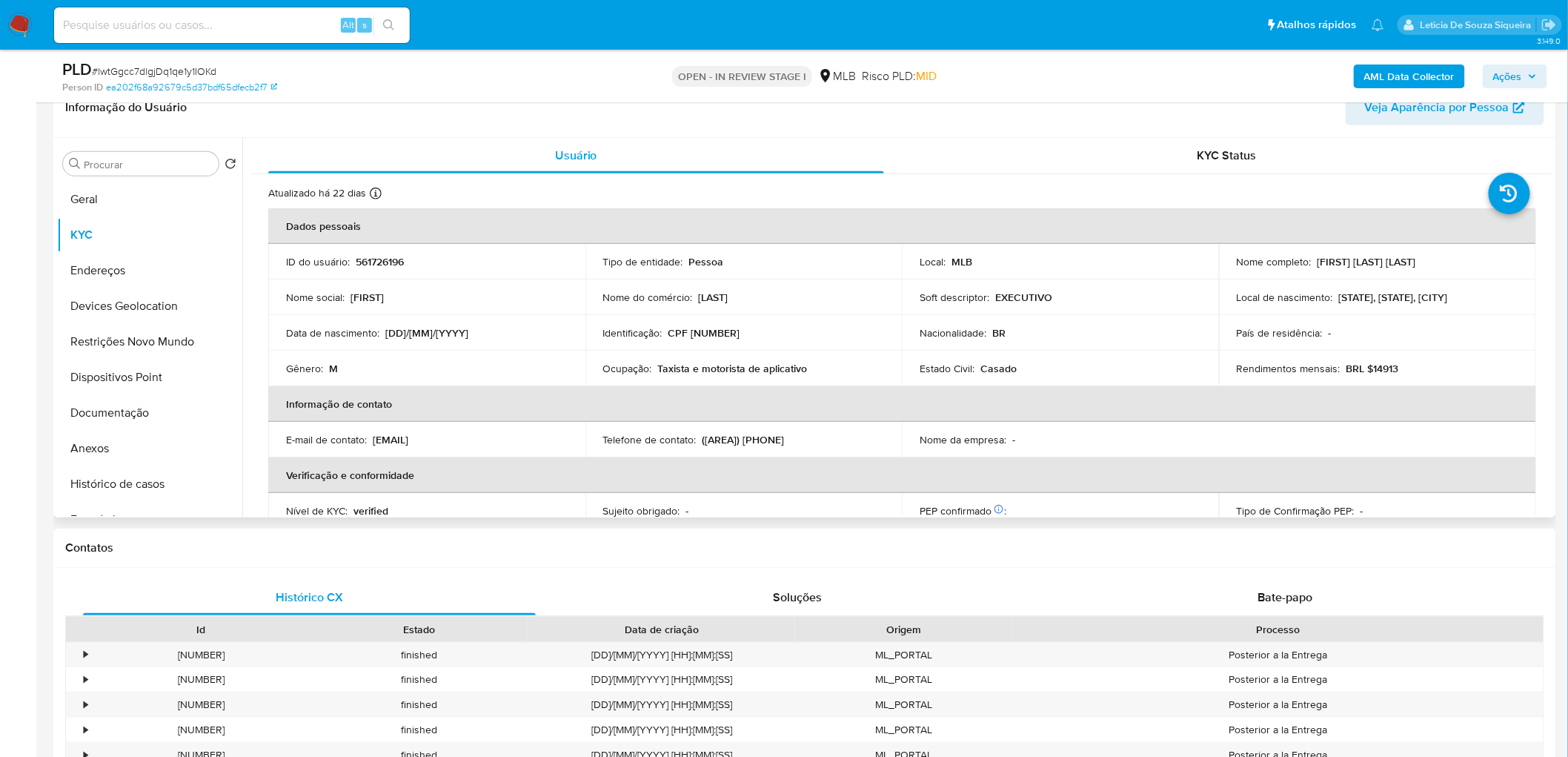 type 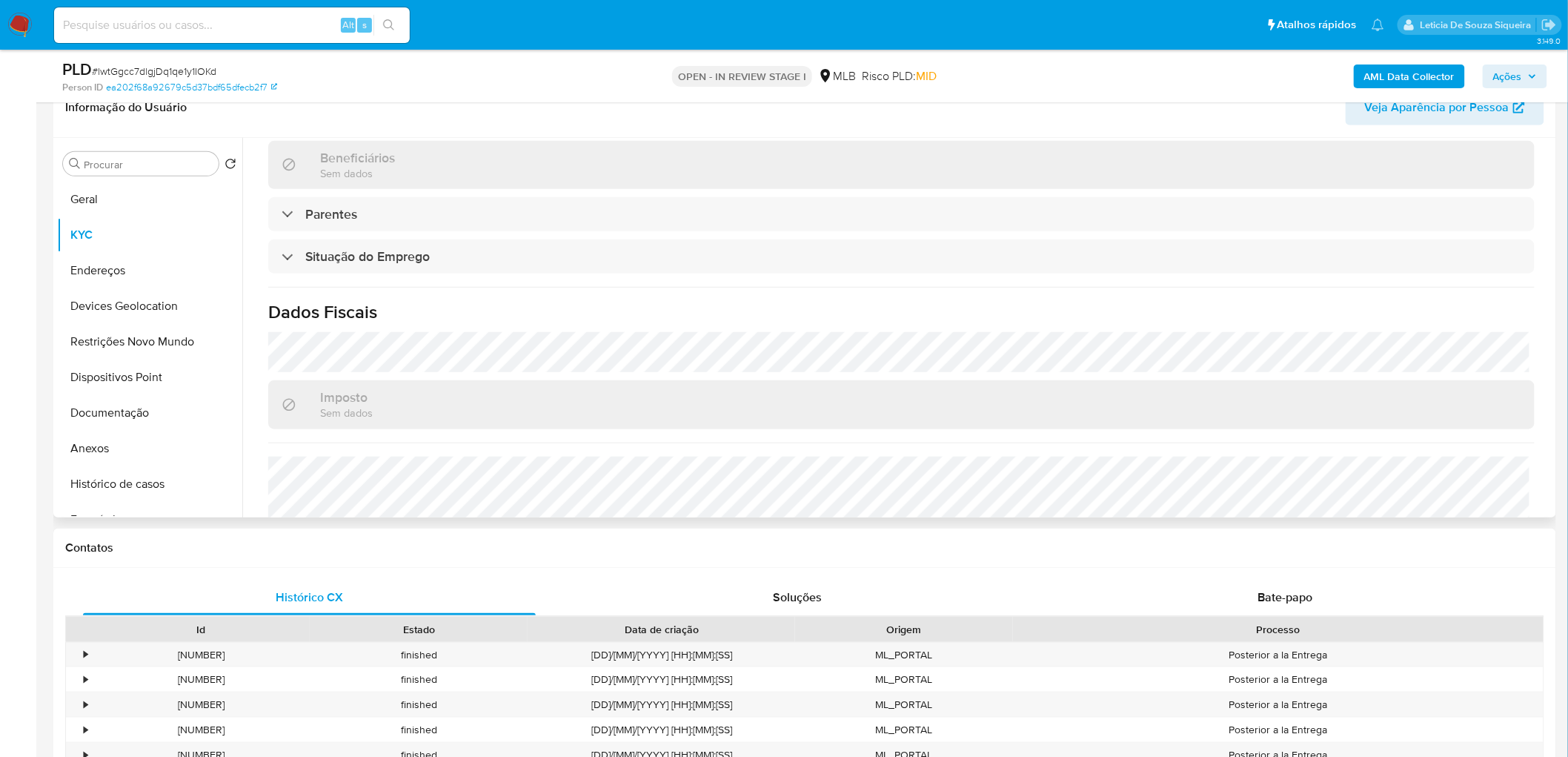 scroll, scrollTop: 617, scrollLeft: 0, axis: vertical 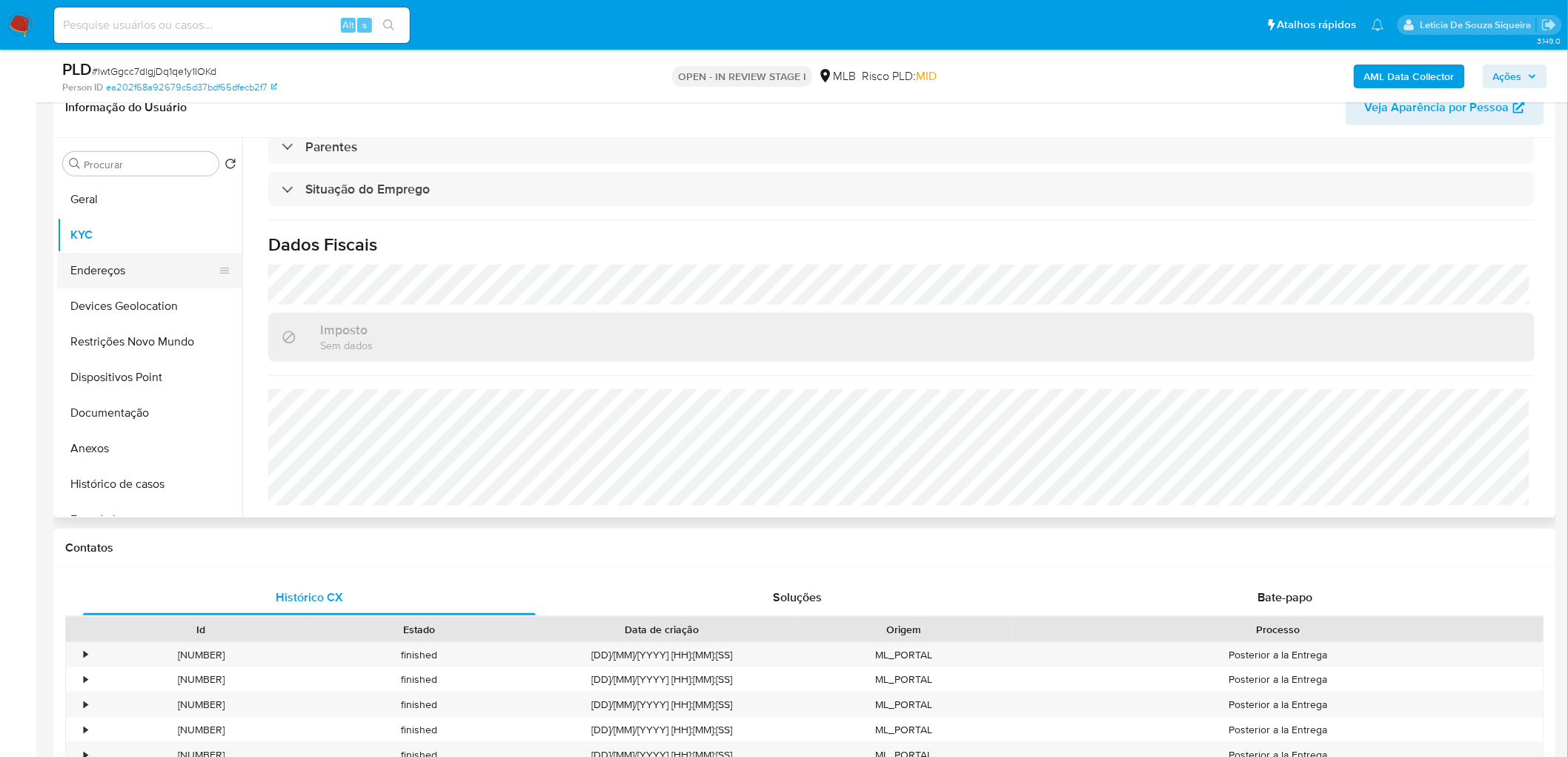 drag, startPoint x: 115, startPoint y: 271, endPoint x: 95, endPoint y: 285, distance: 24.41311 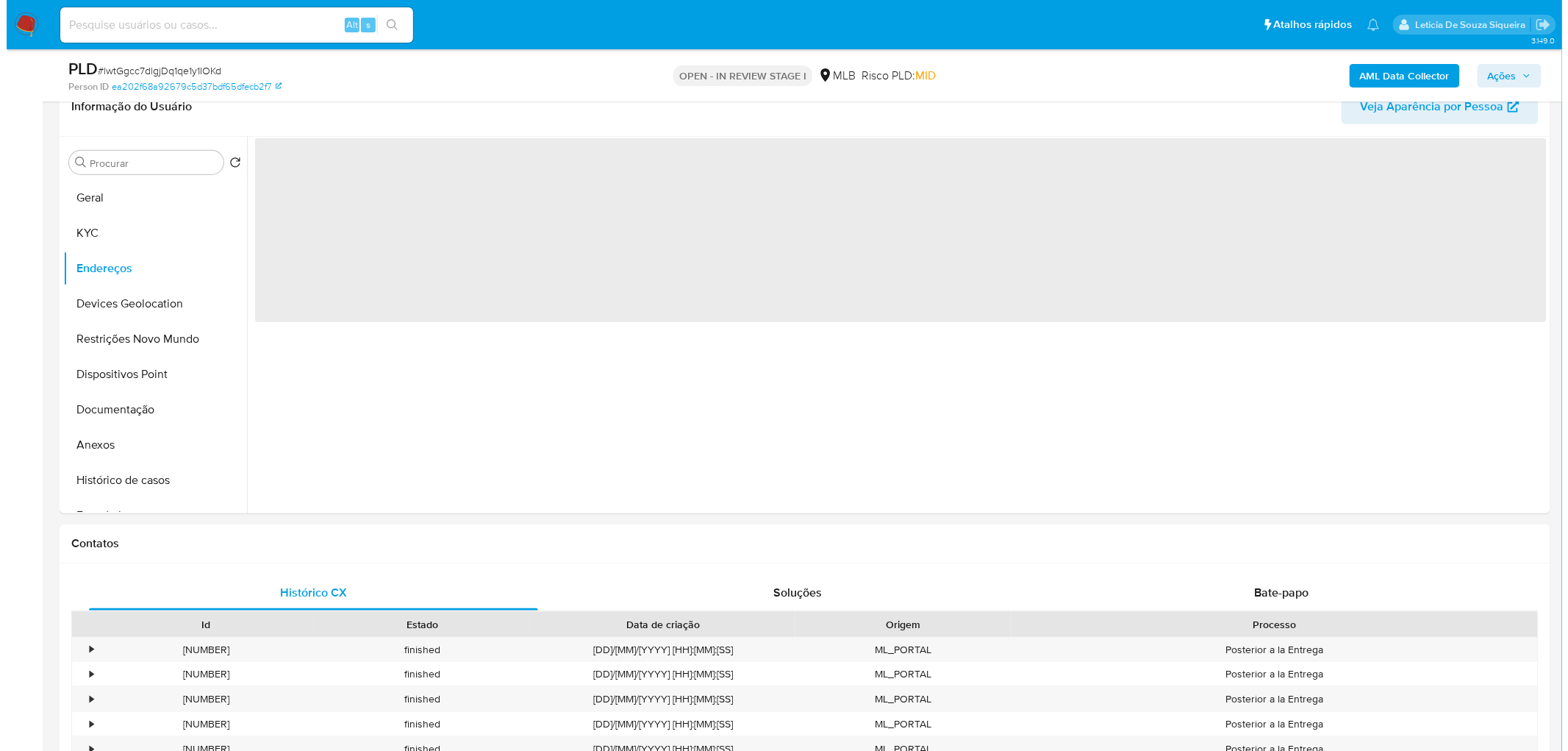 scroll, scrollTop: 0, scrollLeft: 0, axis: both 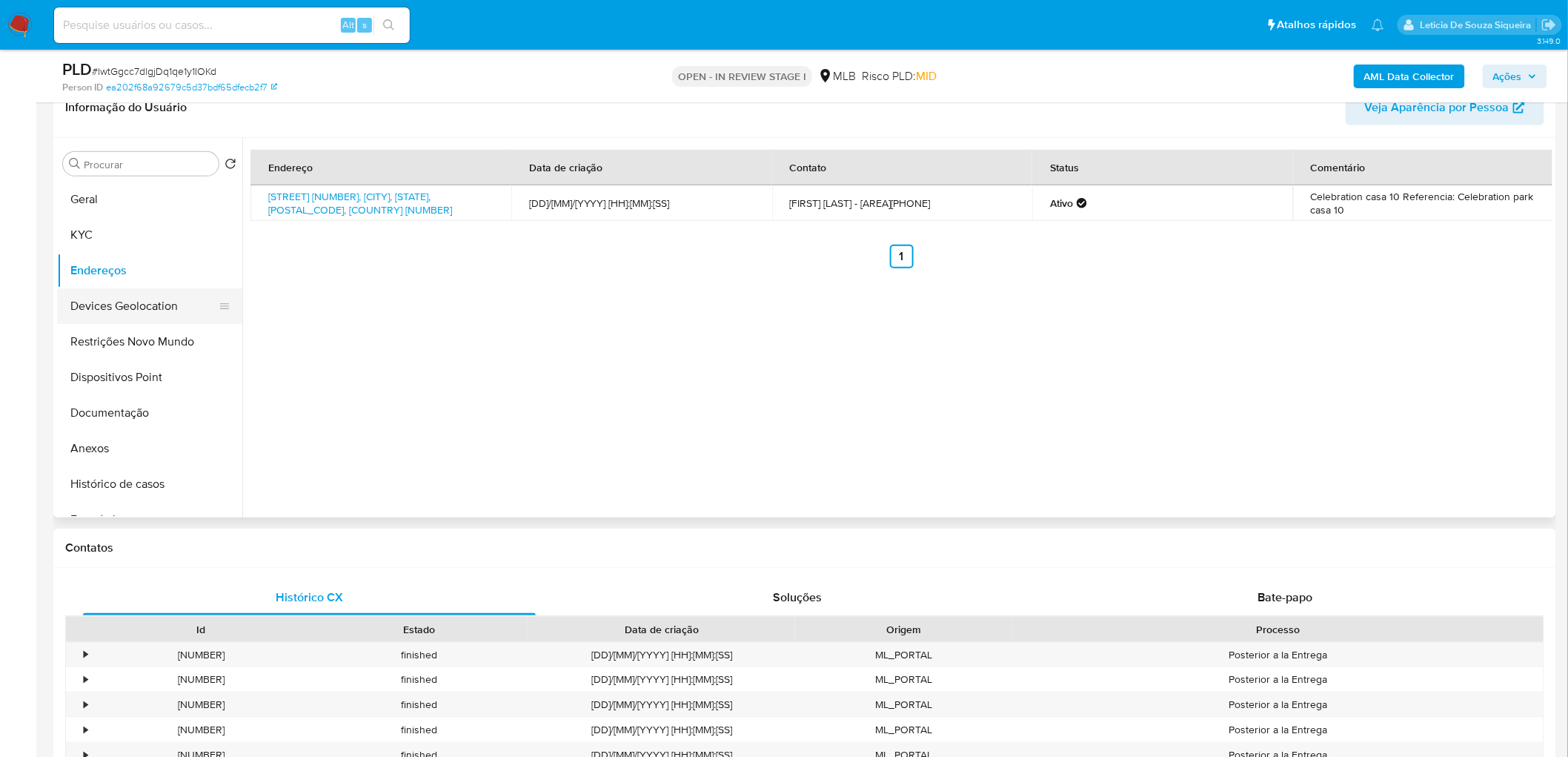 click on "Devices Geolocation" at bounding box center (144, 306) 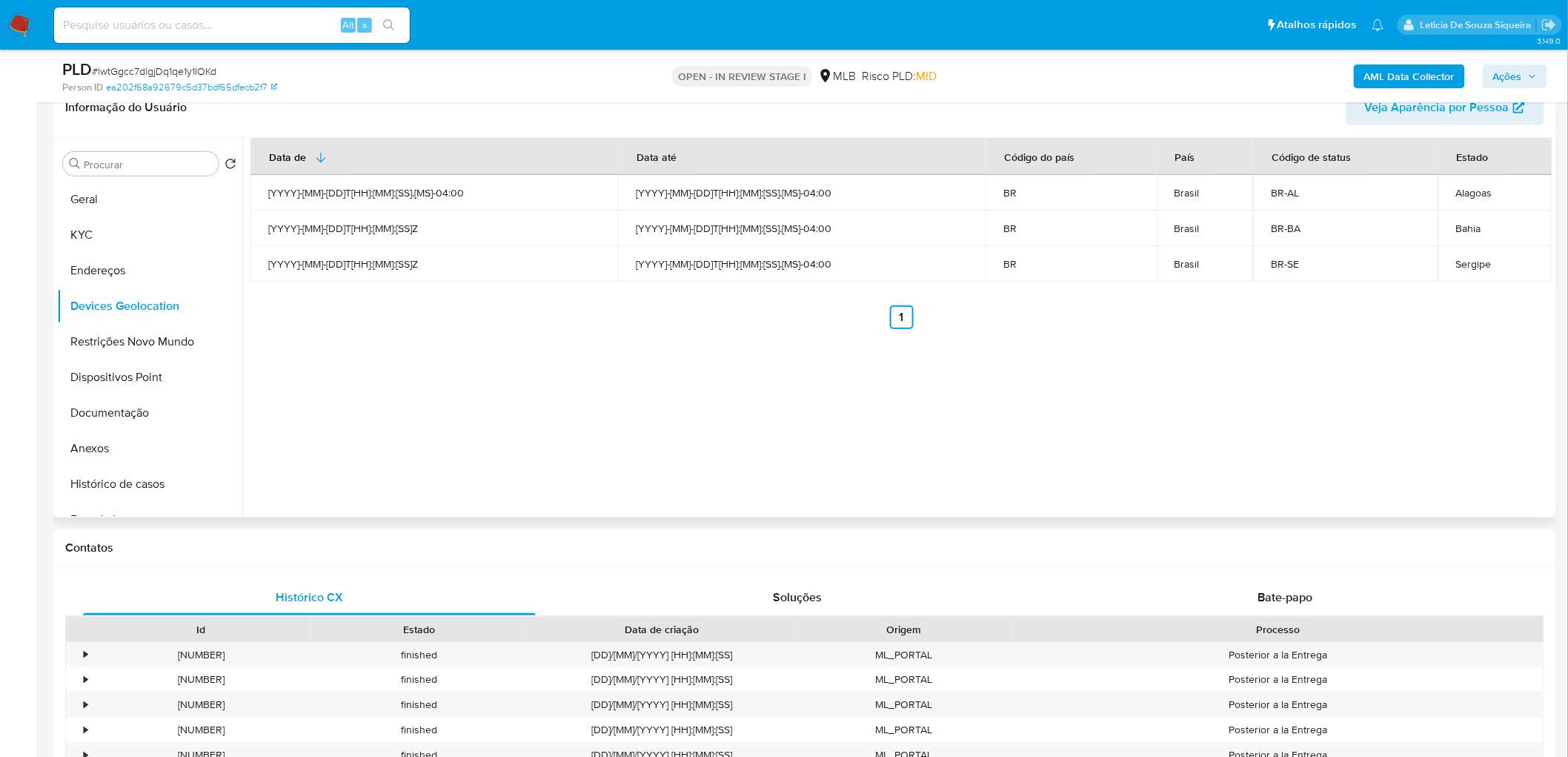 type 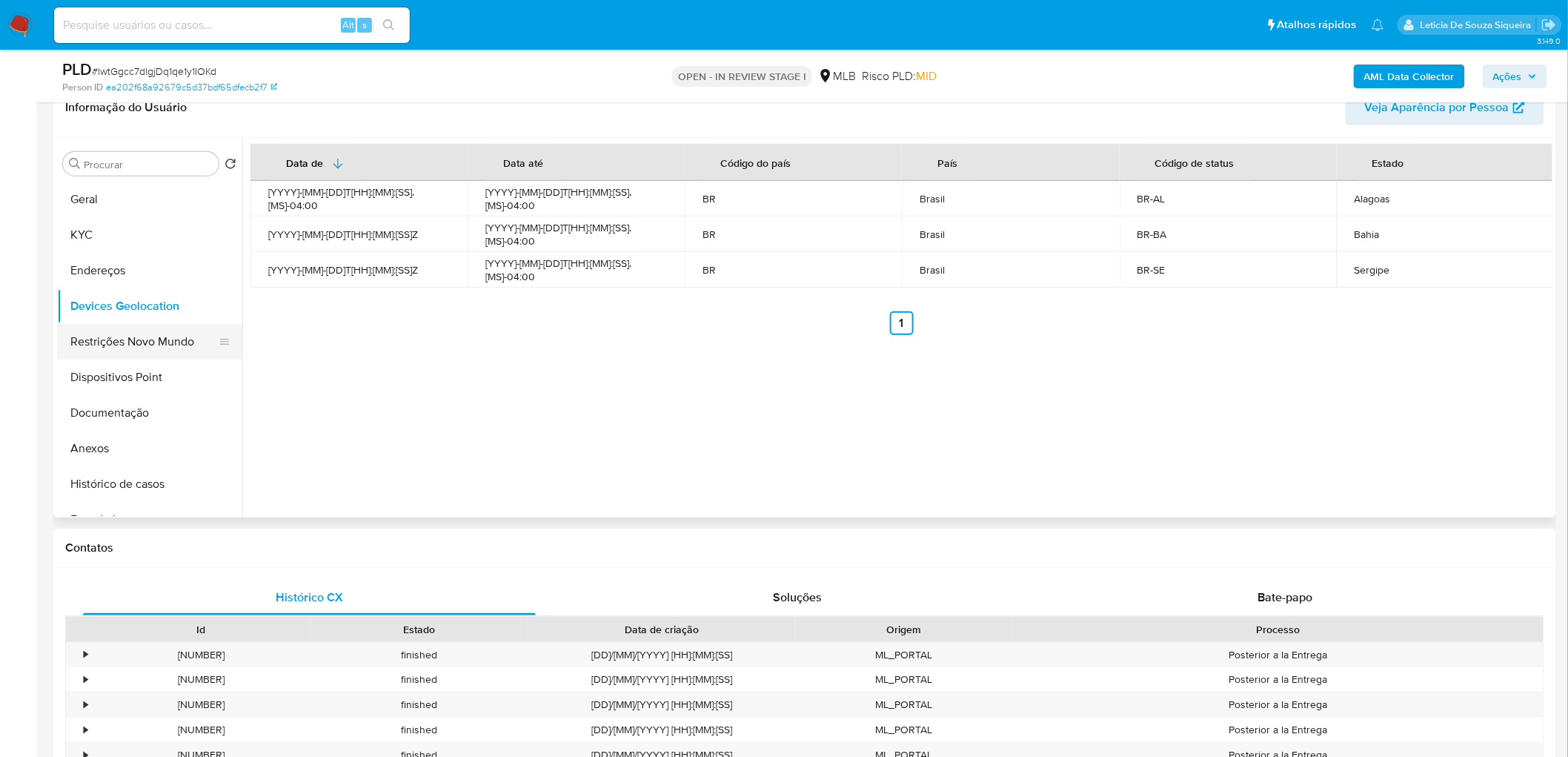 click on "Restrições Novo Mundo" at bounding box center (144, 342) 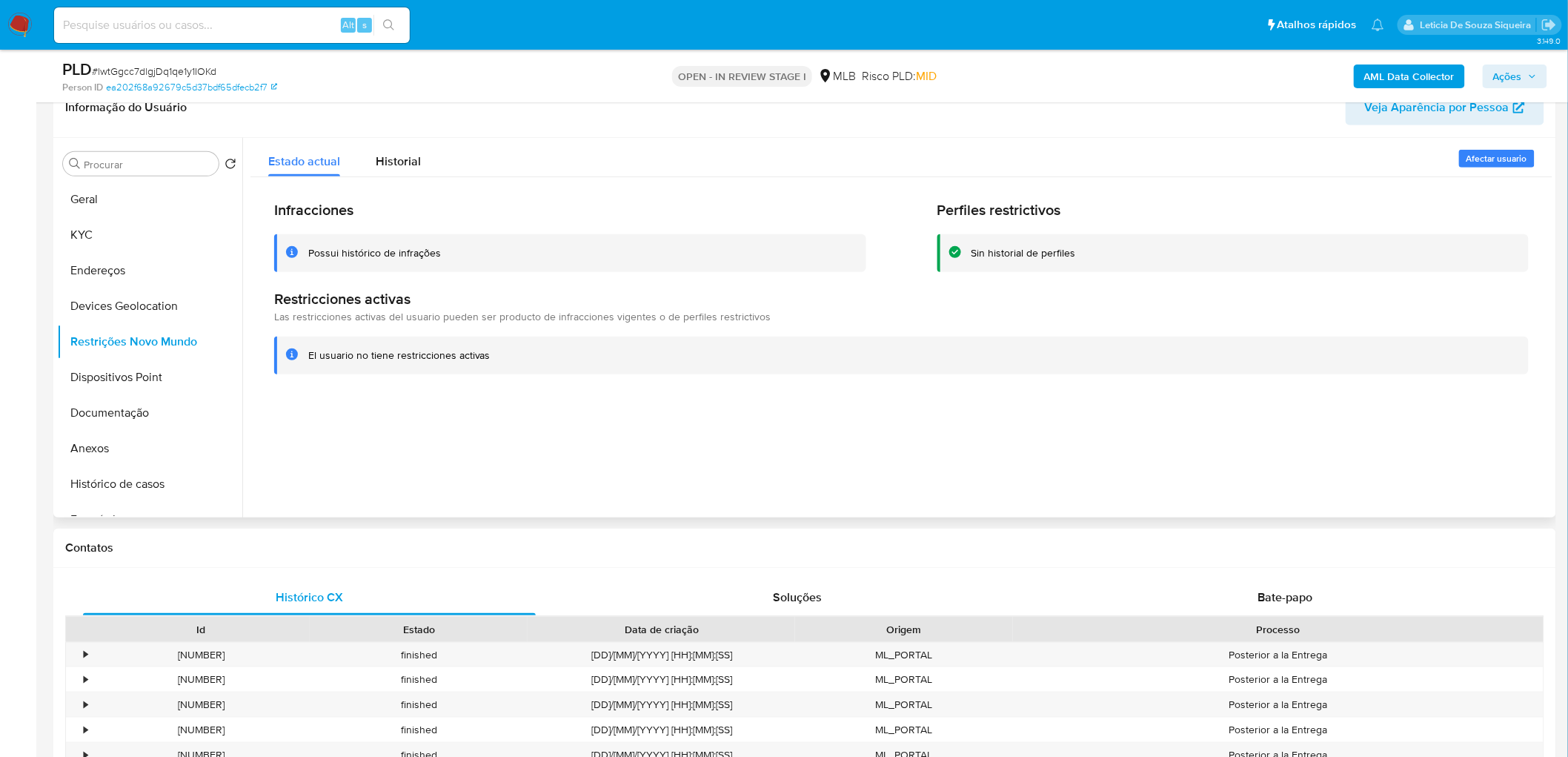 type 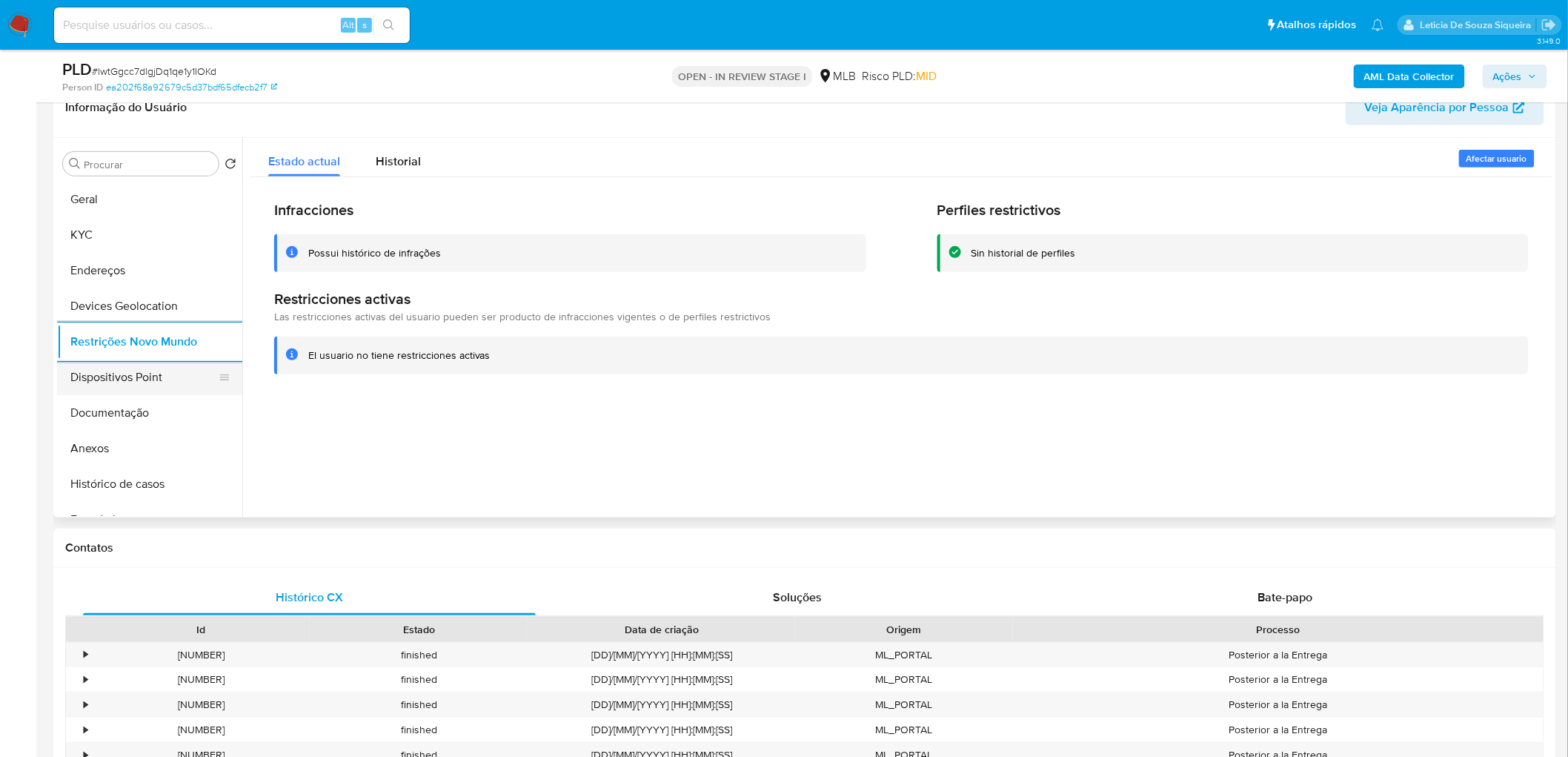 click on "Dispositivos Point" at bounding box center [144, 377] 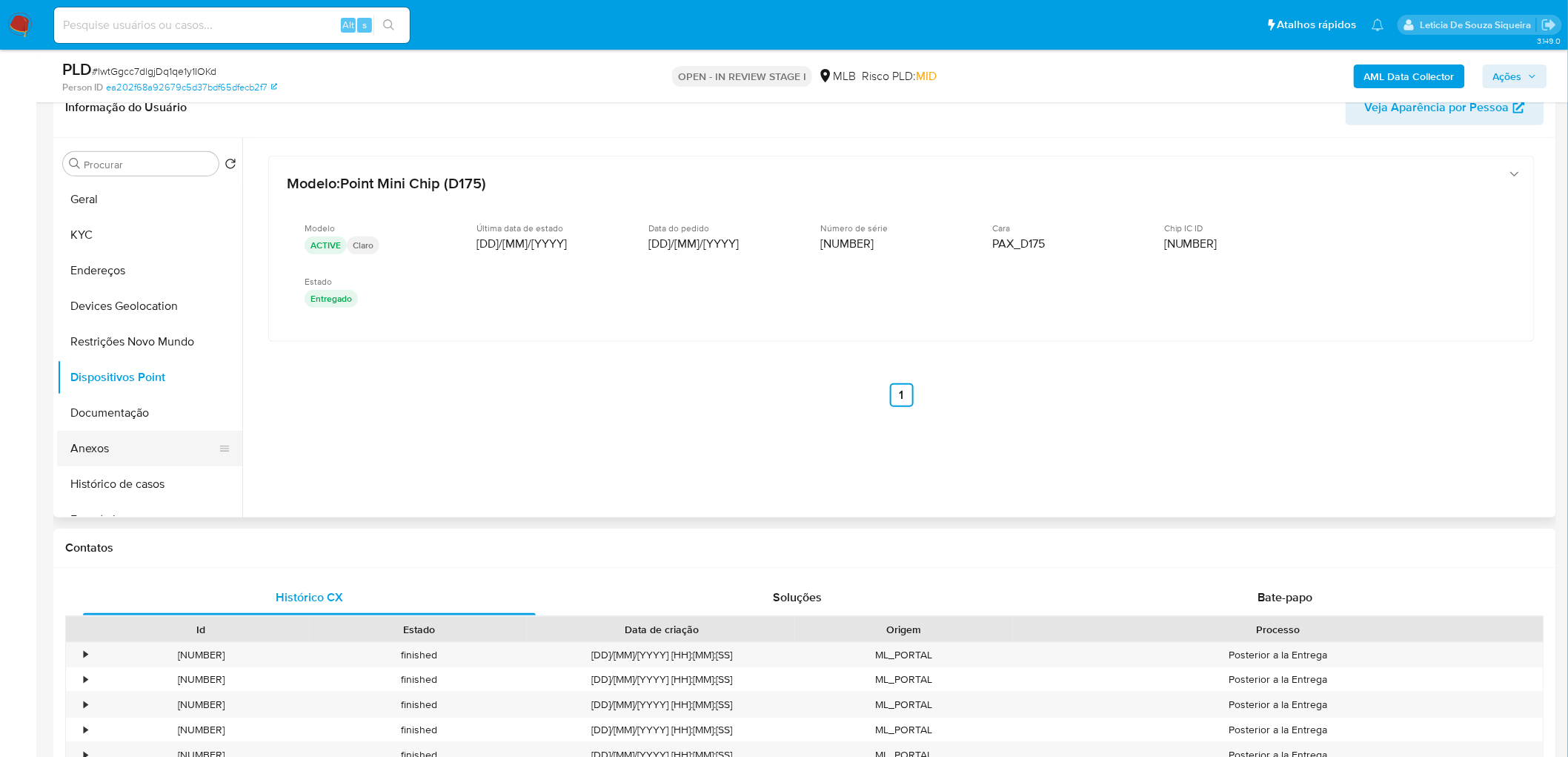 click on "Anexos" at bounding box center [144, 449] 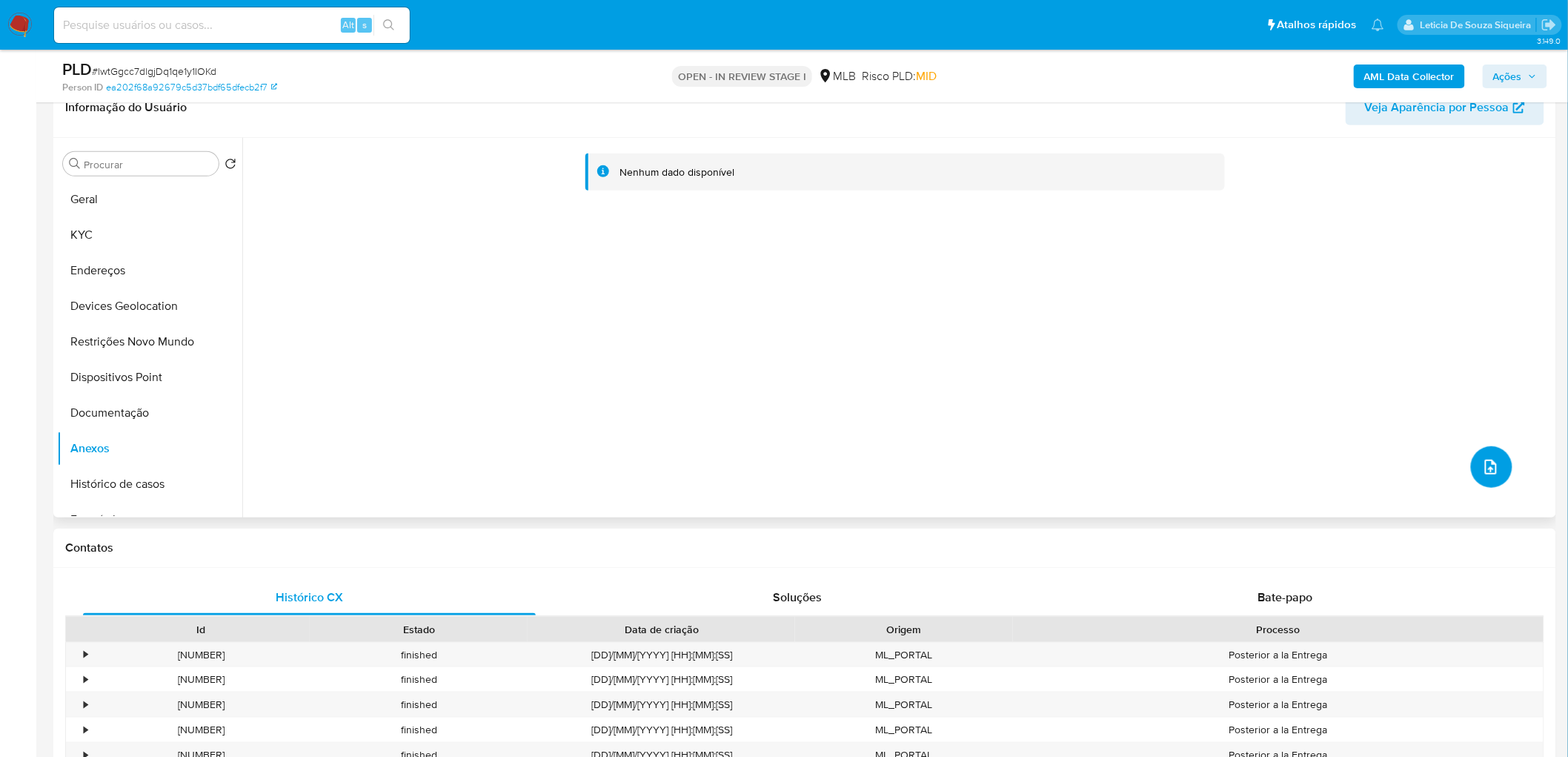 click 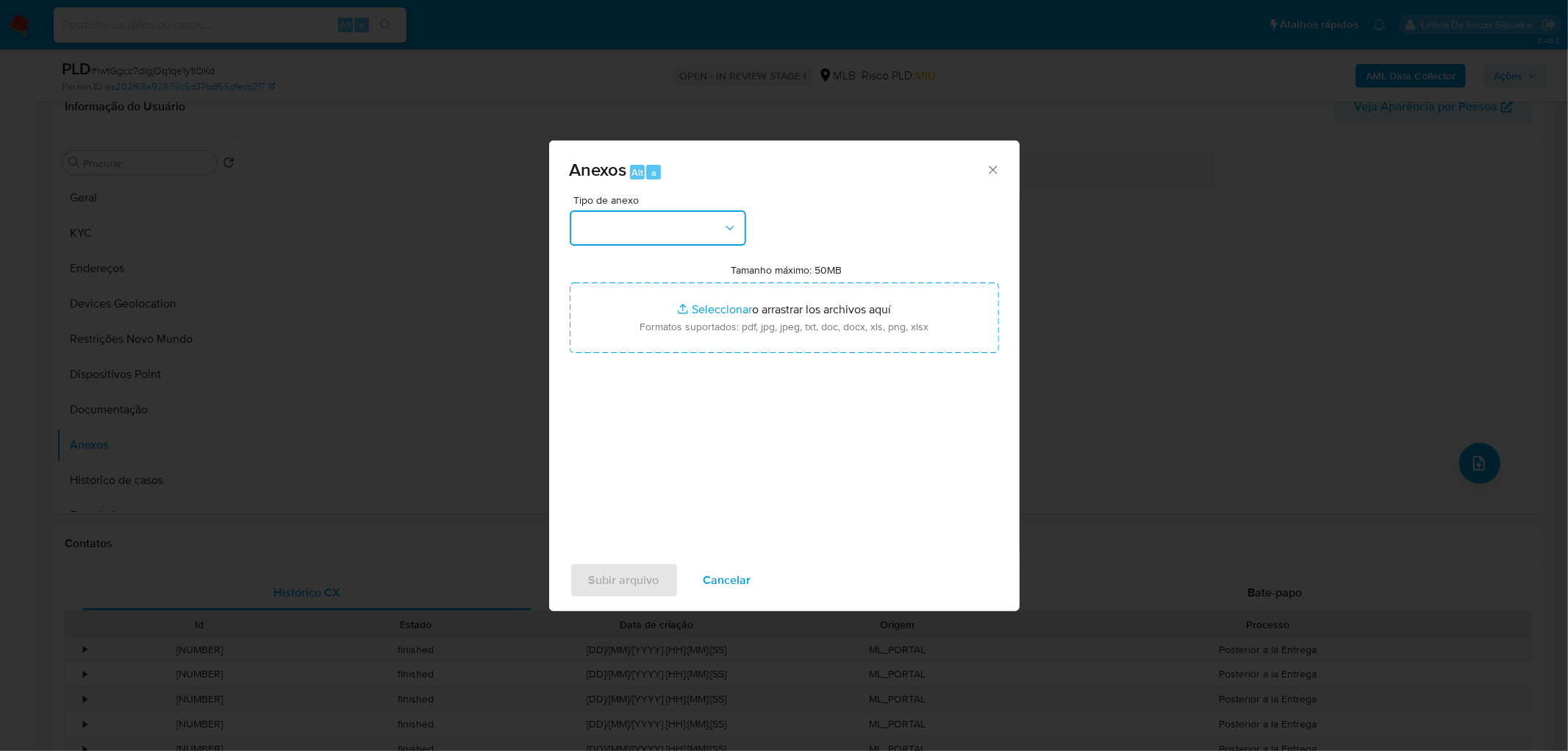 click at bounding box center [658, 228] 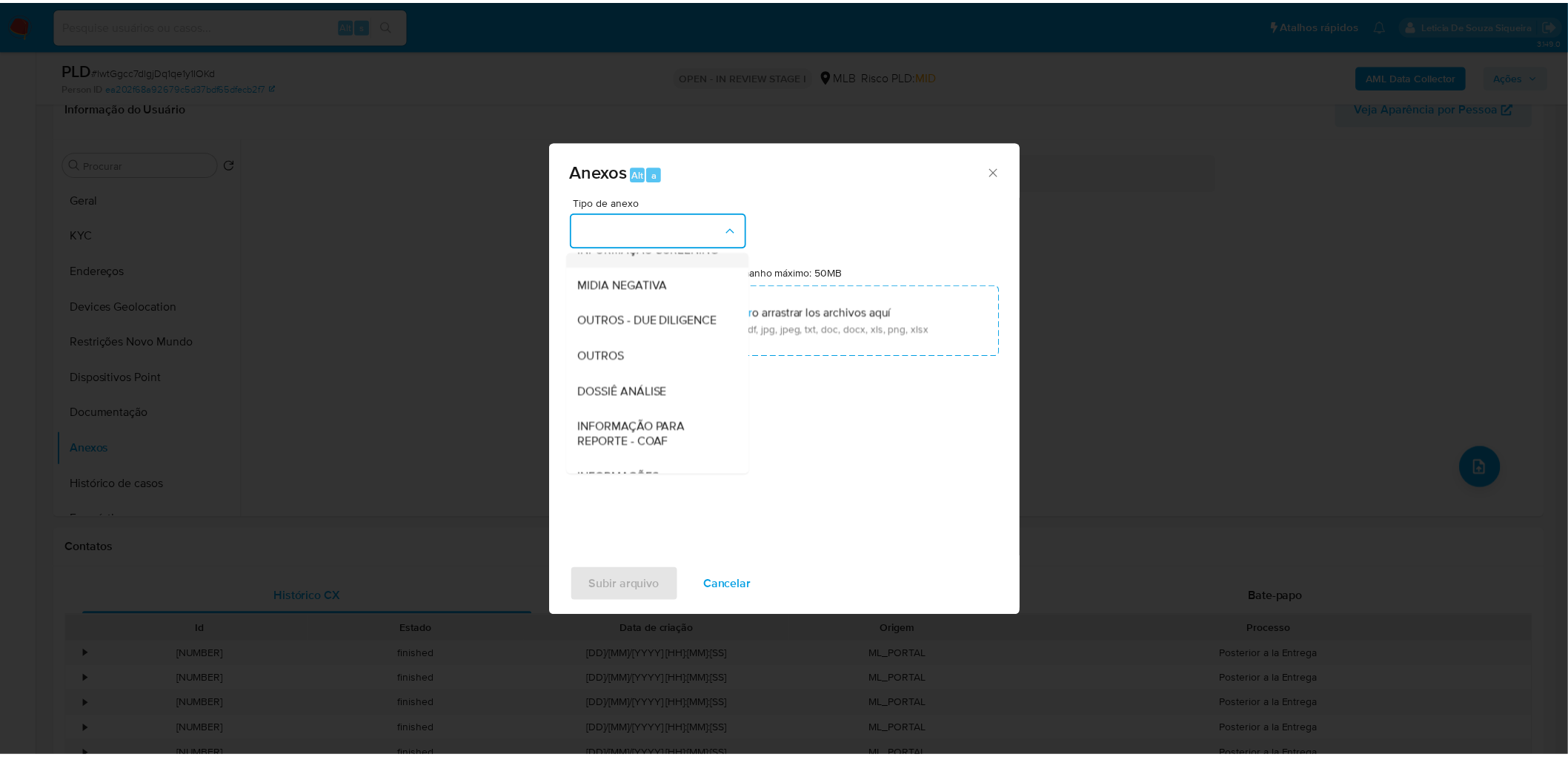 scroll, scrollTop: 165, scrollLeft: 0, axis: vertical 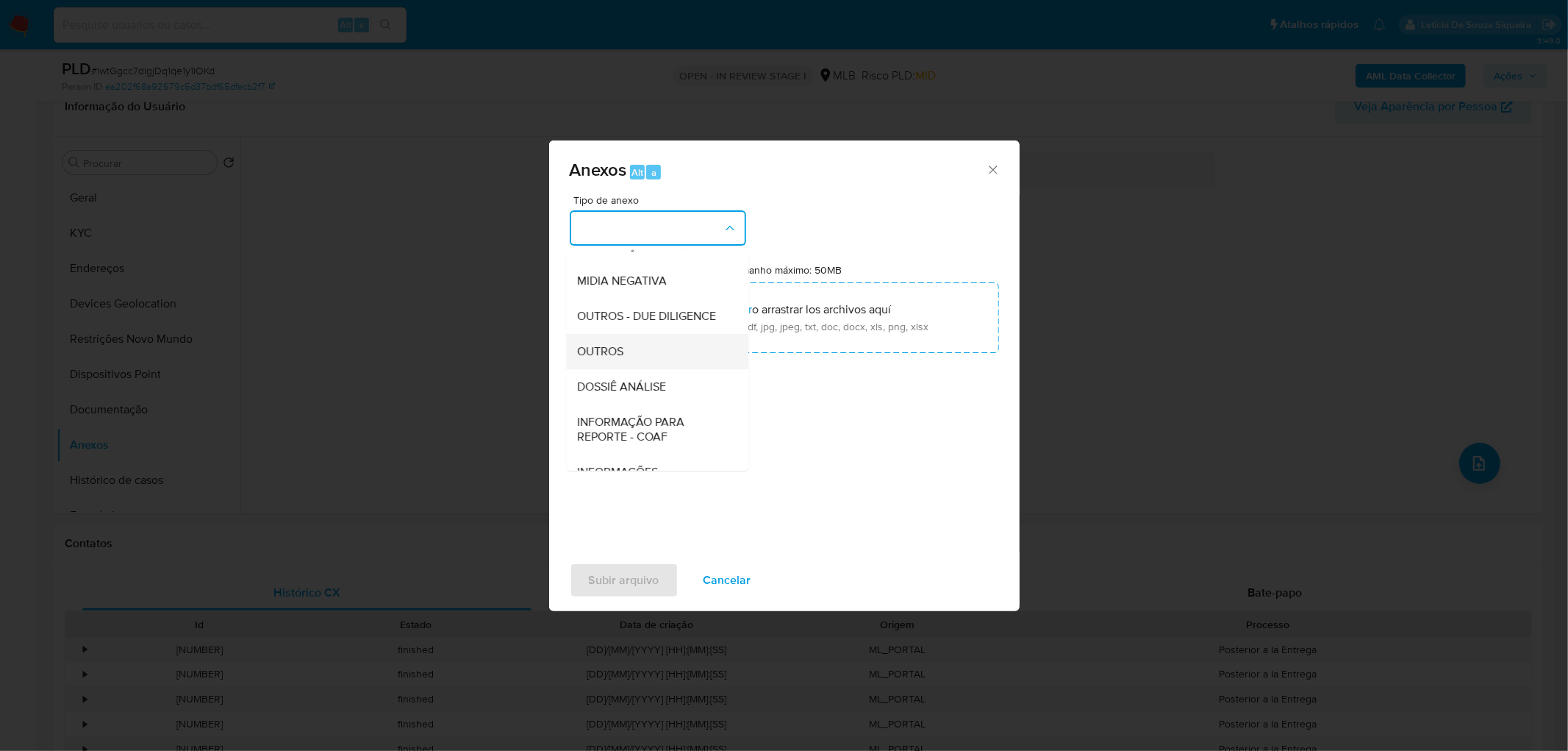 click on "OUTROS" at bounding box center (653, 352) 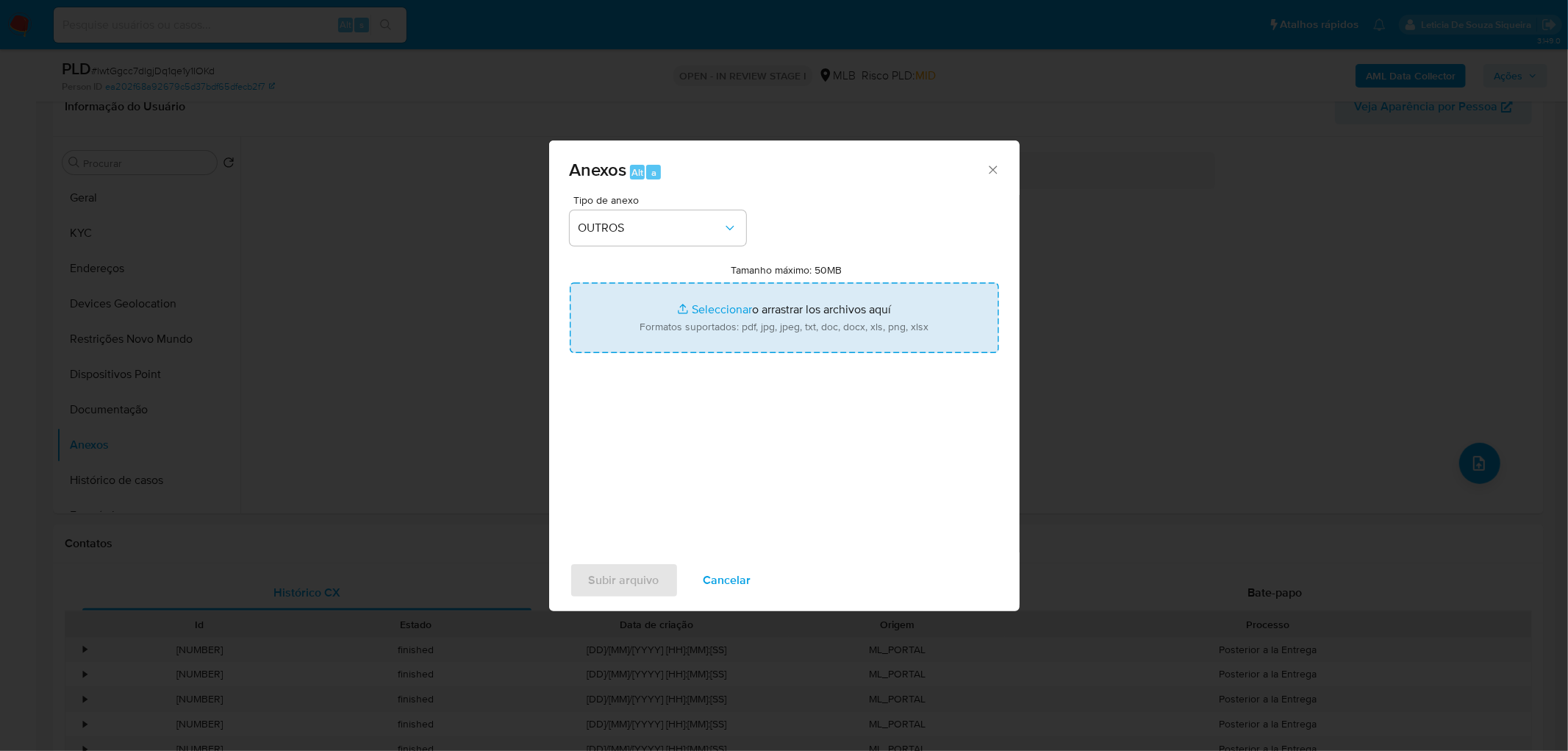 click on "Tamanho máximo: 50MB Seleccionar archivos" at bounding box center (784, 318) 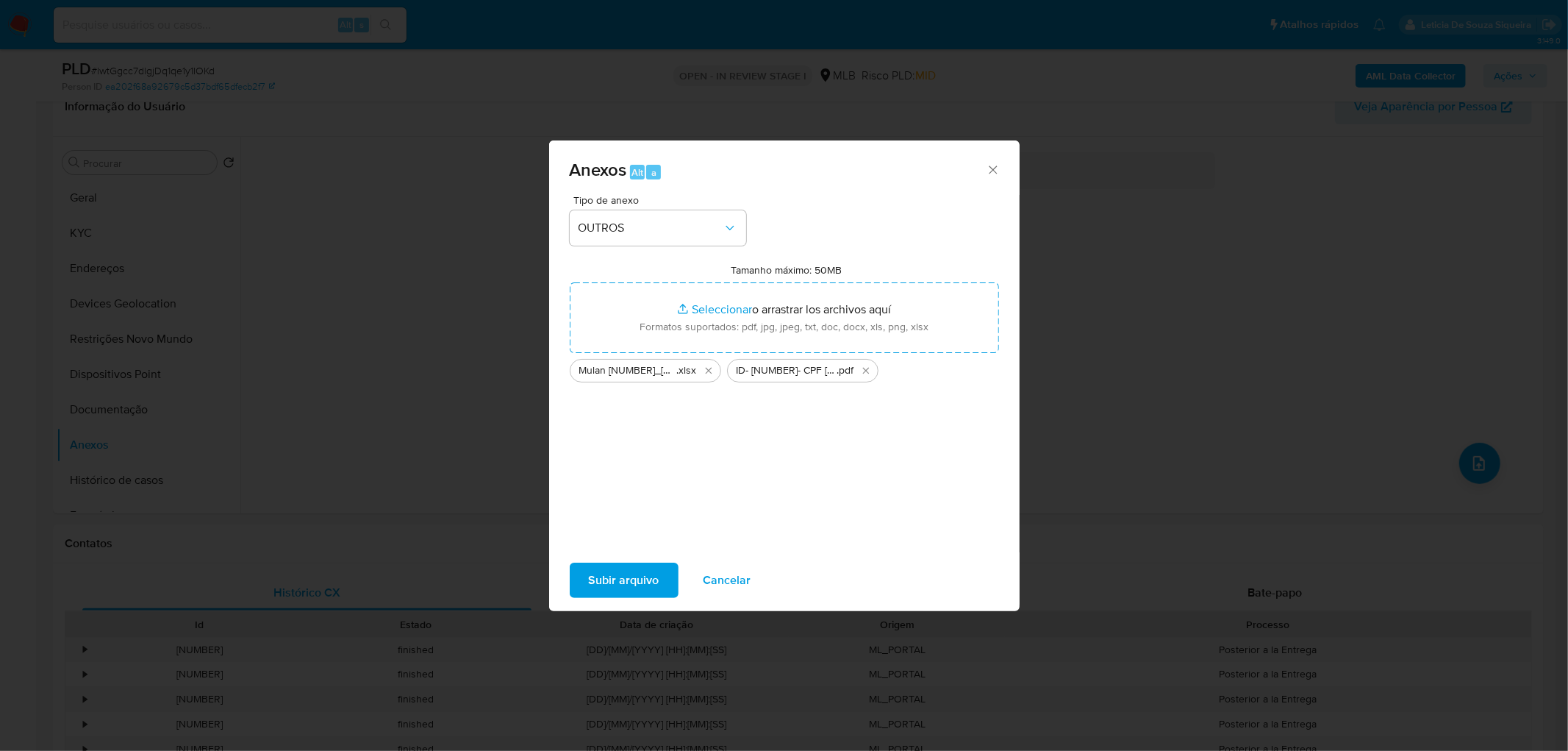 click on "Subir arquivo" at bounding box center (624, 580) 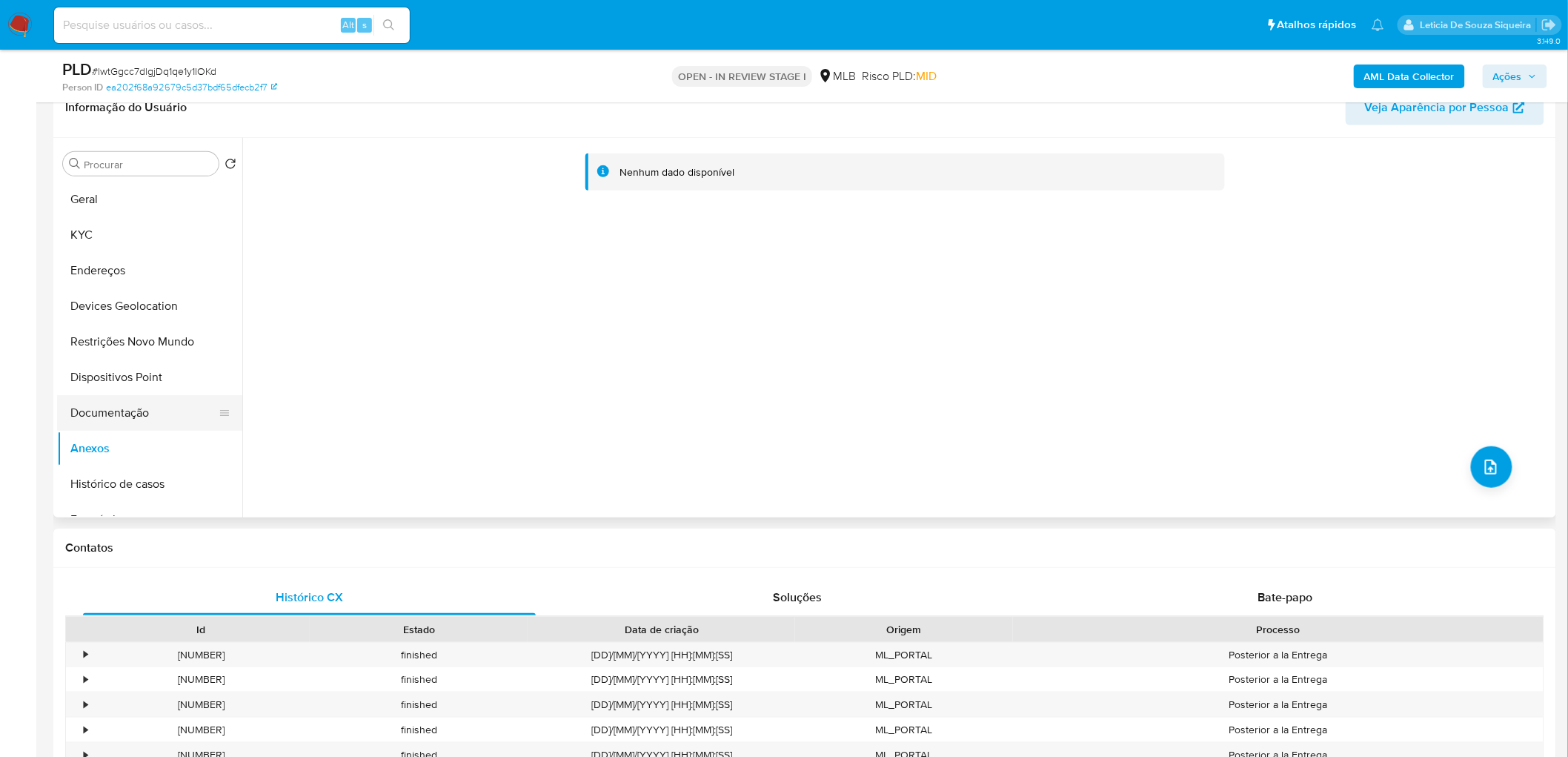 click on "Documentação" at bounding box center (144, 413) 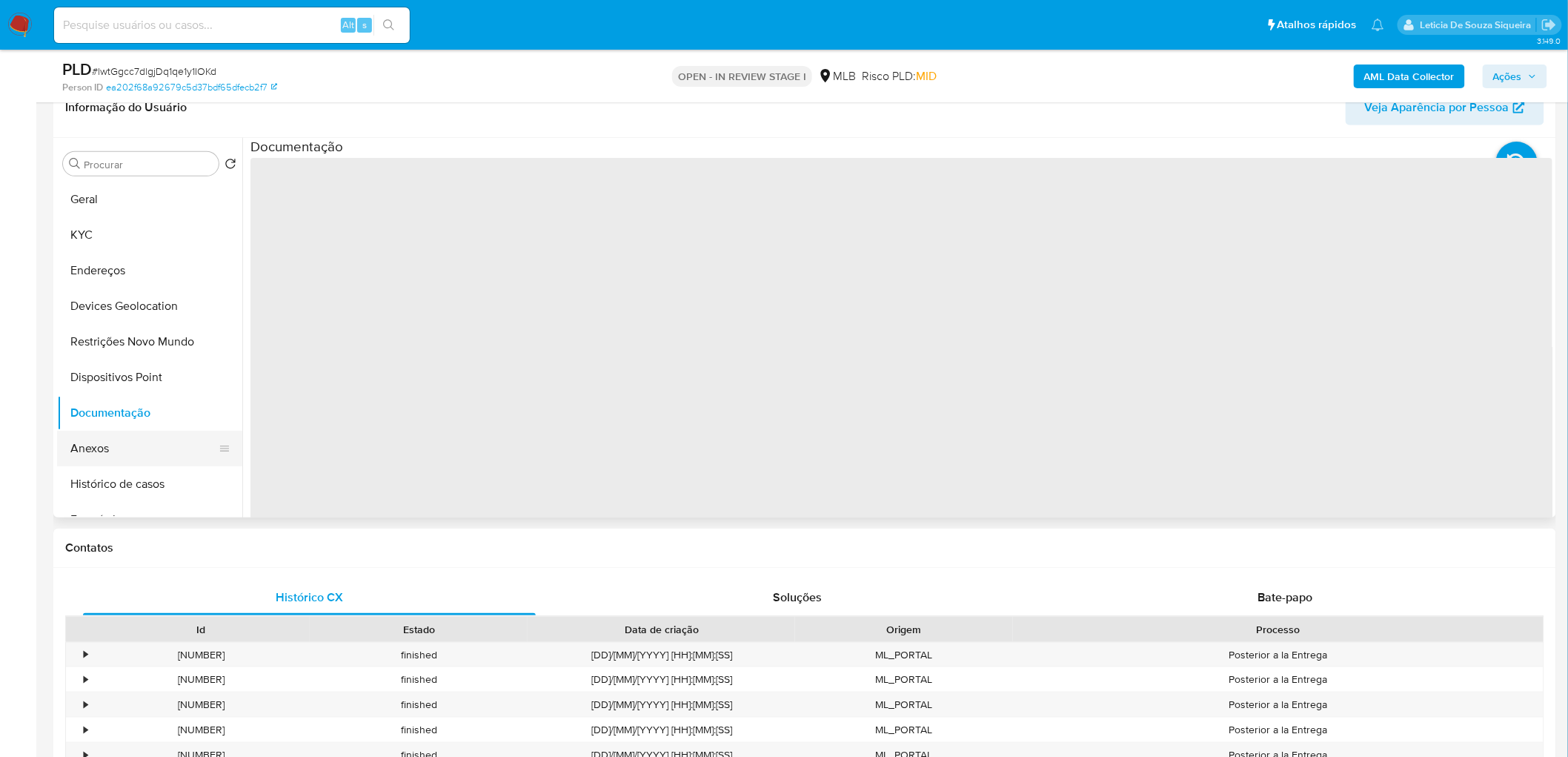 click on "Anexos" at bounding box center (144, 449) 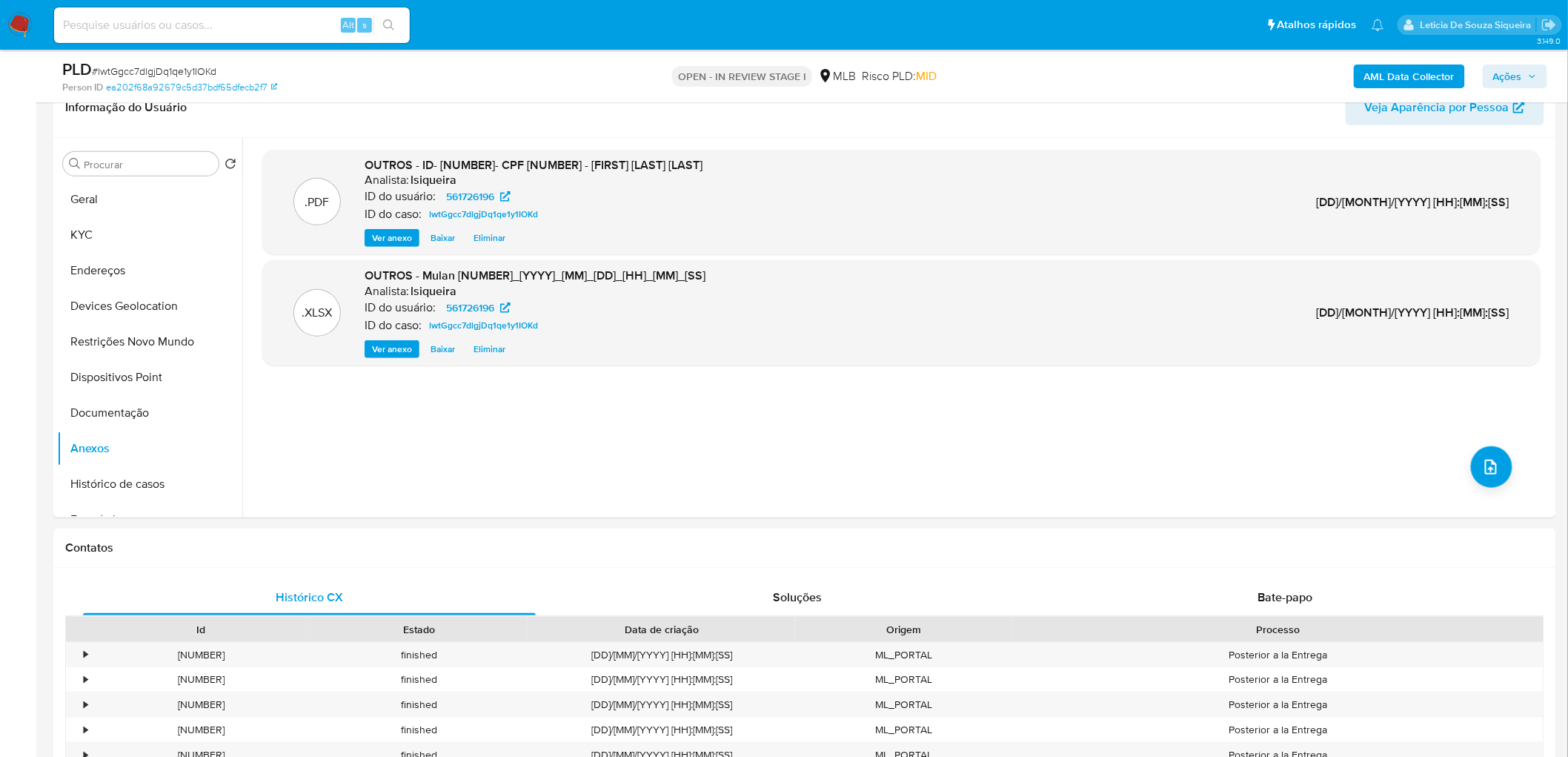 click on "Ações" at bounding box center (1507, 76) 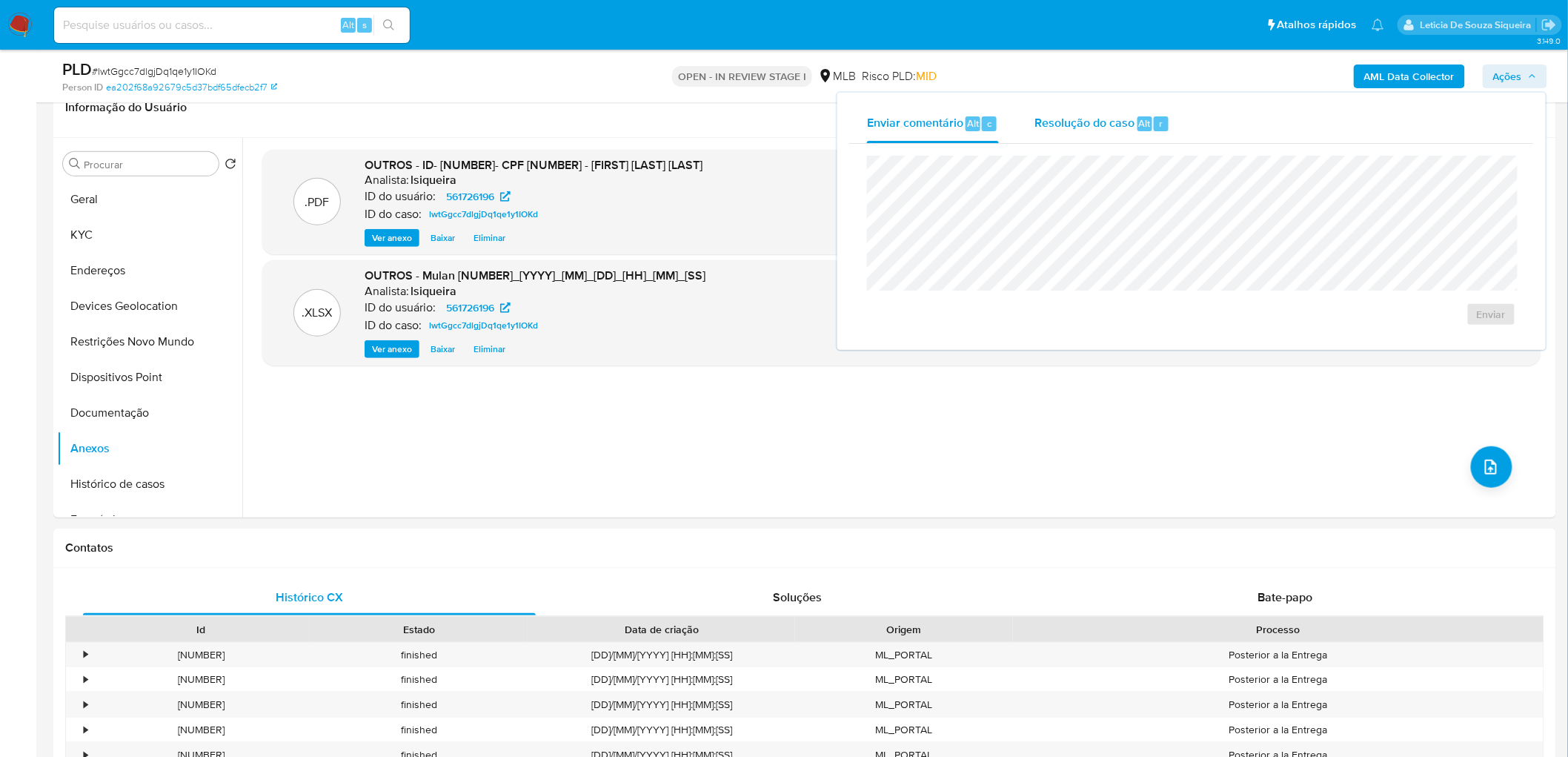click on "Resolução do caso" at bounding box center [1084, 122] 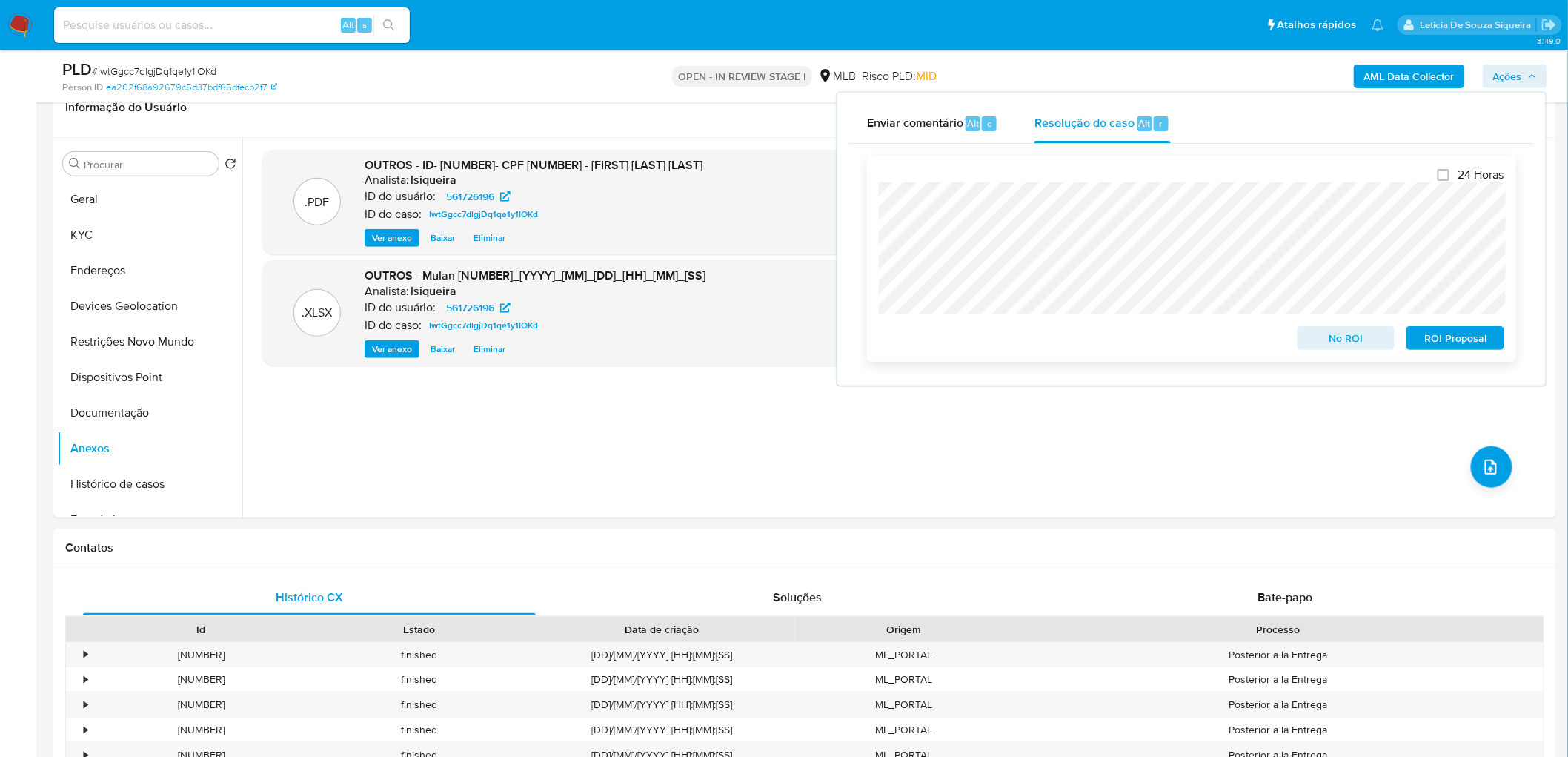click on "No ROI" at bounding box center (1346, 338) 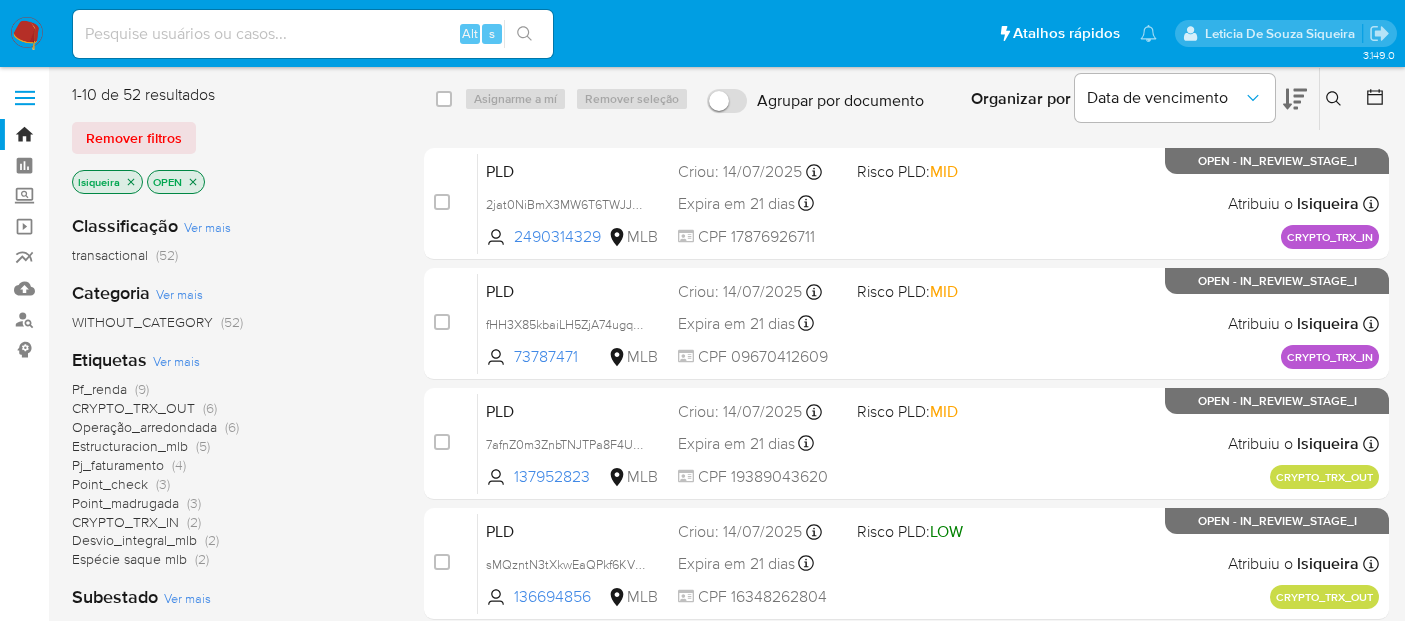 scroll, scrollTop: 0, scrollLeft: 0, axis: both 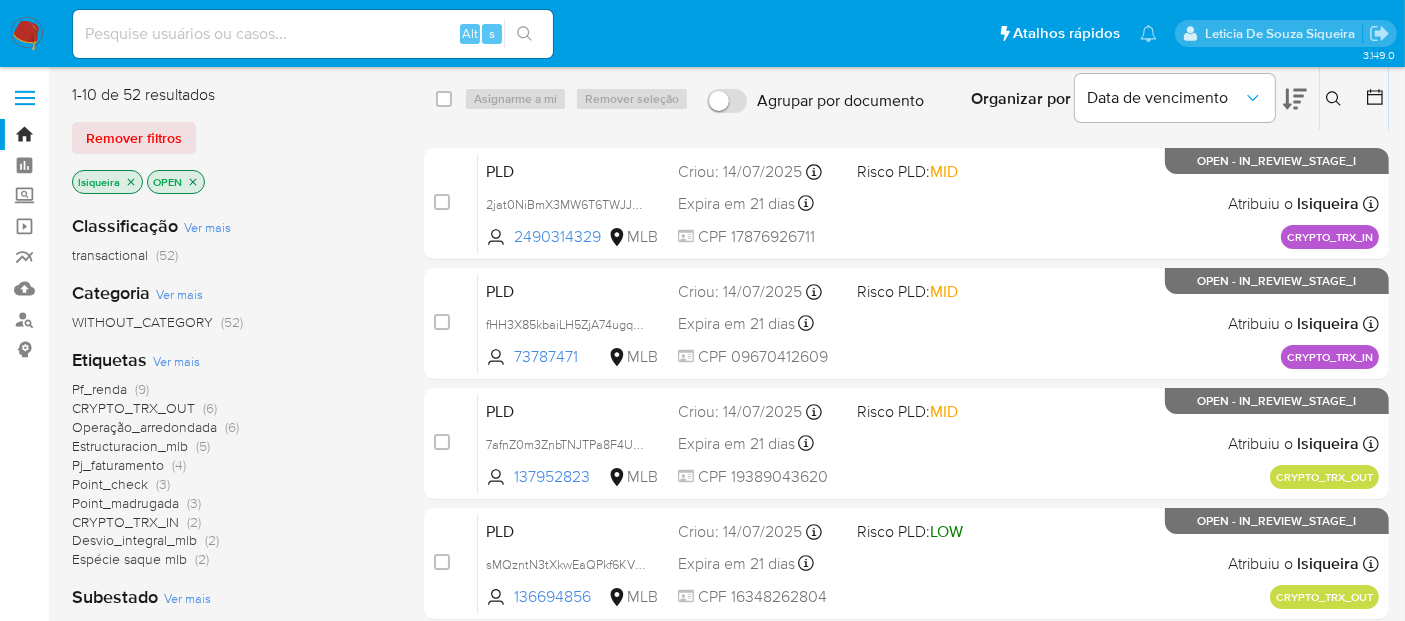 click at bounding box center [313, 34] 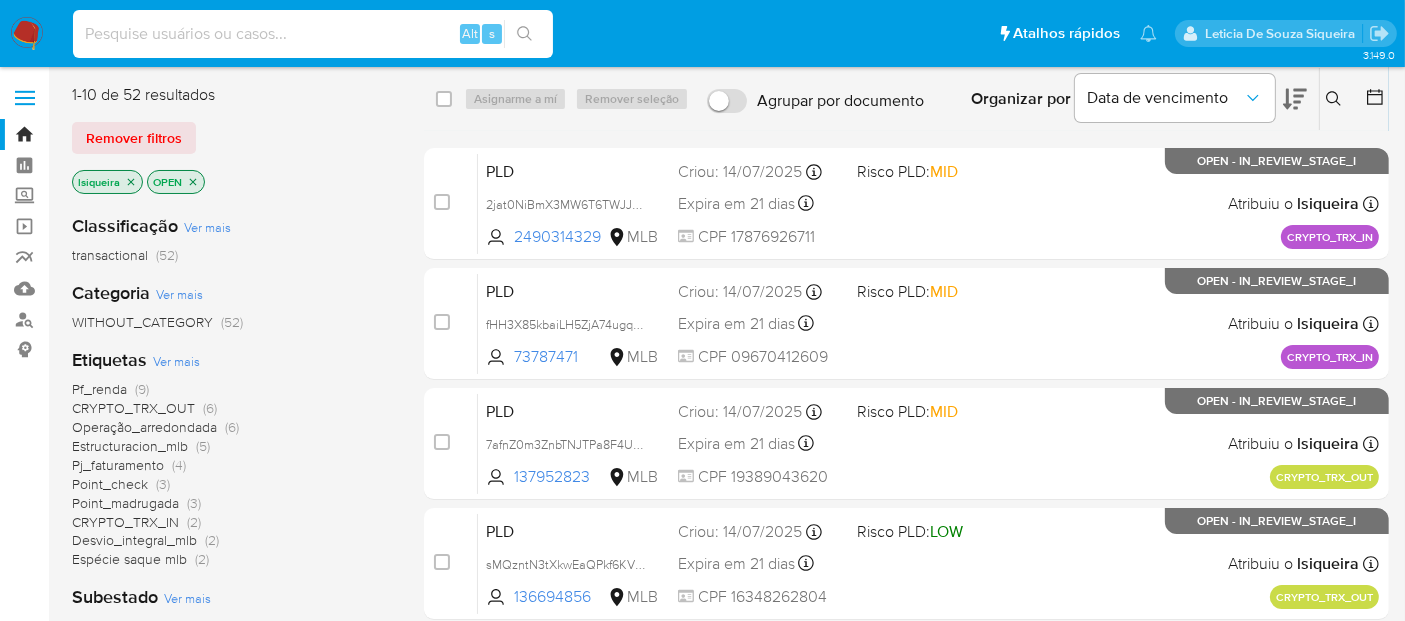 paste on "[NUMBER]" 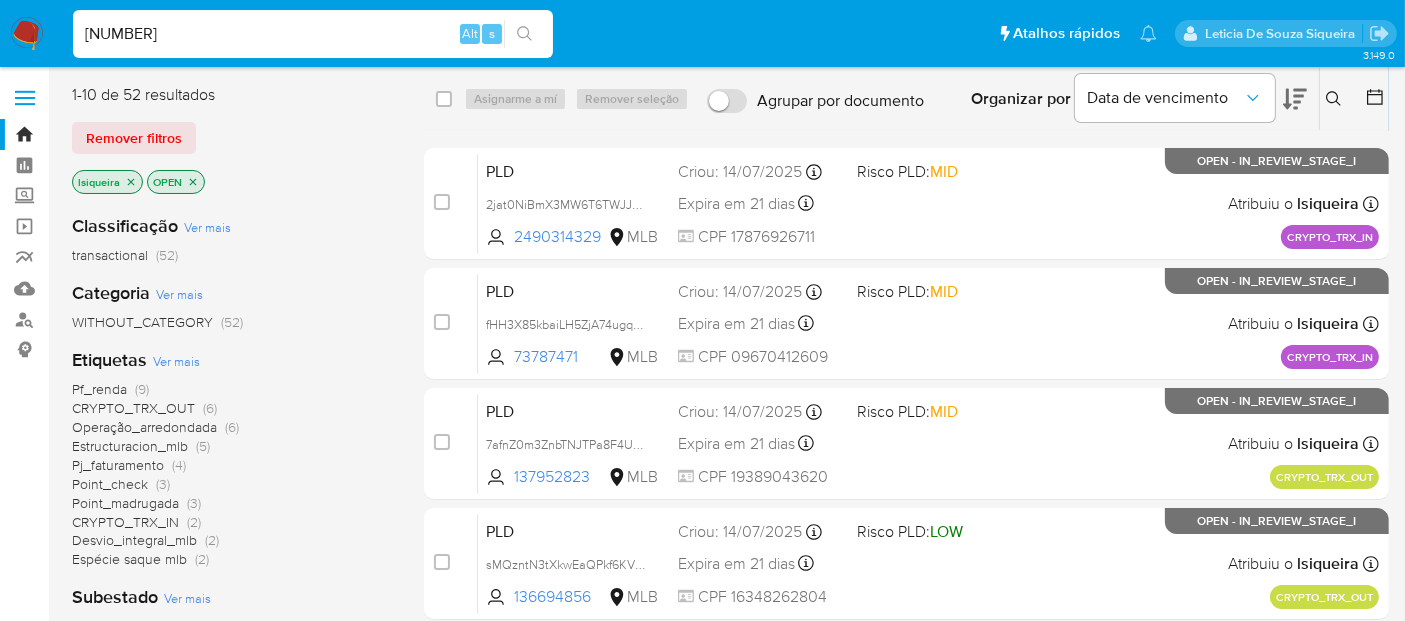 click on "[NUMBER]" at bounding box center (313, 34) 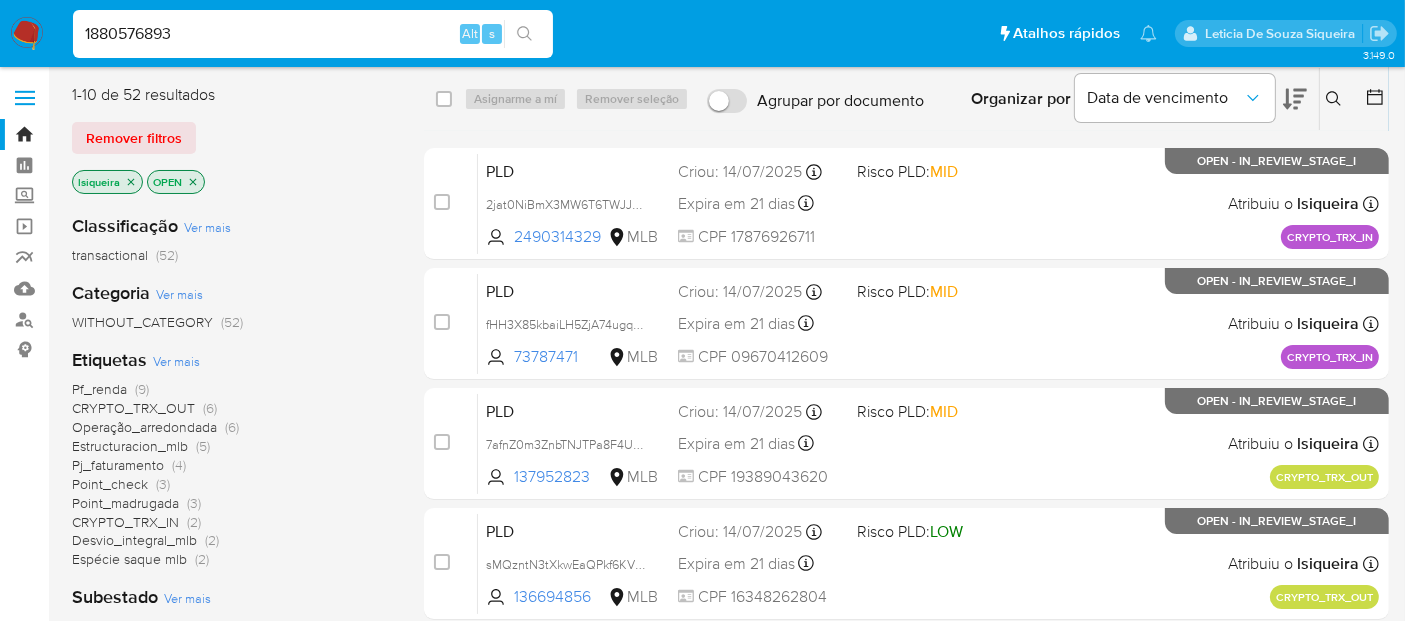 type on "1880576893" 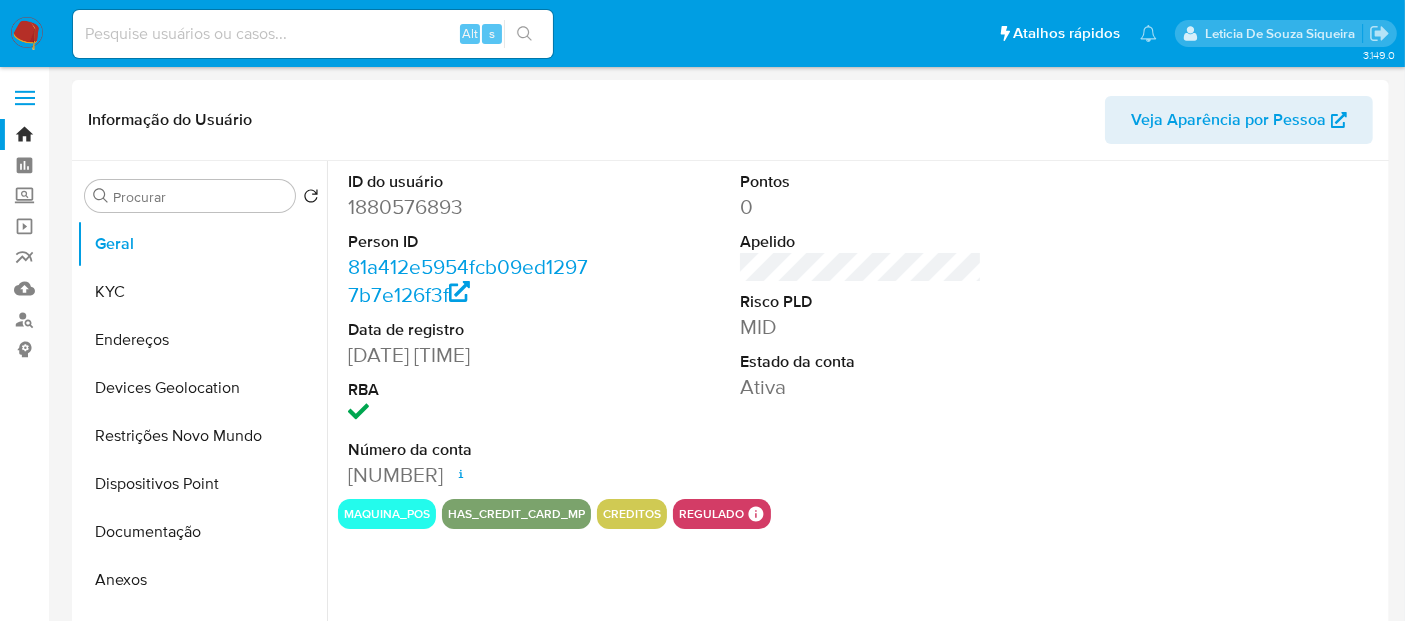 select on "10" 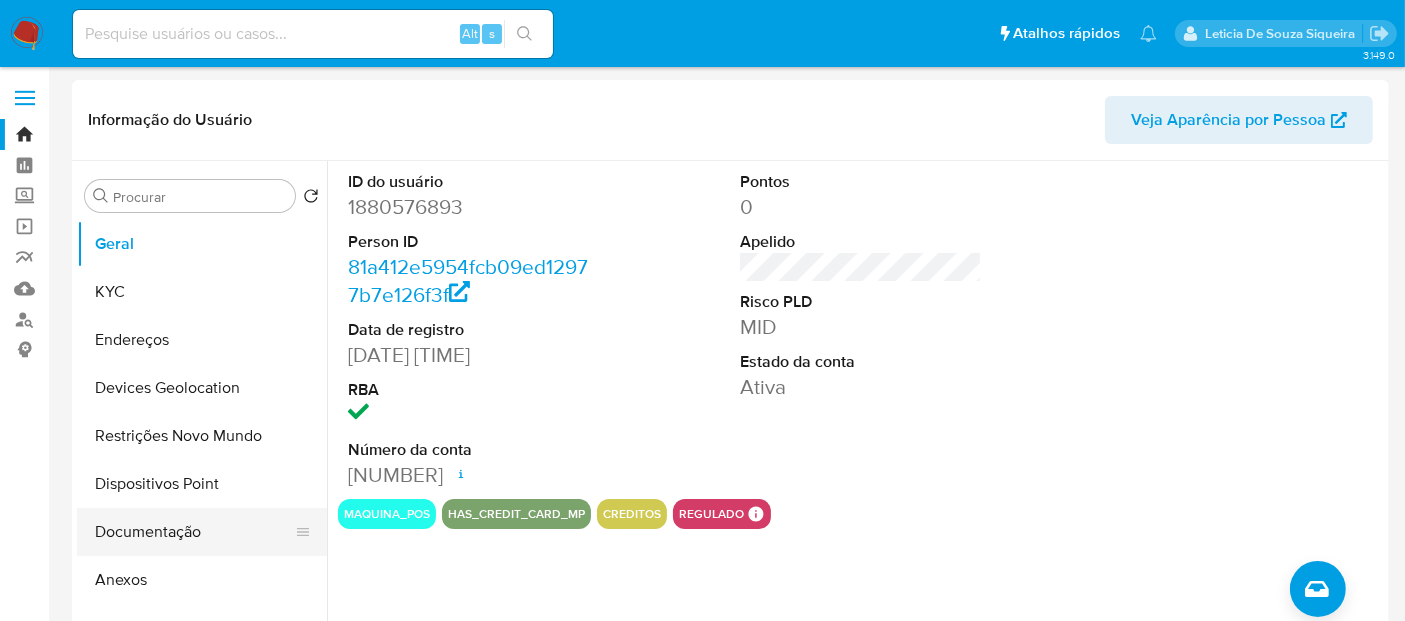 click on "Documentação" at bounding box center (194, 532) 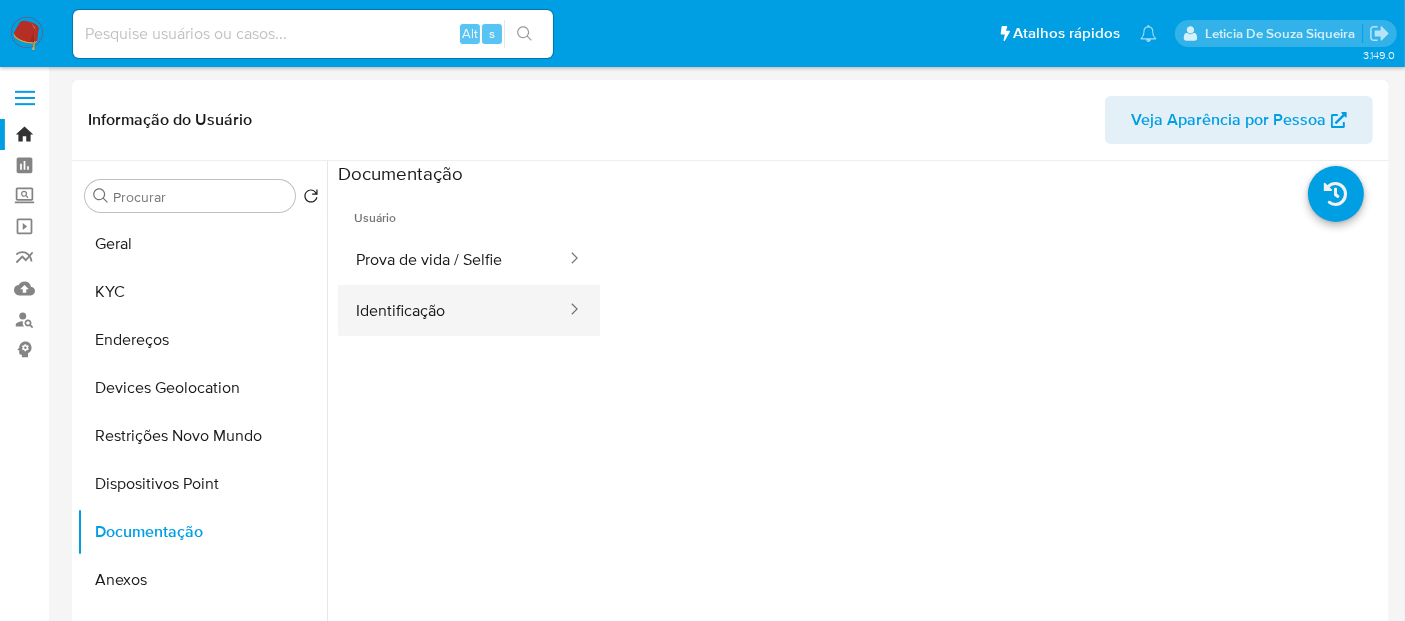click on "Identificação" at bounding box center (453, 310) 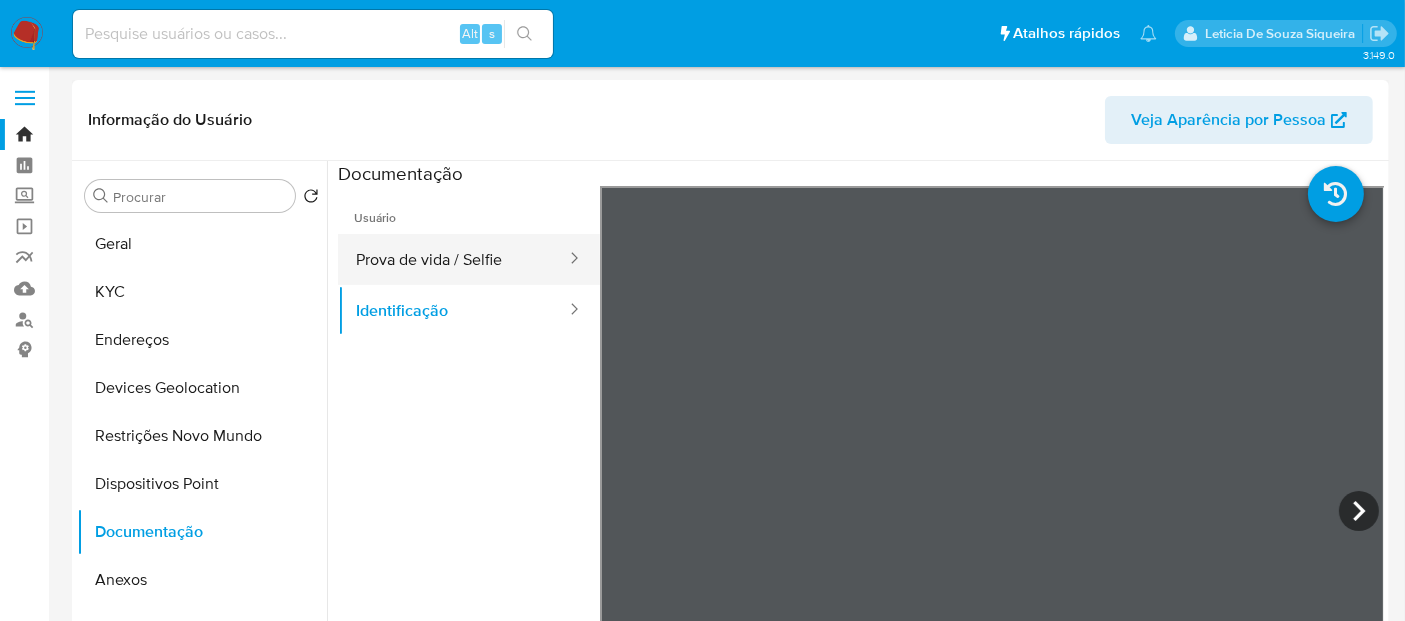 click on "Prova de vida / Selfie" at bounding box center (453, 259) 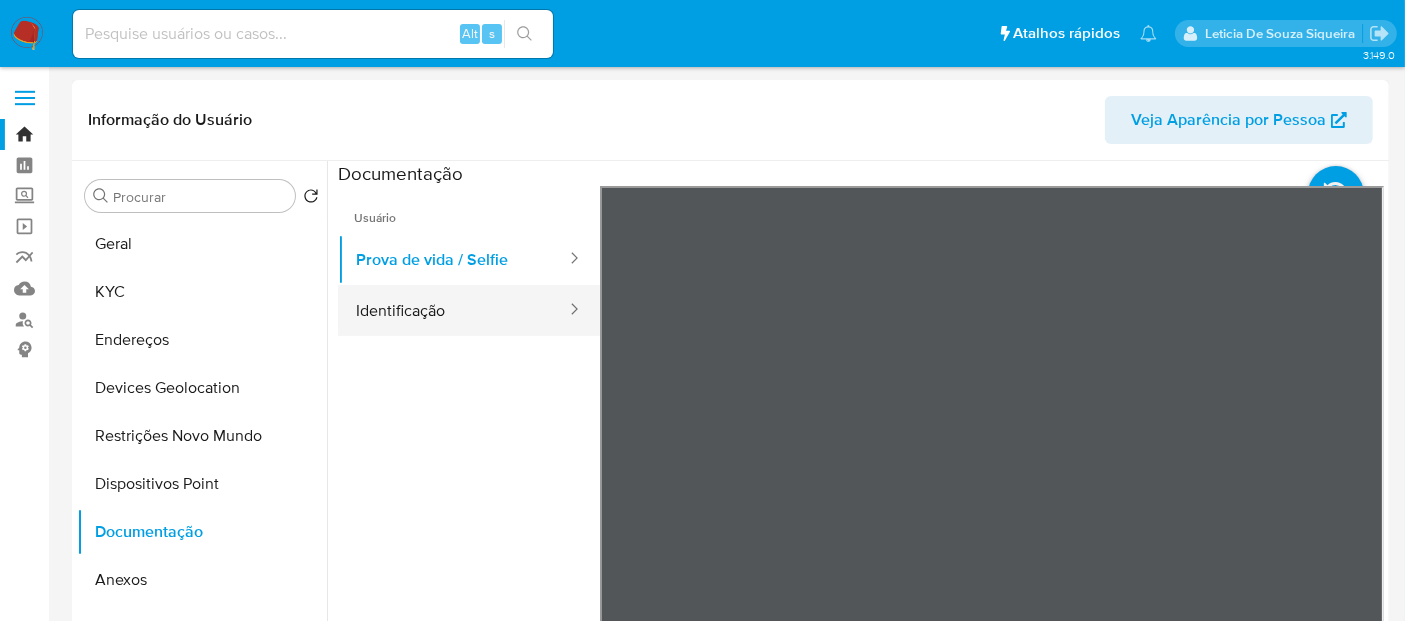 click on "Identificação" at bounding box center (453, 310) 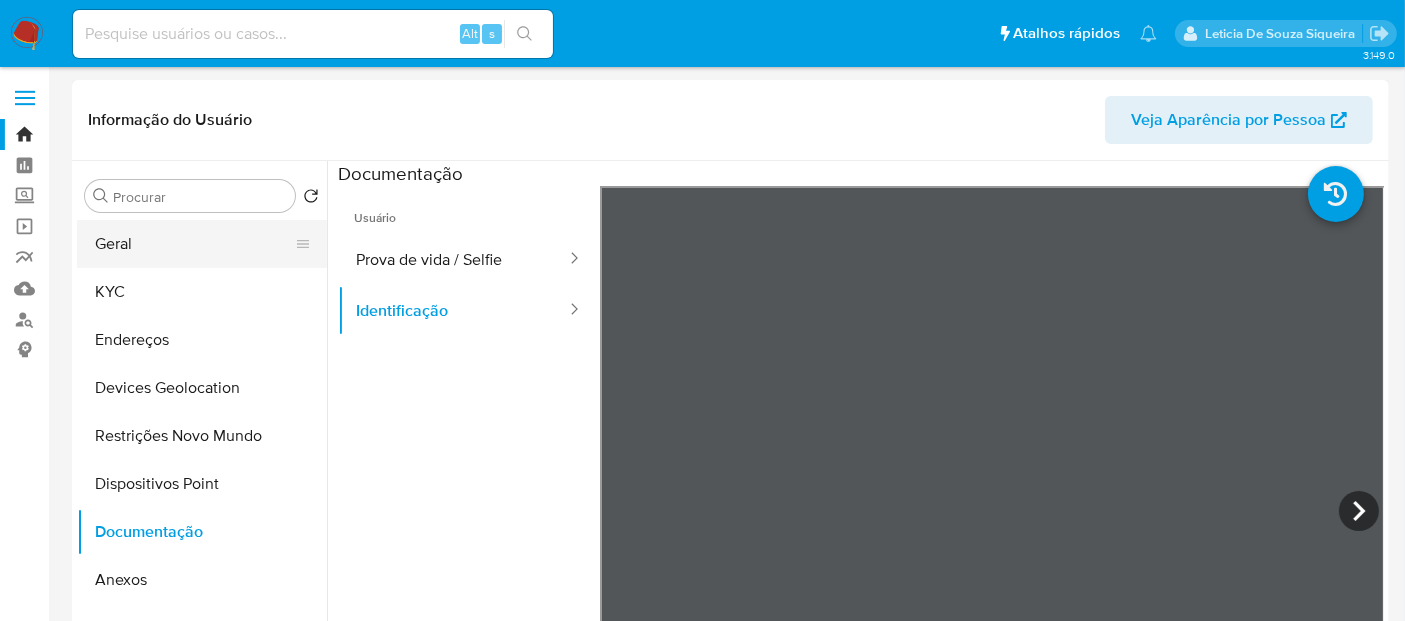click on "Geral" at bounding box center (194, 244) 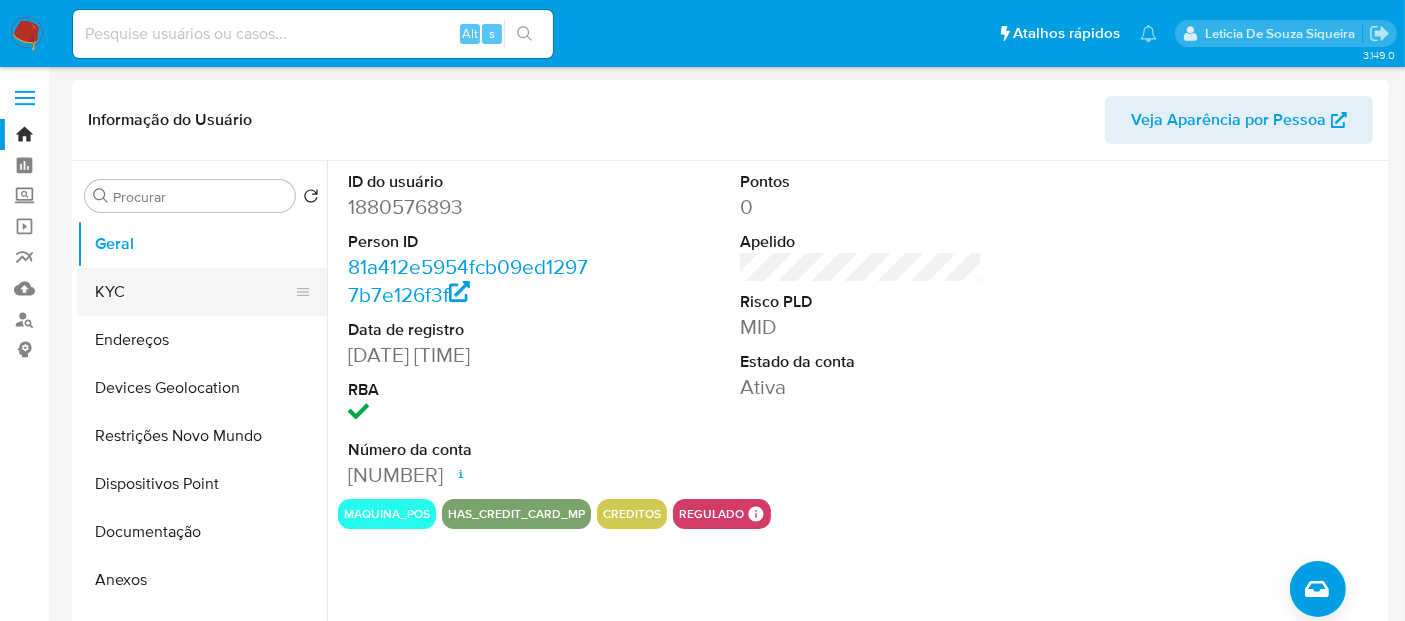 click on "KYC" at bounding box center [194, 292] 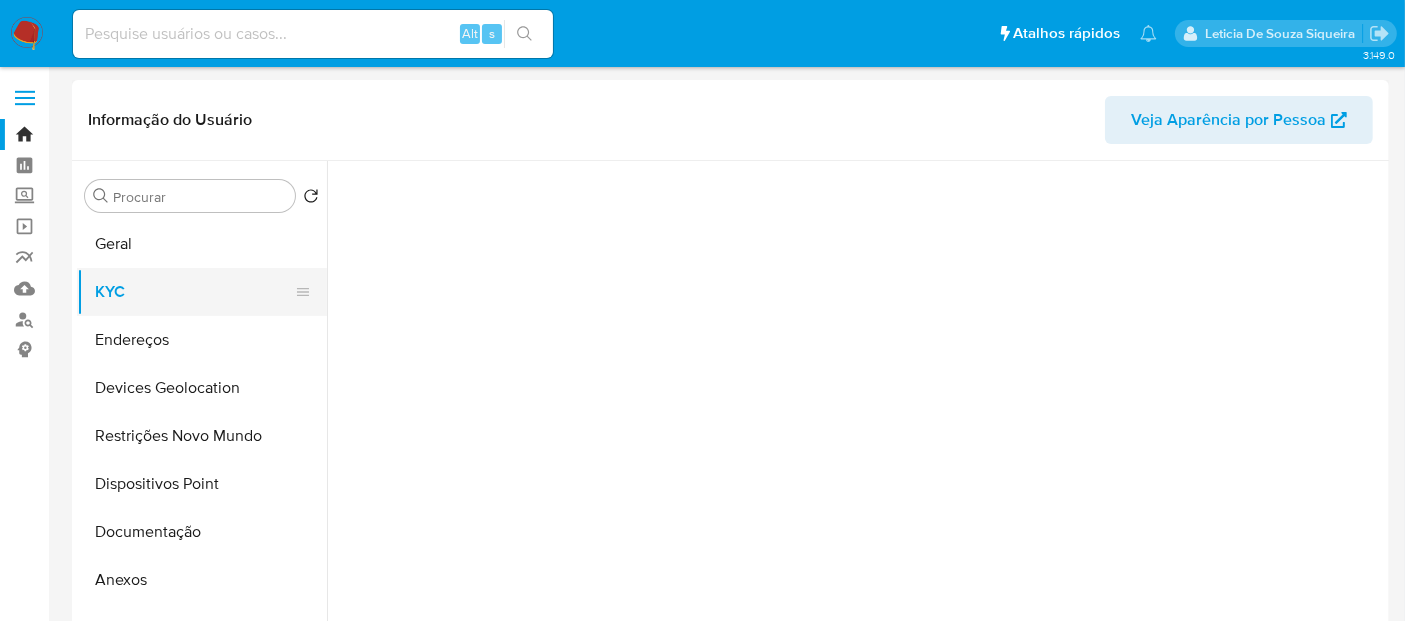 click on "KYC" at bounding box center [194, 292] 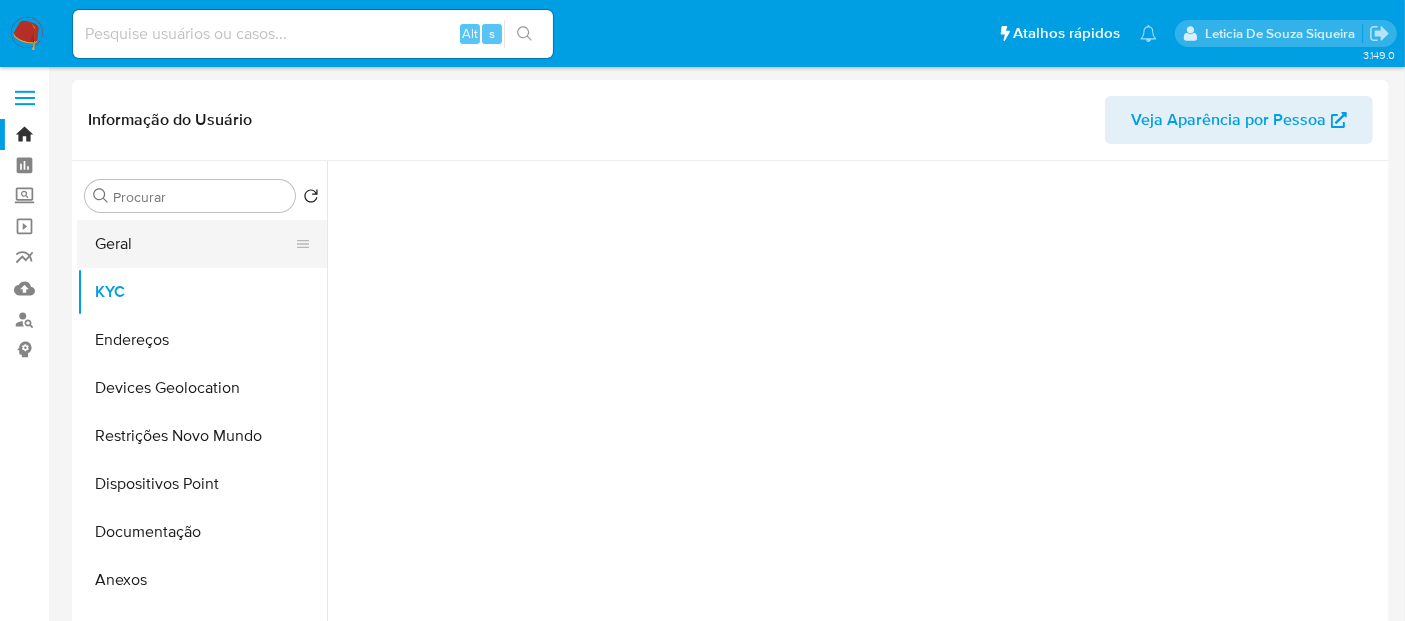 click on "Geral" at bounding box center [194, 244] 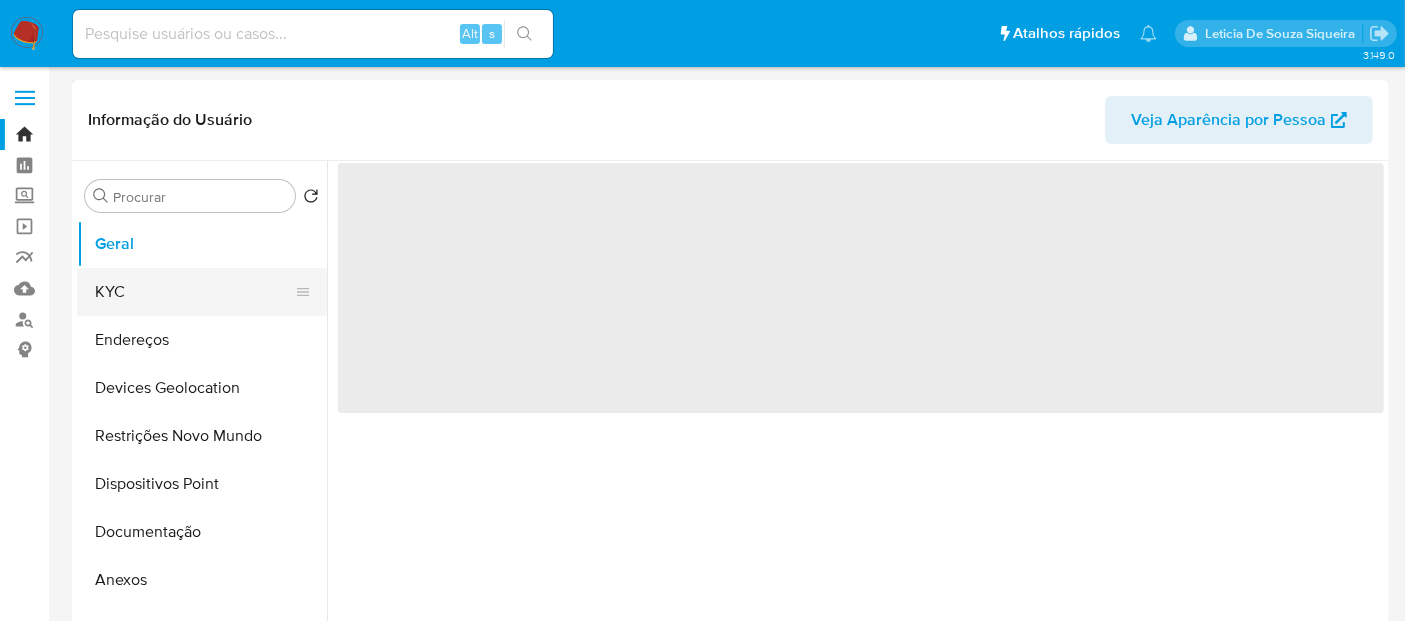 click on "KYC" at bounding box center (194, 292) 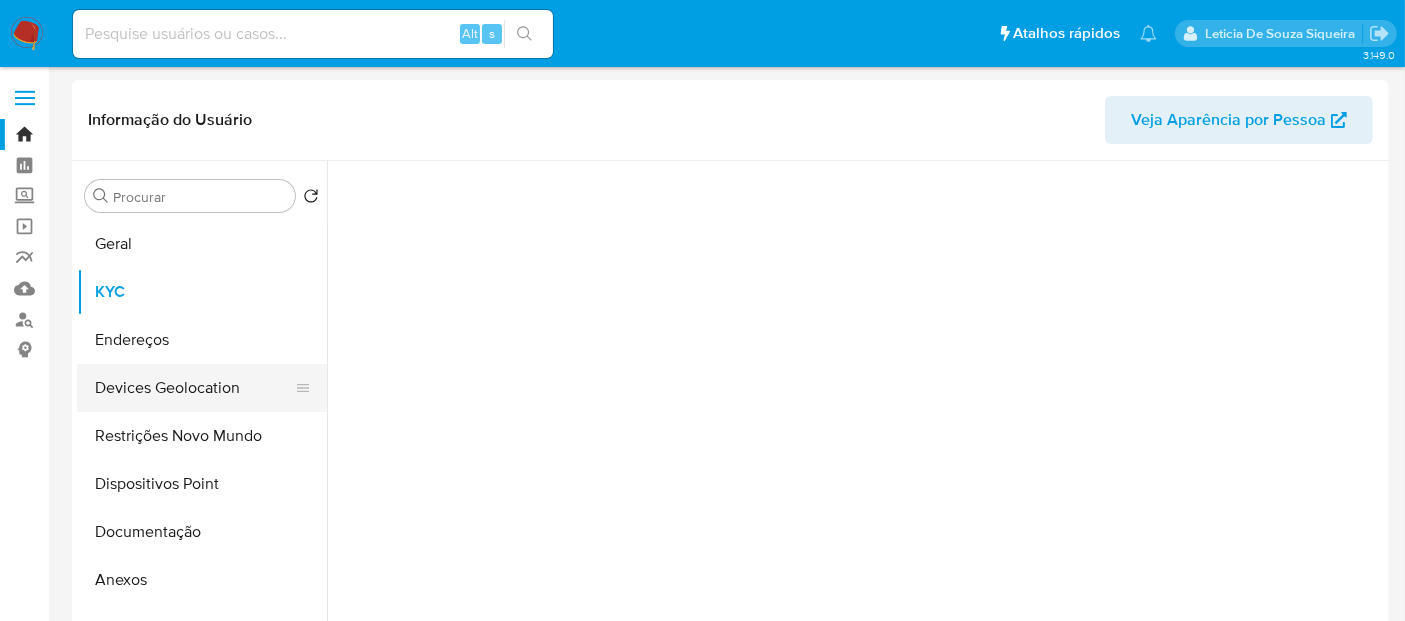 click on "Devices Geolocation" at bounding box center [194, 388] 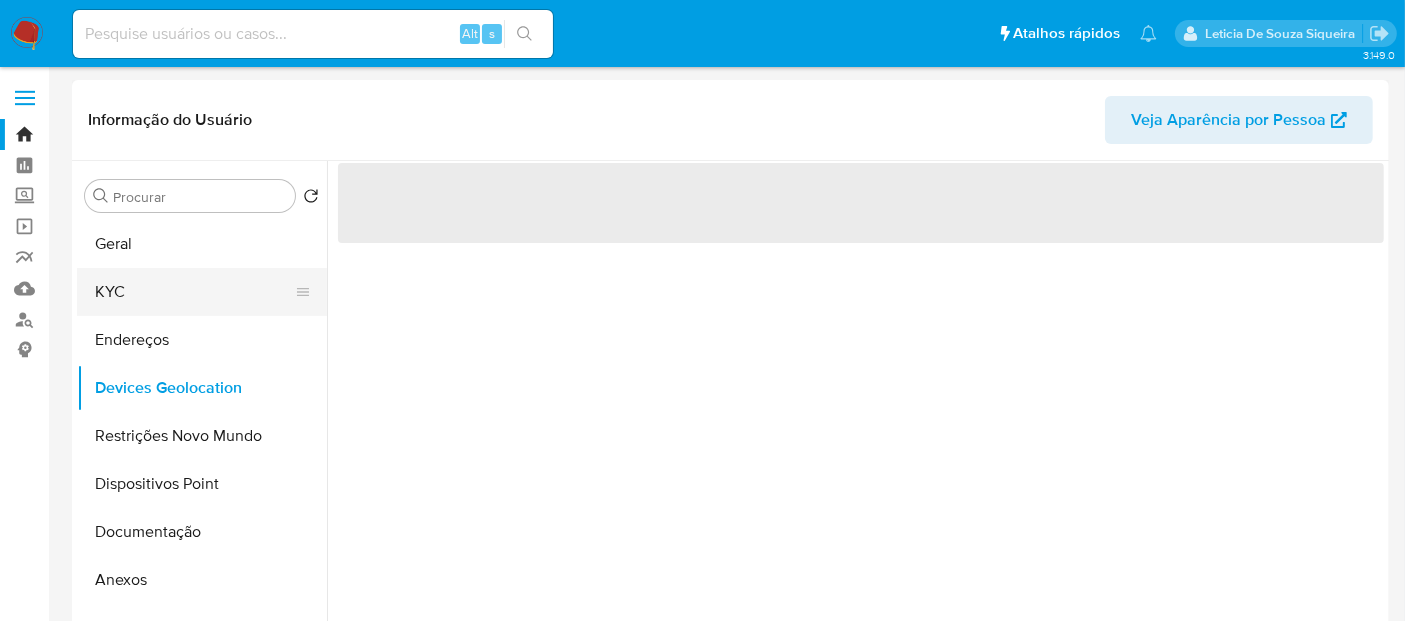 click on "KYC" at bounding box center [194, 292] 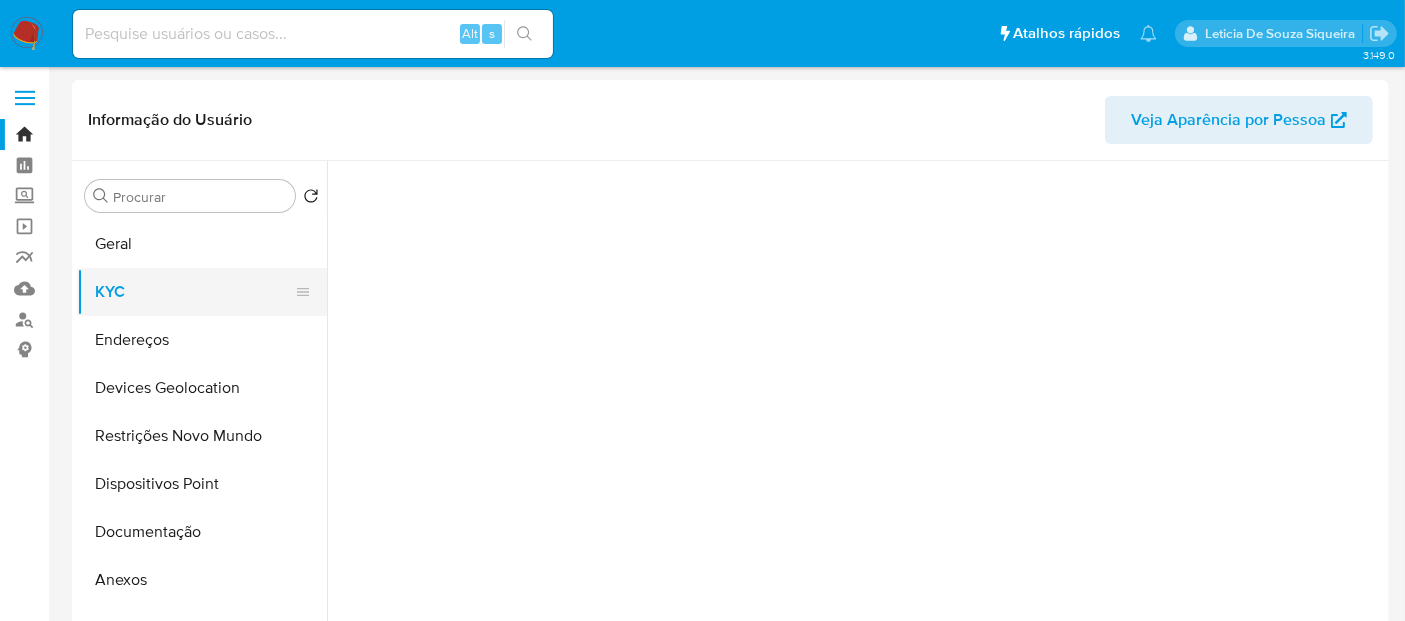 click on "KYC" at bounding box center (194, 292) 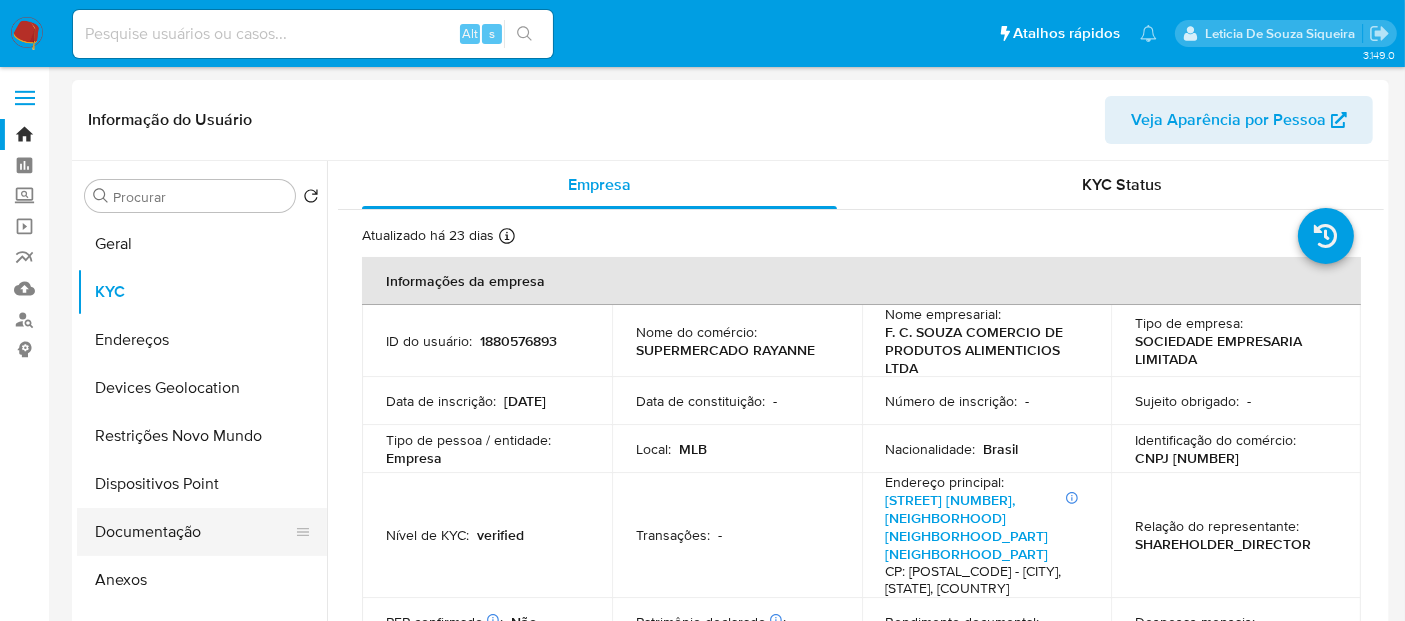click on "Documentação" at bounding box center [194, 532] 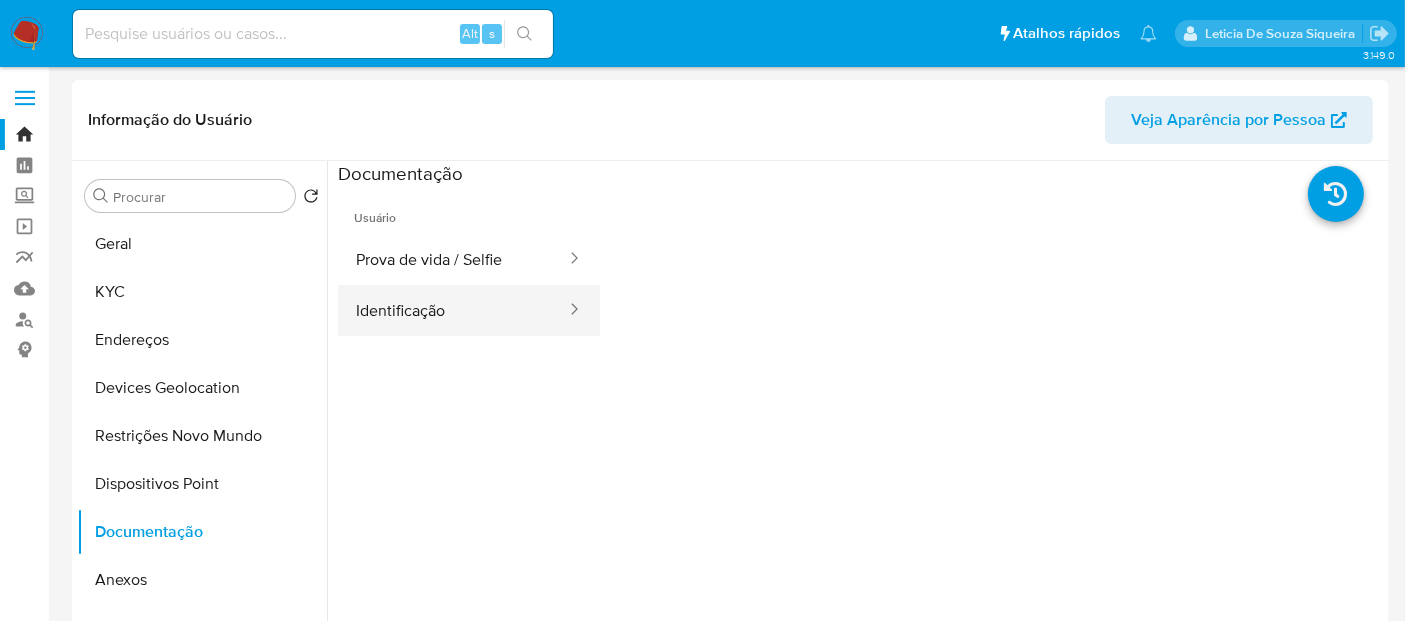 click on "Identificação" at bounding box center (453, 310) 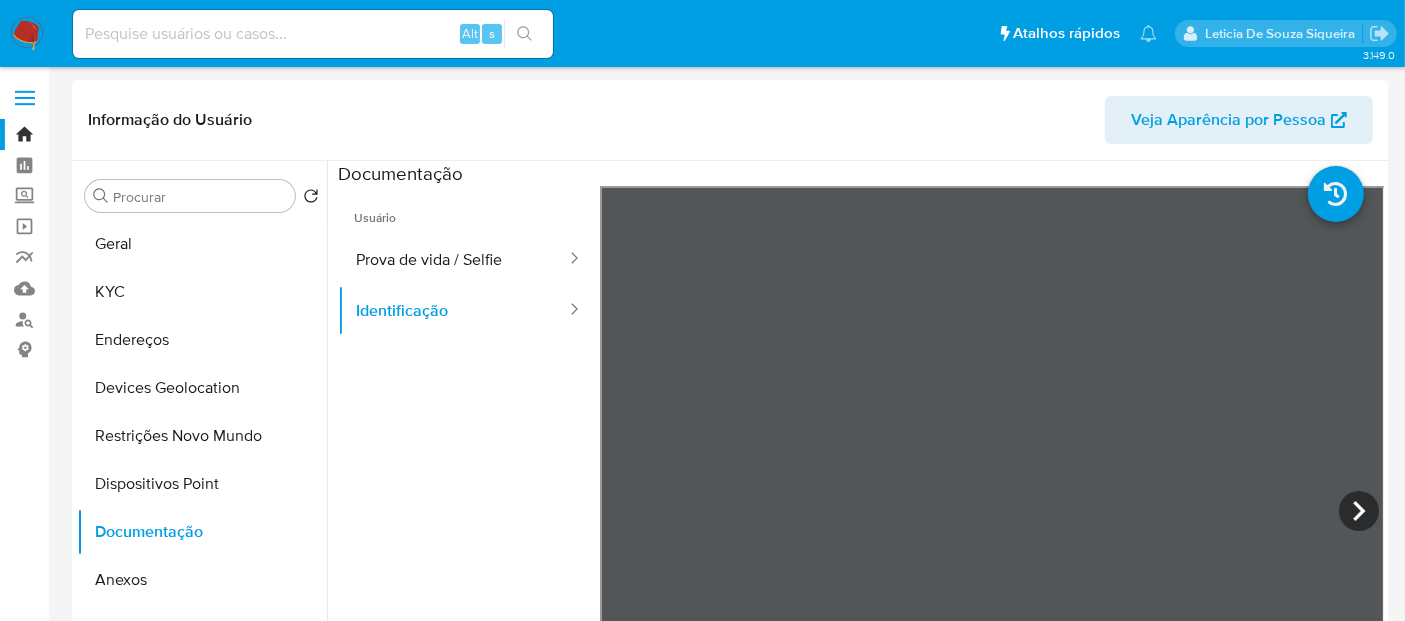 click at bounding box center (27, 34) 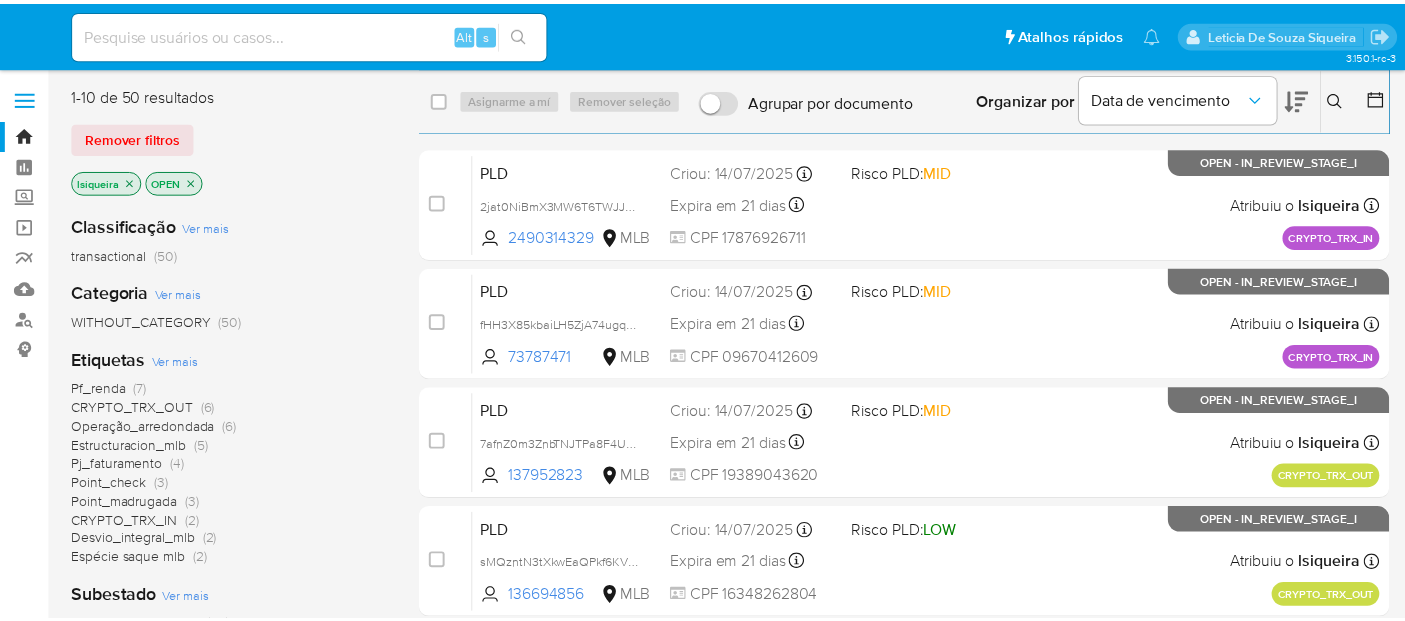 scroll, scrollTop: 0, scrollLeft: 0, axis: both 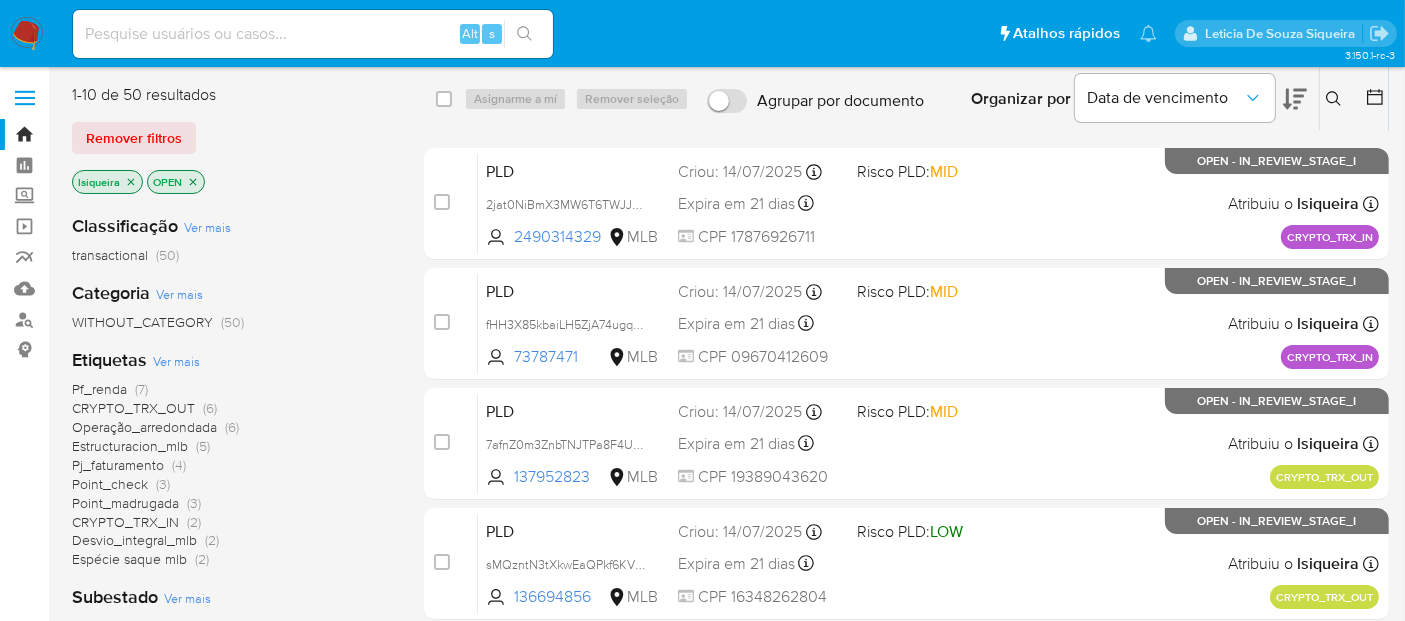 click on "Alt s" at bounding box center [313, 34] 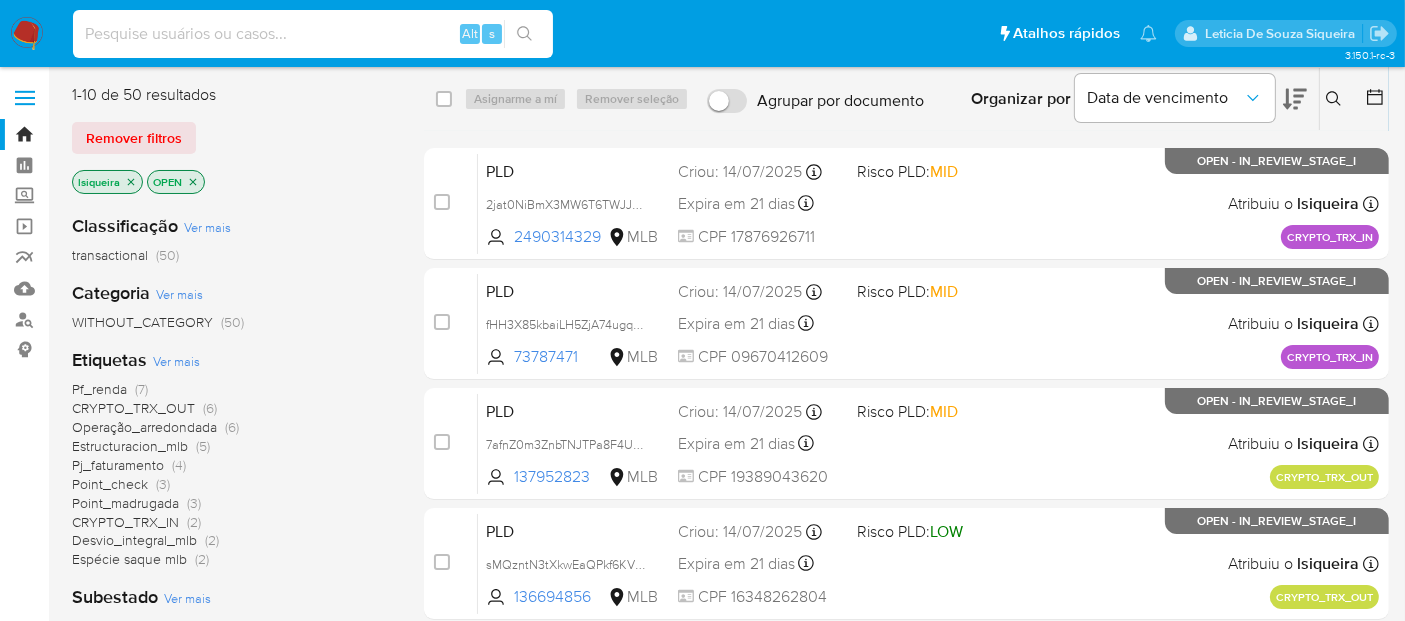 paste on "1946181433" 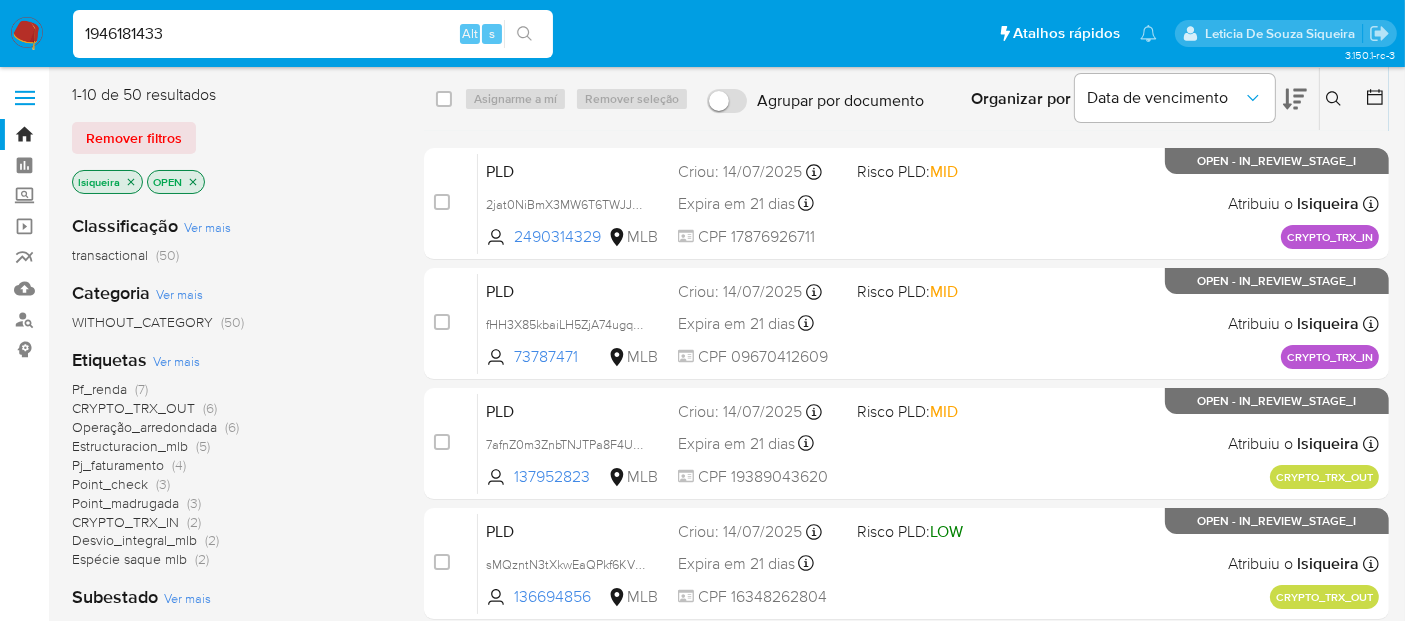 type on "1946181433" 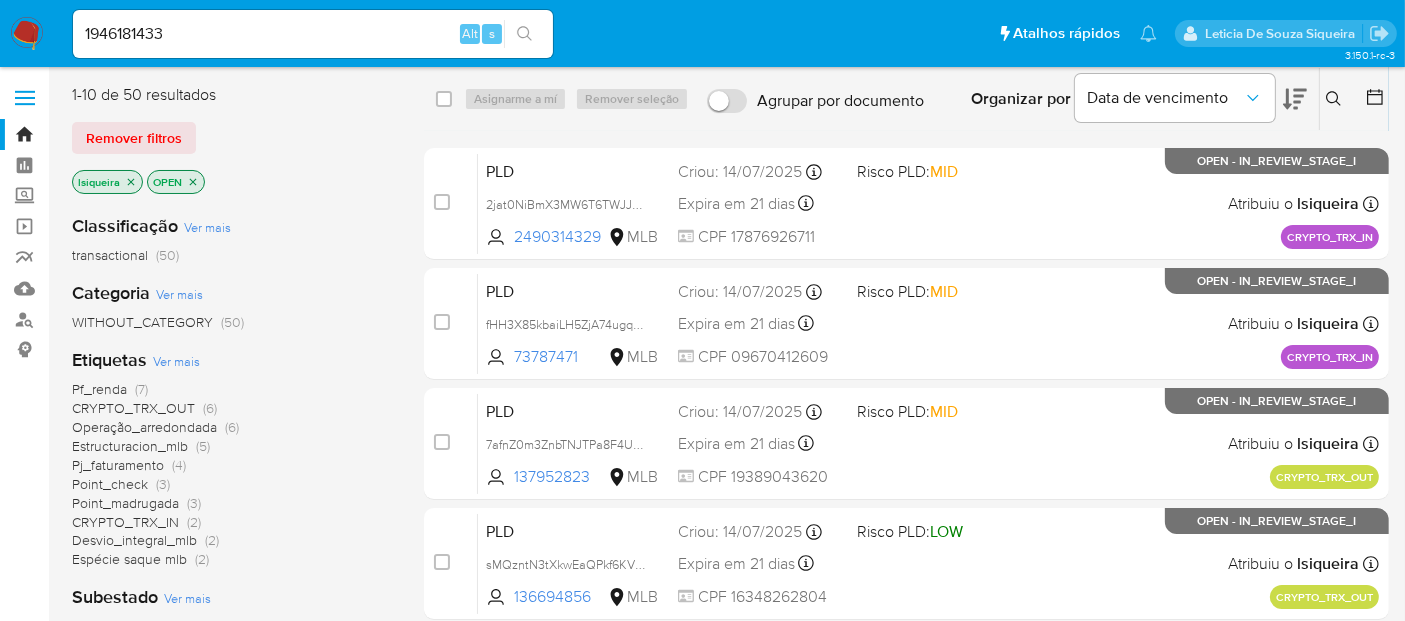 click at bounding box center (524, 34) 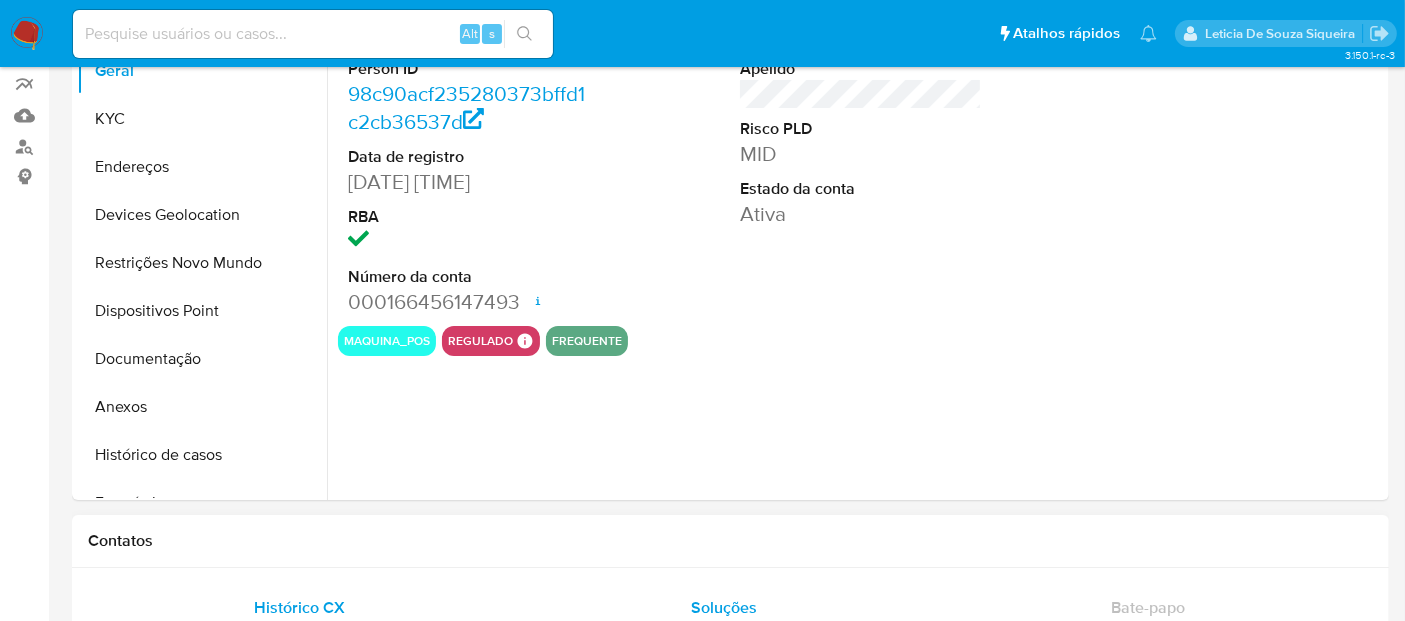 scroll, scrollTop: 444, scrollLeft: 0, axis: vertical 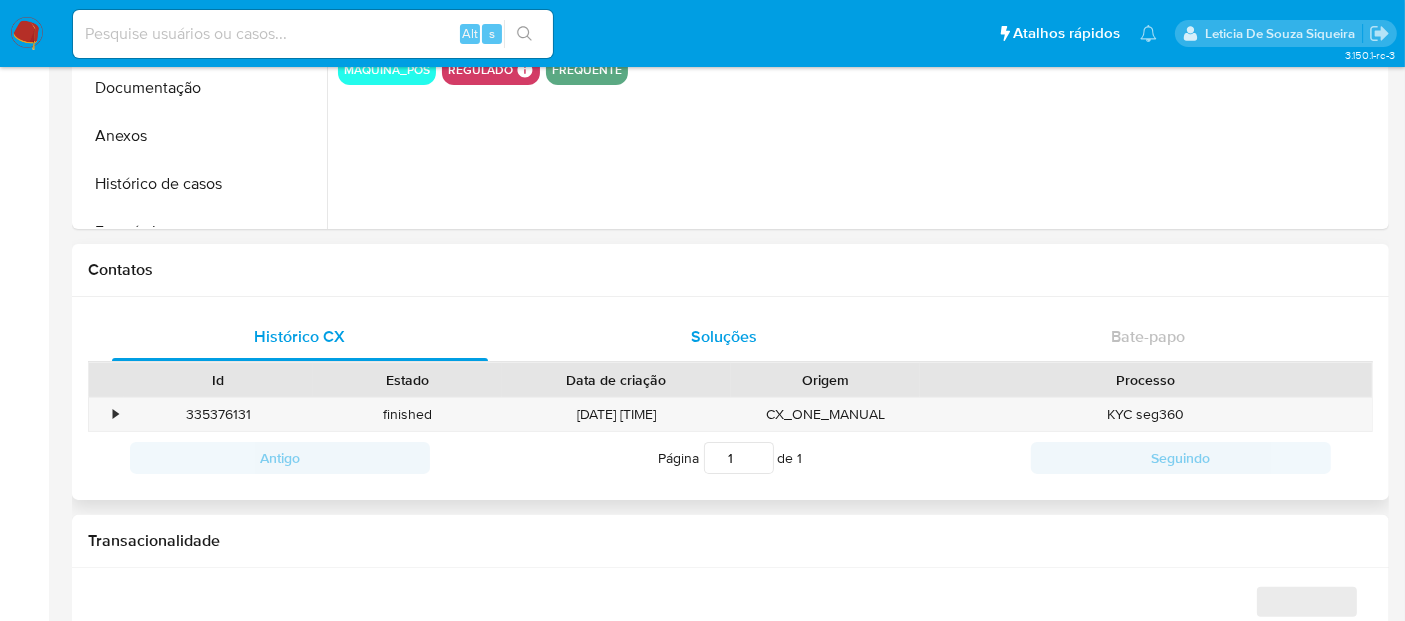 select on "10" 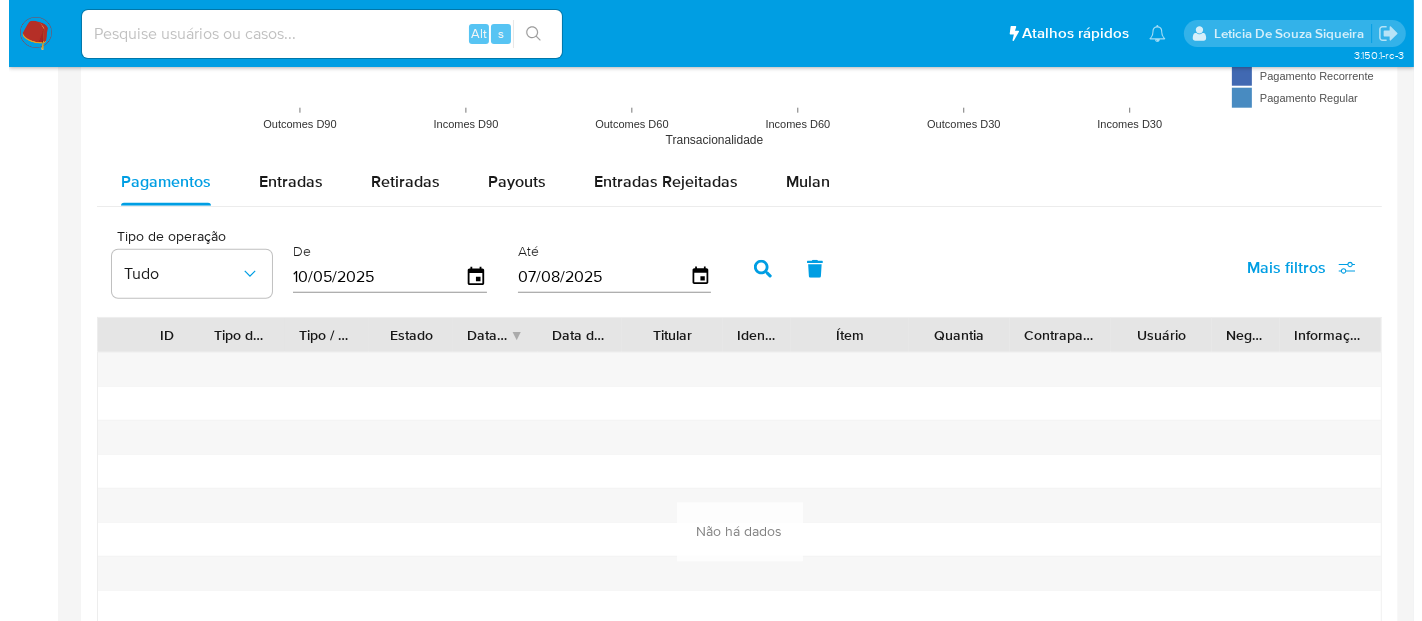 scroll, scrollTop: 1666, scrollLeft: 0, axis: vertical 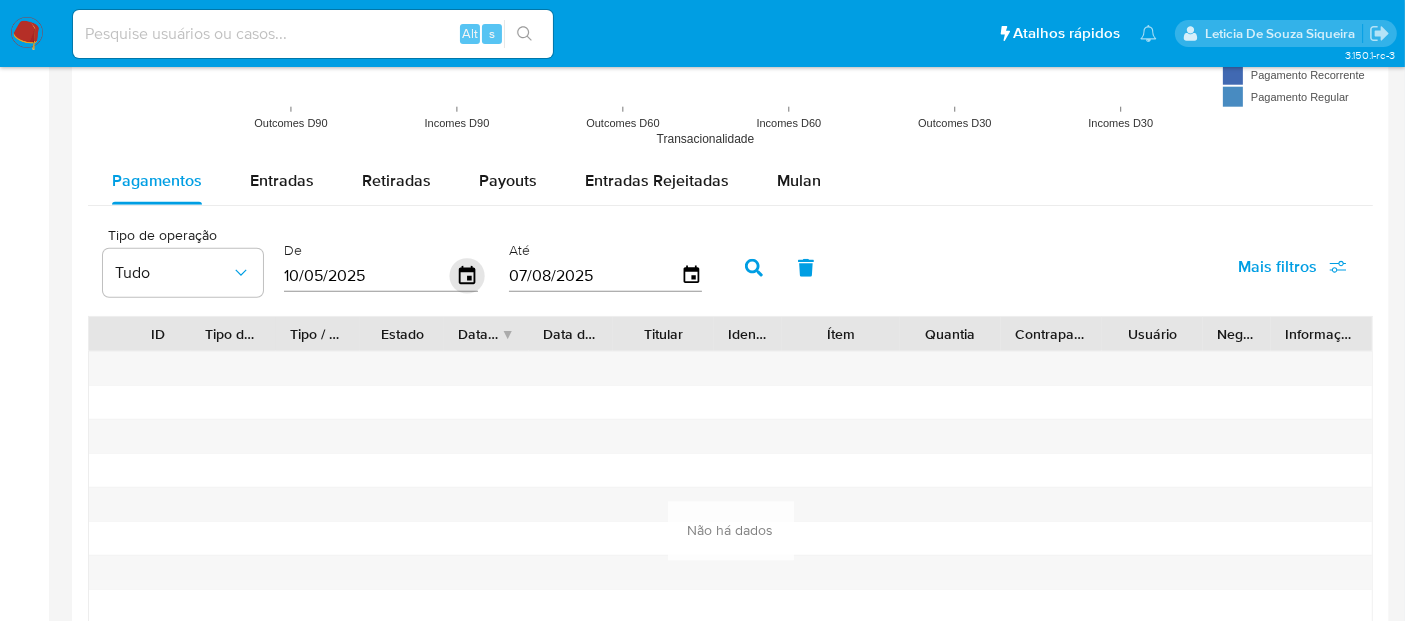 click 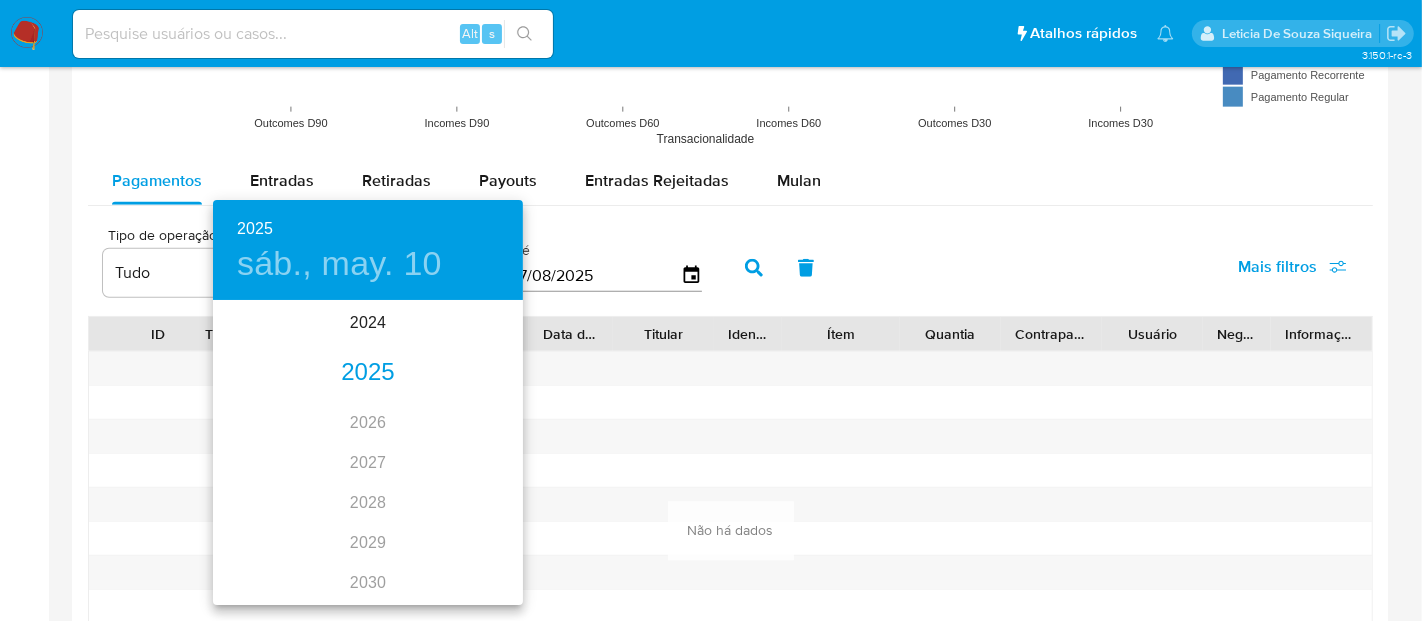 click on "2025" at bounding box center (368, 373) 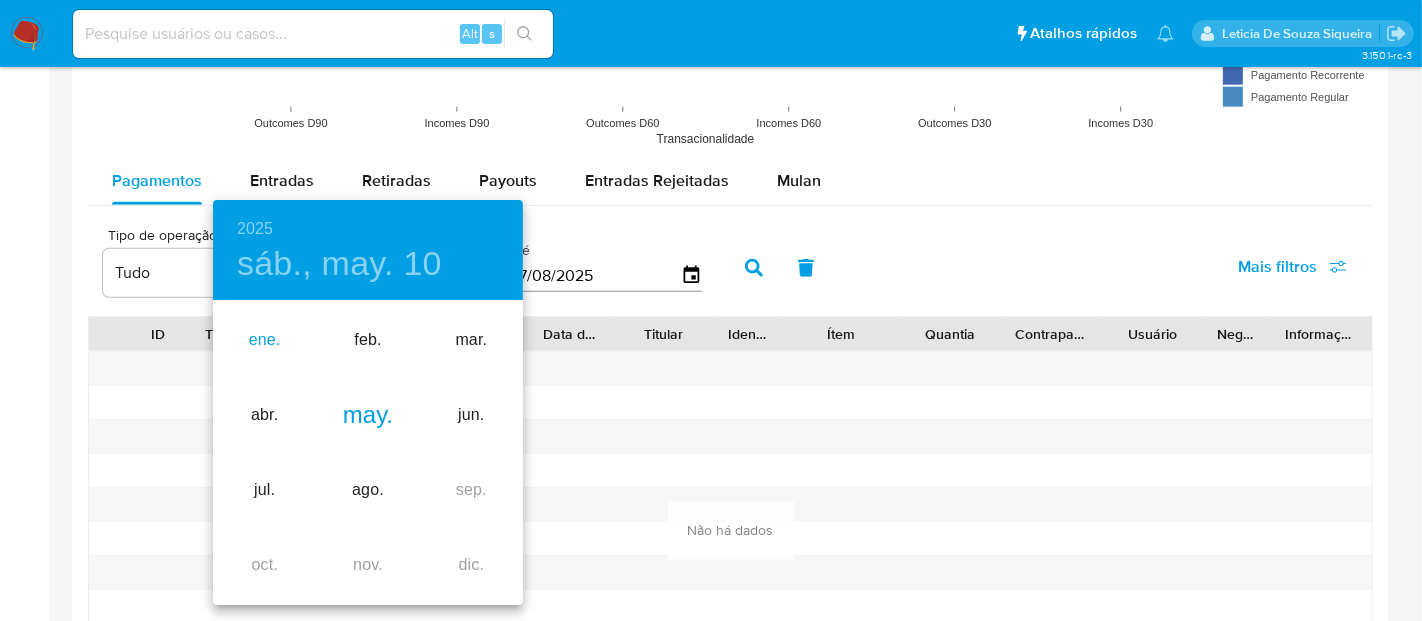 click on "ene." at bounding box center [264, 340] 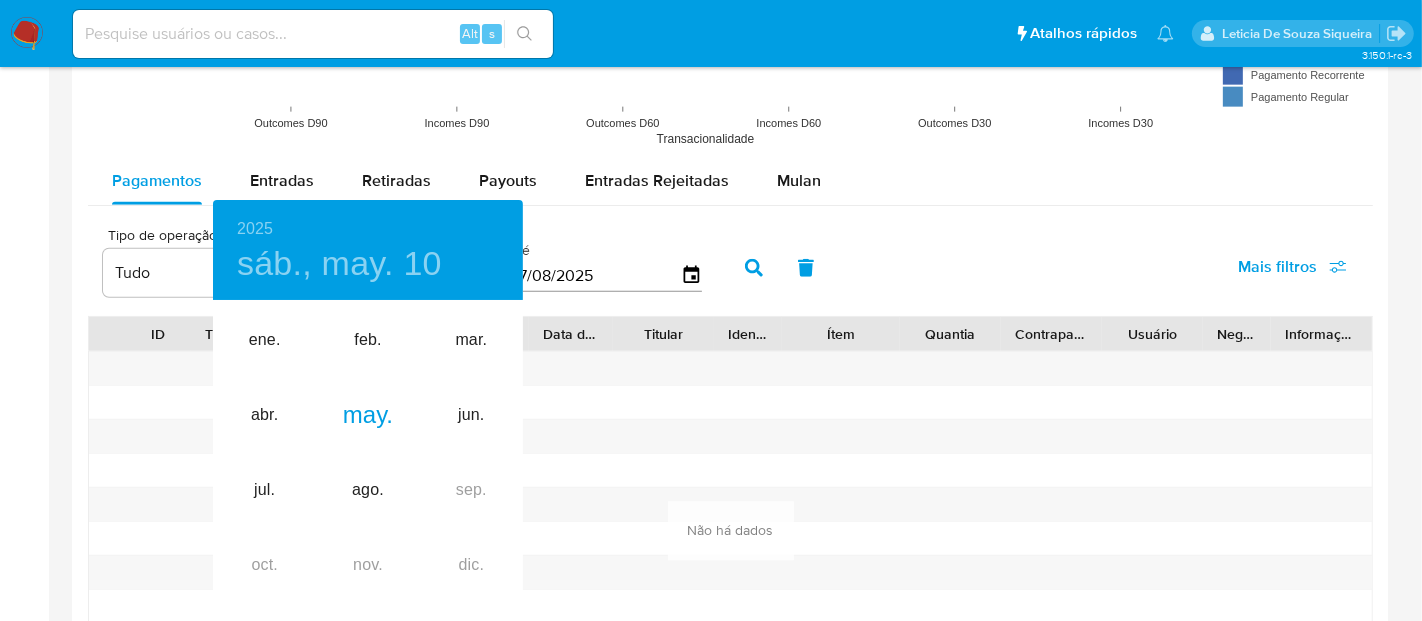 type on "[DATE]" 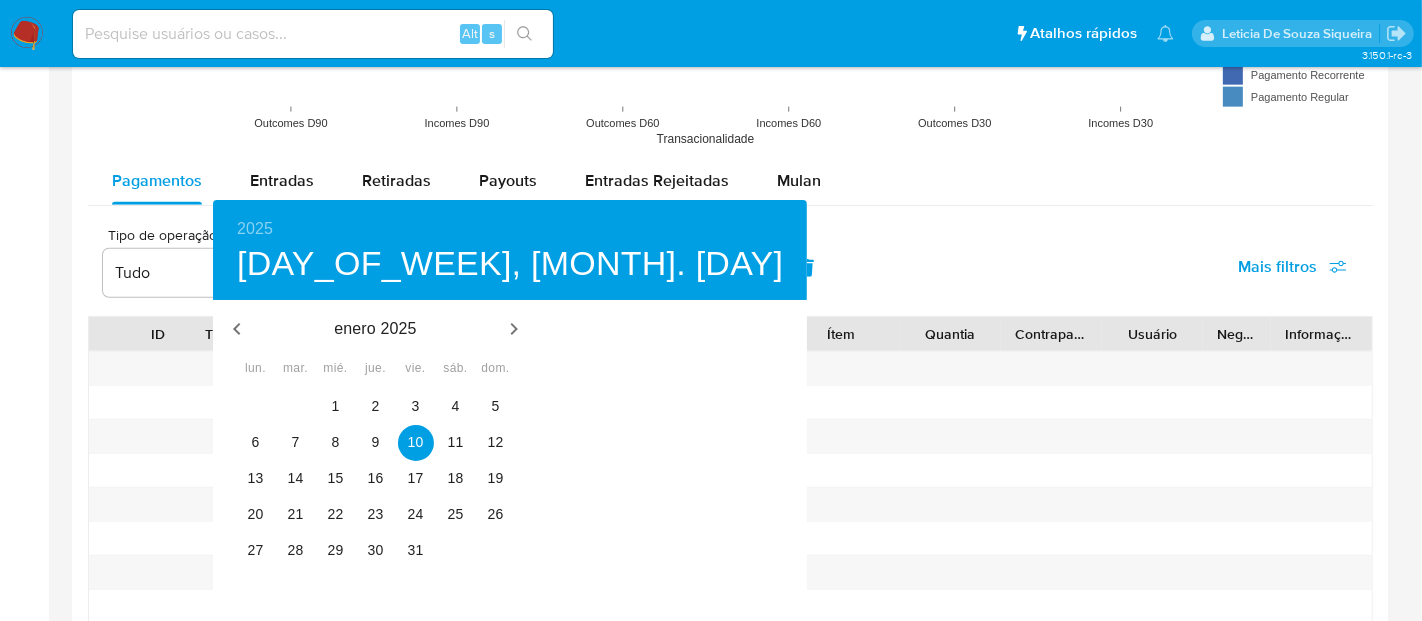 click at bounding box center [711, 310] 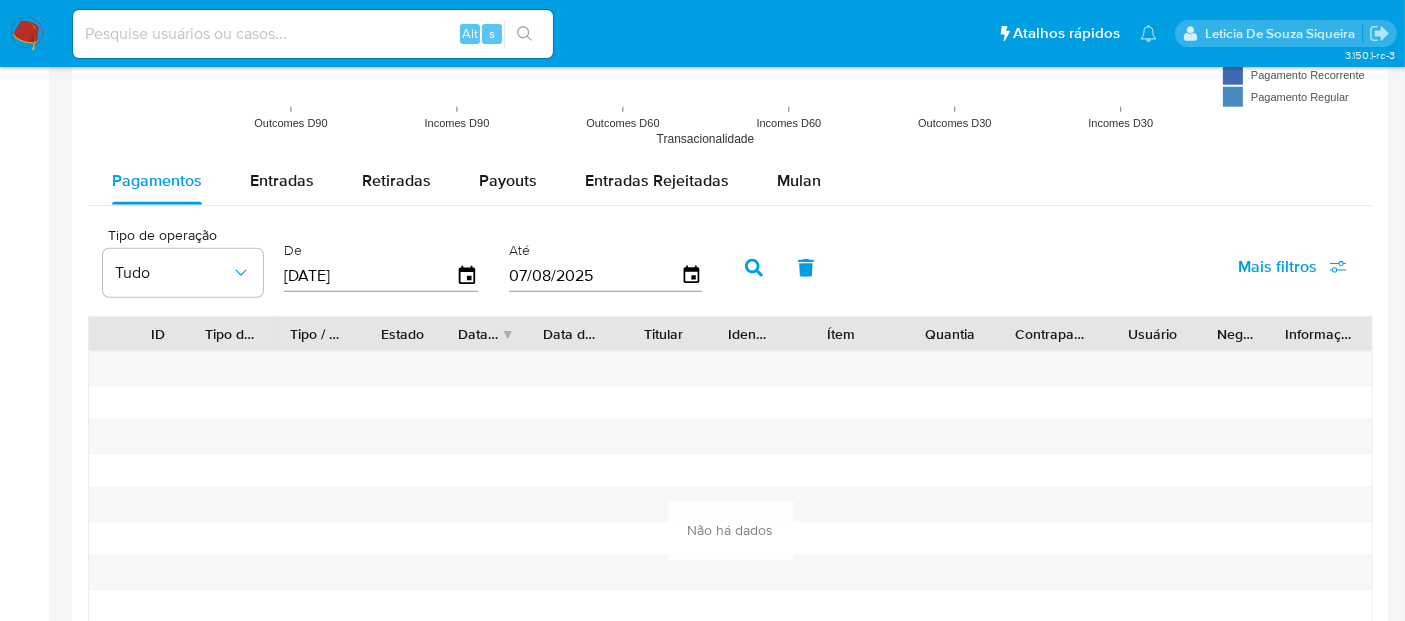 click 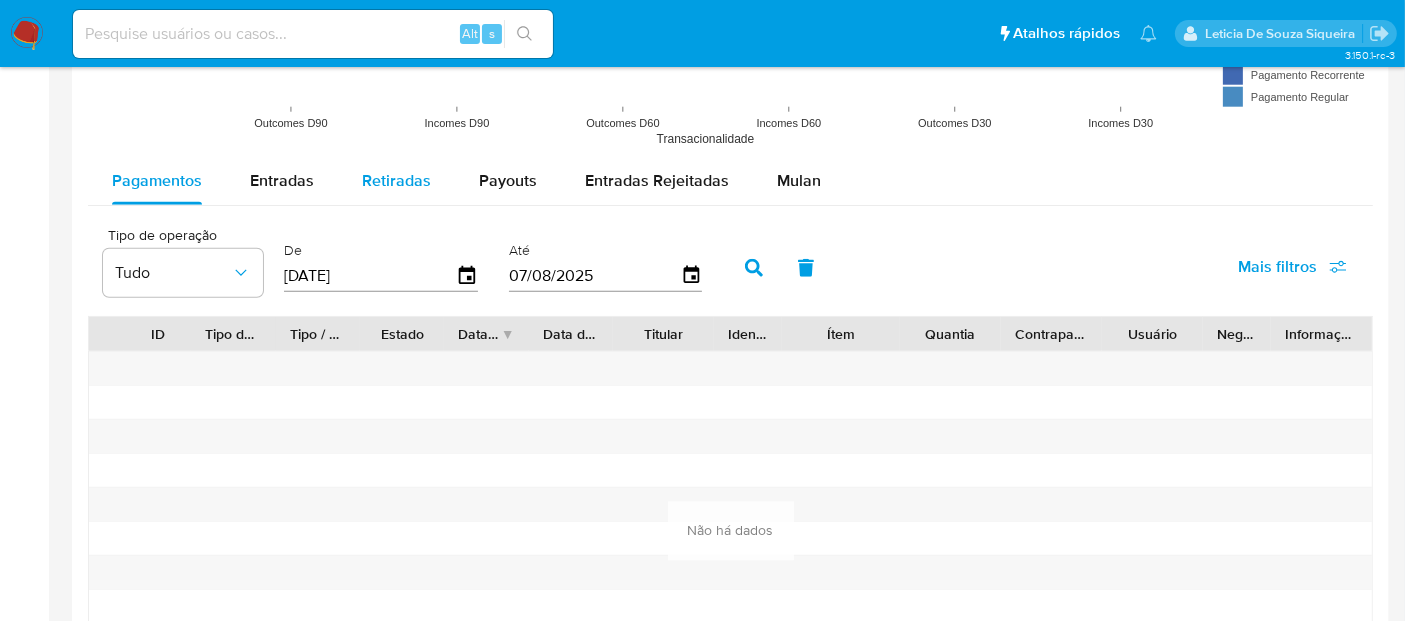 click on "Retiradas" at bounding box center (396, 180) 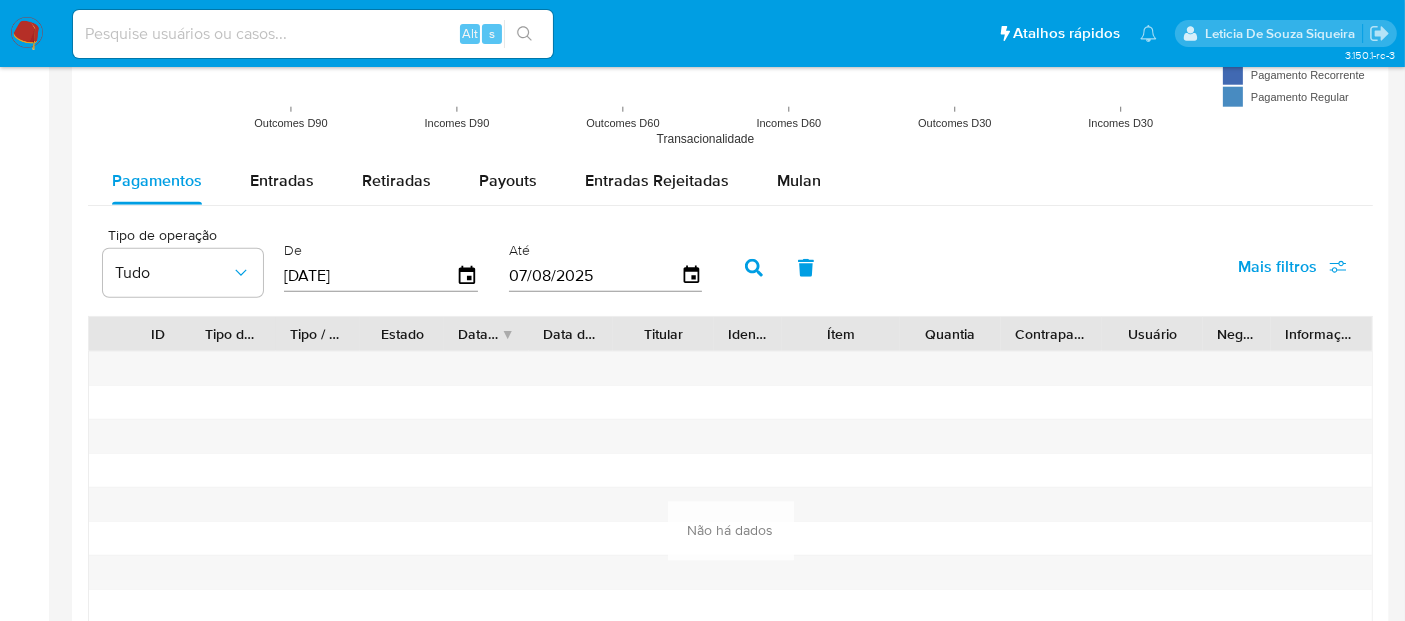 select on "10" 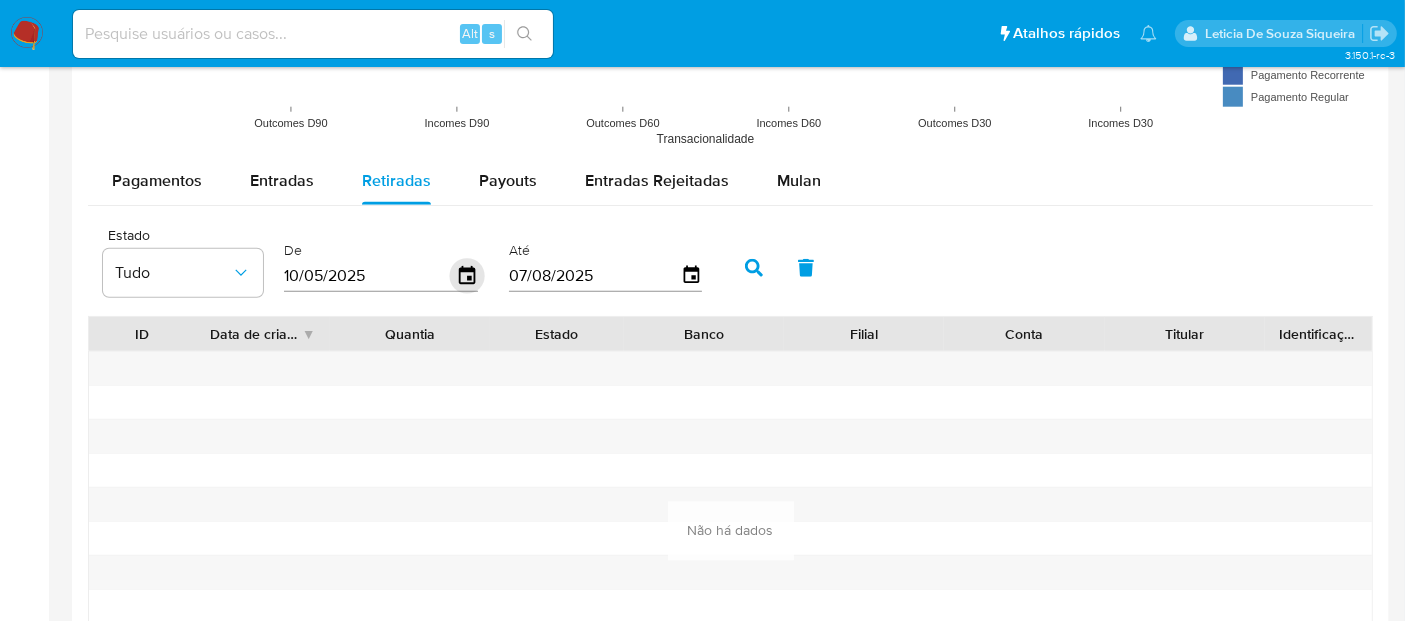 click 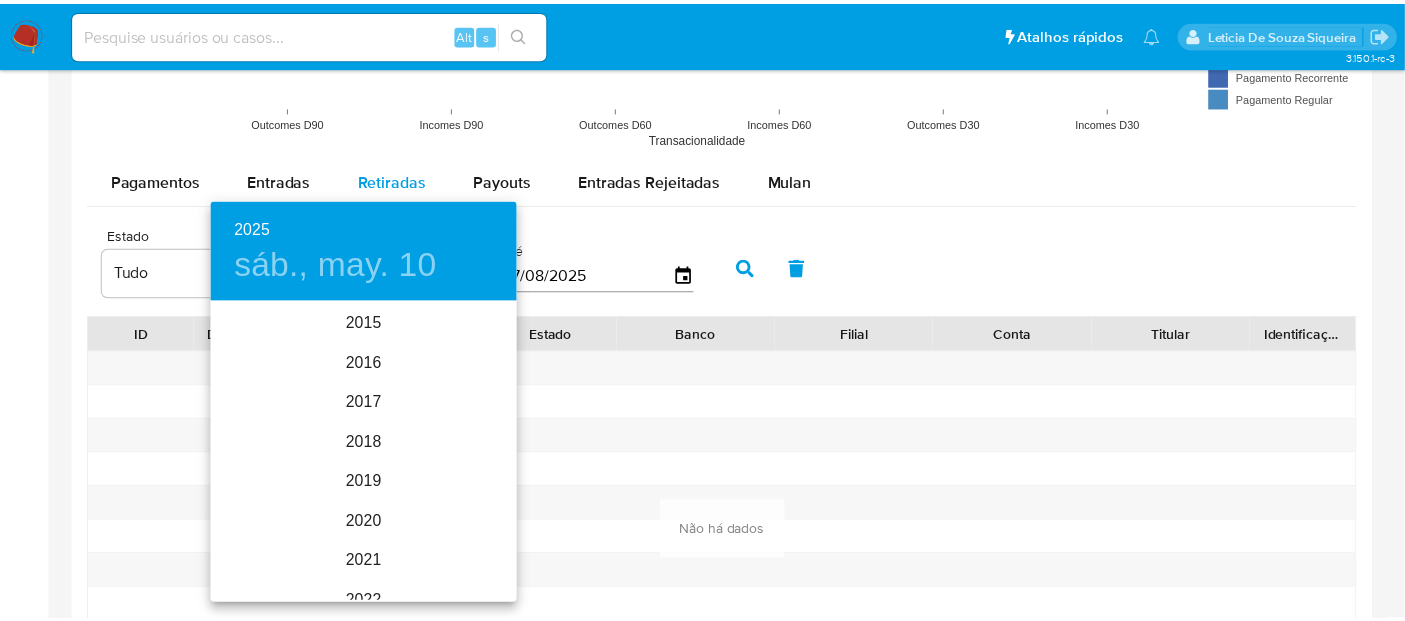 scroll, scrollTop: 280, scrollLeft: 0, axis: vertical 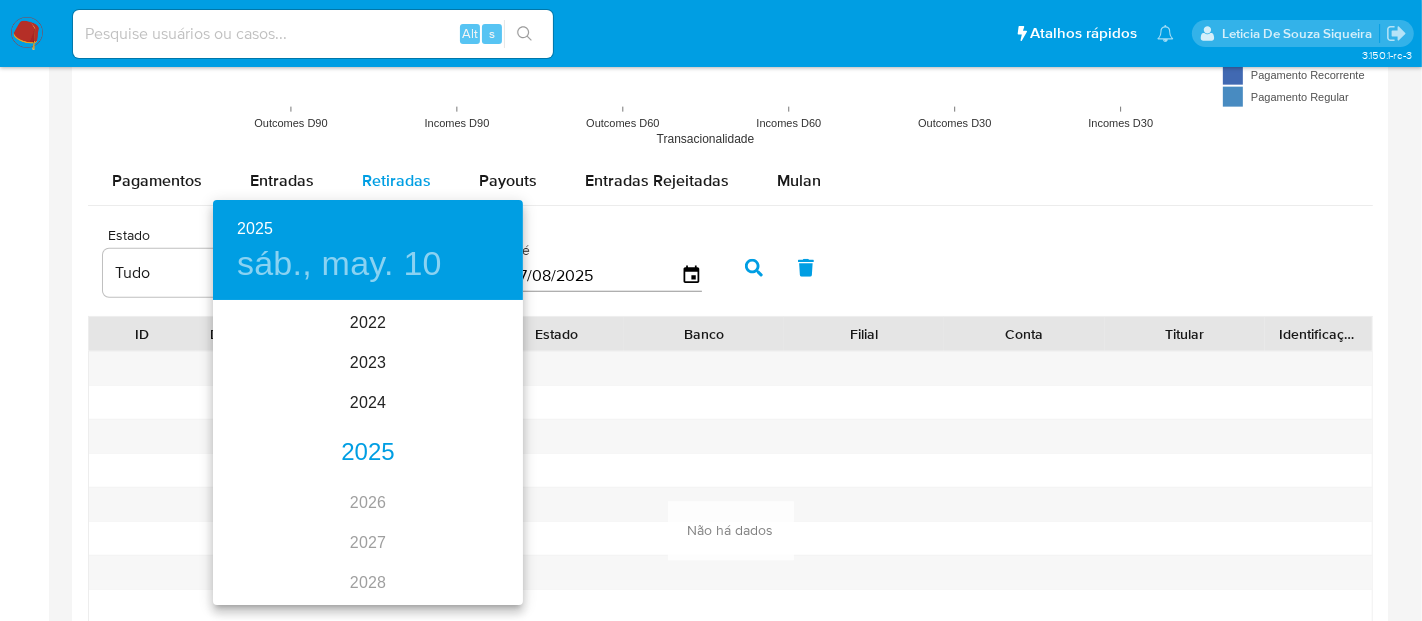 click on "2025" at bounding box center (368, 453) 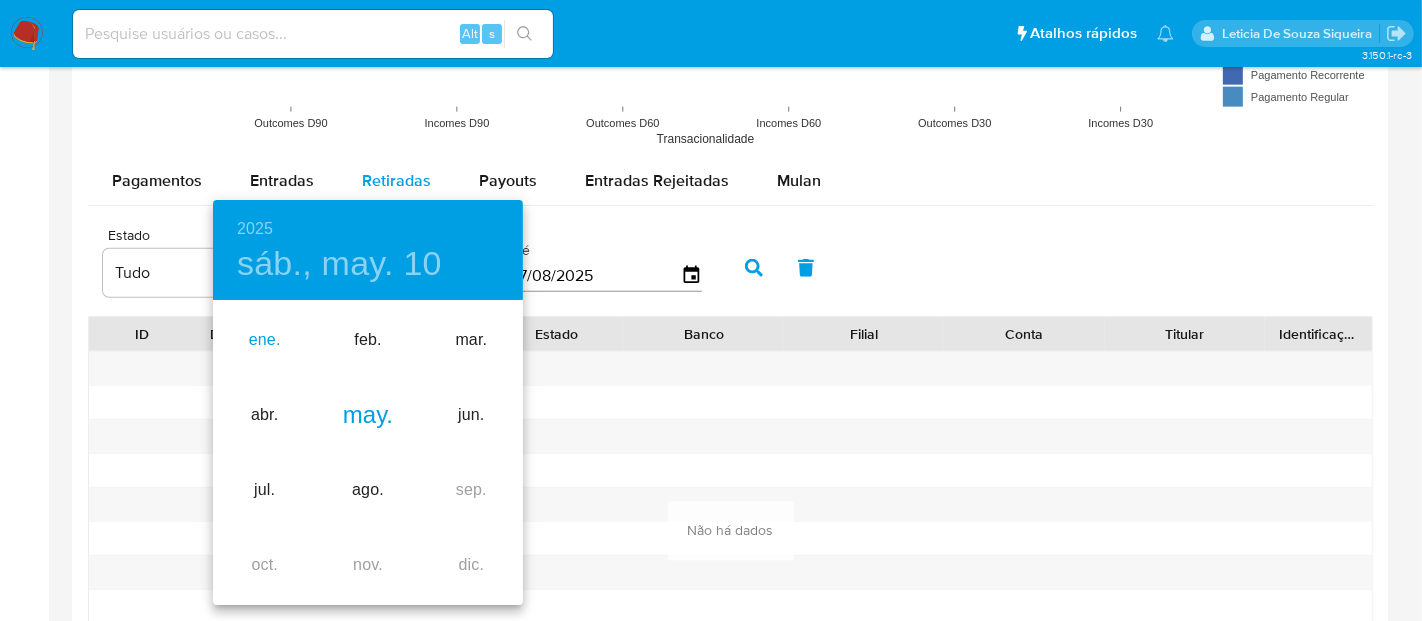 click on "ene." at bounding box center (264, 340) 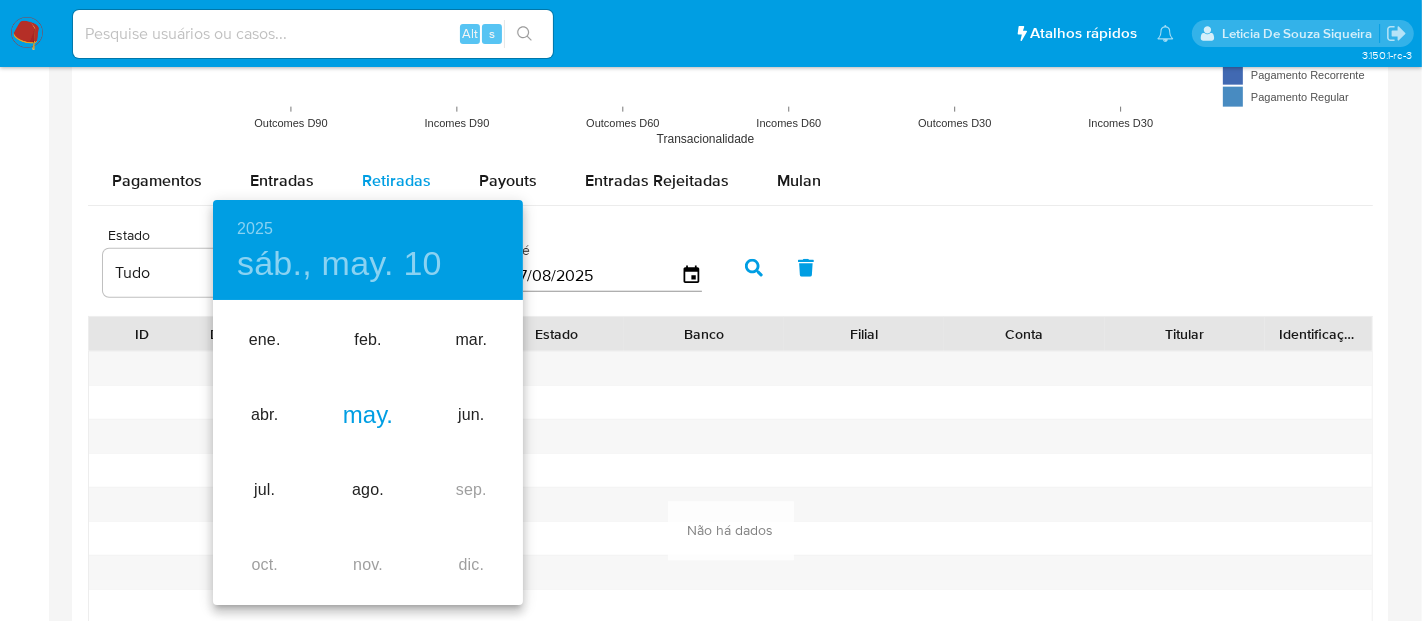 type on "[DATE]" 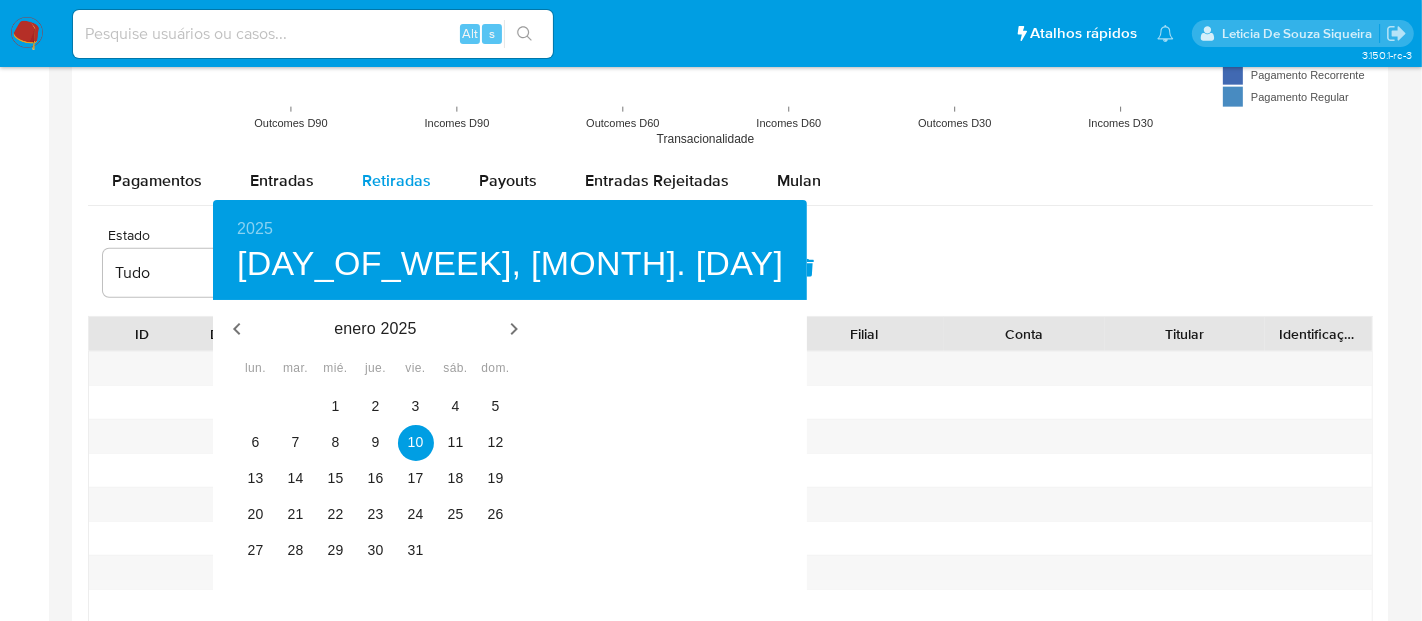 click at bounding box center (711, 310) 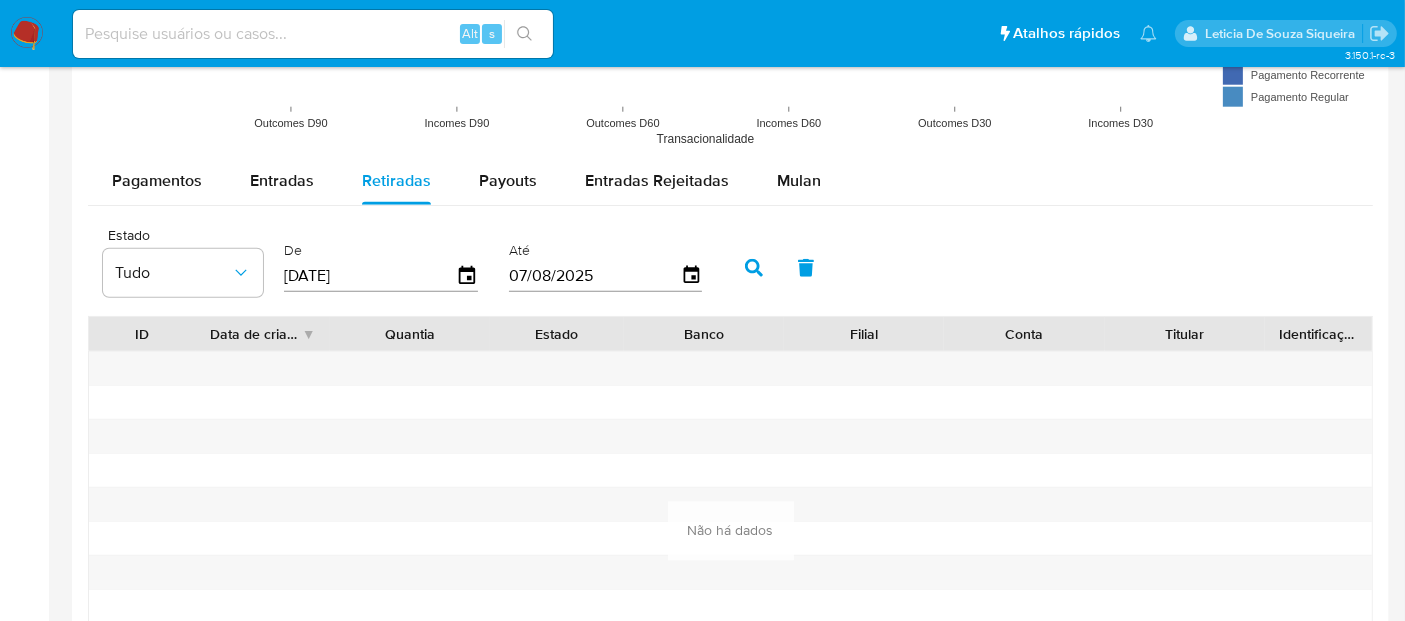 click 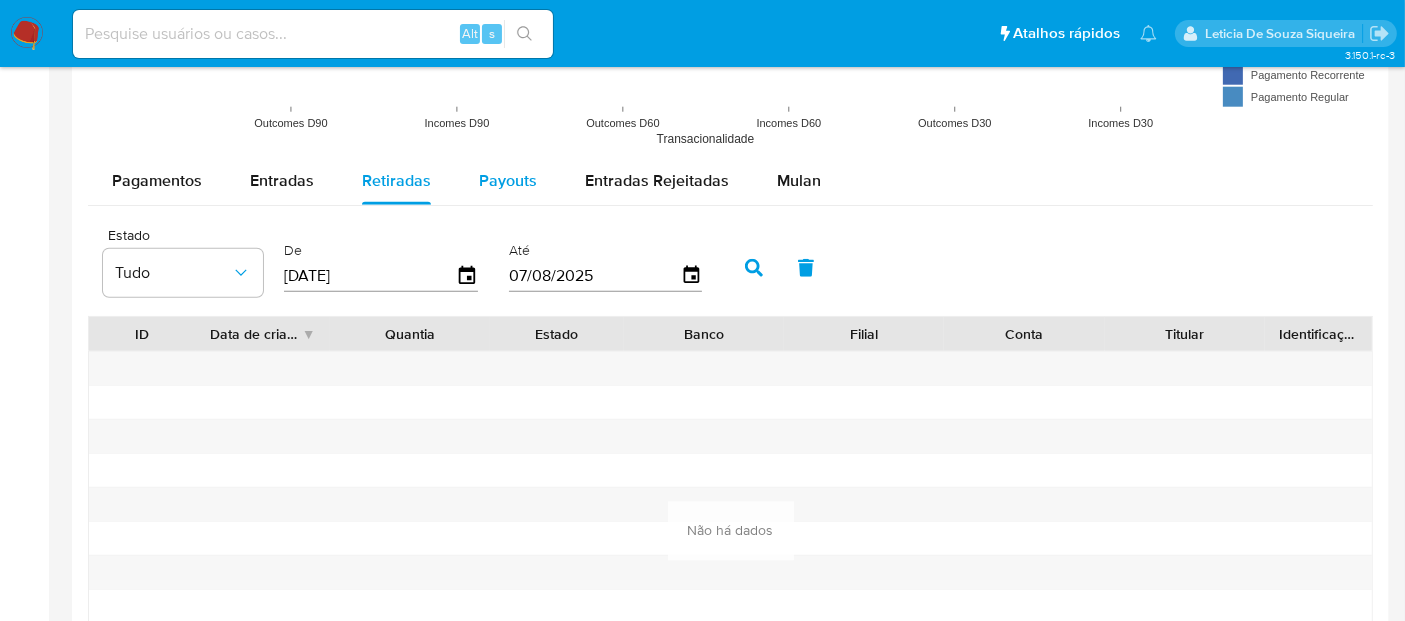 click on "Payouts" at bounding box center [508, 180] 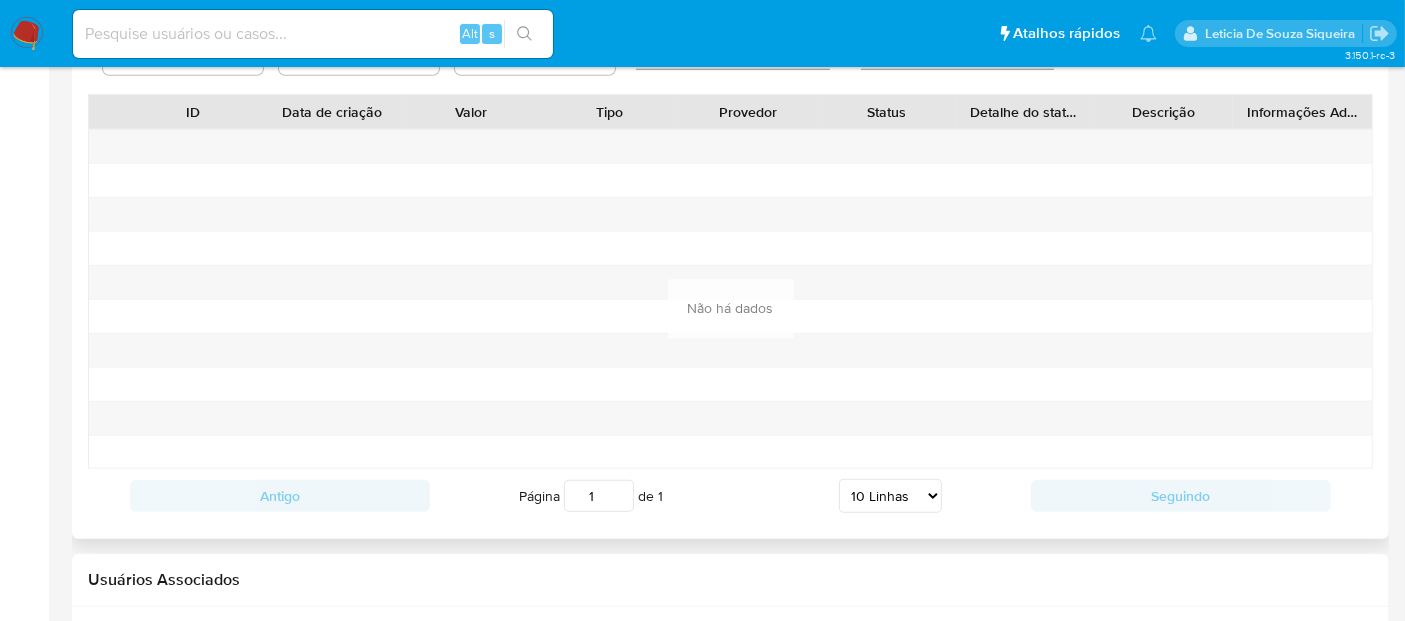 scroll, scrollTop: 1777, scrollLeft: 0, axis: vertical 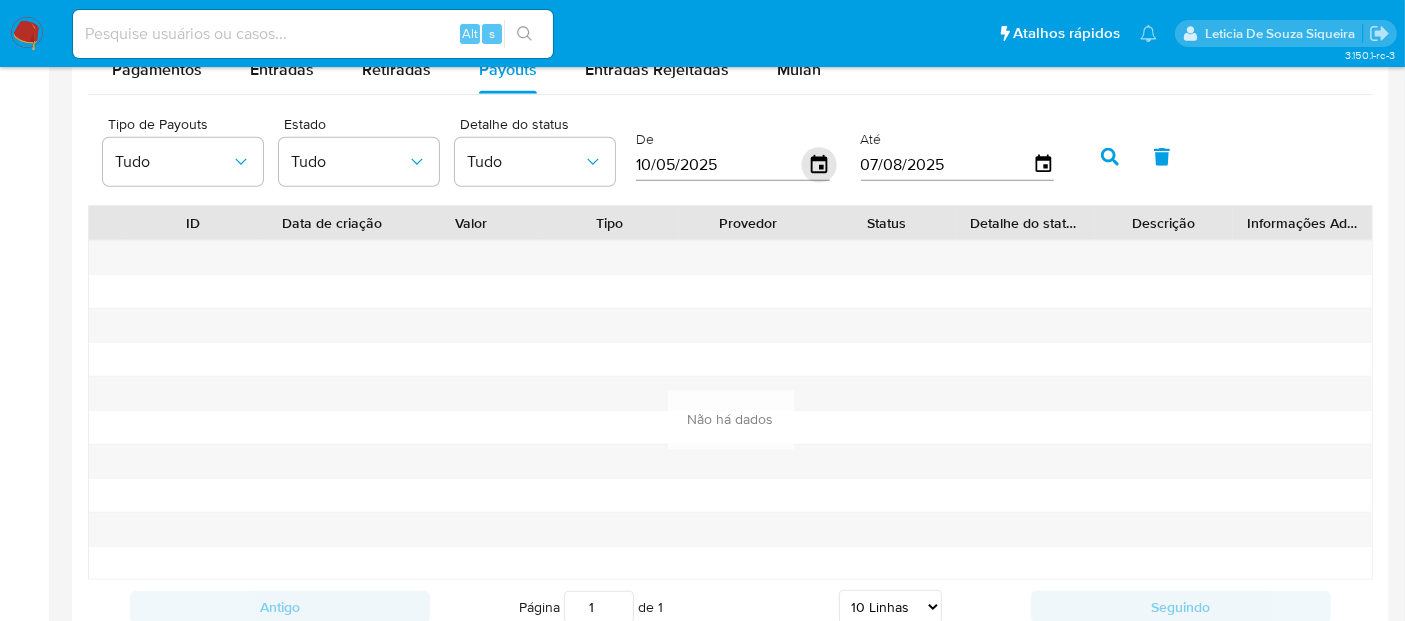 click 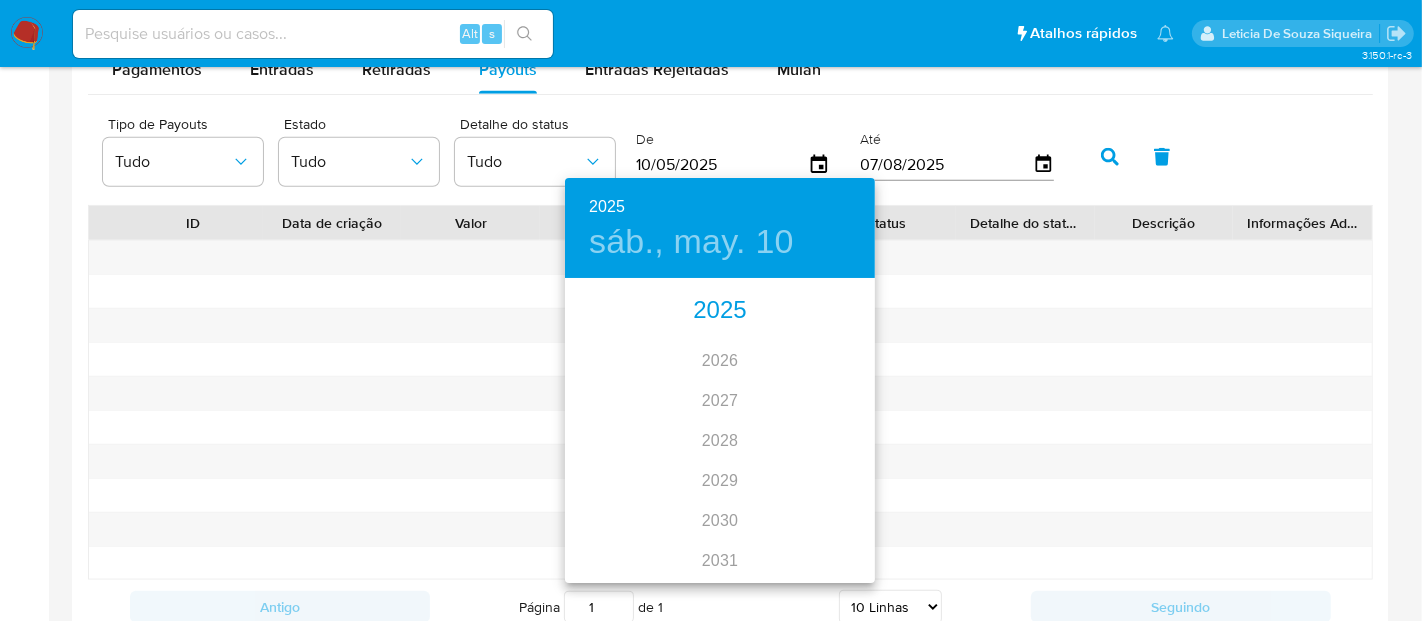 click on "2025" at bounding box center (720, 311) 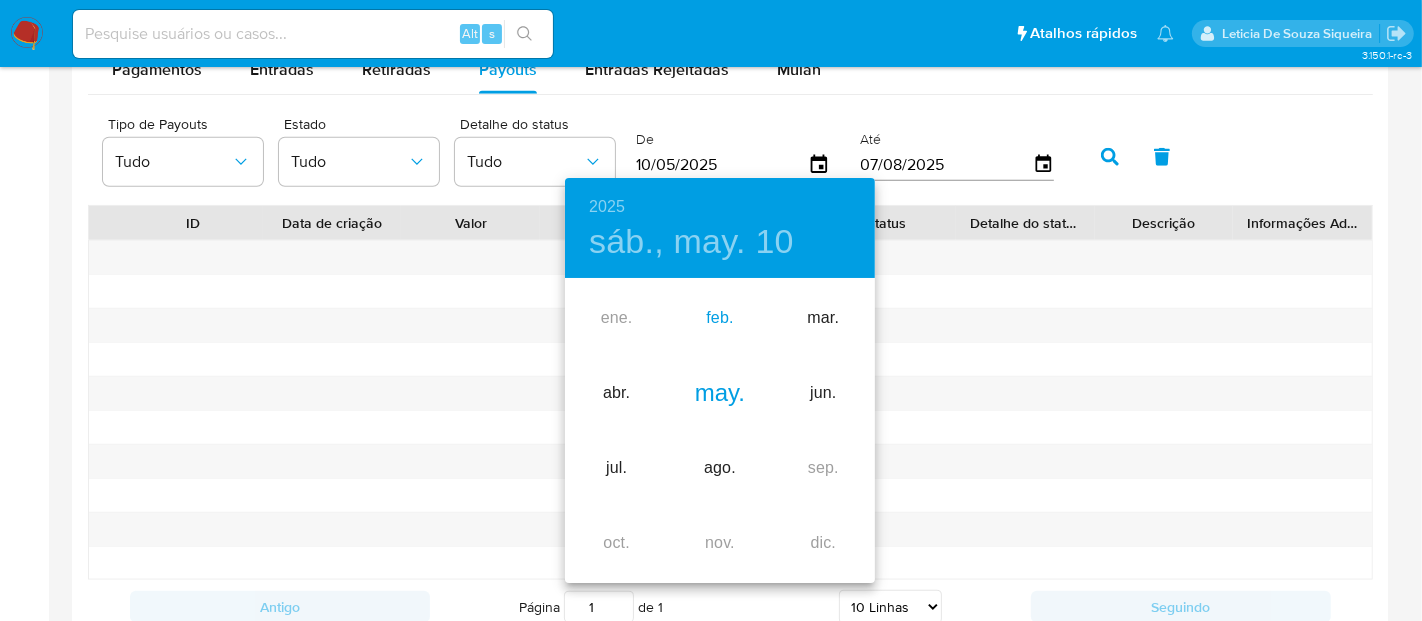 click on "feb." at bounding box center (719, 318) 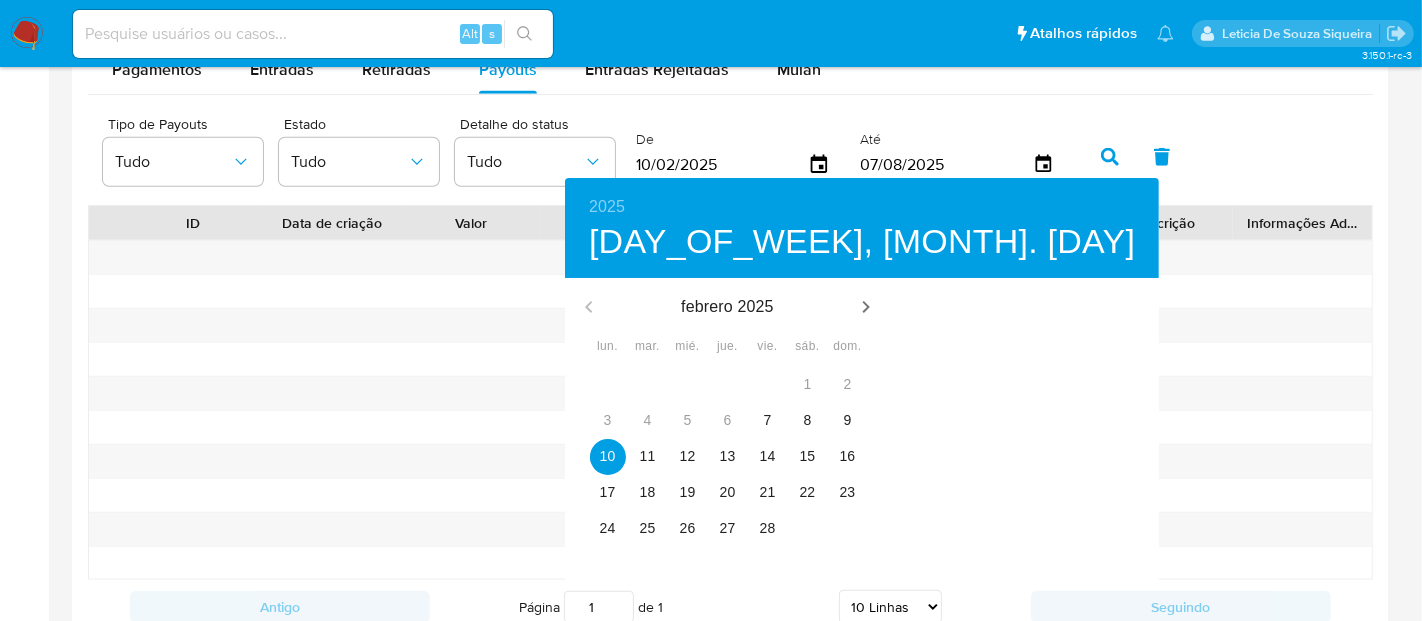 click on "1" at bounding box center (808, 385) 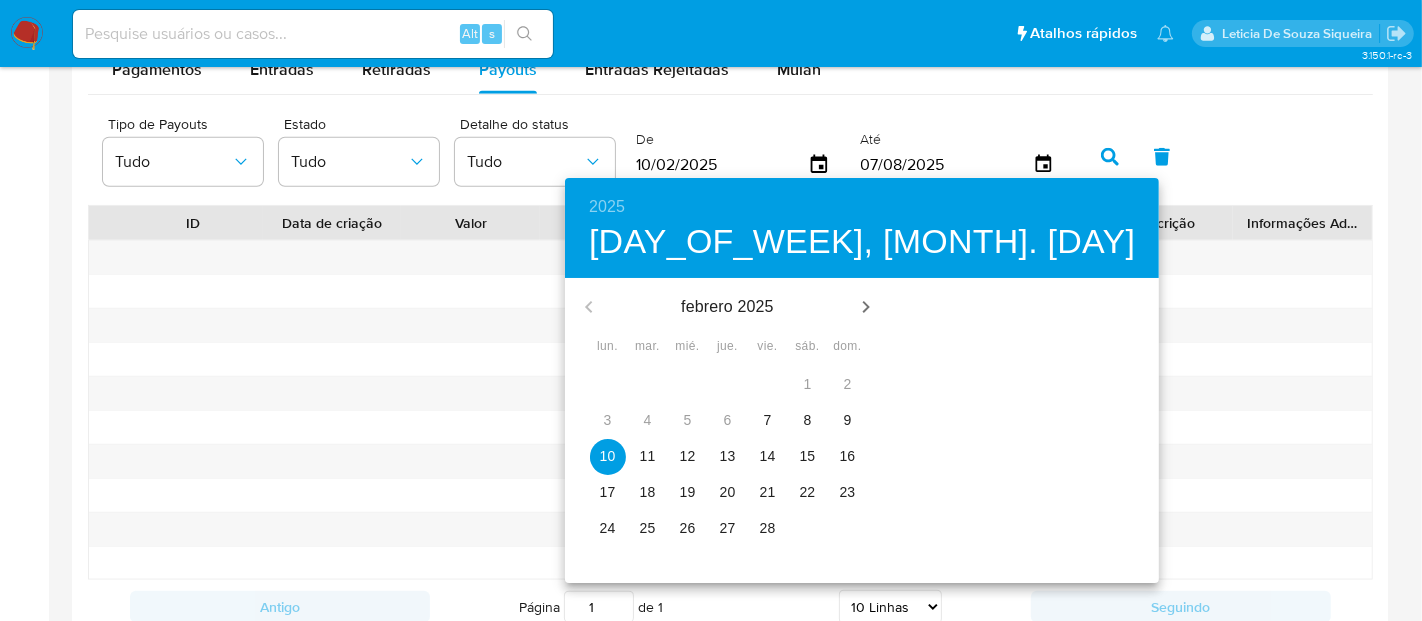 click on "7" at bounding box center [768, 420] 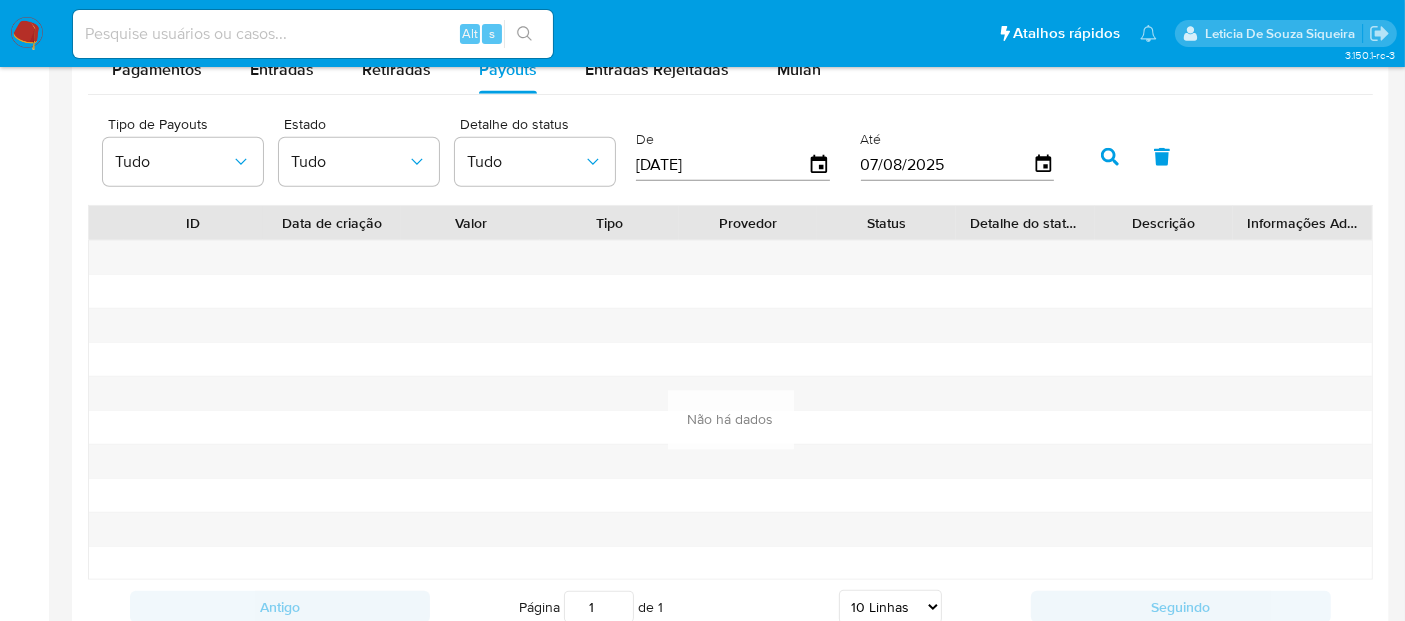 click at bounding box center (1110, 157) 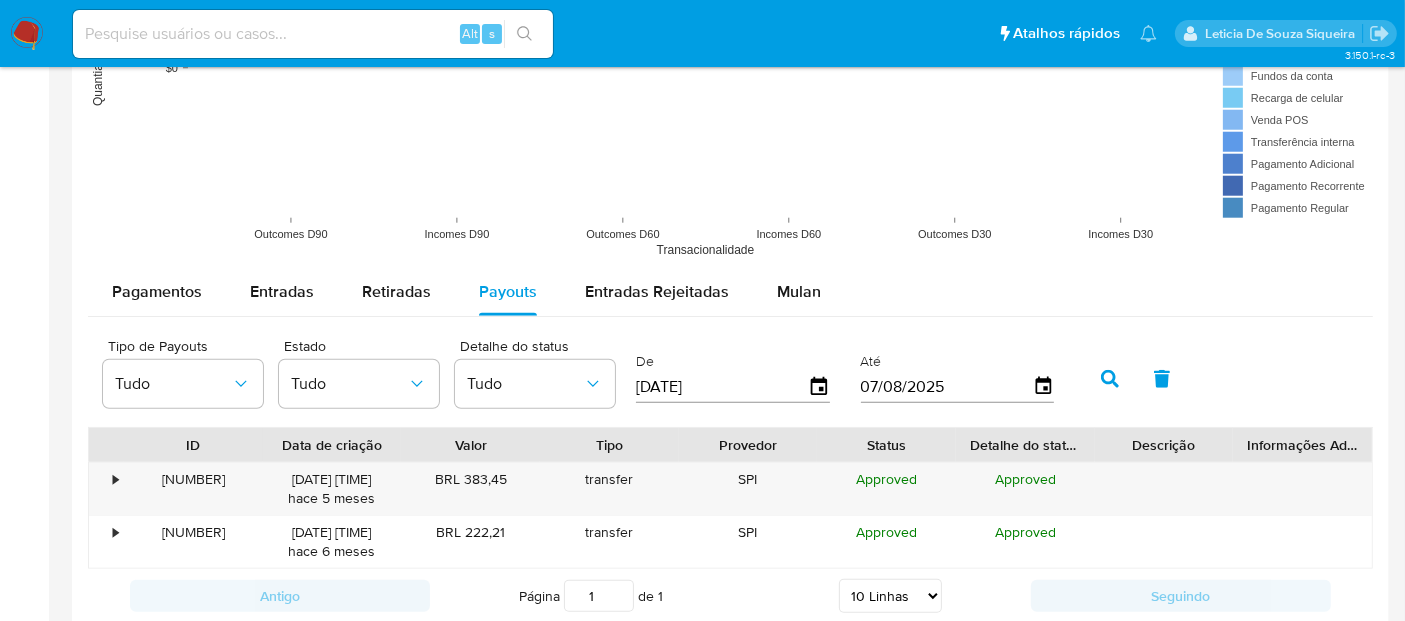 scroll, scrollTop: 1666, scrollLeft: 0, axis: vertical 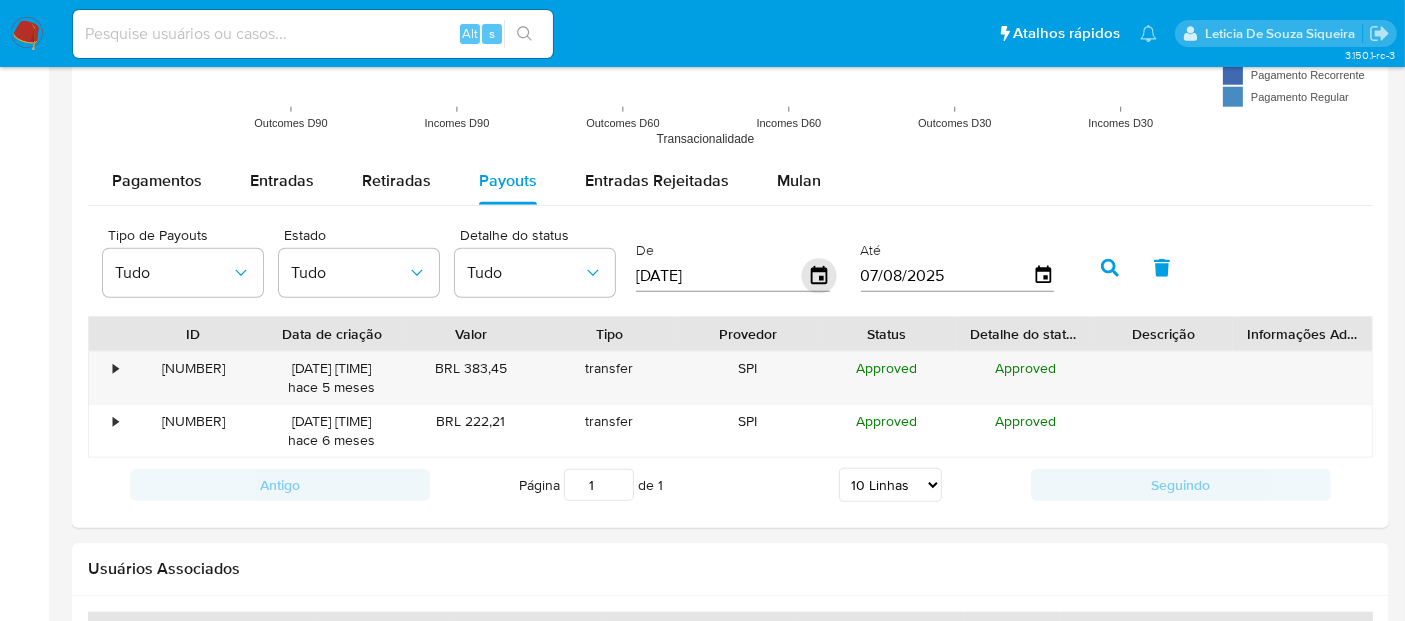 click 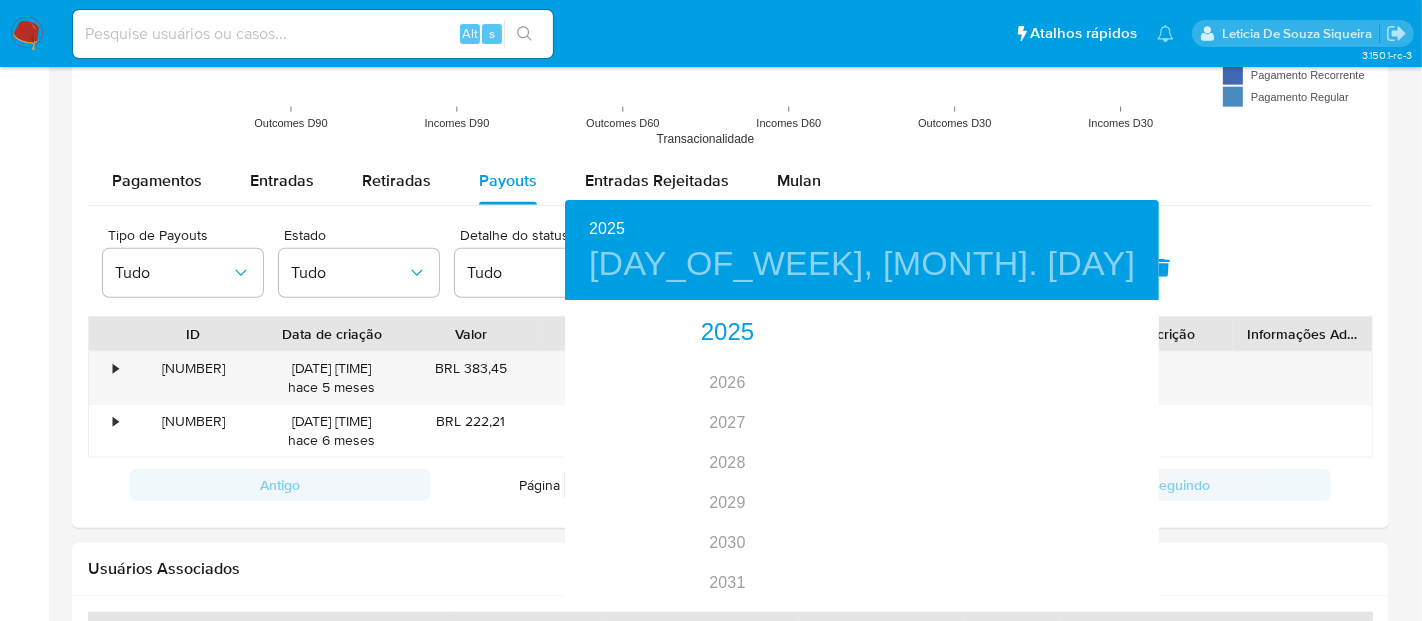 click at bounding box center (711, 310) 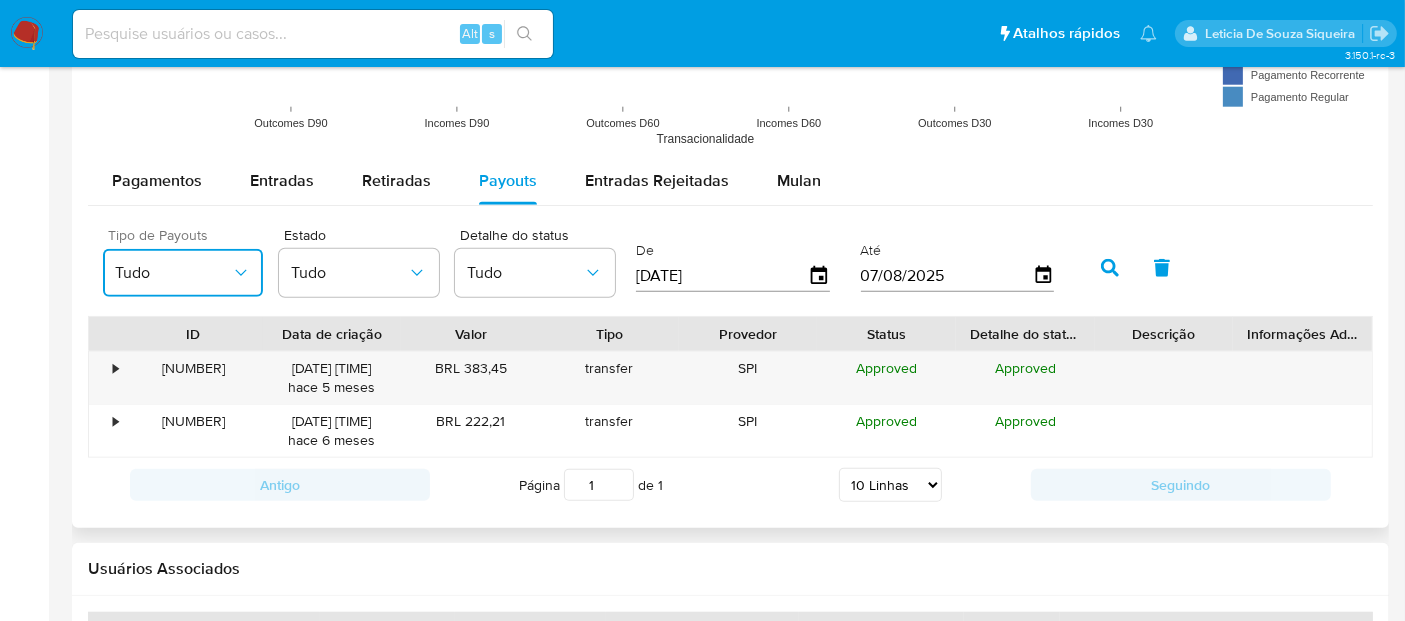 click on "Tudo" at bounding box center [183, 273] 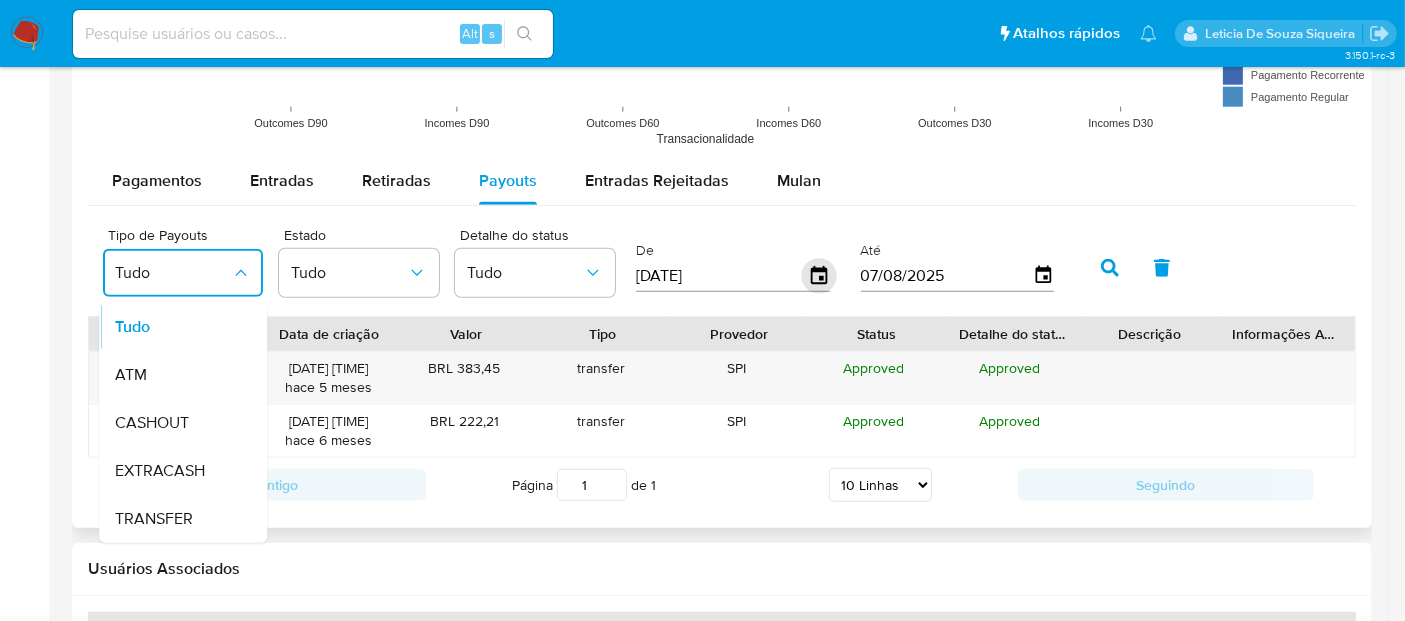 click 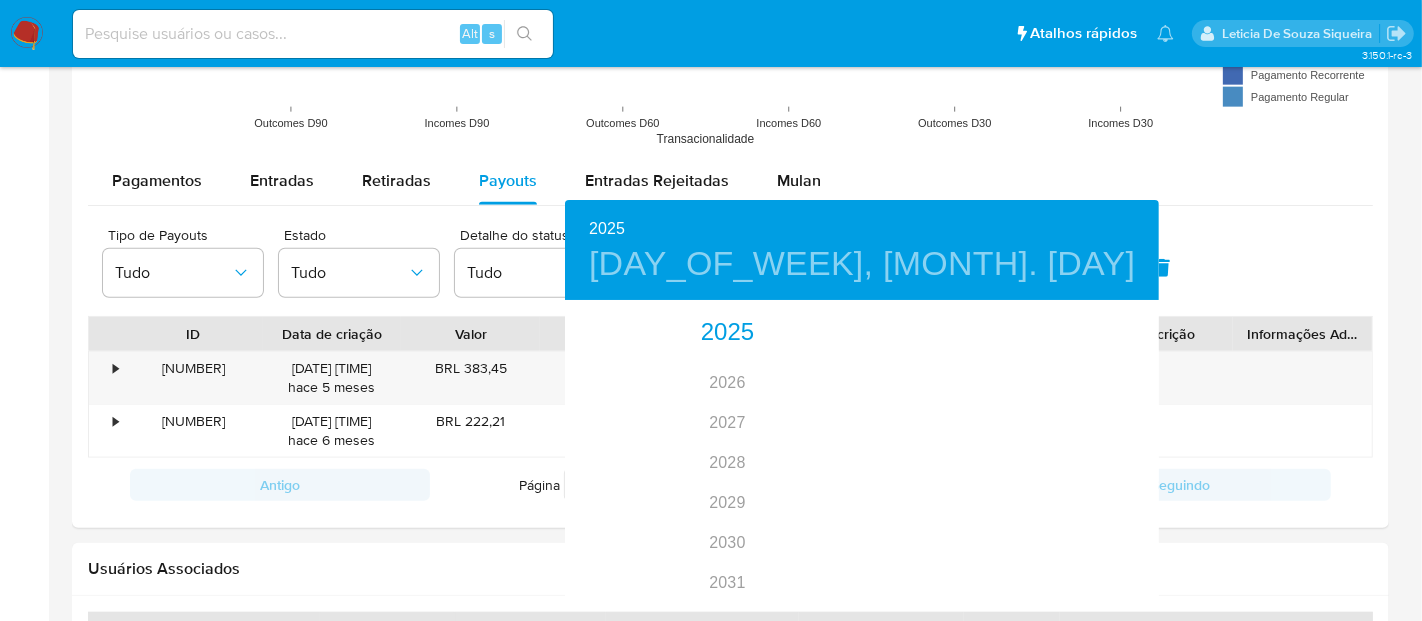 click at bounding box center (711, 310) 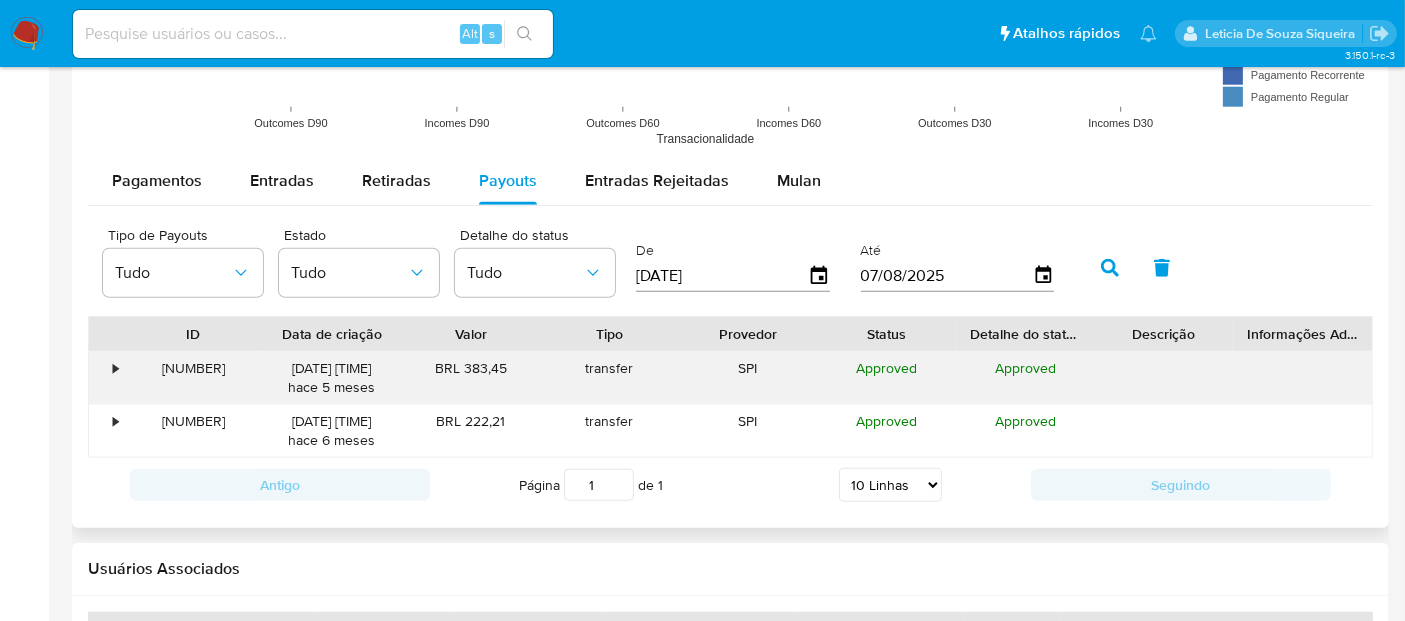 click on "•" at bounding box center (115, 368) 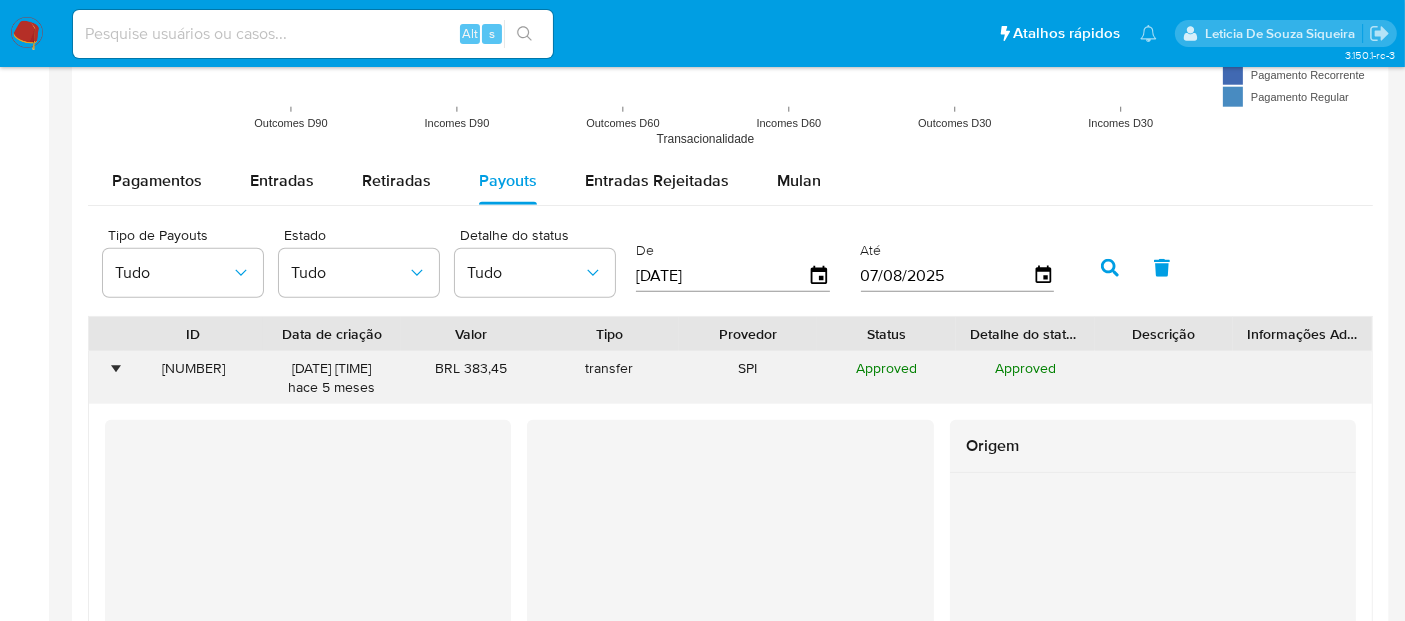 click on "•" at bounding box center (115, 368) 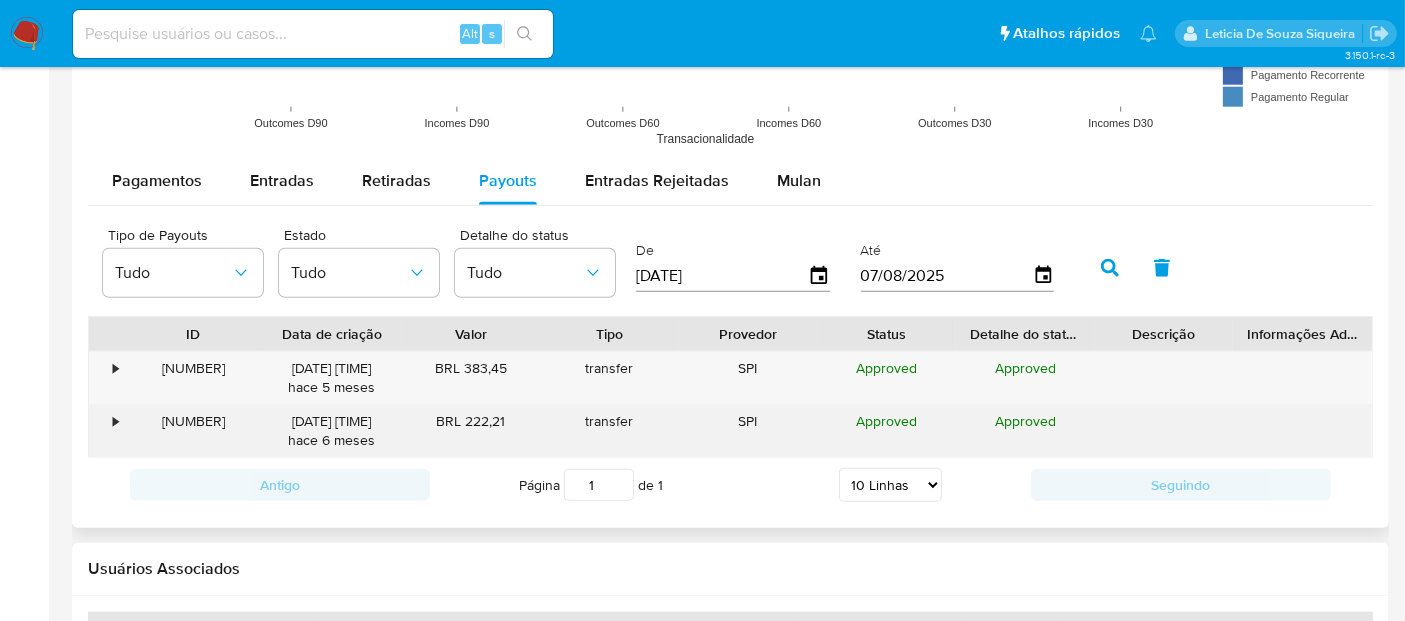 click on "•" at bounding box center (106, 431) 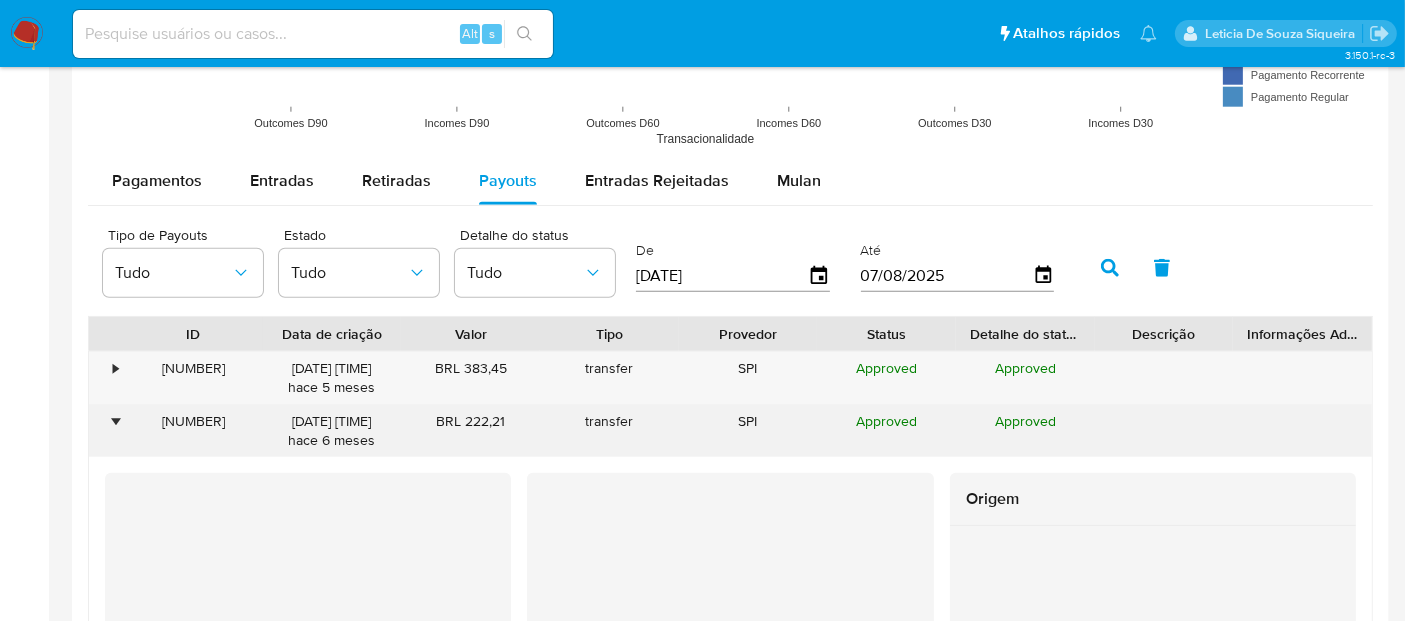 click on "•" at bounding box center [106, 431] 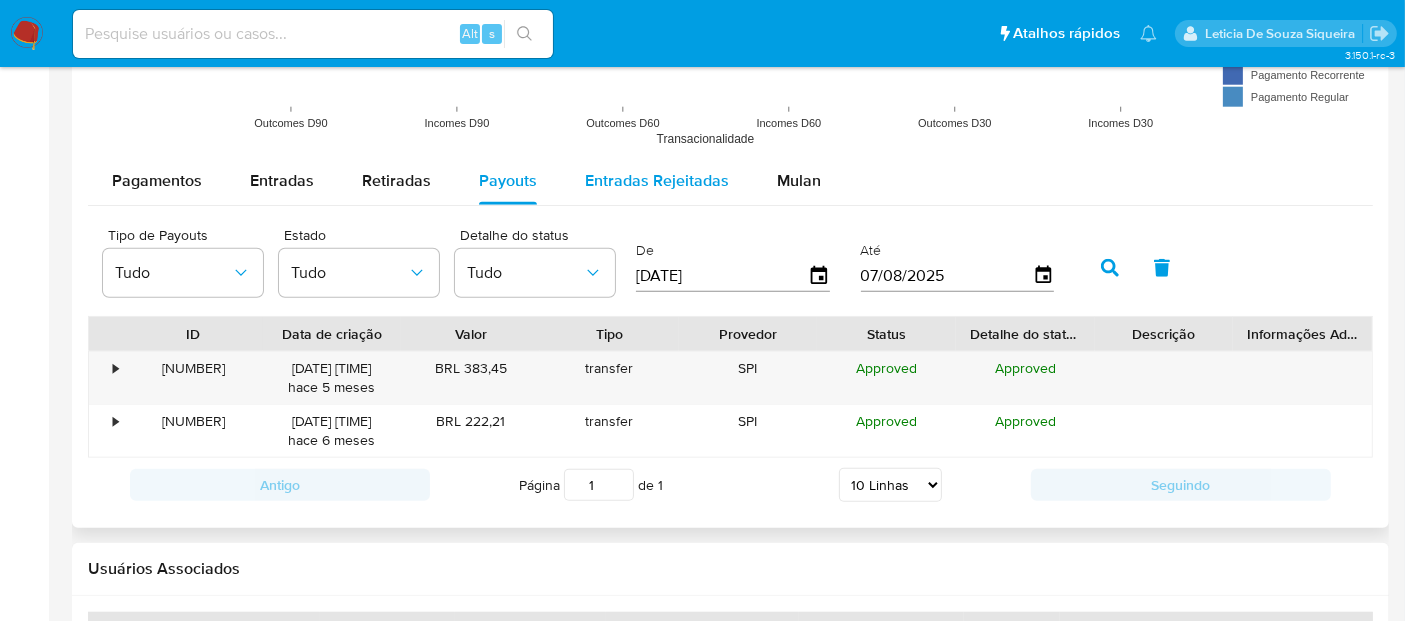 click on "Entradas Rejeitadas" at bounding box center [657, 180] 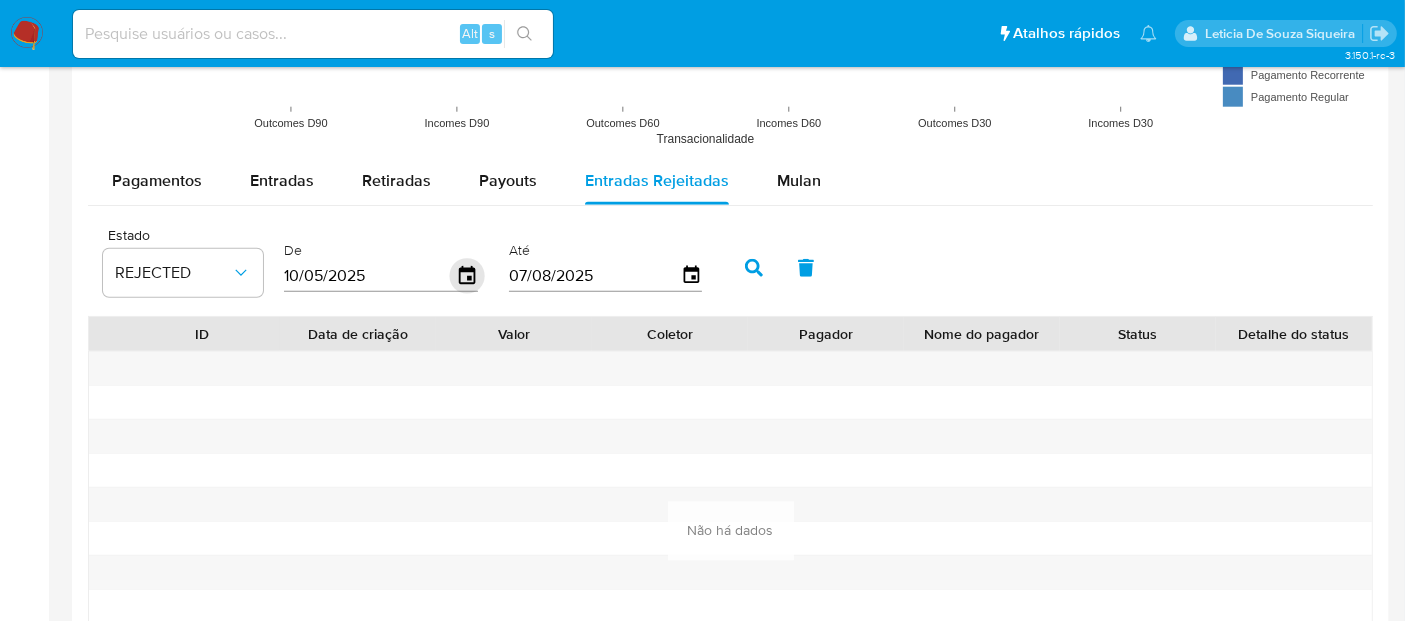 click 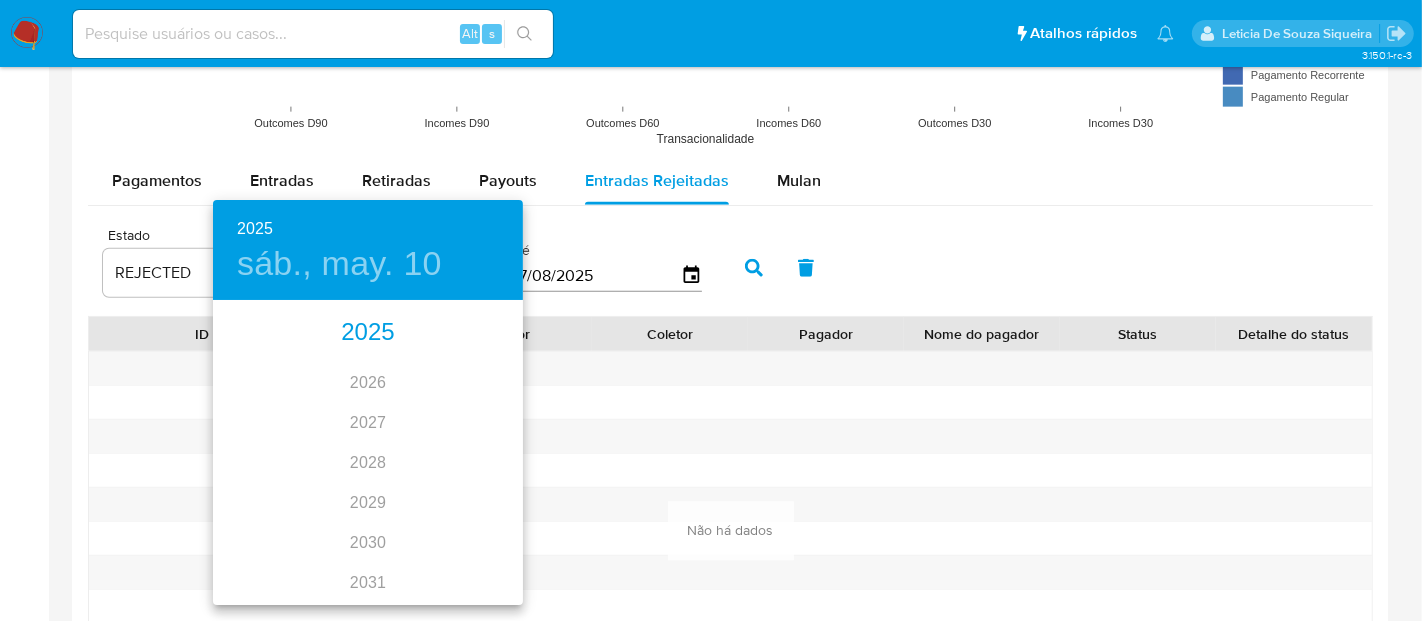 click on "2025" at bounding box center (368, 333) 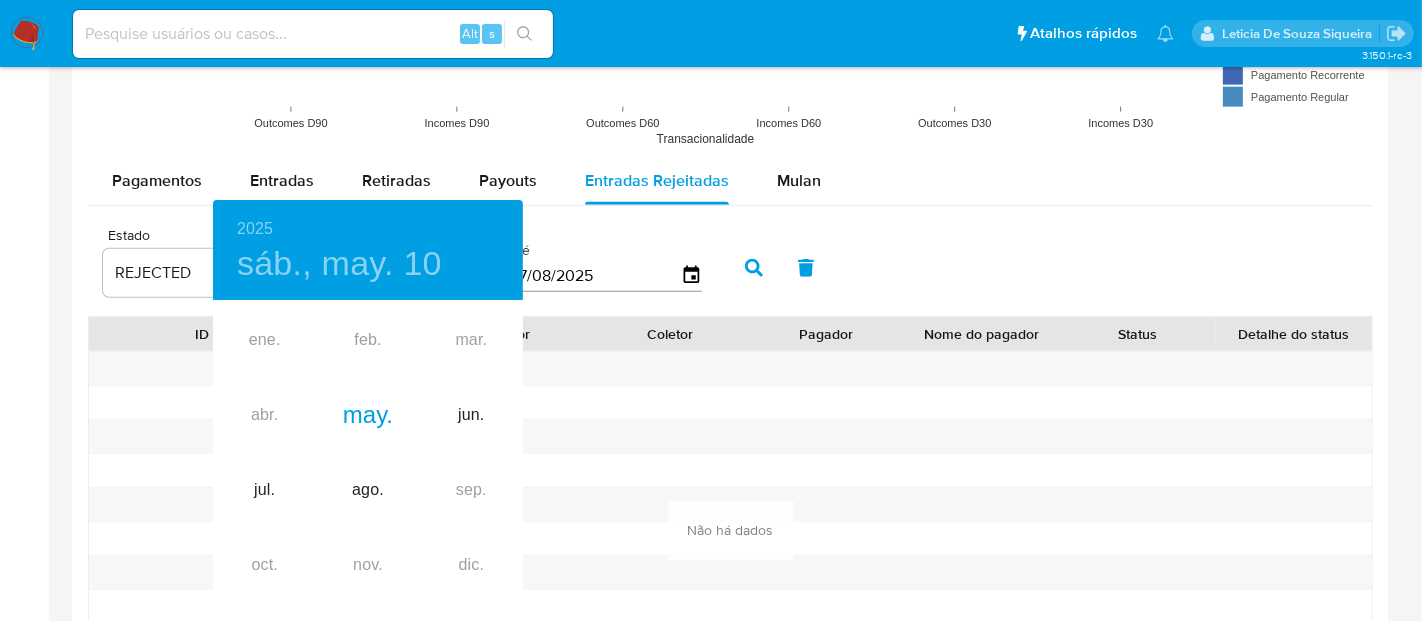 click at bounding box center [711, 310] 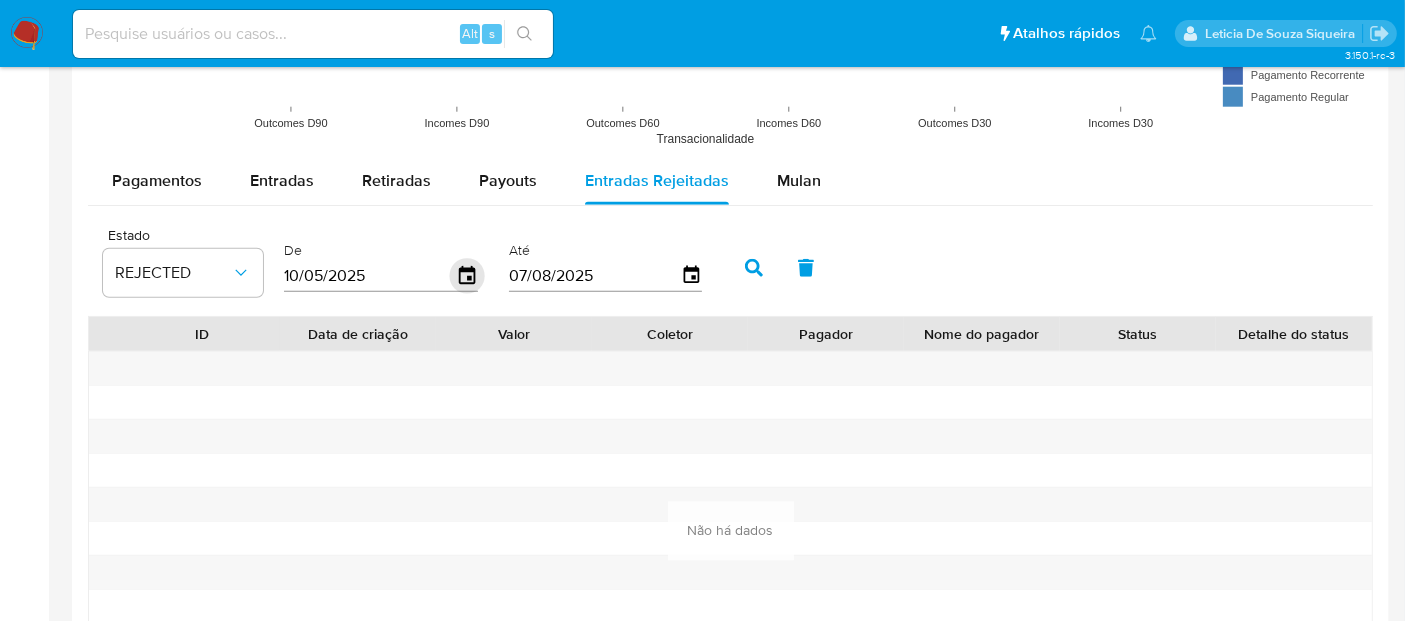 click 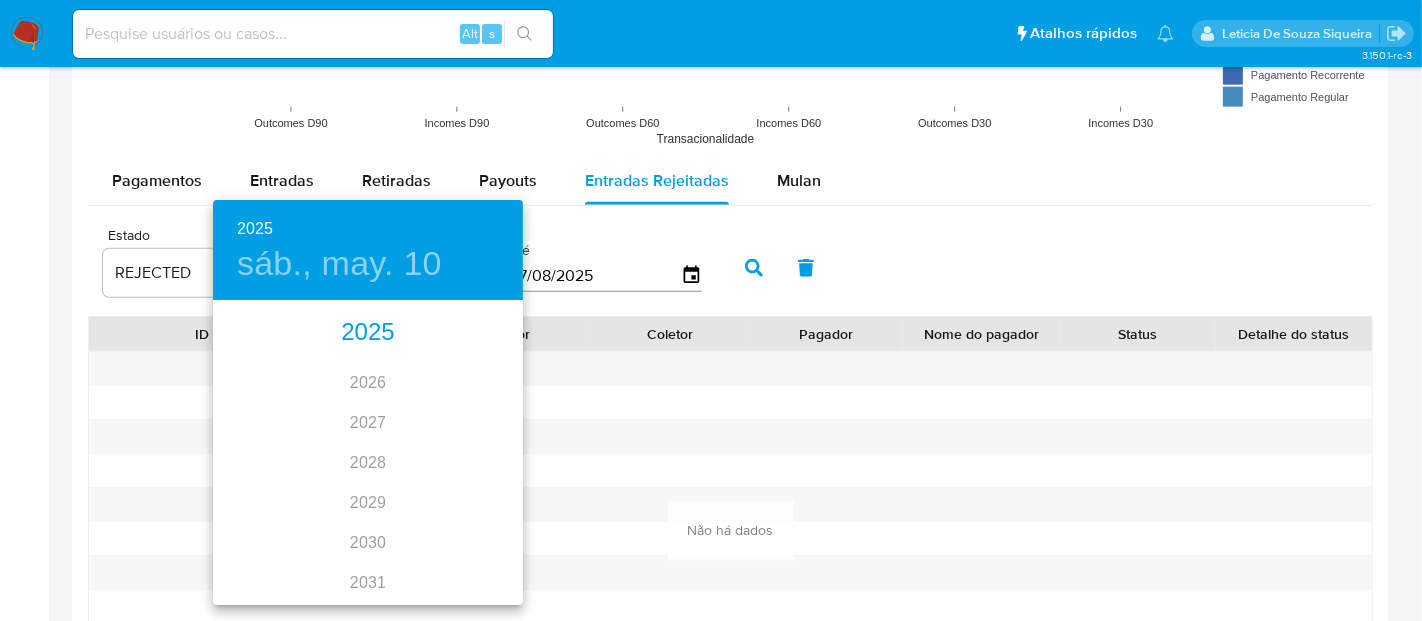 click on "2025" at bounding box center [368, 333] 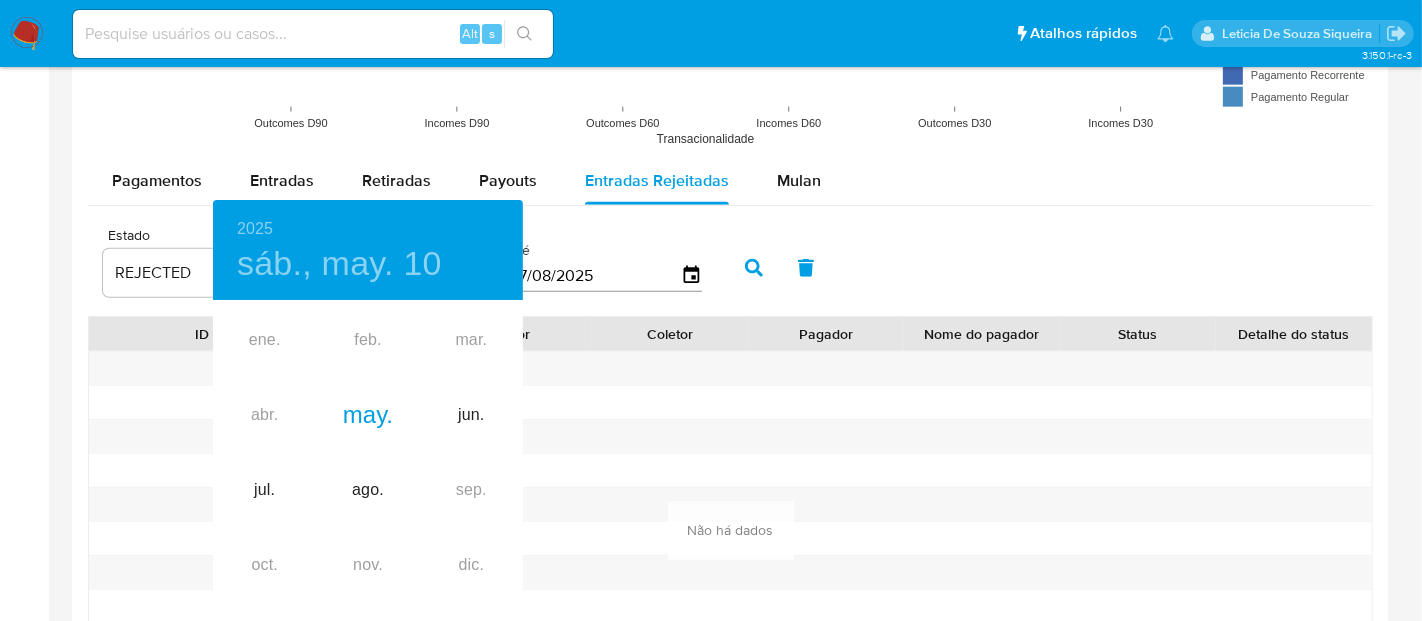 click on "ene. feb. mar. abr. may. jun. jul. ago. sep. oct. nov. dic." at bounding box center [368, 453] 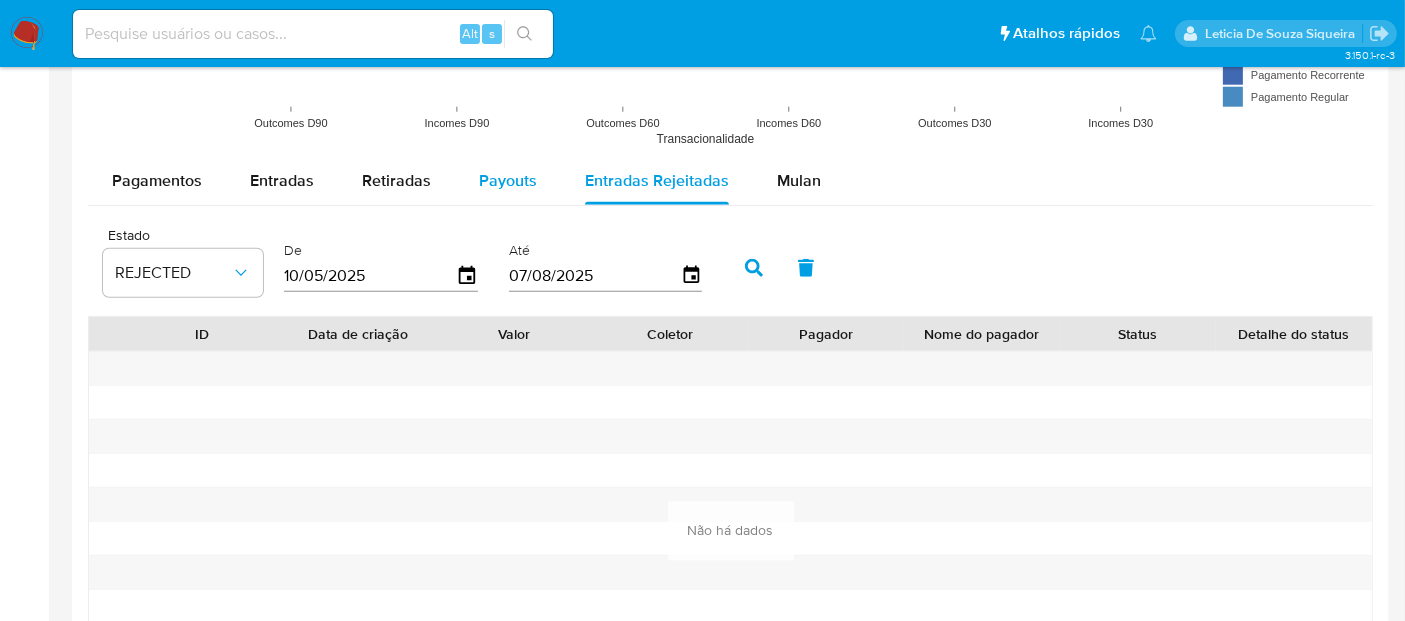 click on "Payouts" at bounding box center (508, 180) 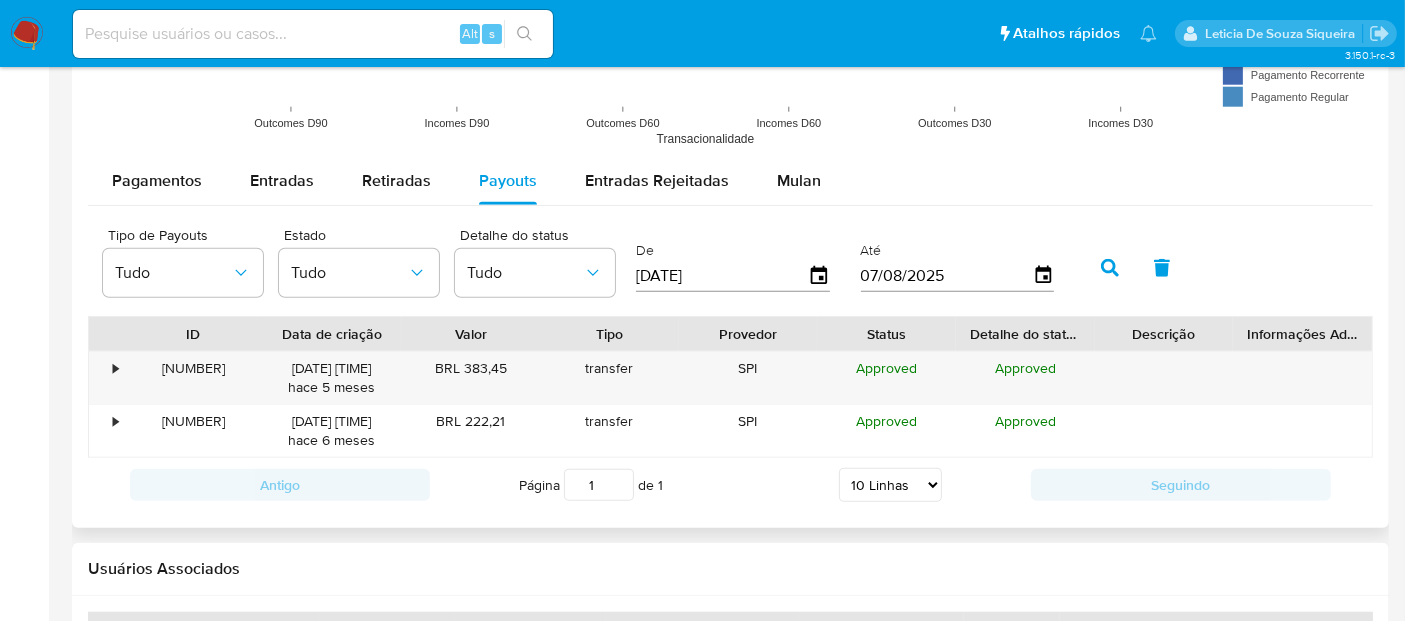 click on "Pagamentos Entradas Retiradas Payouts Entradas Rejeitadas Mulan" at bounding box center [730, 181] 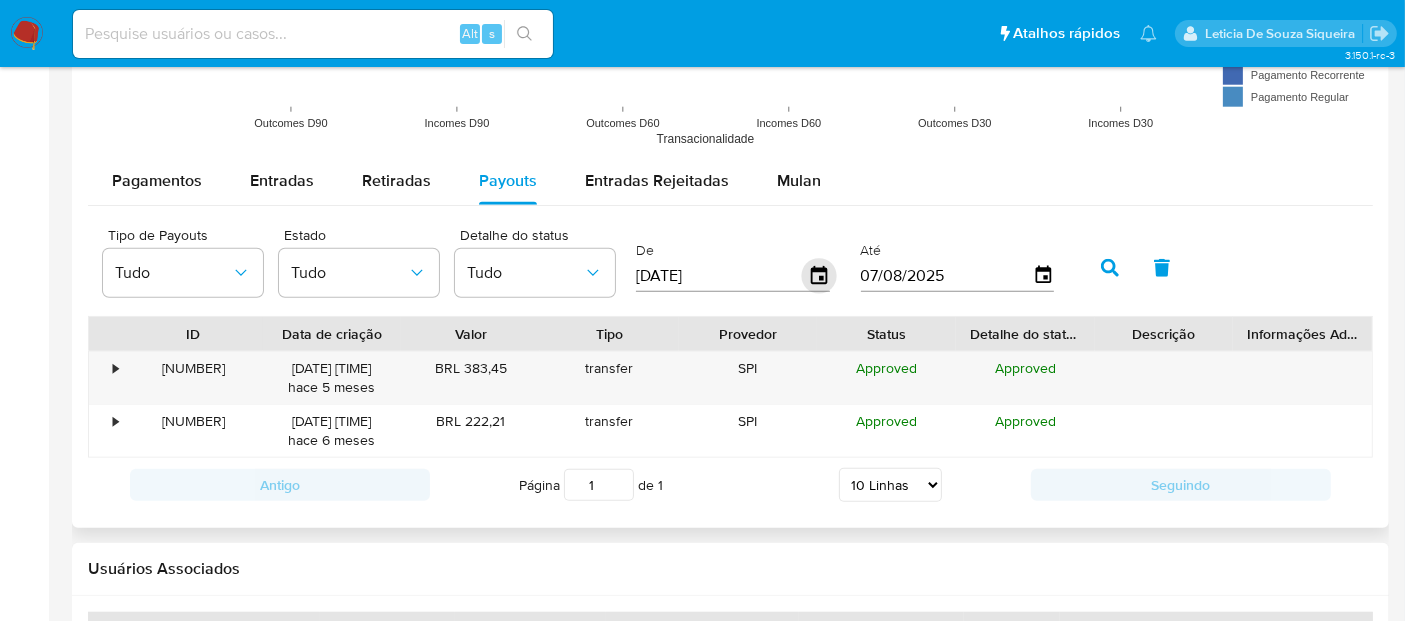 click 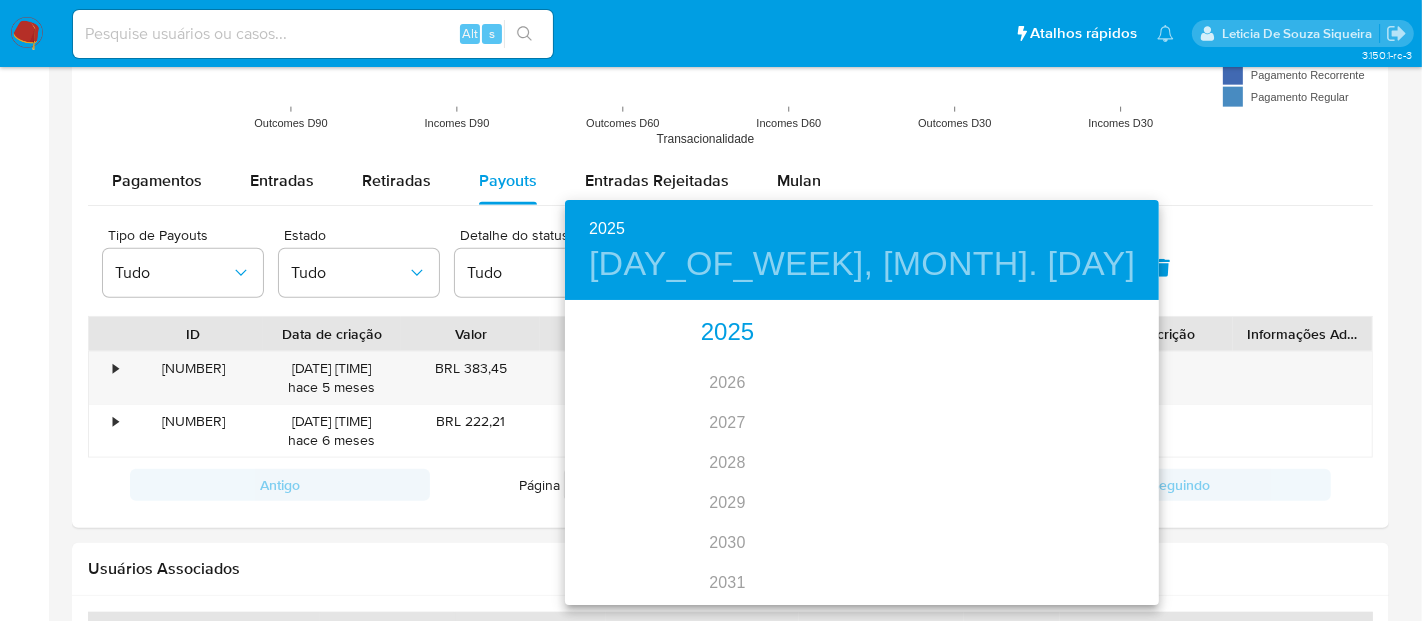 click on "2025" at bounding box center (727, 333) 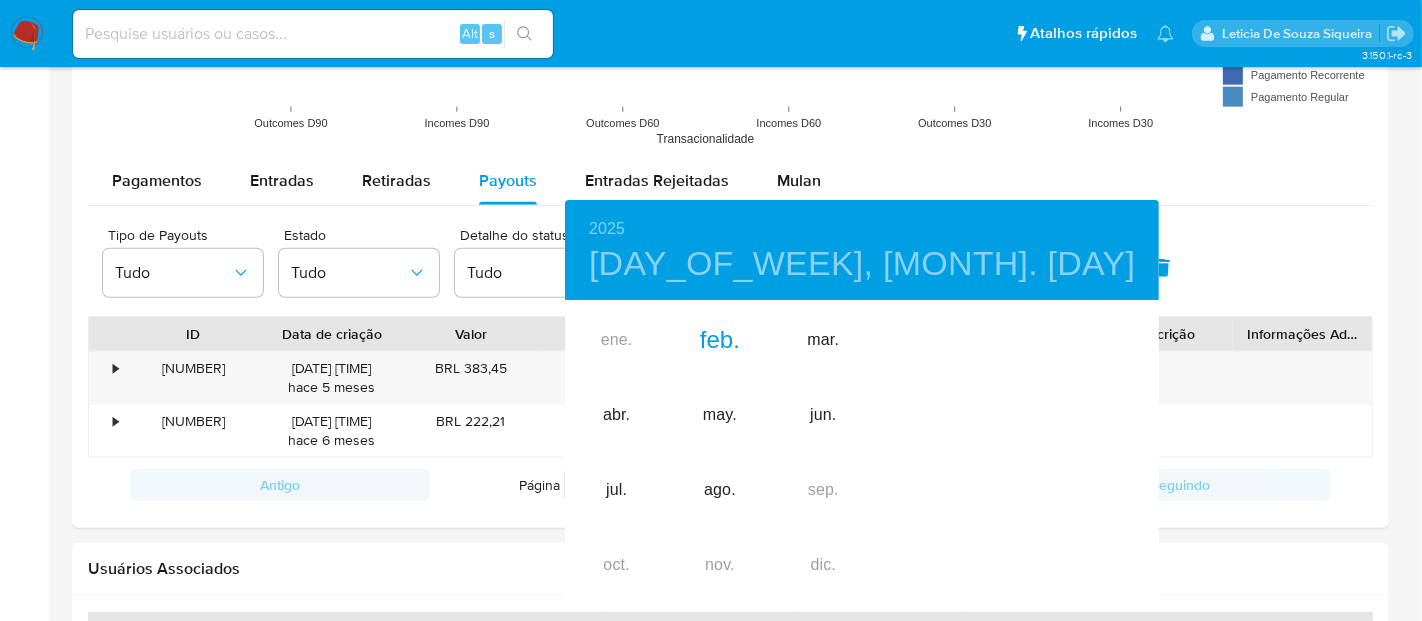 click at bounding box center [711, 310] 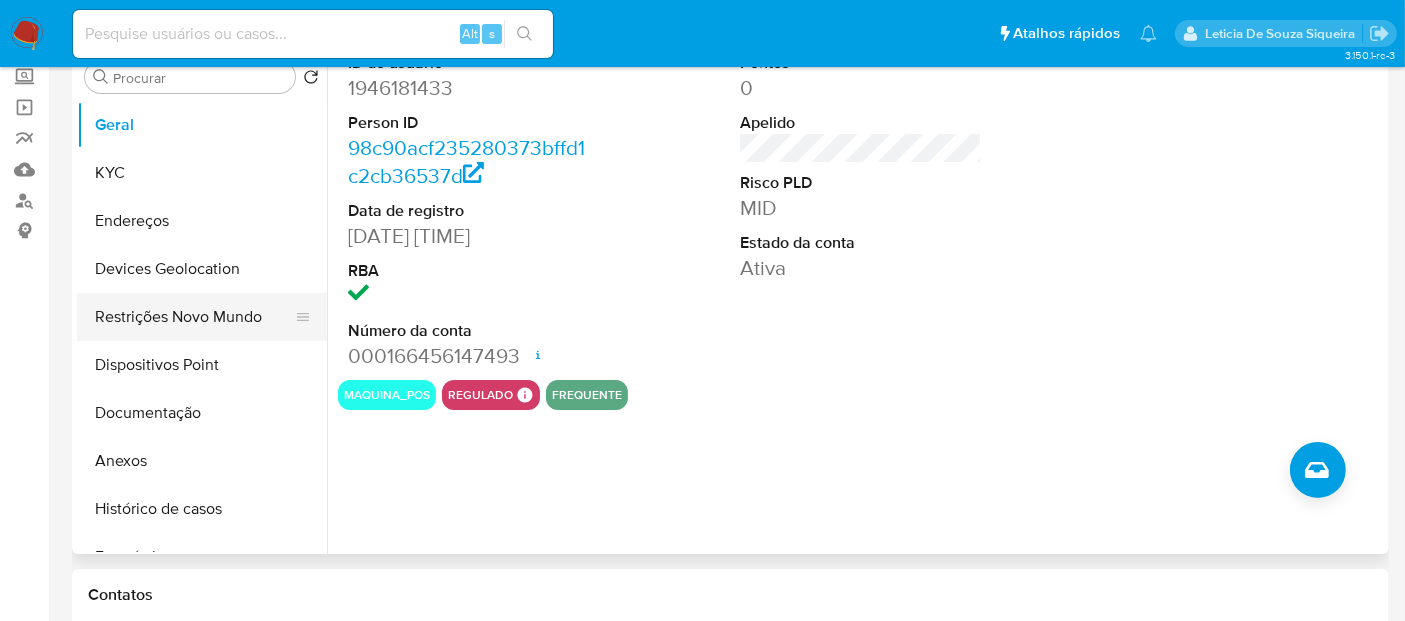 scroll, scrollTop: 111, scrollLeft: 0, axis: vertical 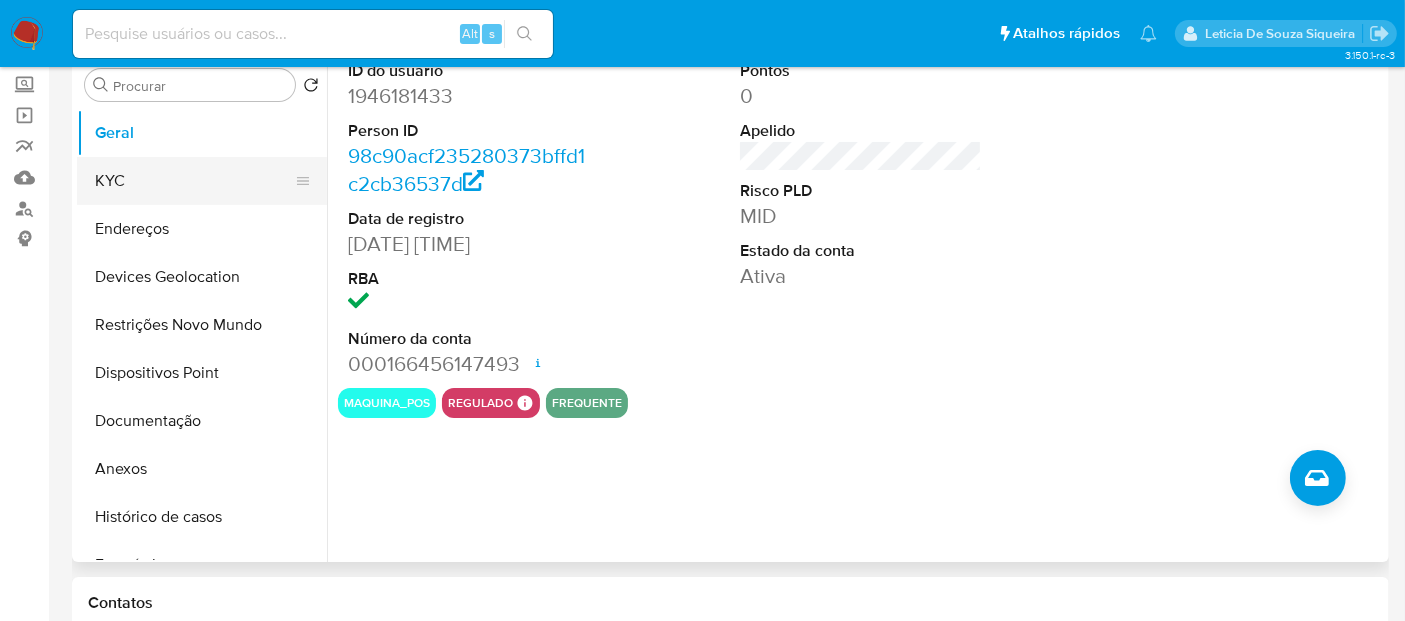 click on "KYC" at bounding box center [194, 181] 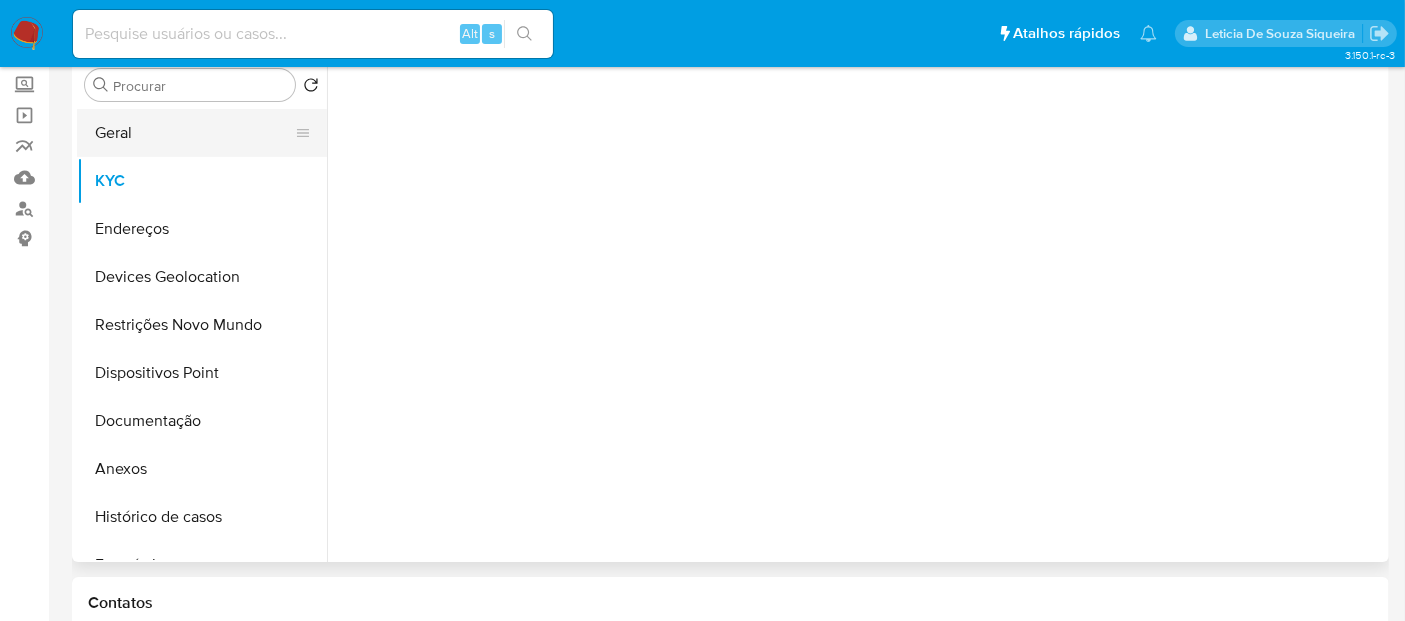 click on "Geral" at bounding box center (194, 133) 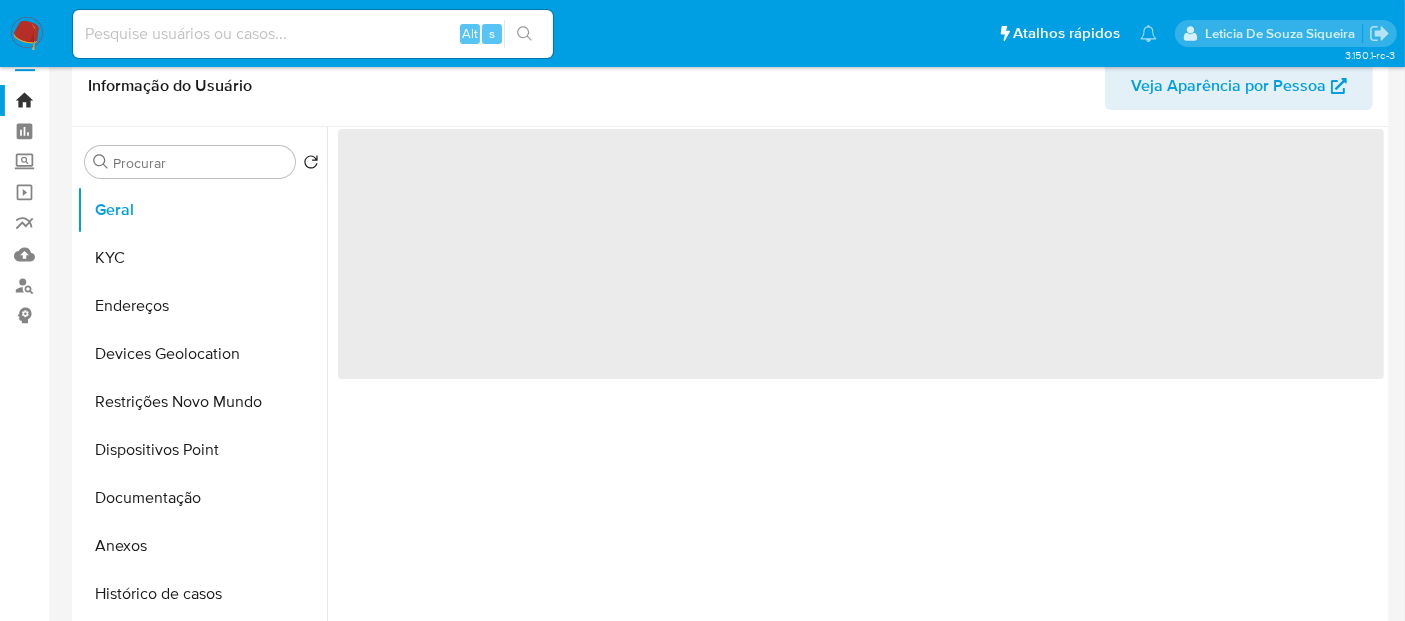scroll, scrollTop: 0, scrollLeft: 0, axis: both 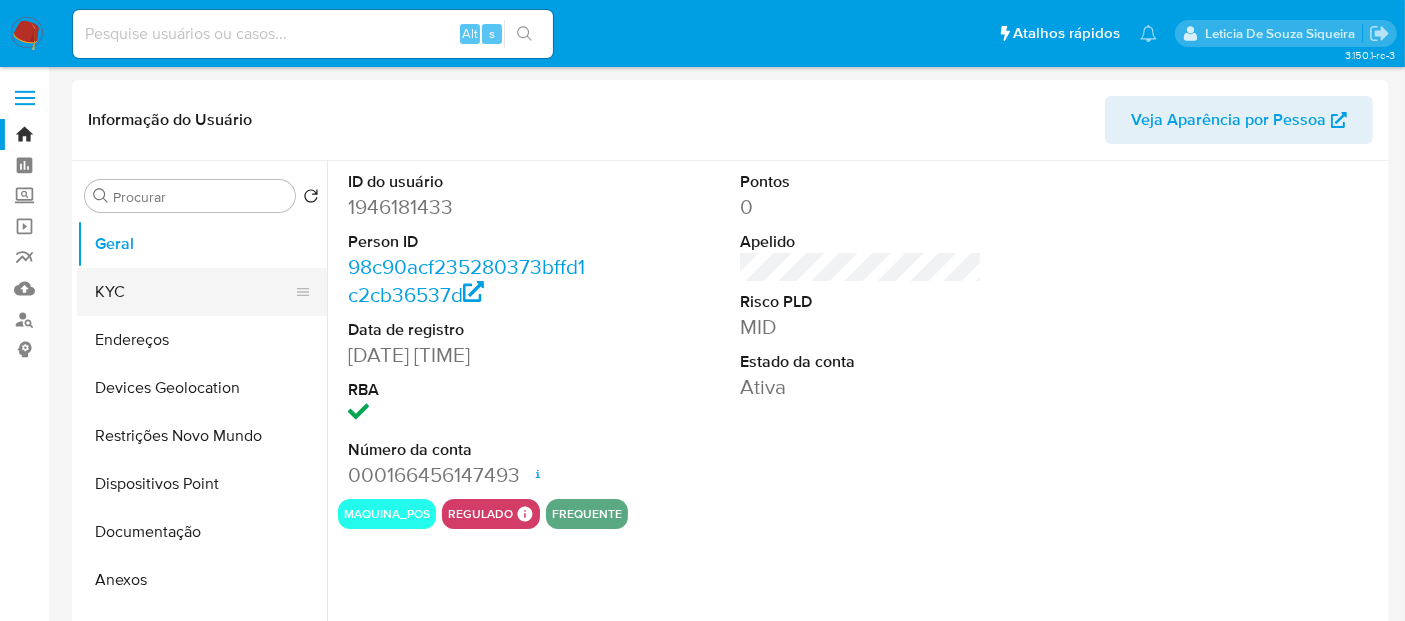 click on "KYC" at bounding box center [194, 292] 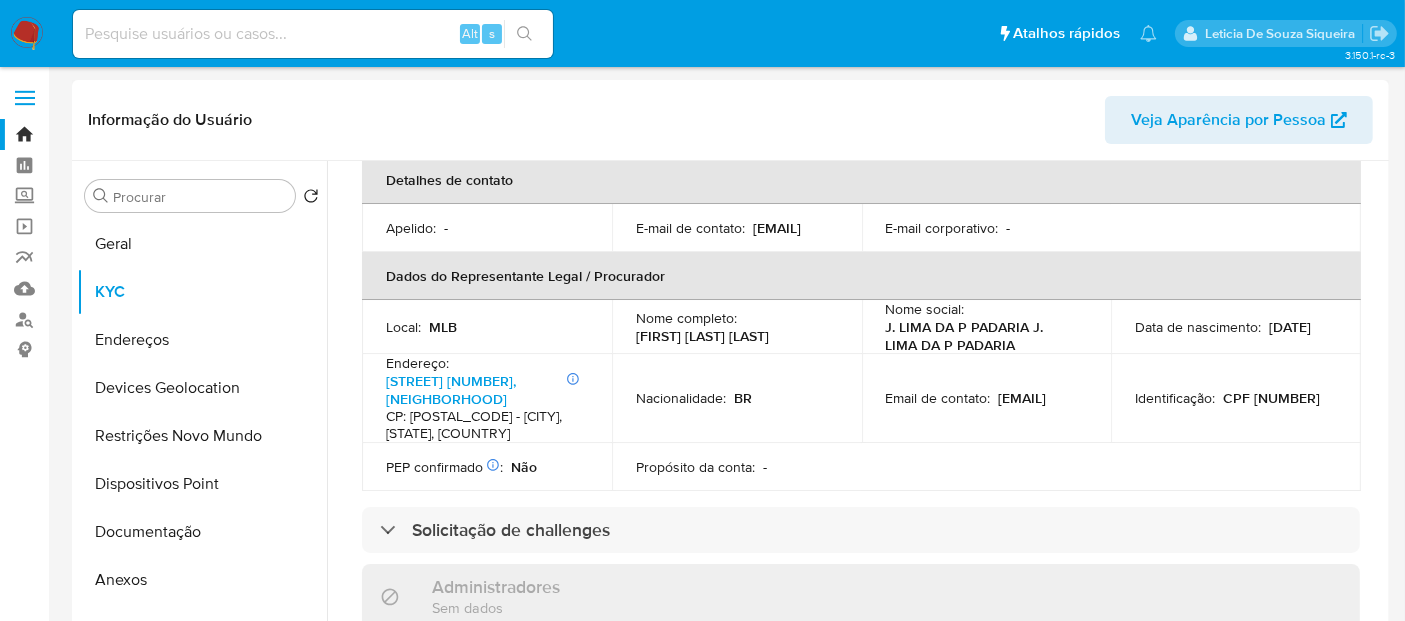 scroll, scrollTop: 555, scrollLeft: 0, axis: vertical 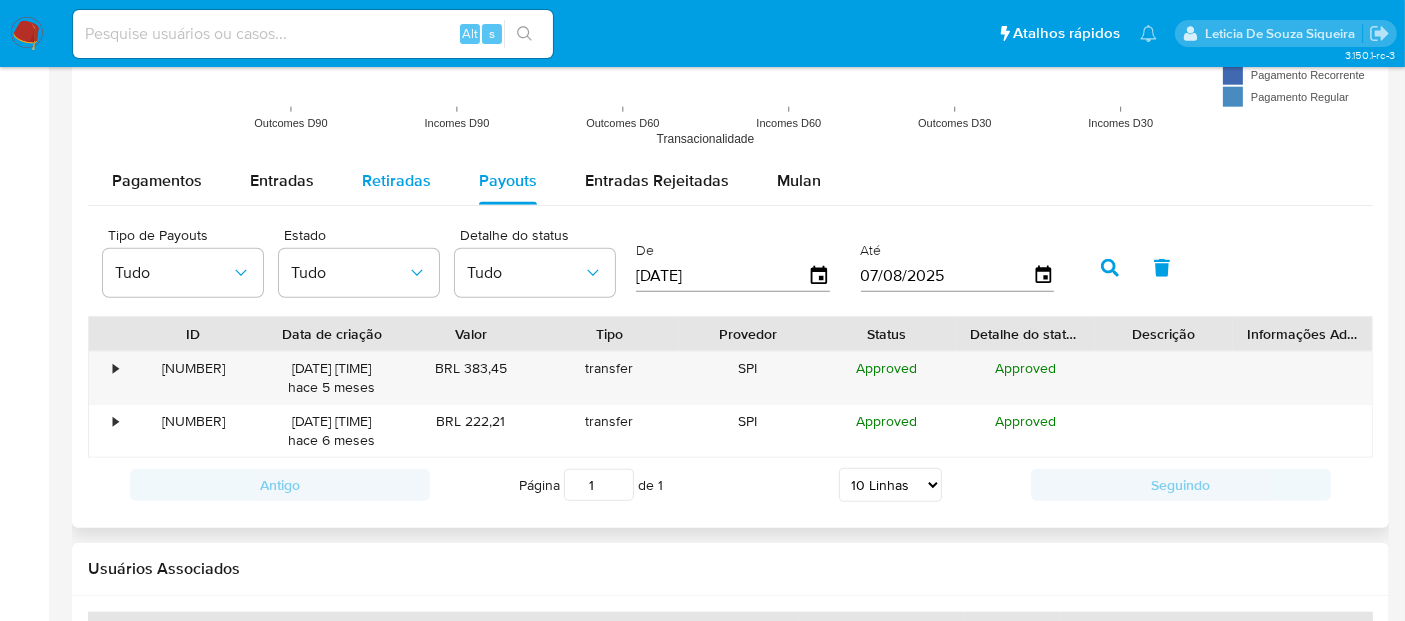 click on "Retiradas" at bounding box center [396, 180] 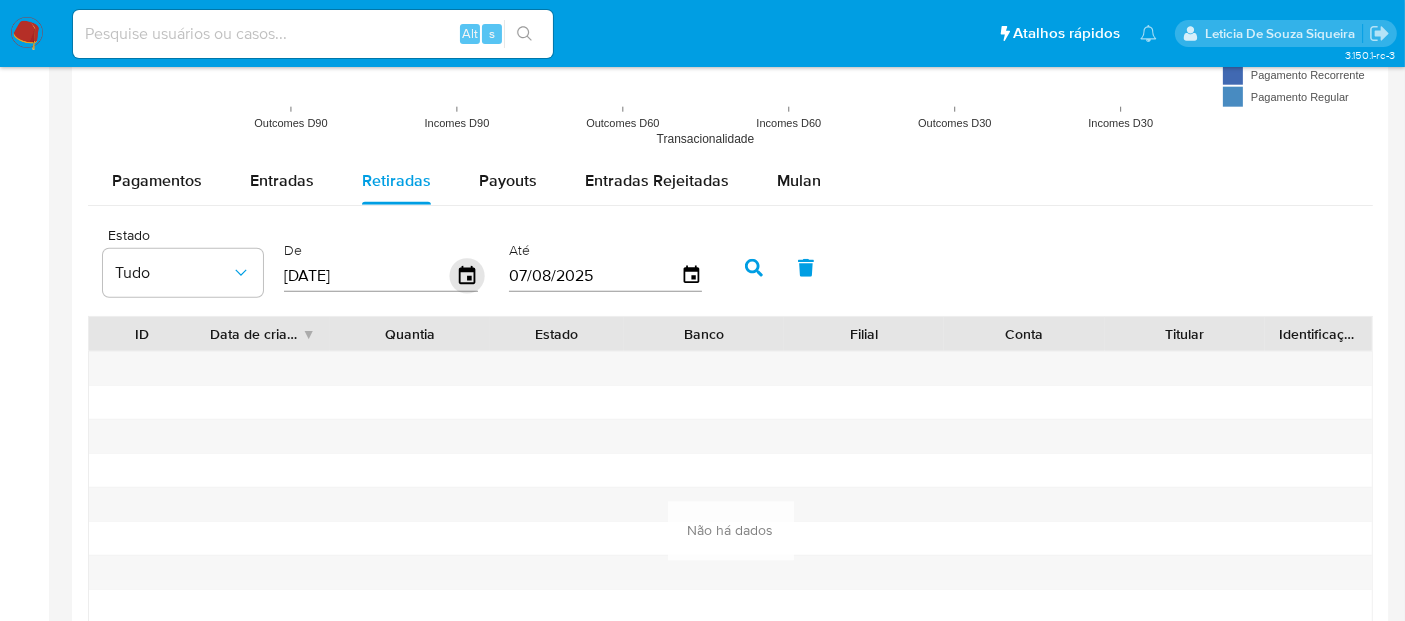 click 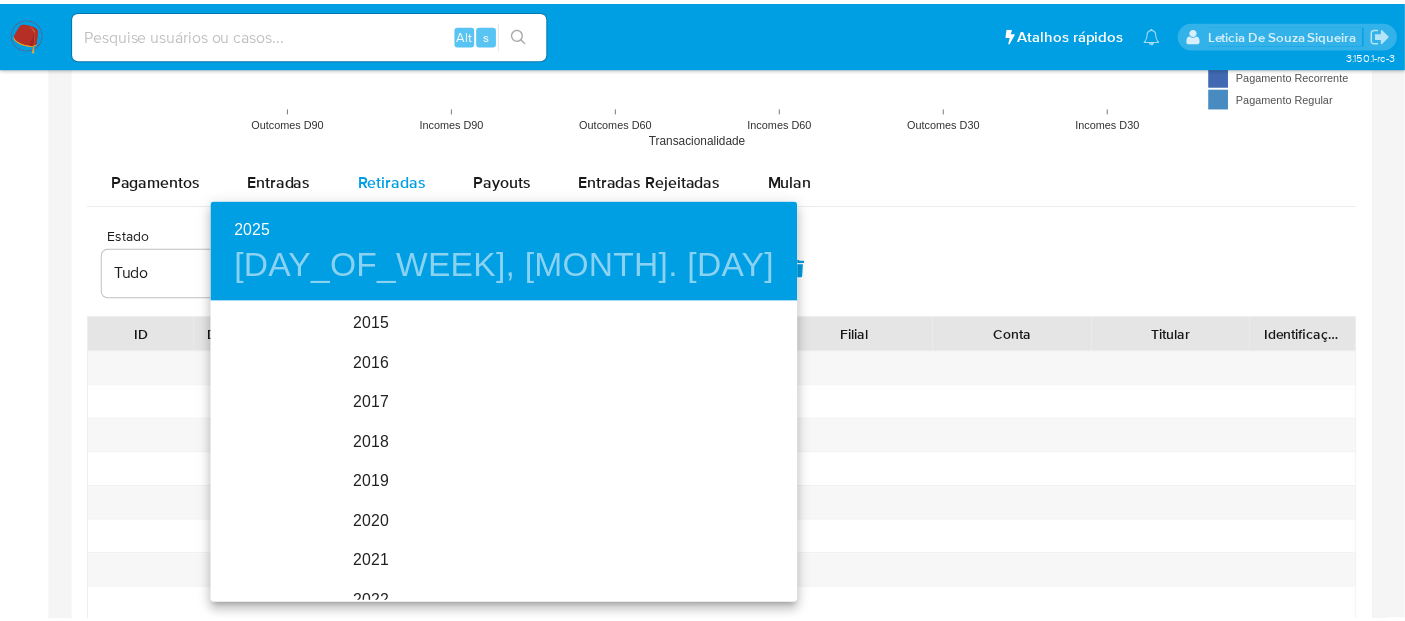scroll, scrollTop: 280, scrollLeft: 0, axis: vertical 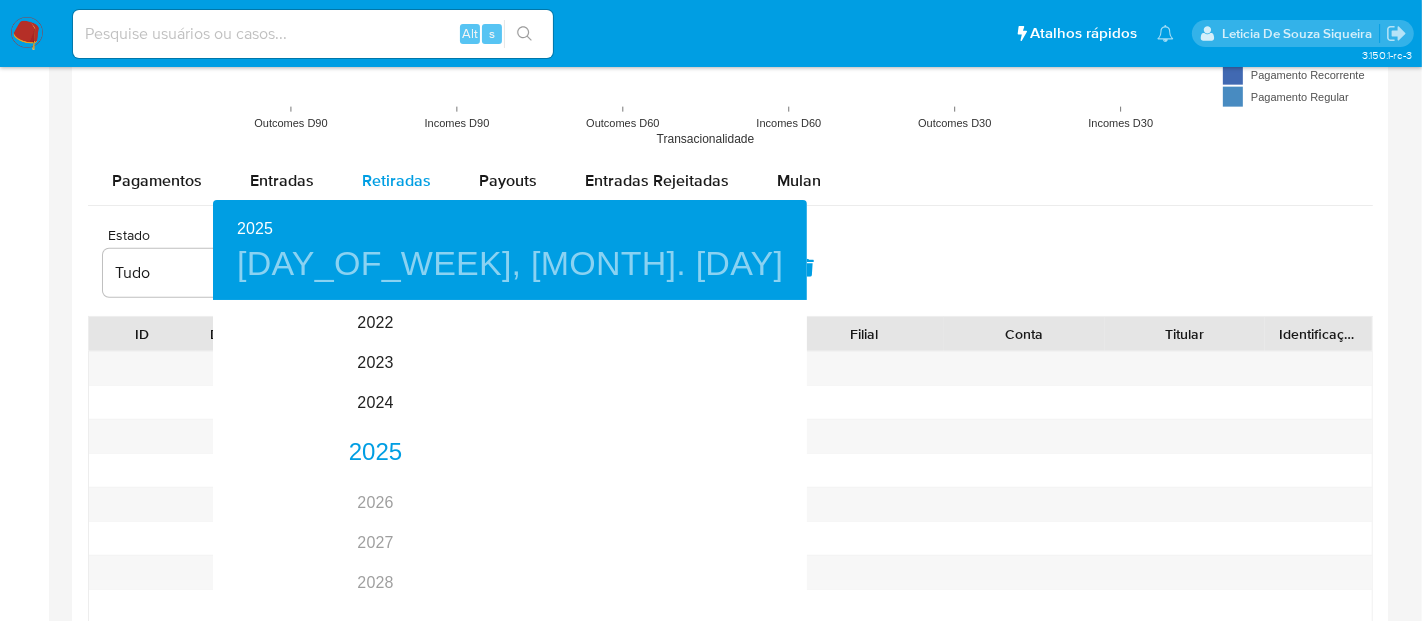 click at bounding box center [711, 310] 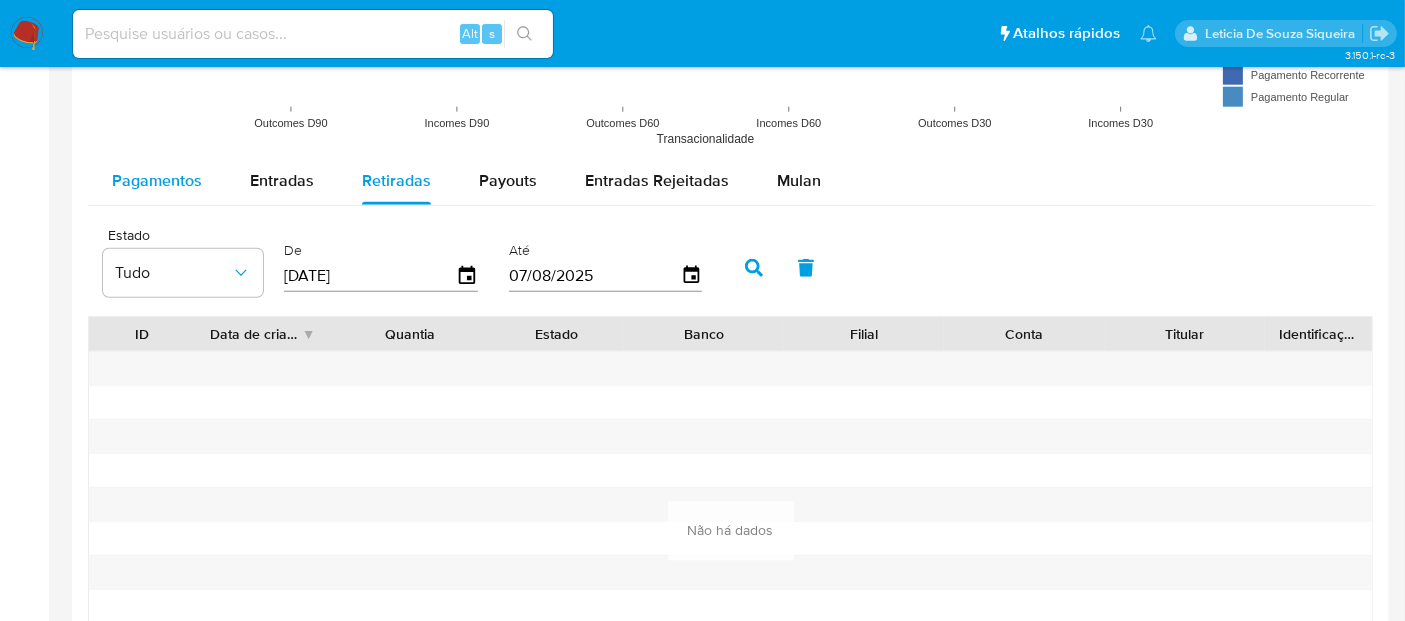 click on "Pagamentos" at bounding box center (157, 180) 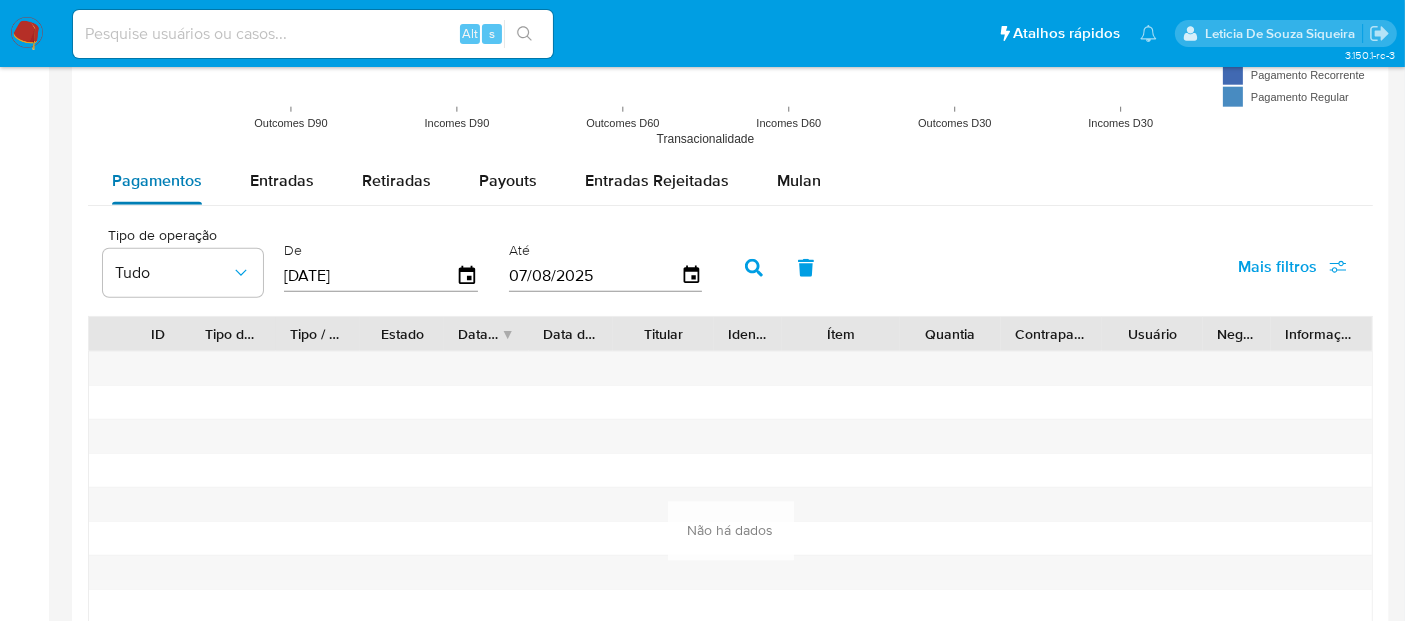 click on "Pagamentos" at bounding box center (157, 180) 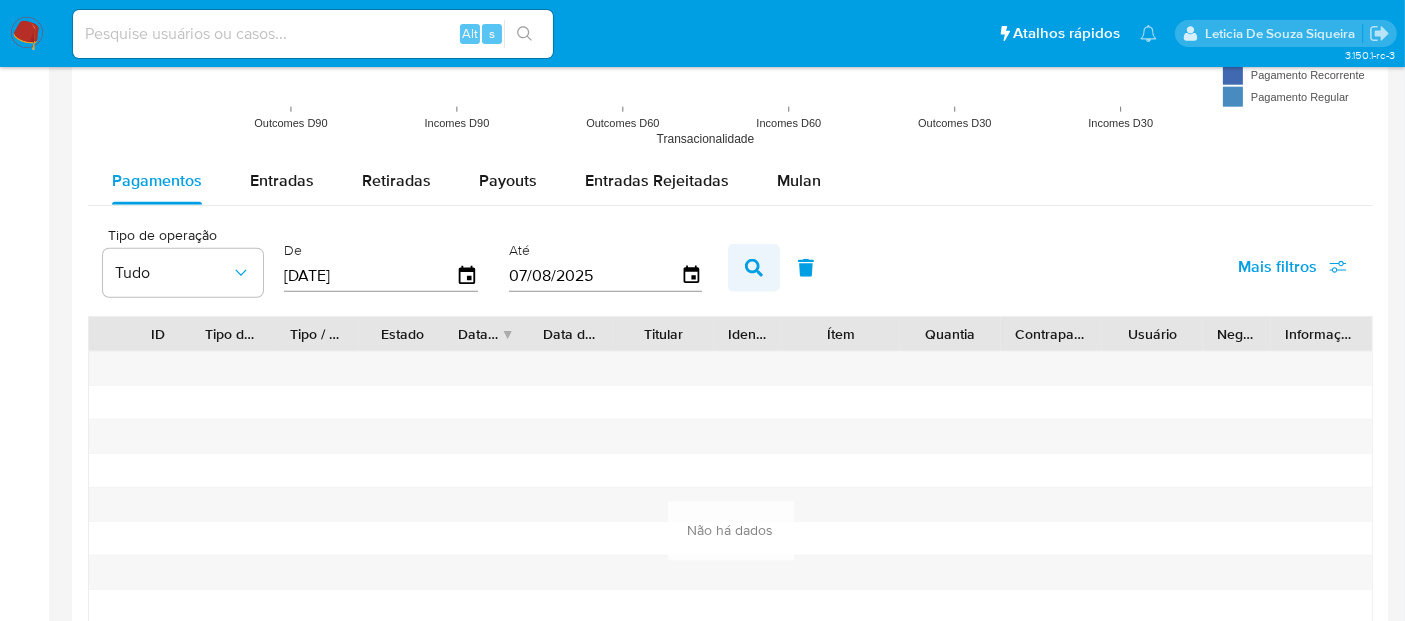 click 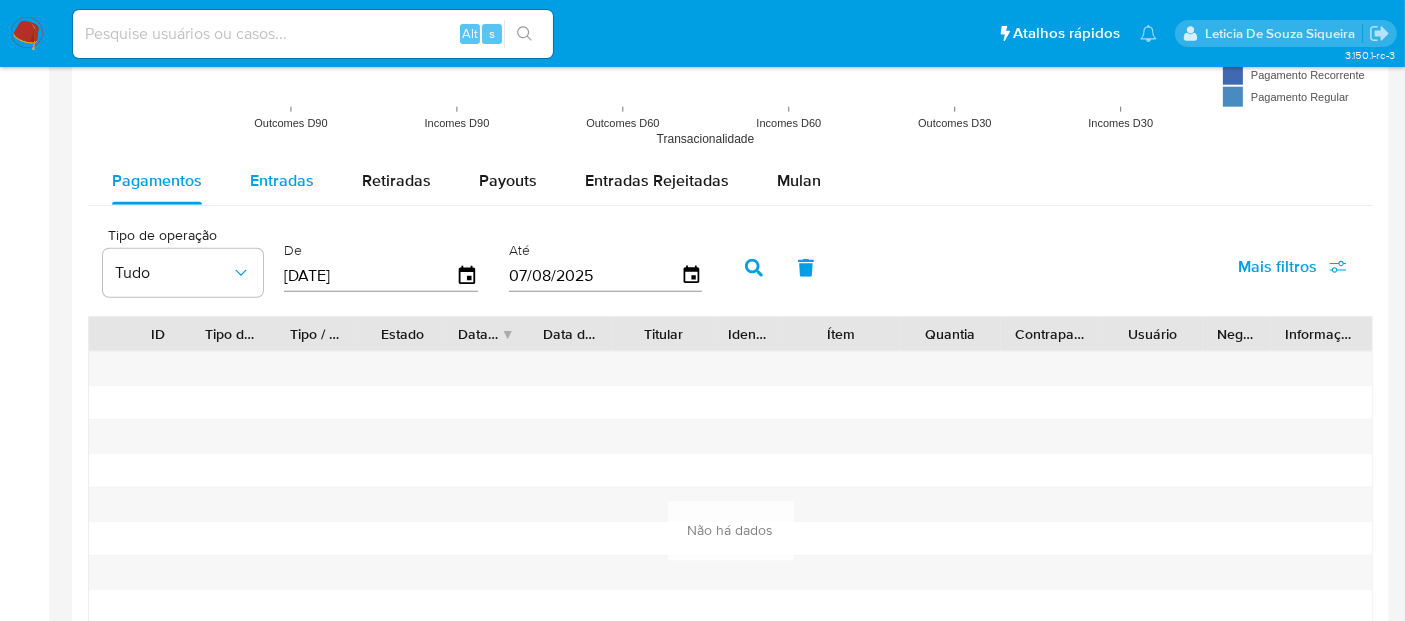 click on "Entradas" at bounding box center (282, 180) 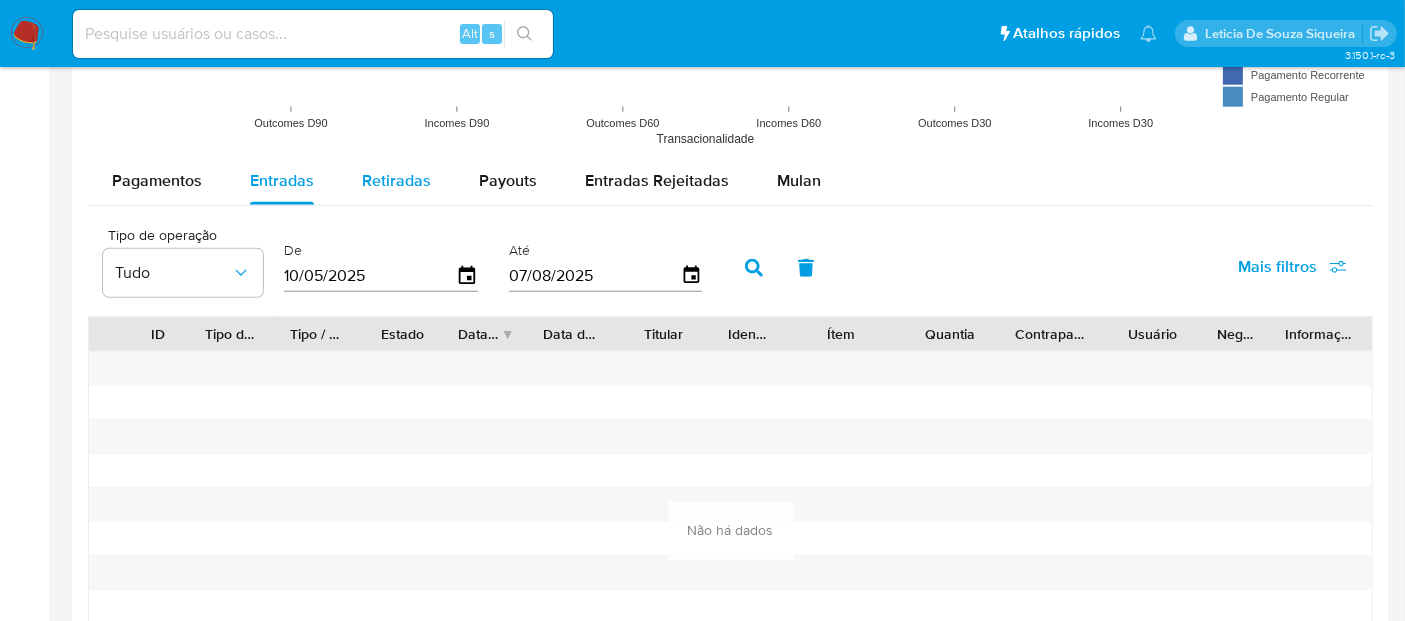 click on "Retiradas" at bounding box center (396, 180) 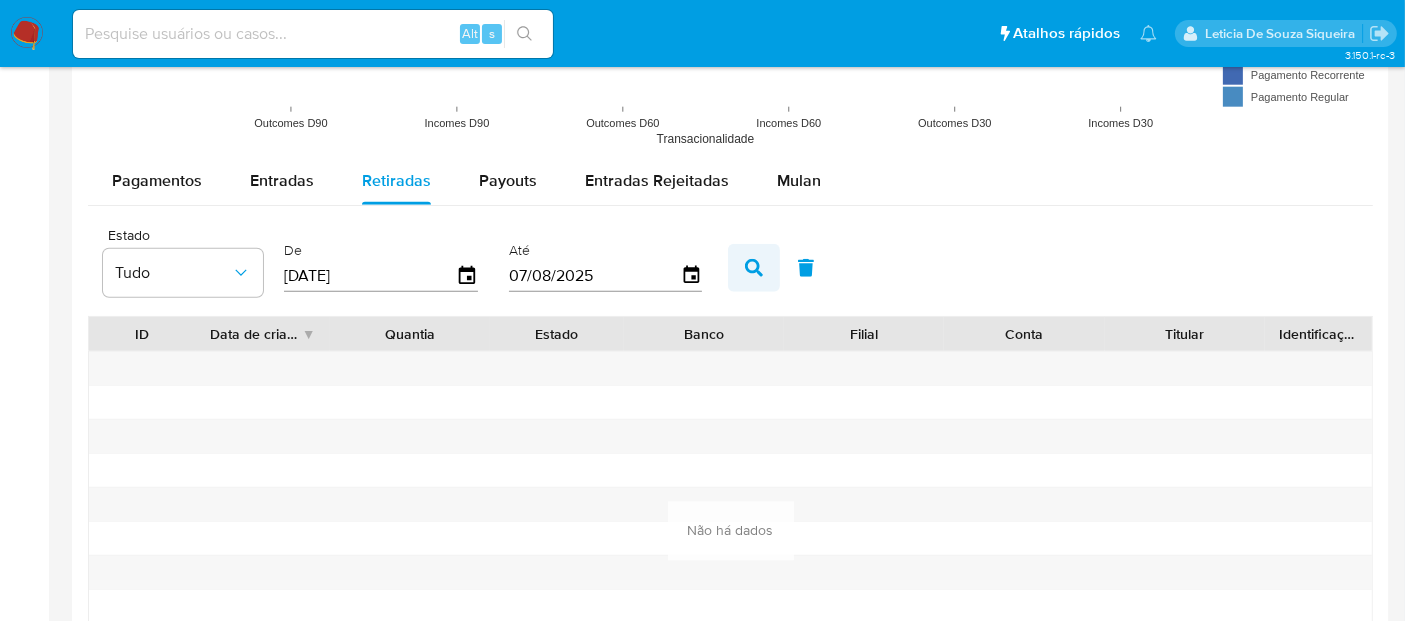 click at bounding box center [754, 268] 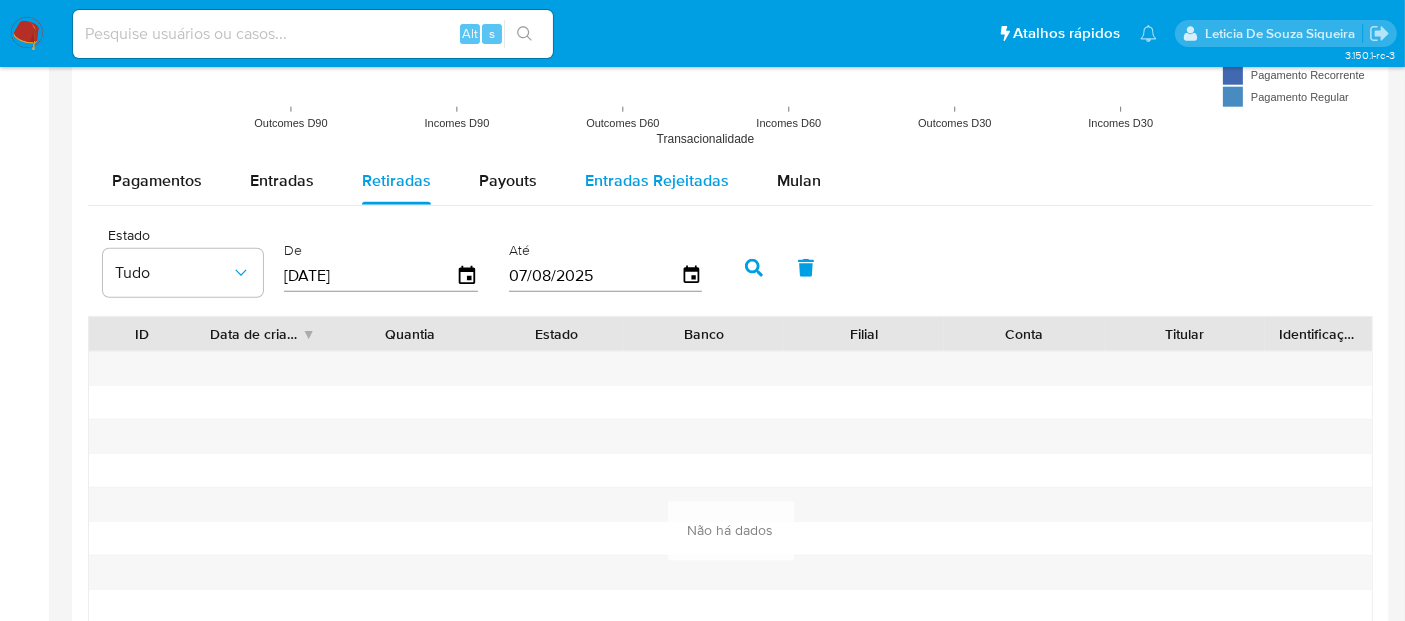 click on "Entradas Rejeitadas" at bounding box center [657, 180] 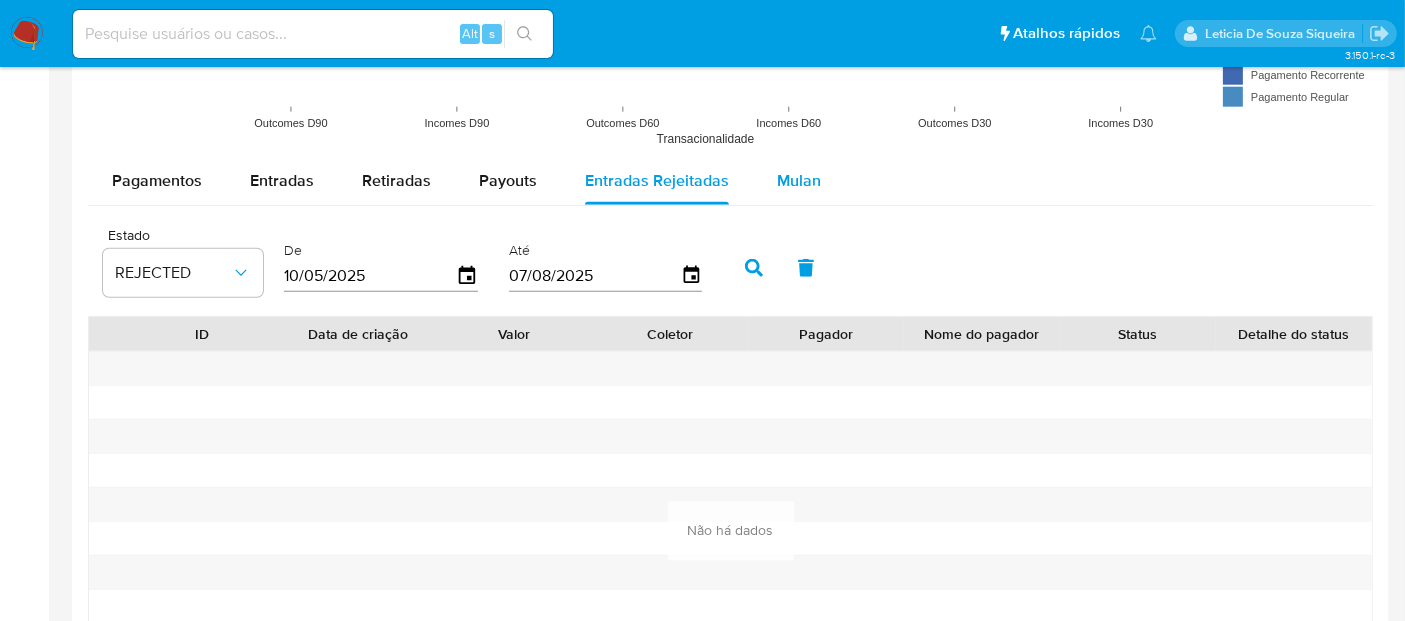 click on "Mulan" at bounding box center (799, 180) 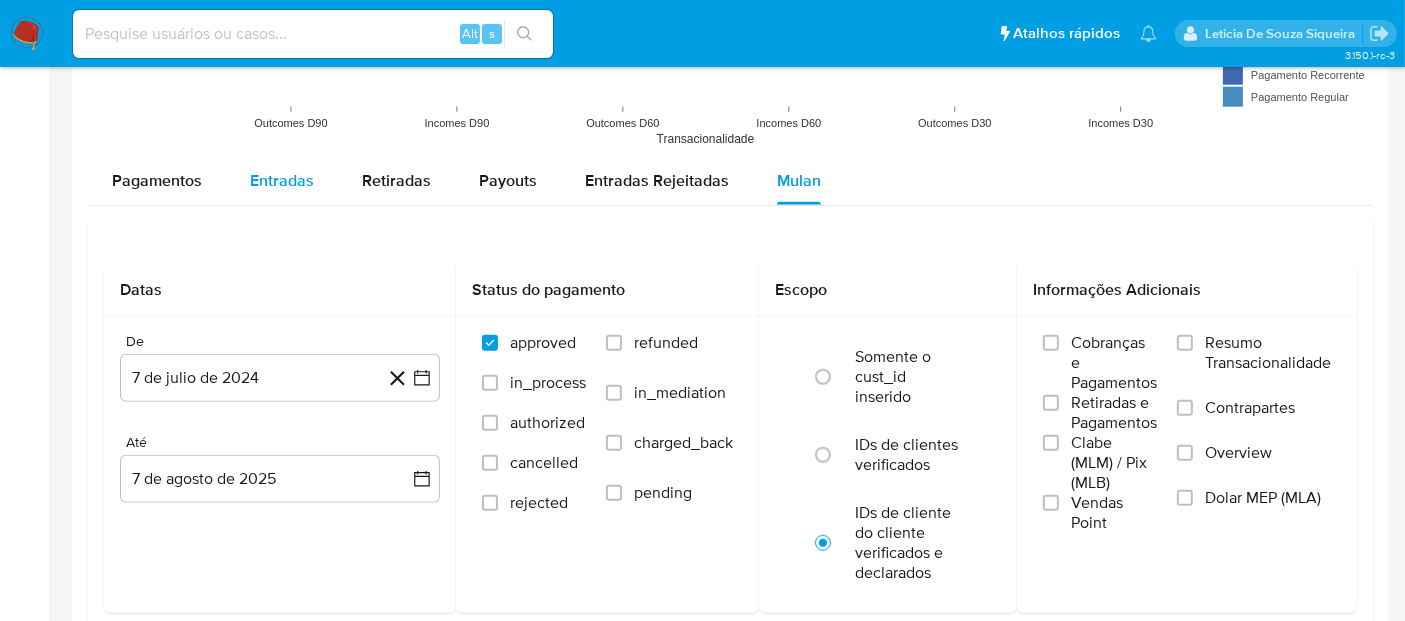 click on "Entradas" at bounding box center (282, 180) 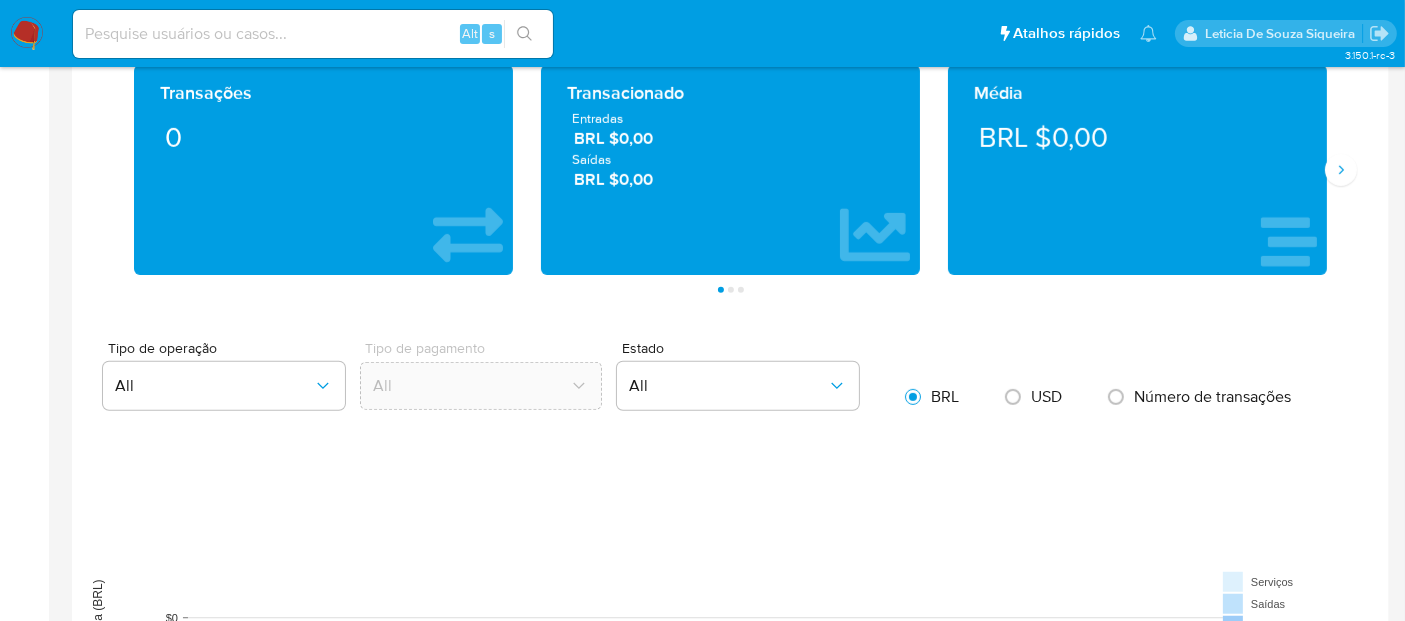 scroll, scrollTop: 777, scrollLeft: 0, axis: vertical 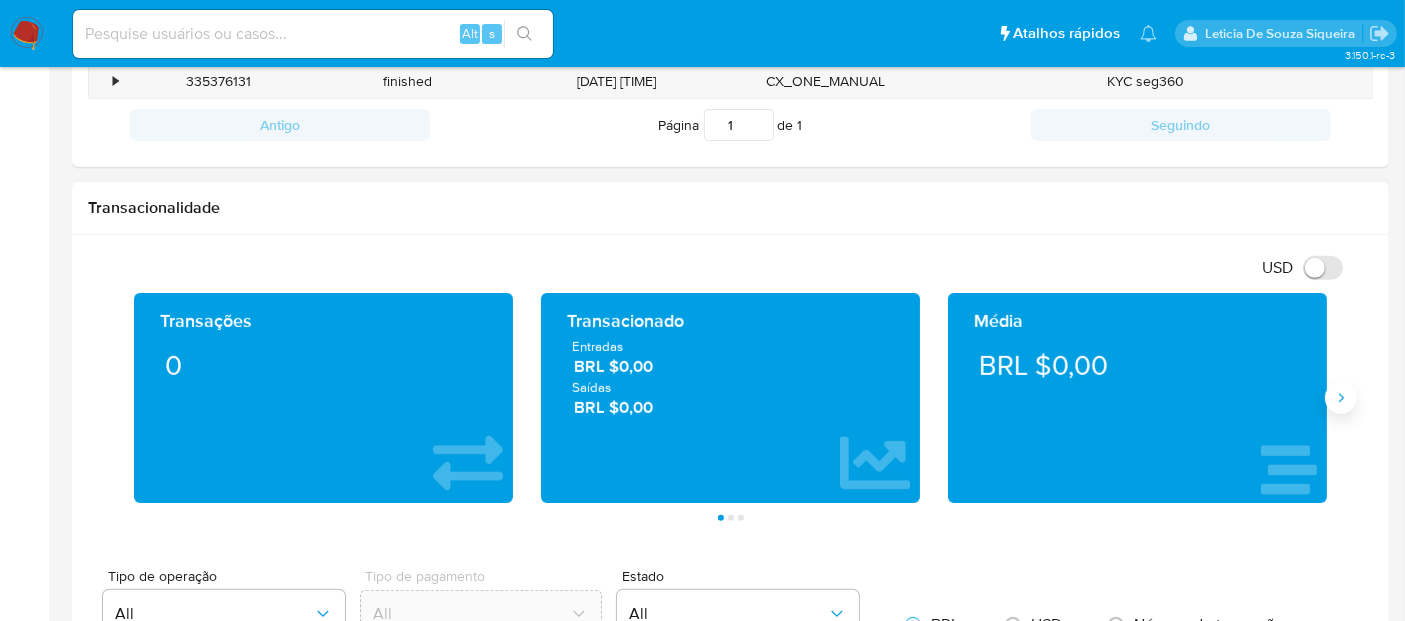 click 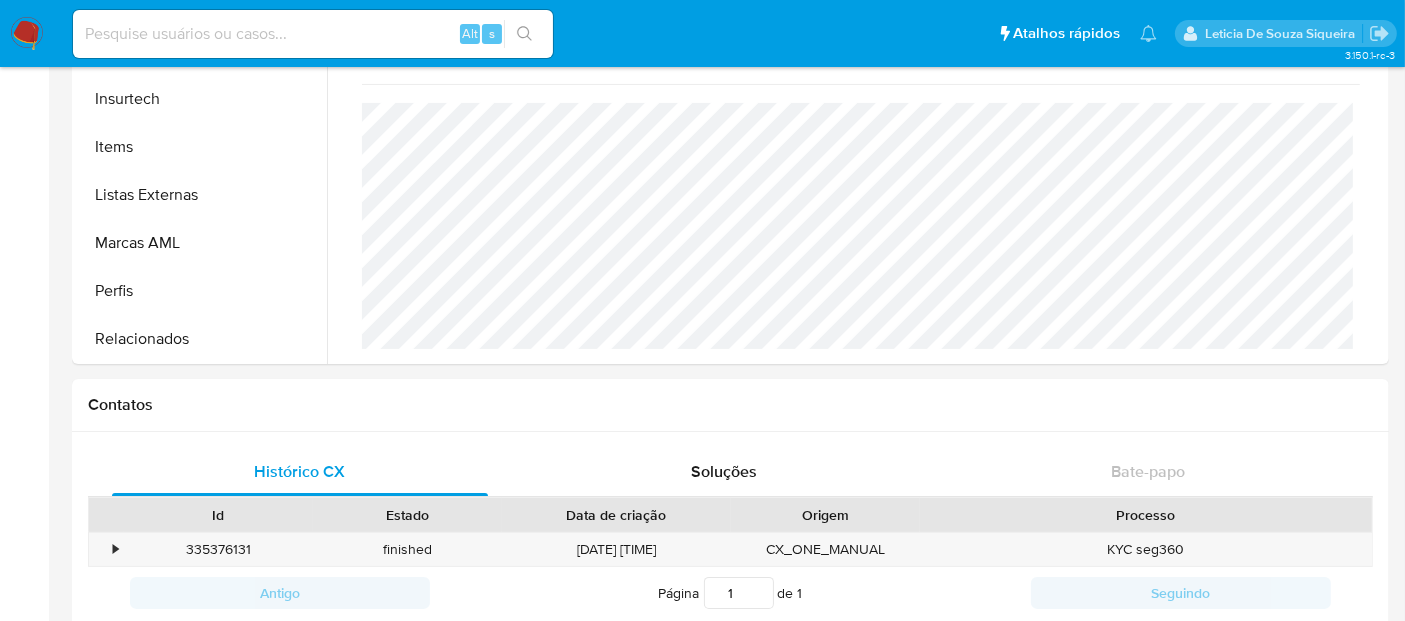 scroll, scrollTop: 0, scrollLeft: 0, axis: both 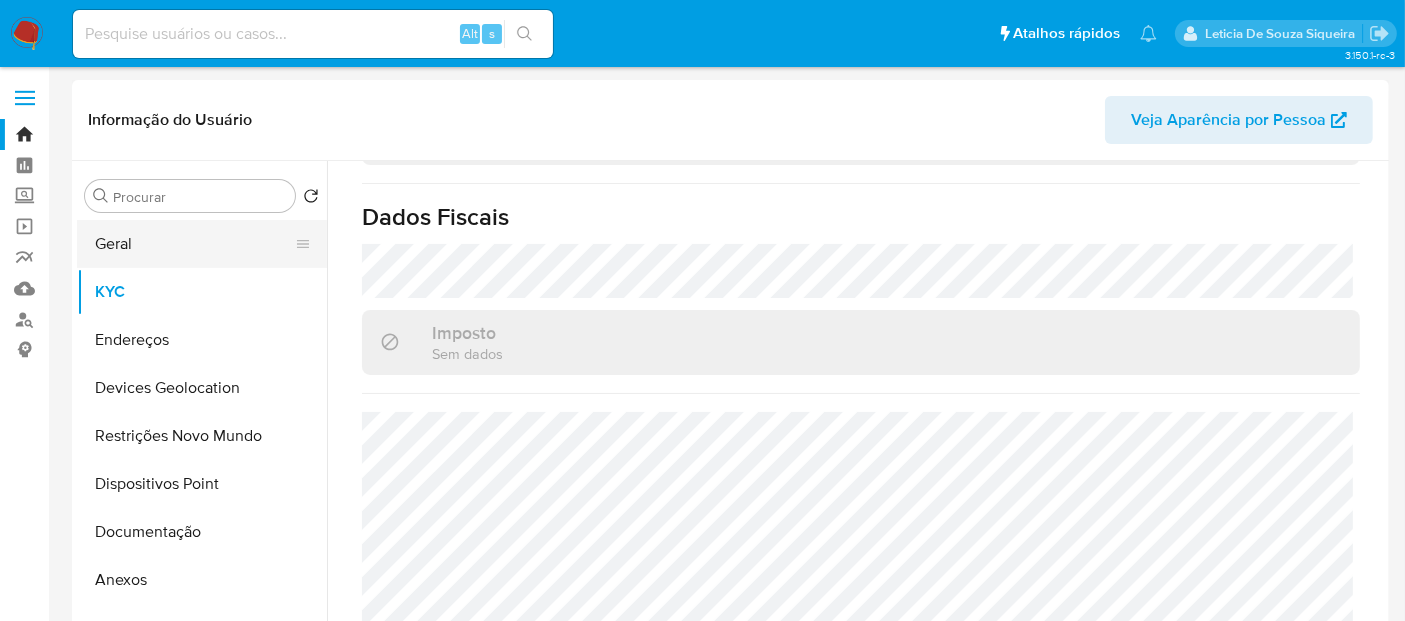 click on "Geral" at bounding box center (194, 244) 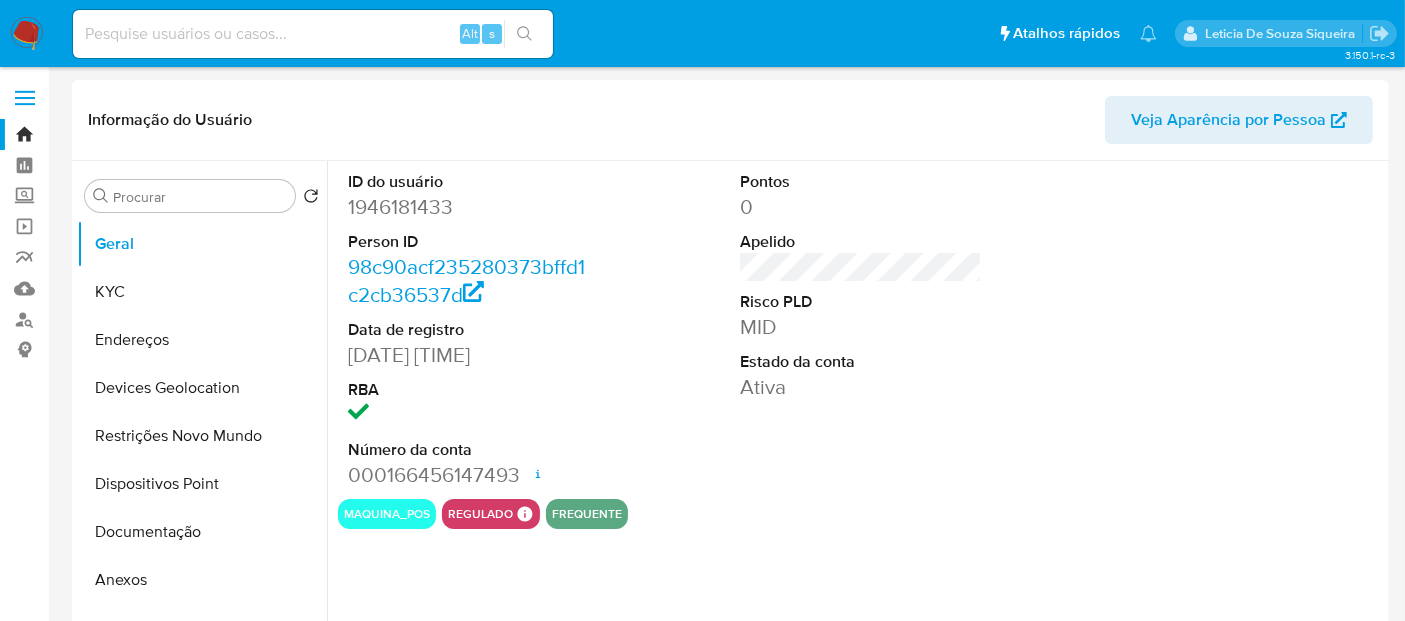 click on "1946181433" at bounding box center (469, 207) 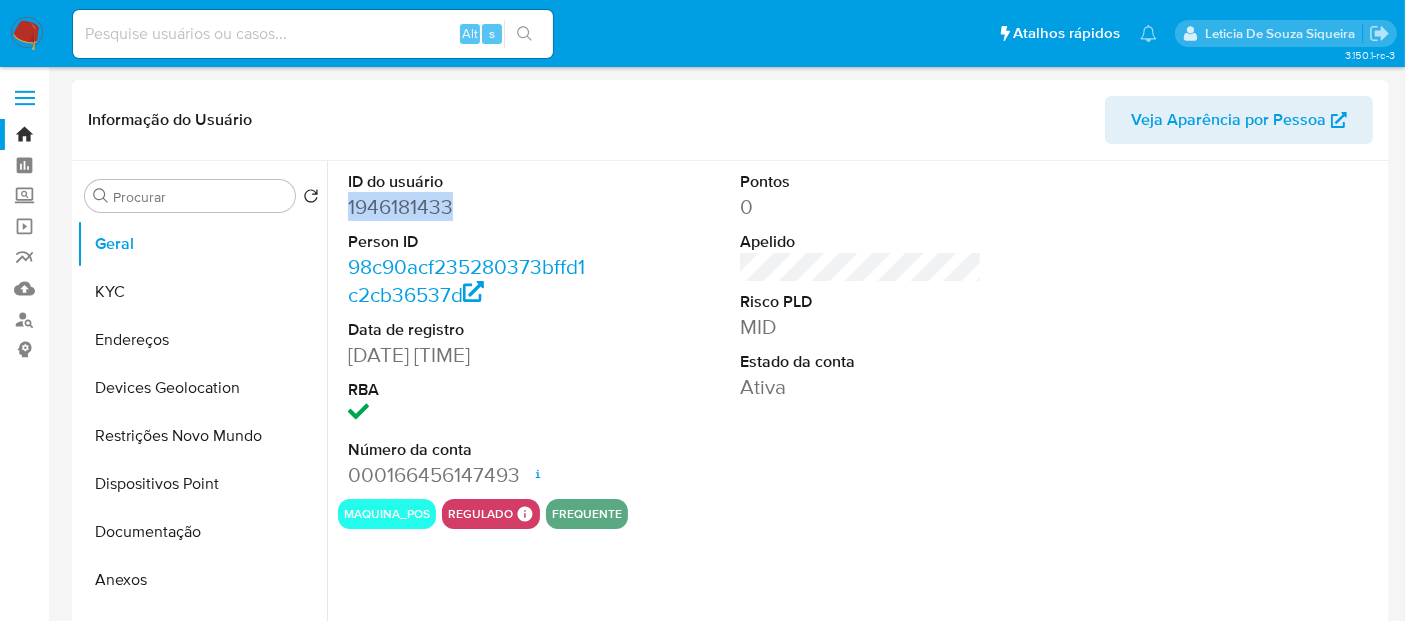 click on "1946181433" at bounding box center (469, 207) 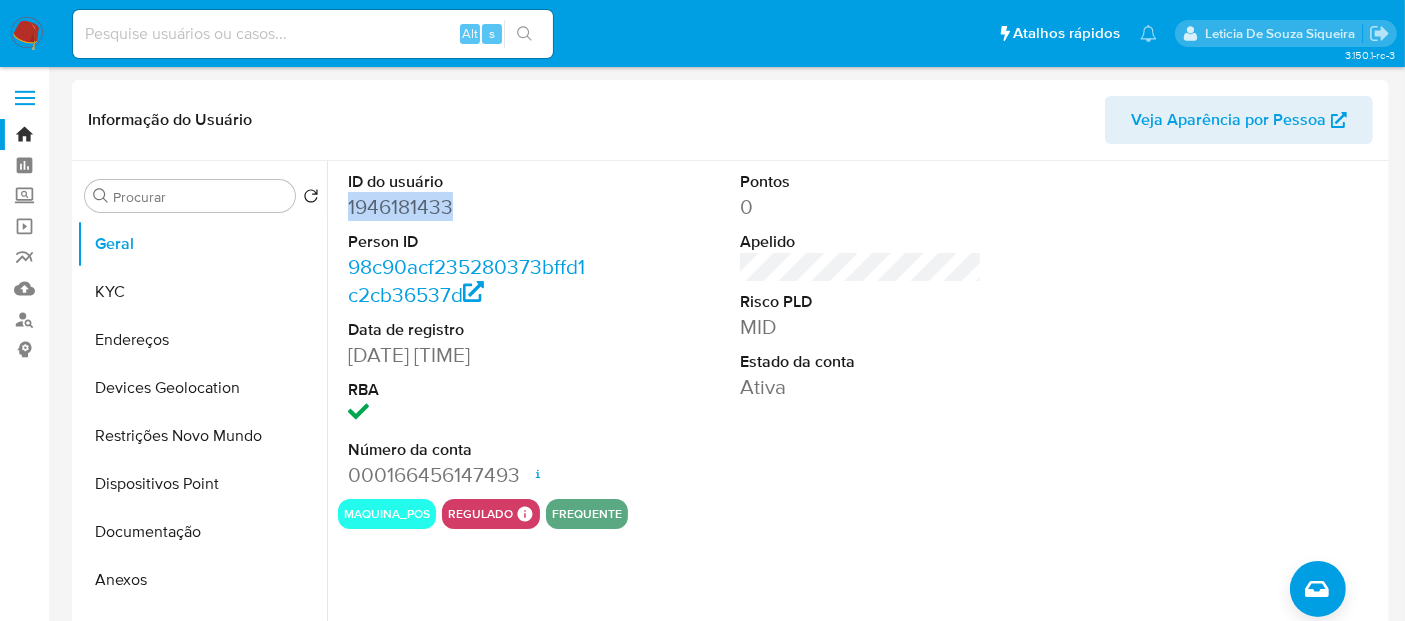 copy on "1946181433" 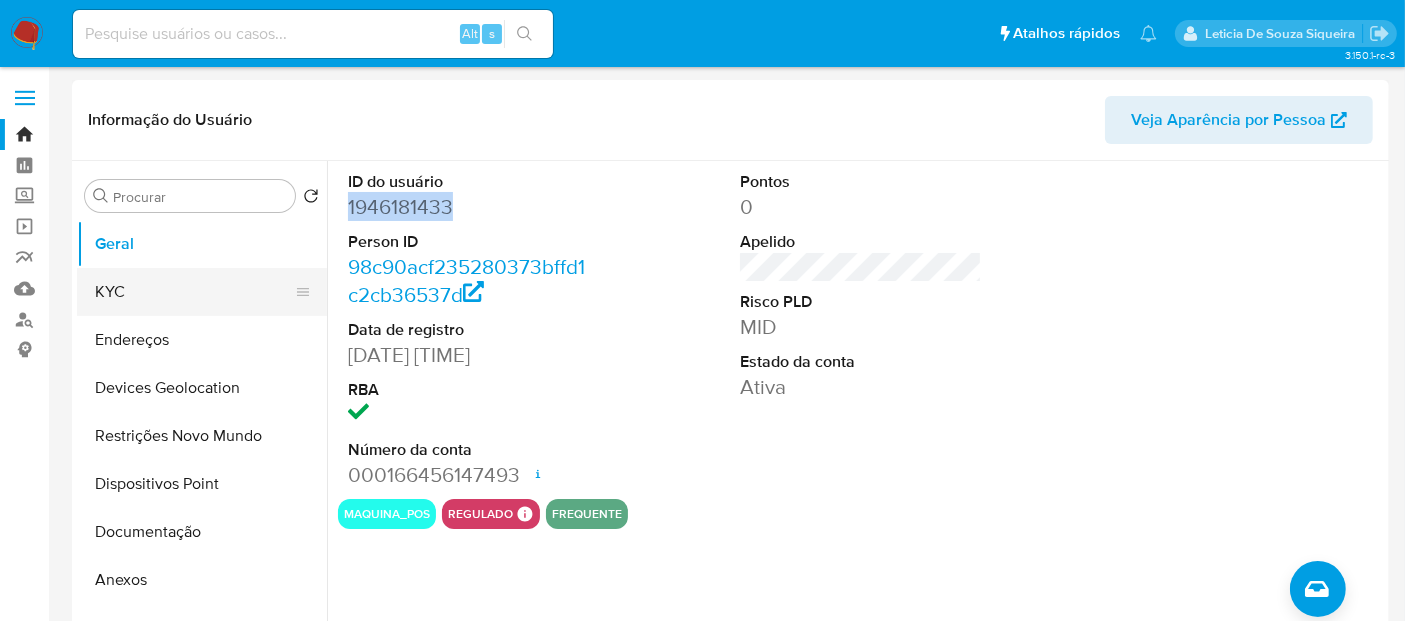 click on "KYC" at bounding box center (194, 292) 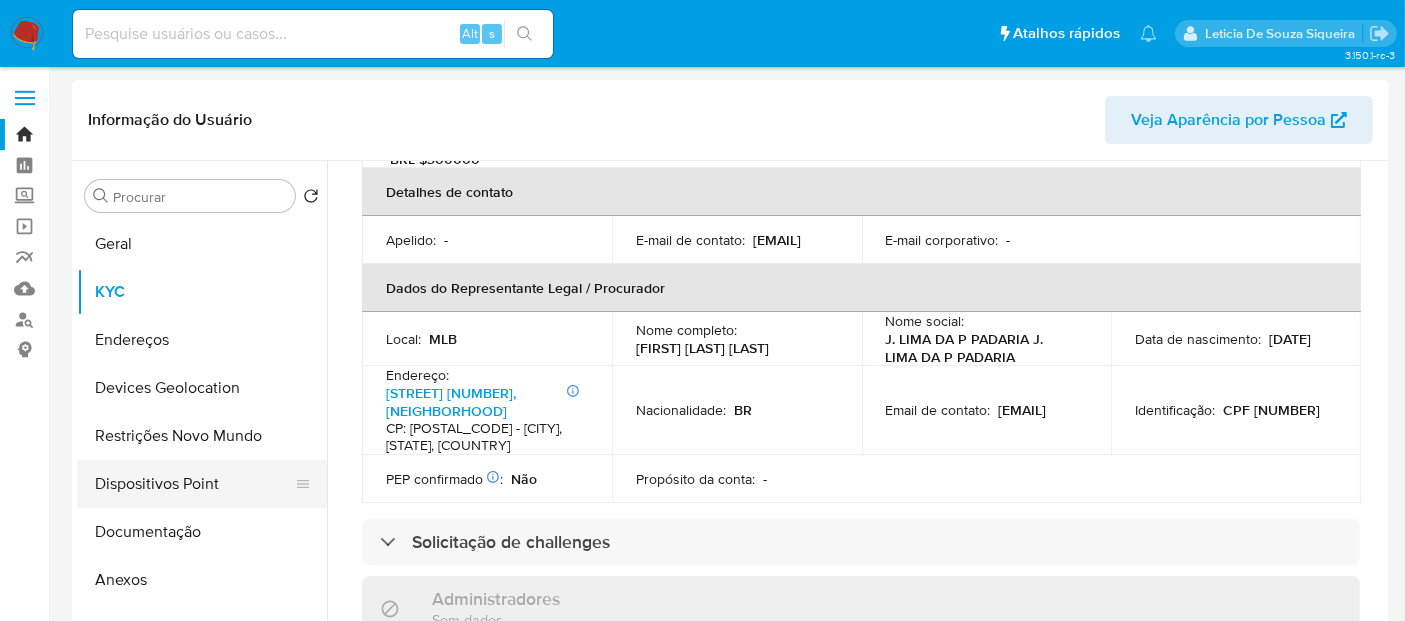 scroll, scrollTop: 555, scrollLeft: 0, axis: vertical 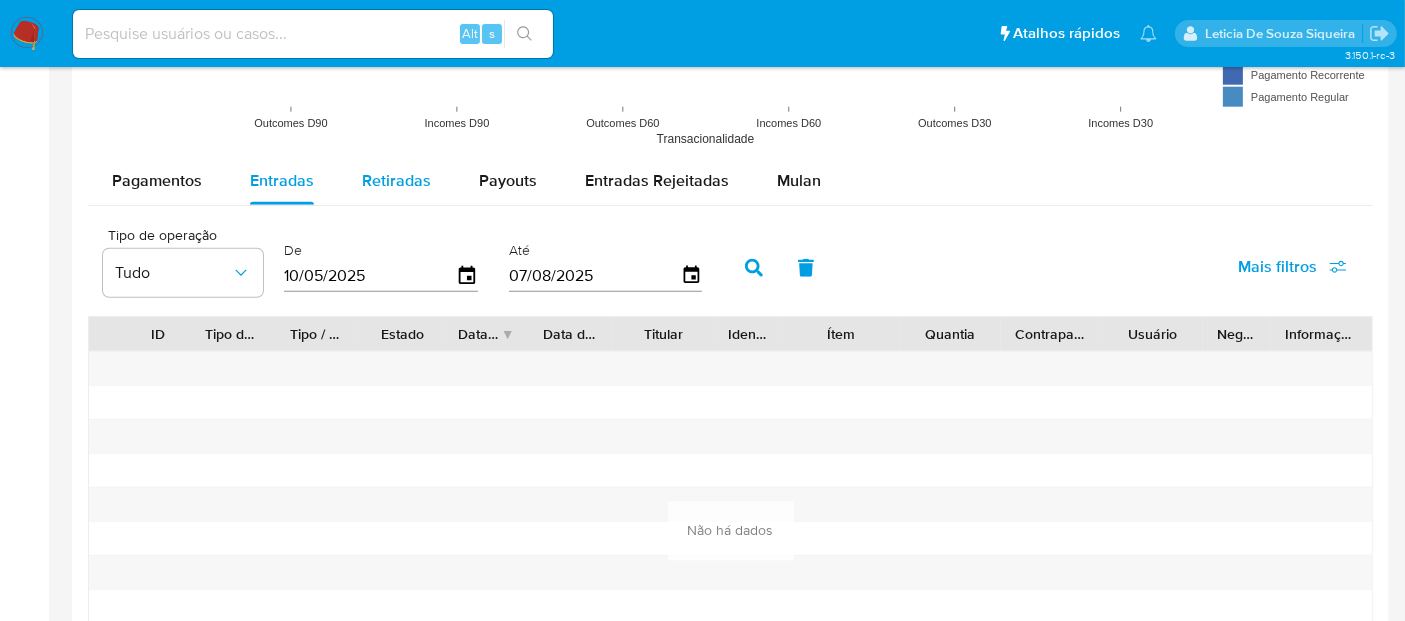 click on "Retiradas" at bounding box center [396, 181] 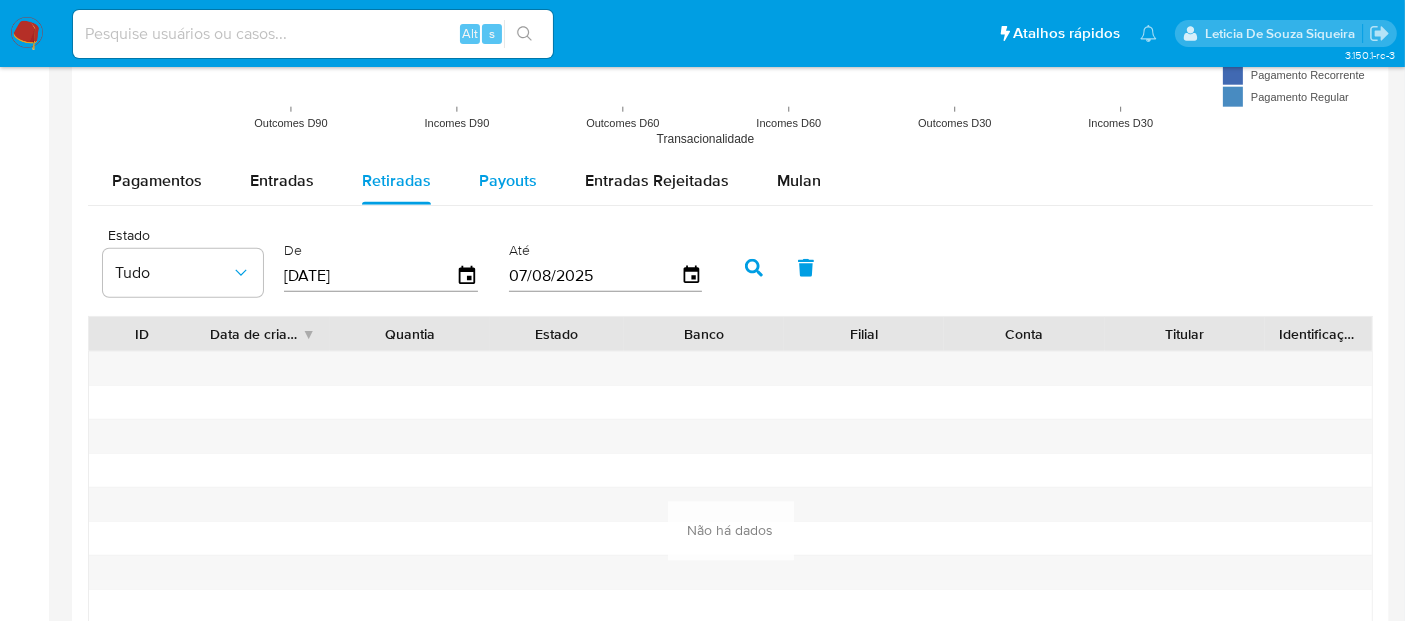 click on "Payouts" at bounding box center [508, 180] 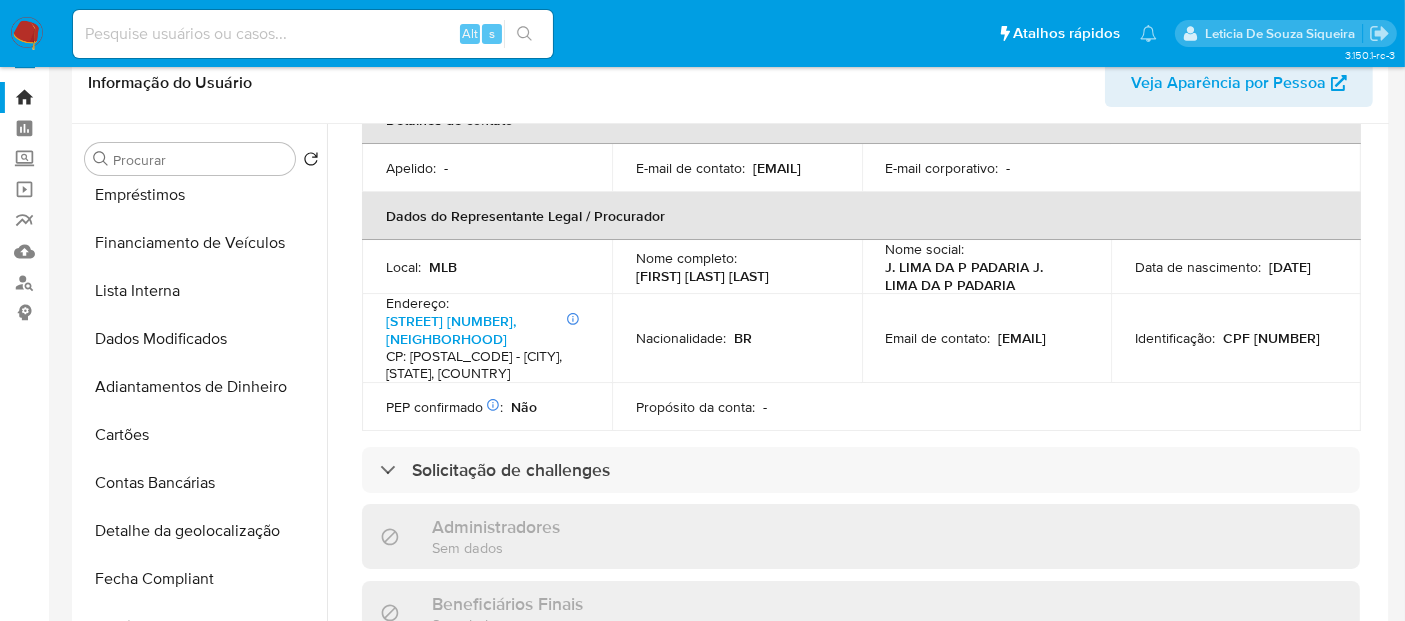 scroll, scrollTop: 33, scrollLeft: 0, axis: vertical 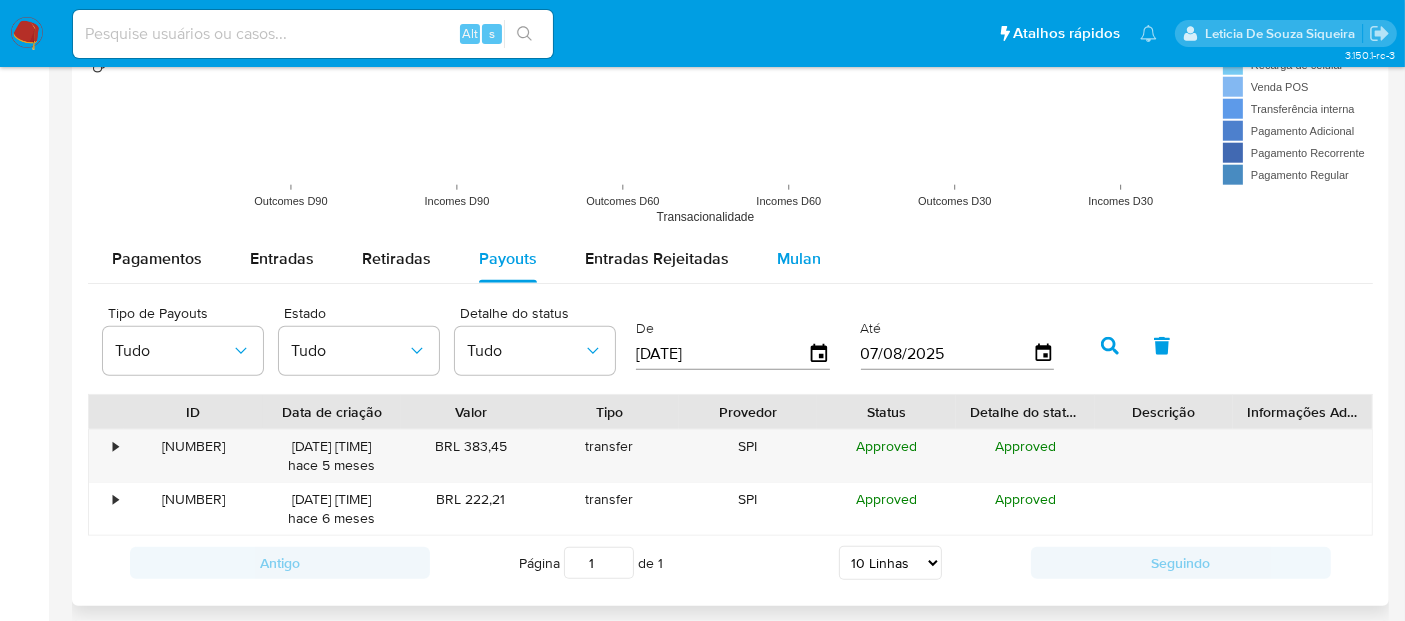 click on "Mulan" at bounding box center (799, 259) 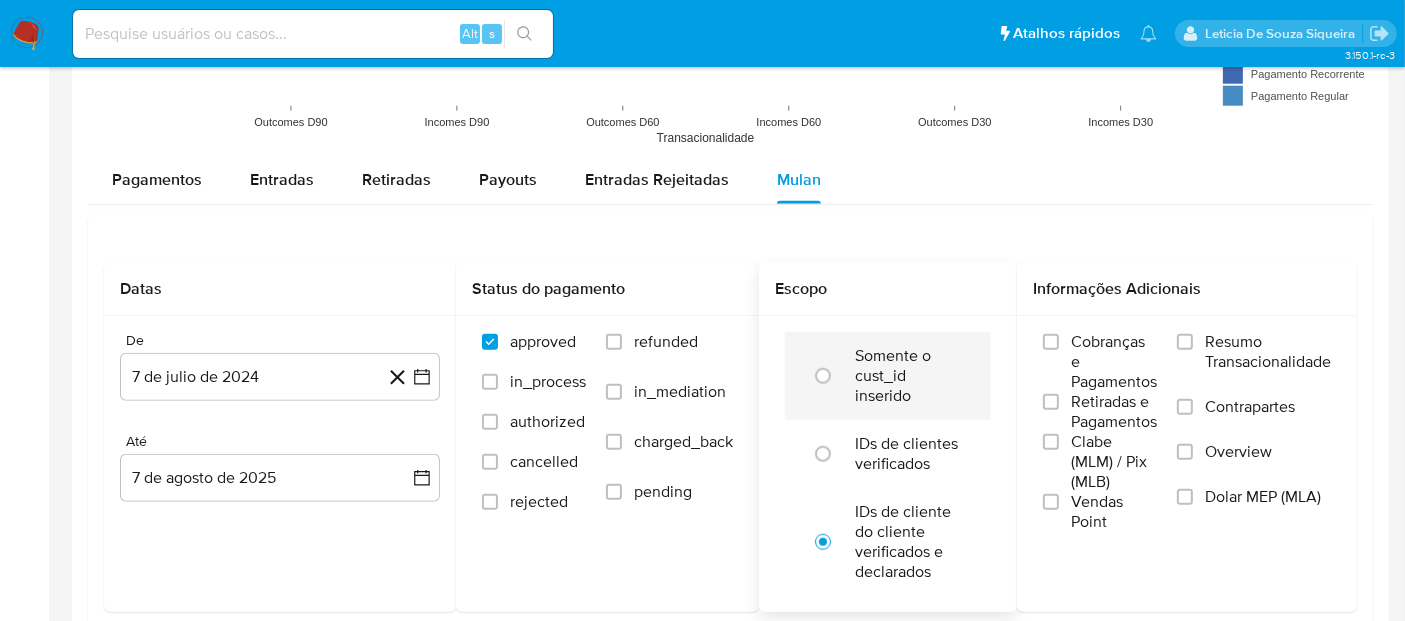 scroll, scrollTop: 1700, scrollLeft: 0, axis: vertical 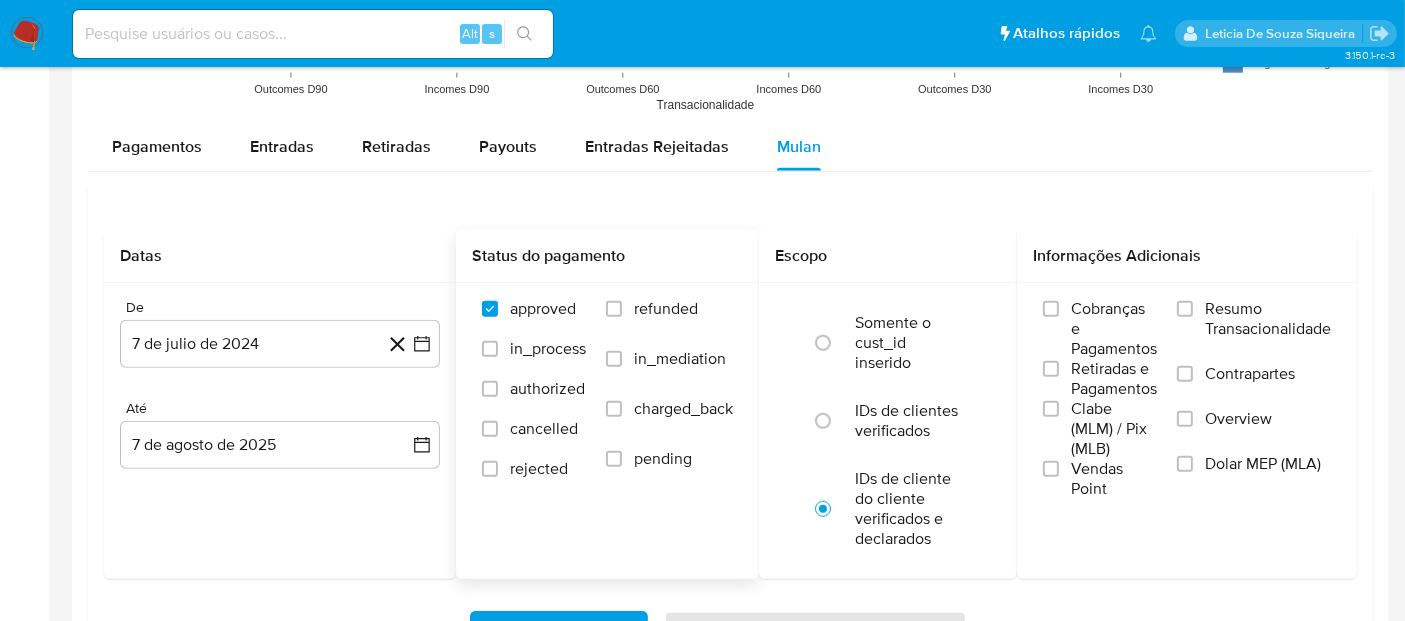 click on "refunded" at bounding box center [669, 324] 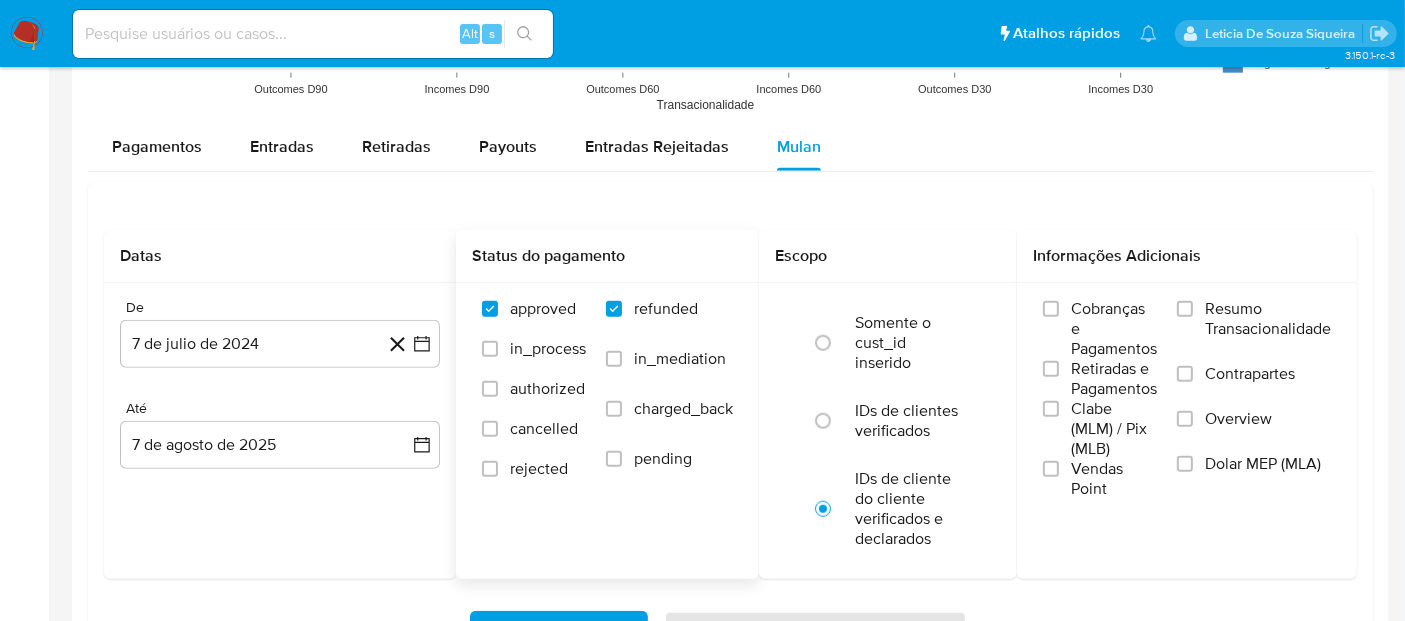 checkbox on "true" 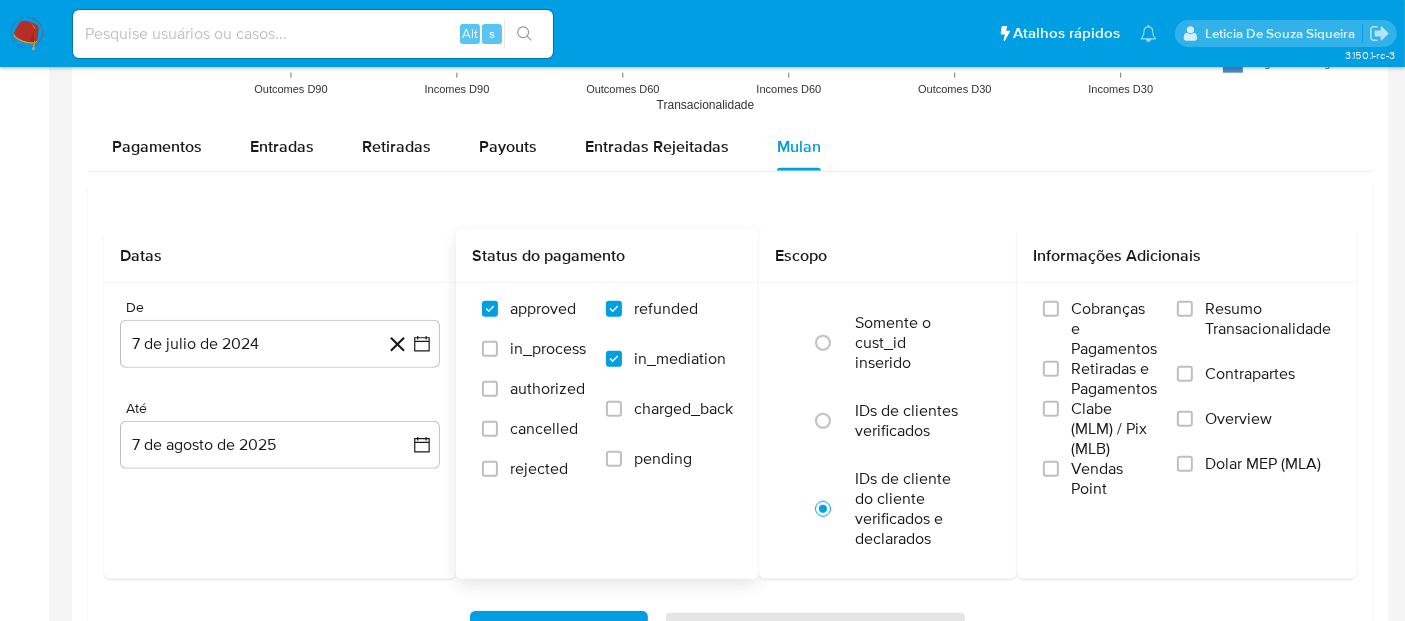 checkbox on "true" 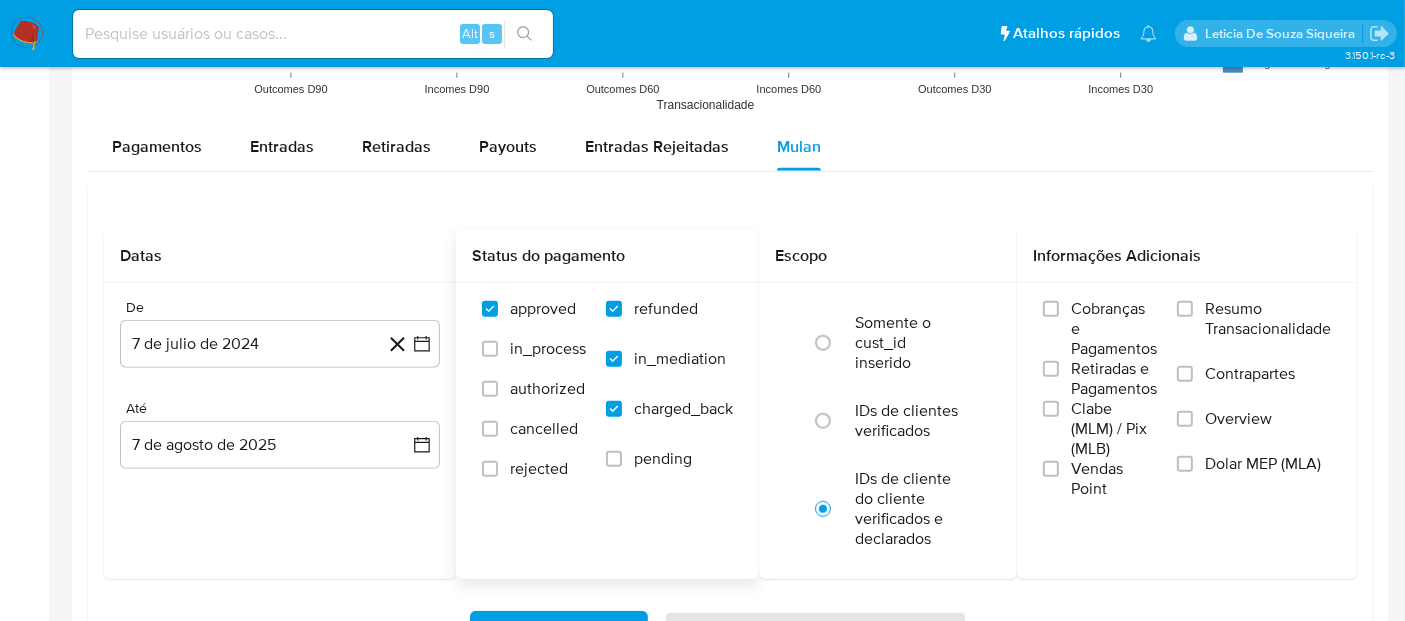 checkbox on "true" 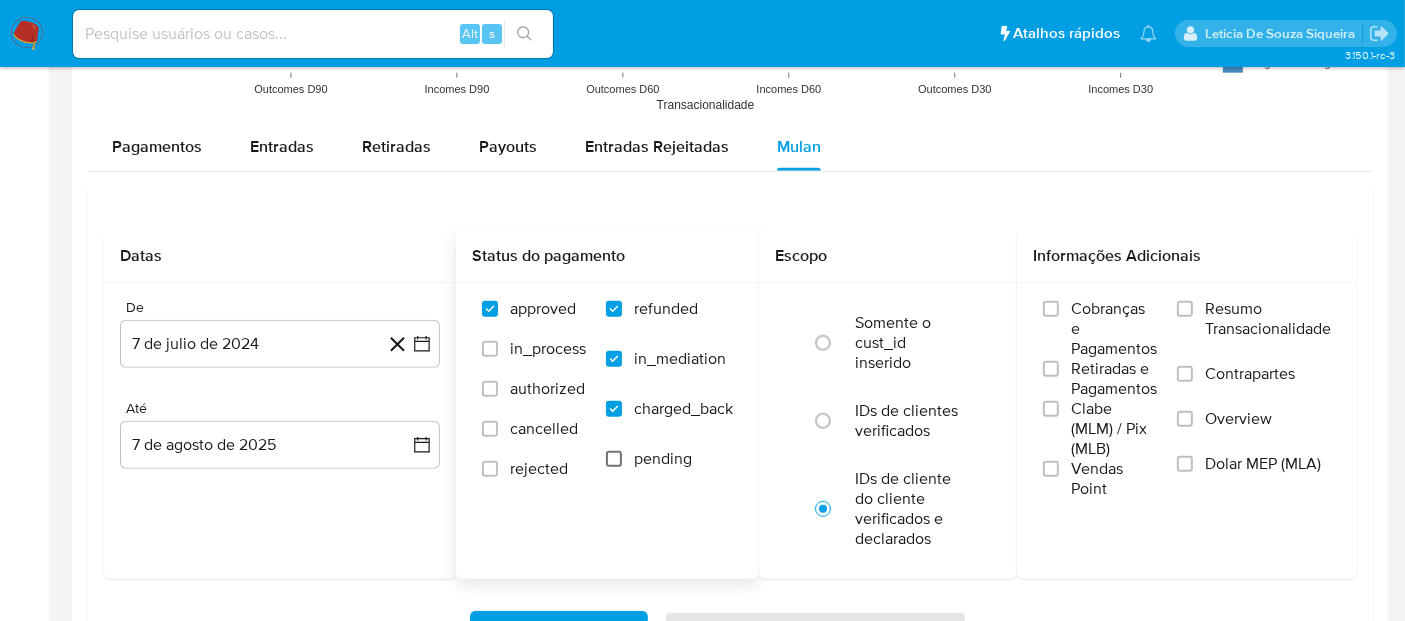click on "pending" at bounding box center (614, 459) 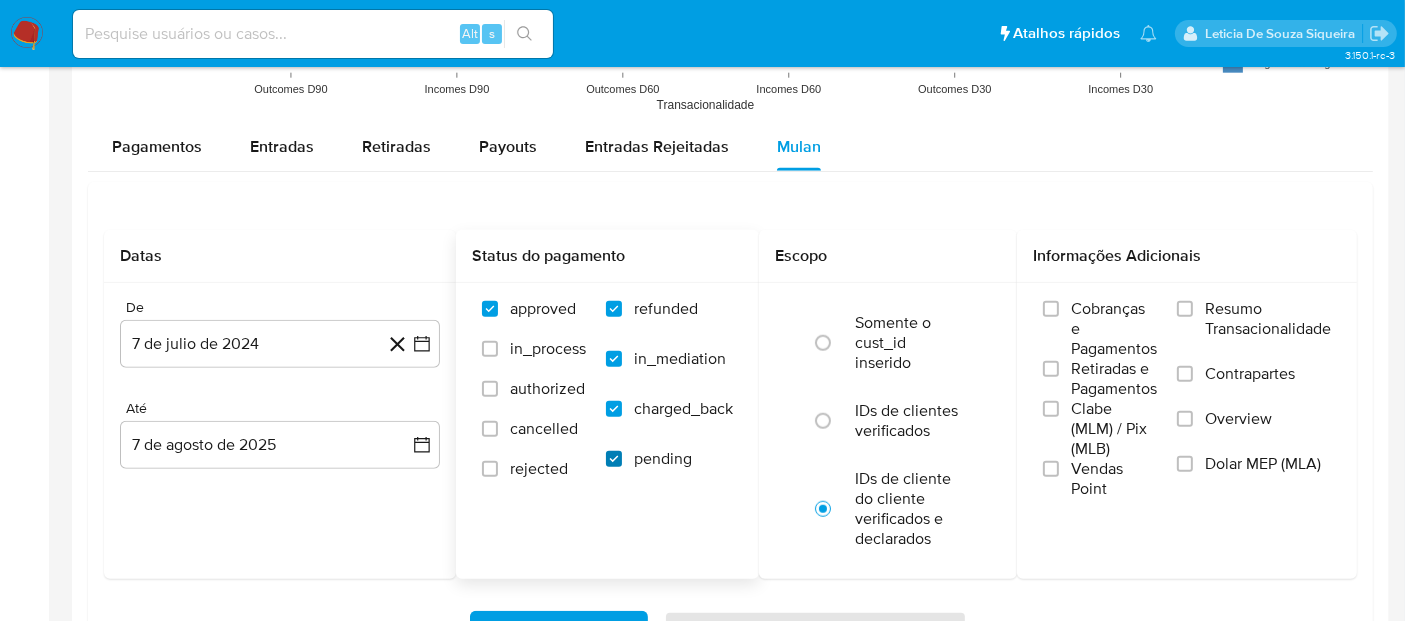 checkbox on "true" 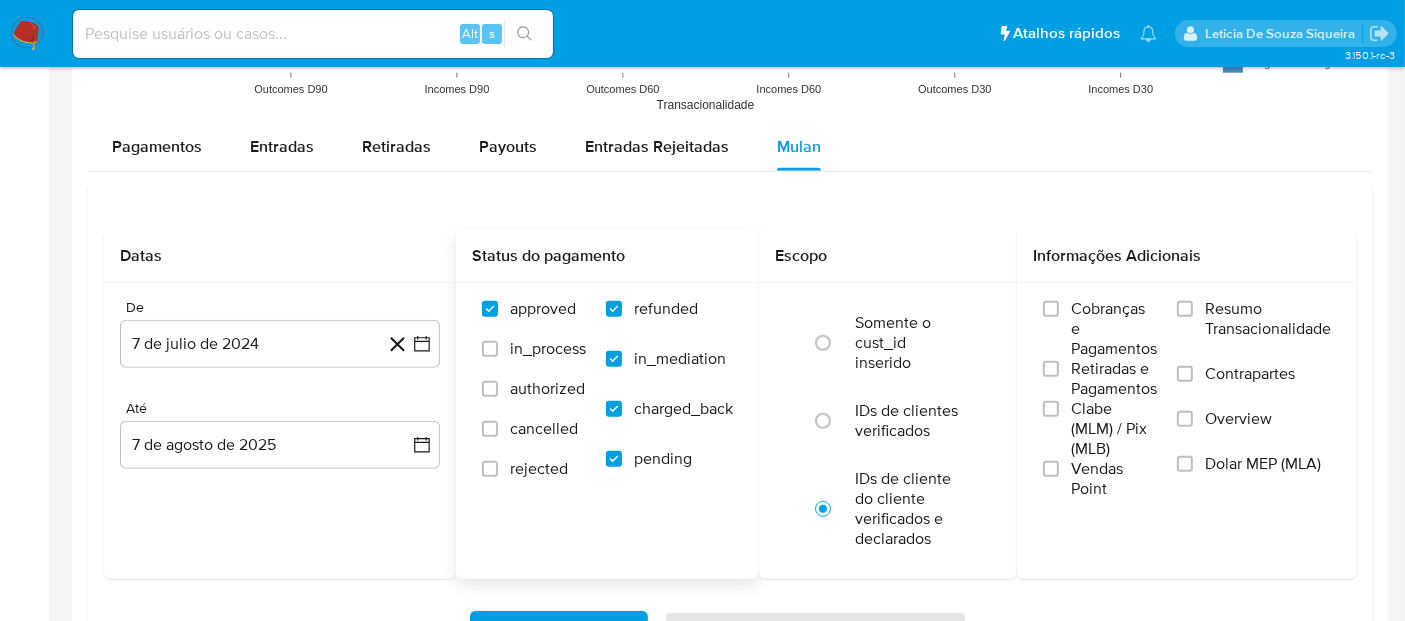 drag, startPoint x: 484, startPoint y: 472, endPoint x: 500, endPoint y: 441, distance: 34.88553 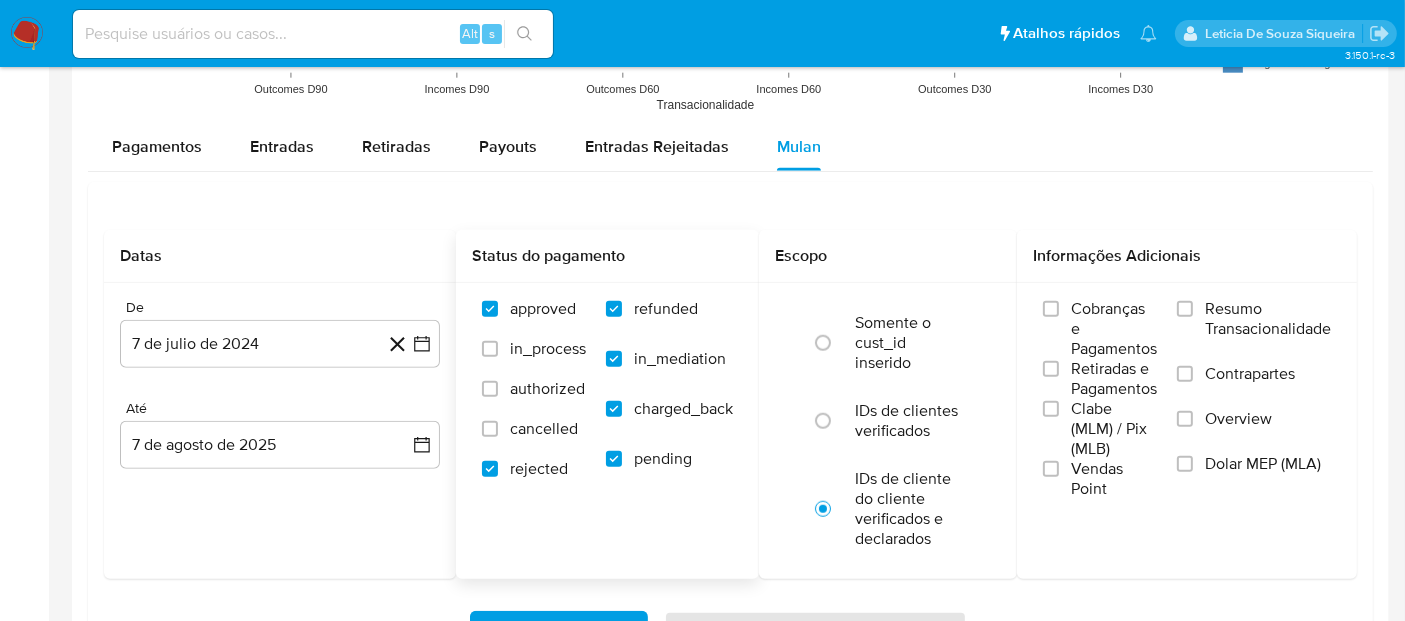 checkbox on "true" 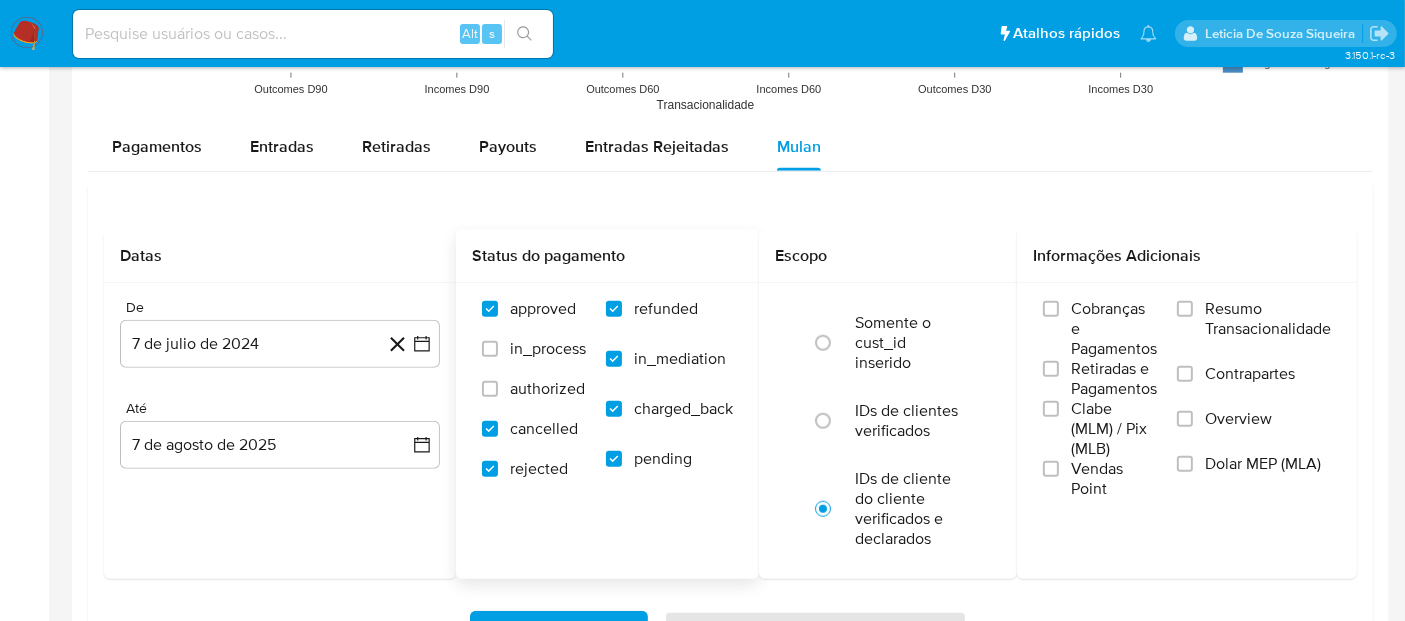 checkbox on "true" 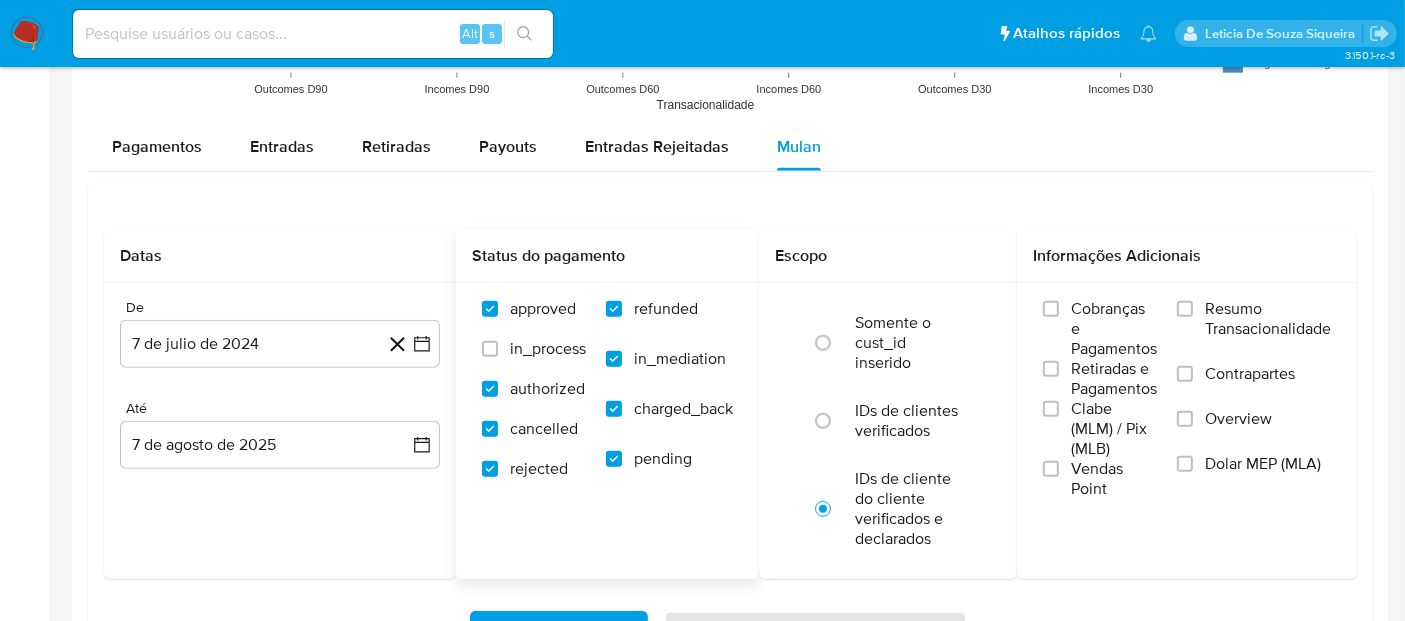 checkbox on "true" 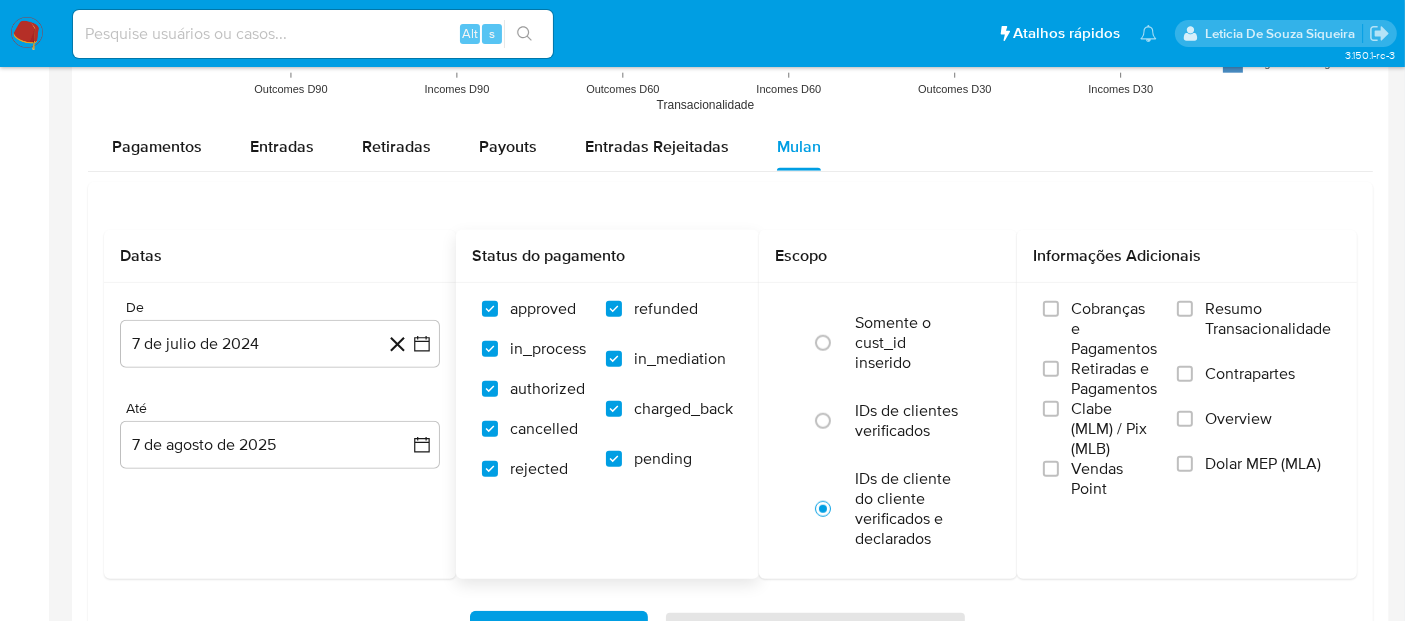 checkbox on "true" 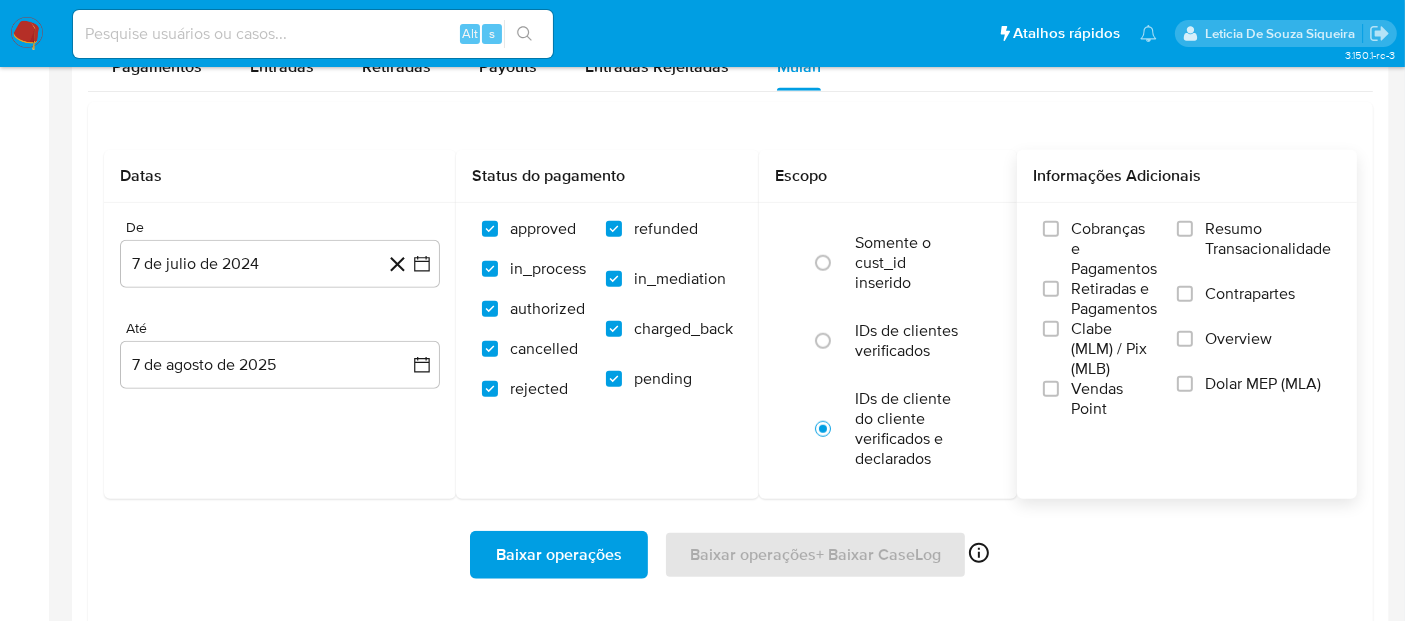 scroll, scrollTop: 1811, scrollLeft: 0, axis: vertical 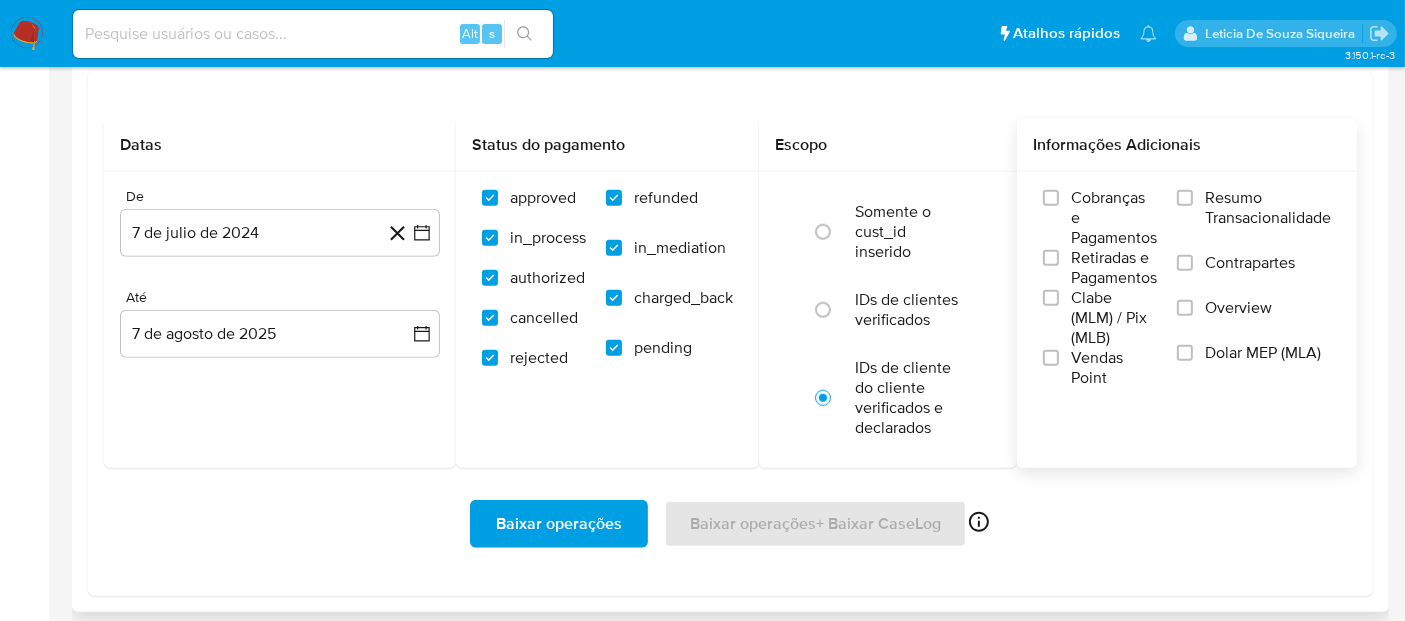 click on "Resumo Transacionalidade" at bounding box center (1268, 208) 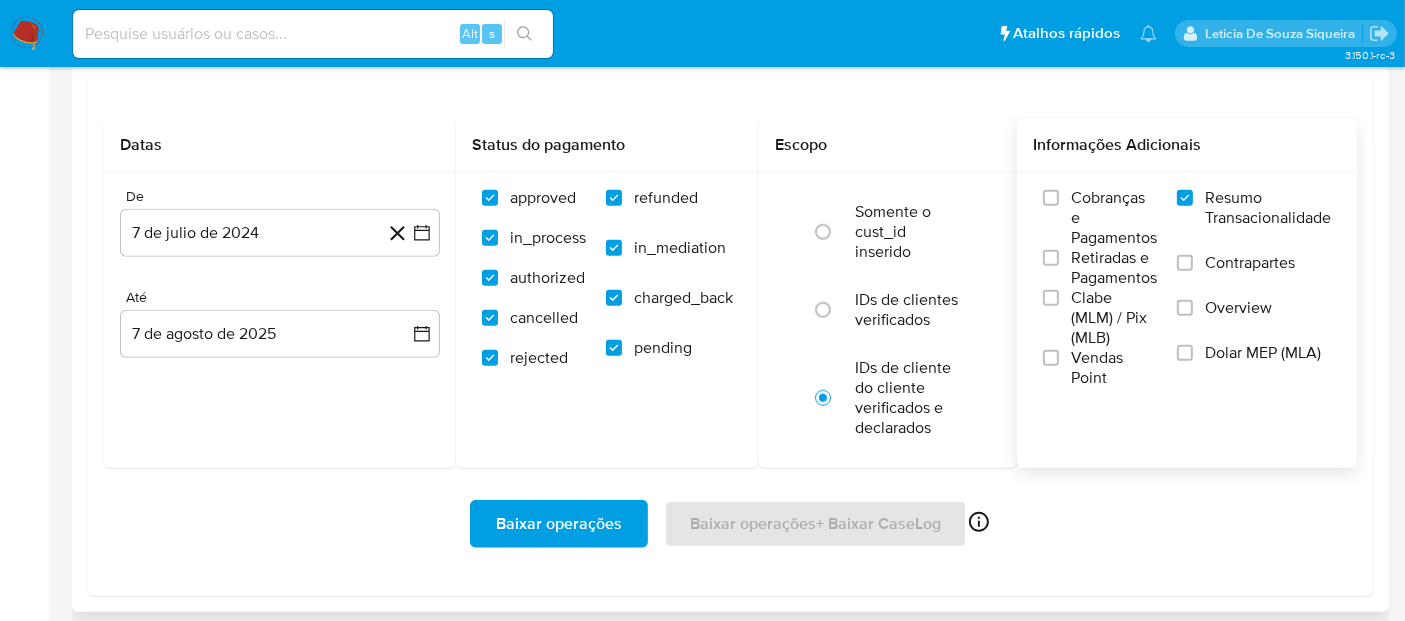 click on "Vendas Point" at bounding box center [1114, 368] 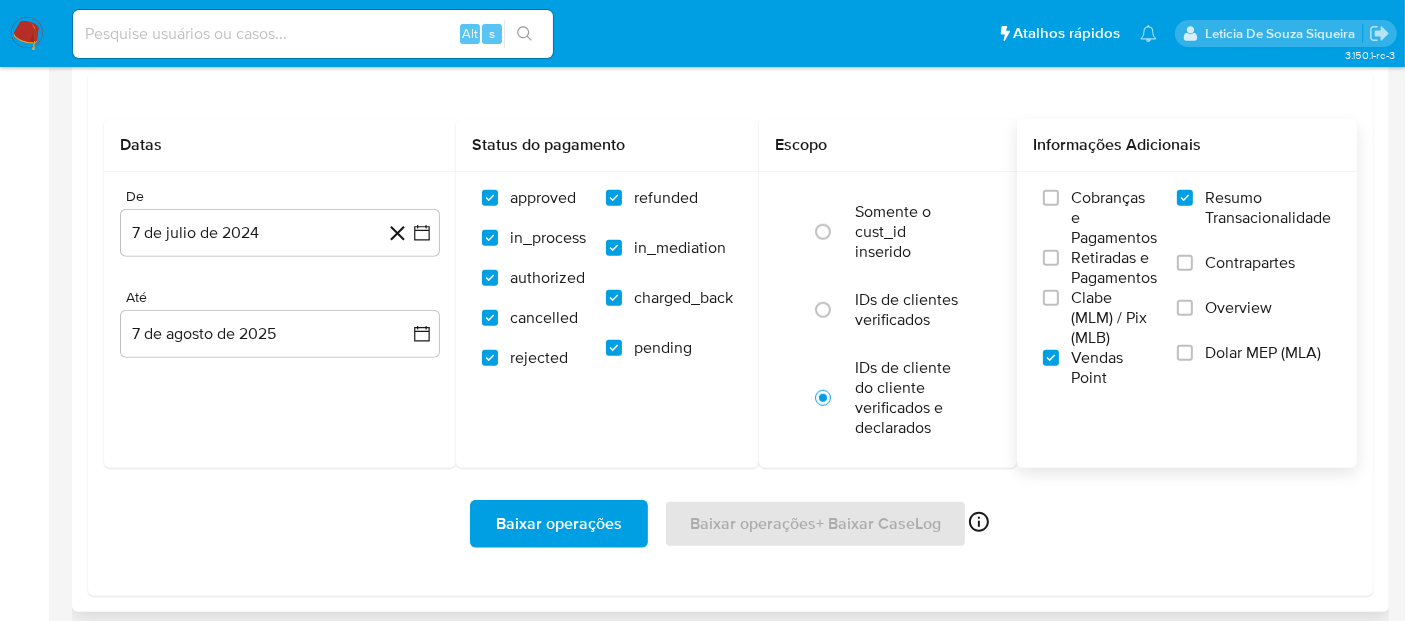 click on "Baixar operações Baixar operações  +   Baixar CaseLog   Ativado apenas para casos" at bounding box center [730, 524] 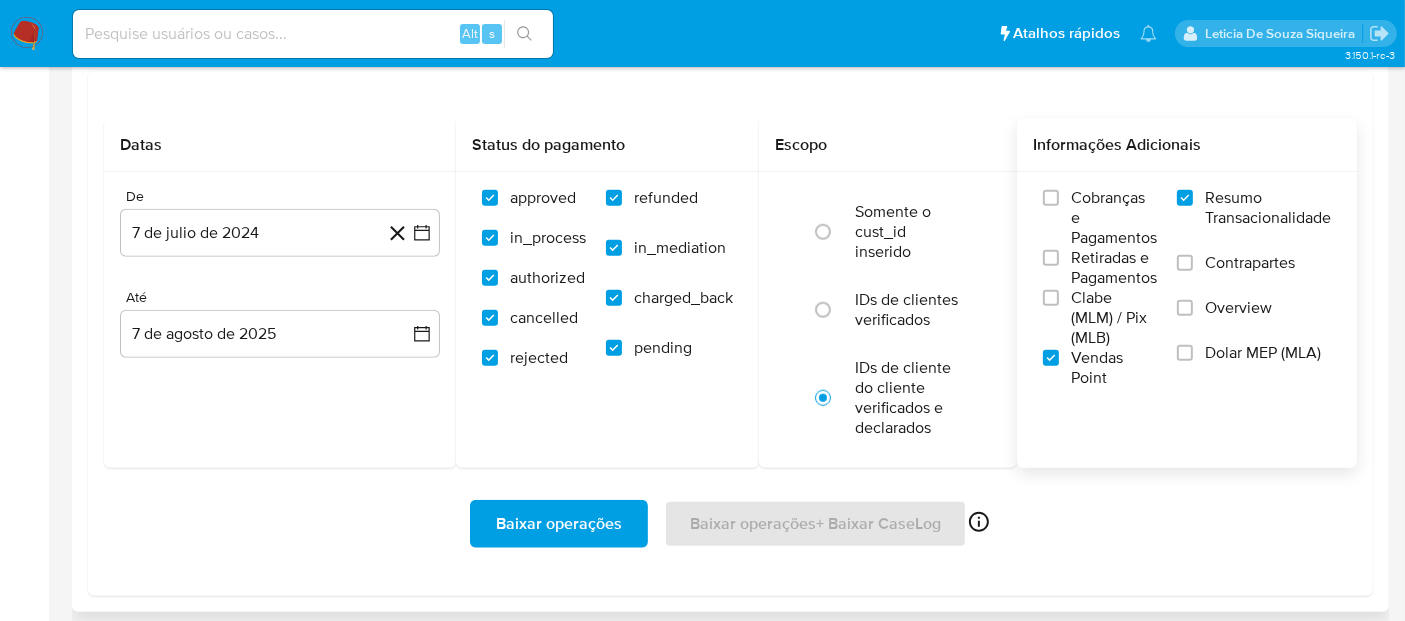 click on "Baixar operações" at bounding box center [559, 524] 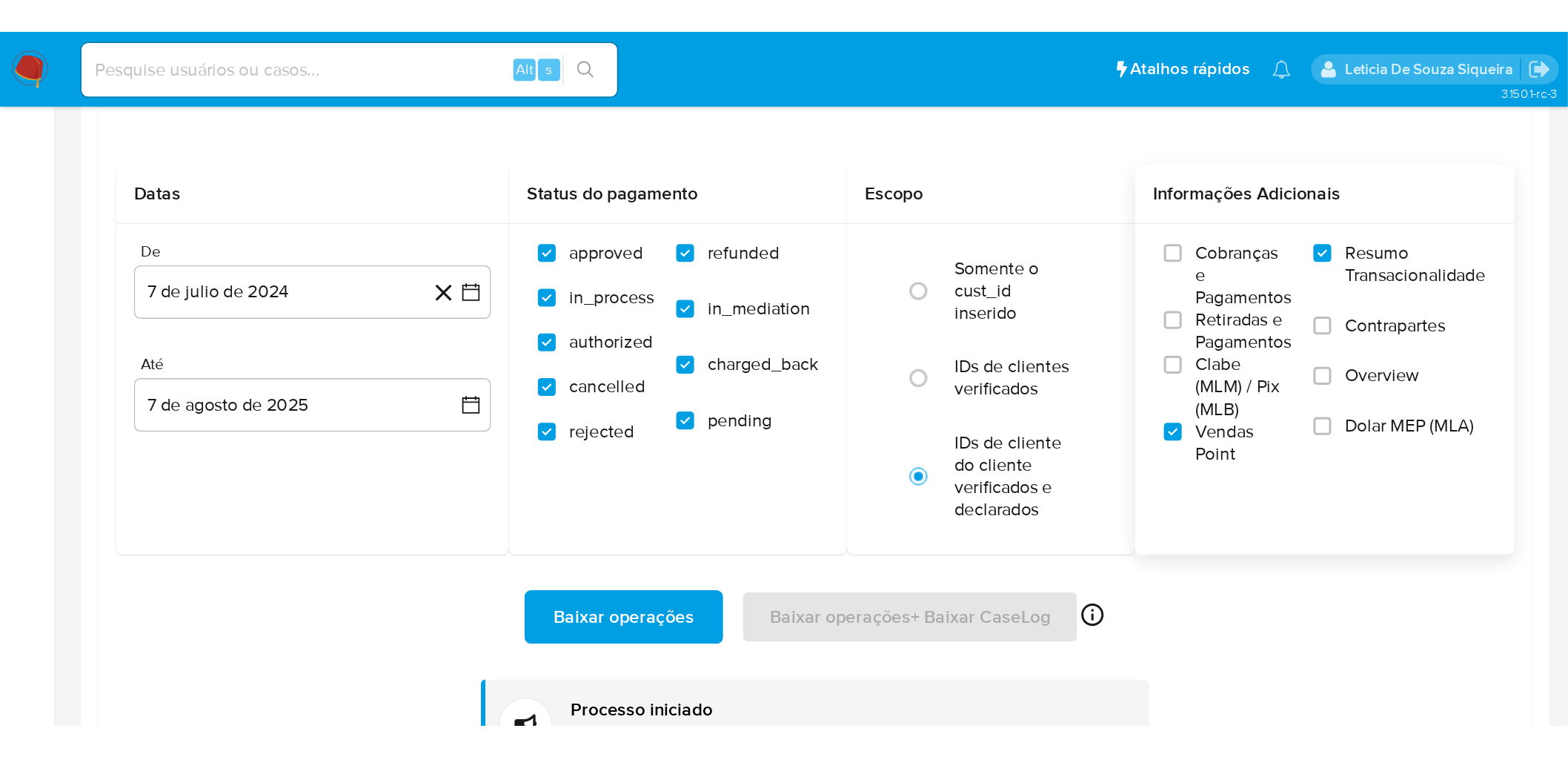scroll, scrollTop: 1294, scrollLeft: 0, axis: vertical 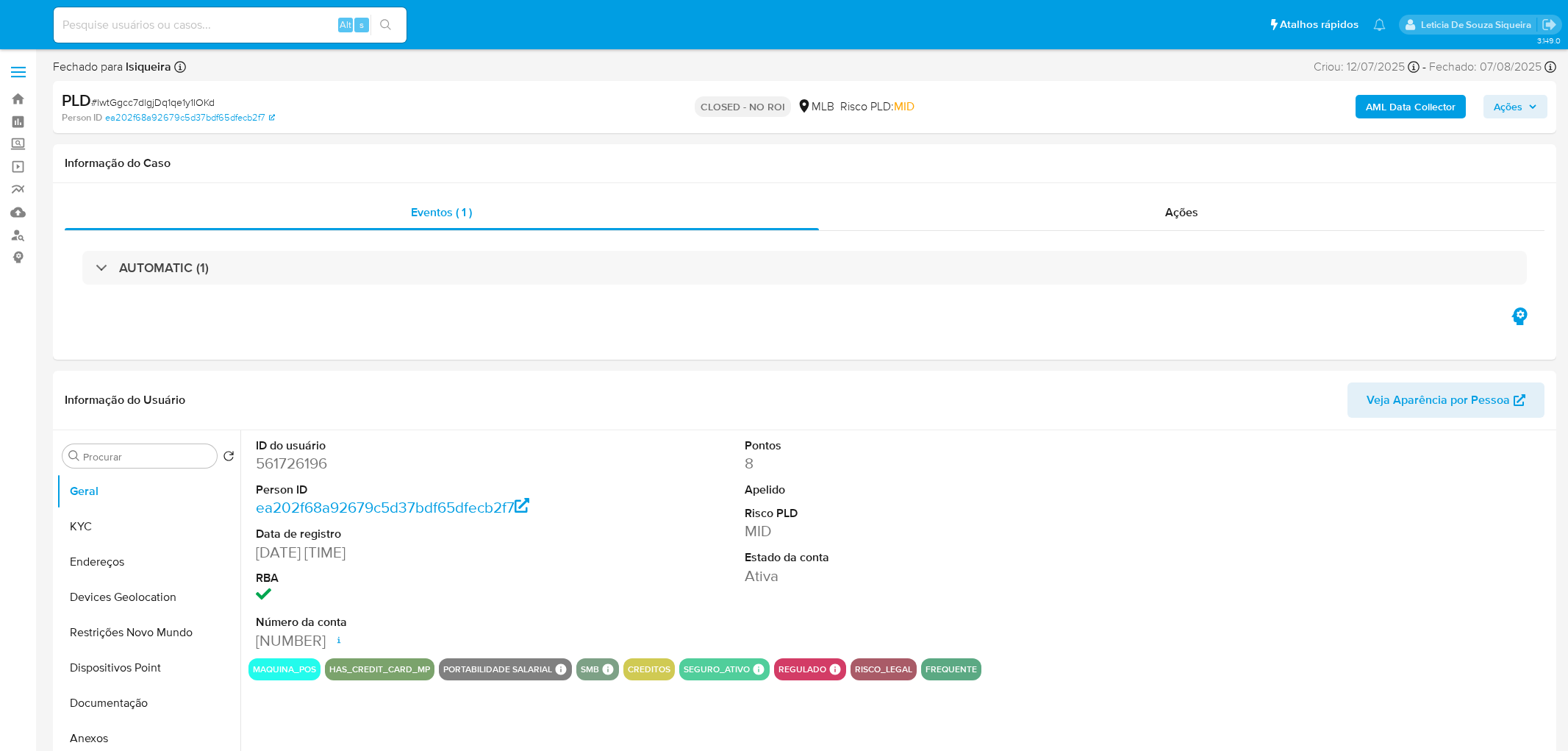 select on "10" 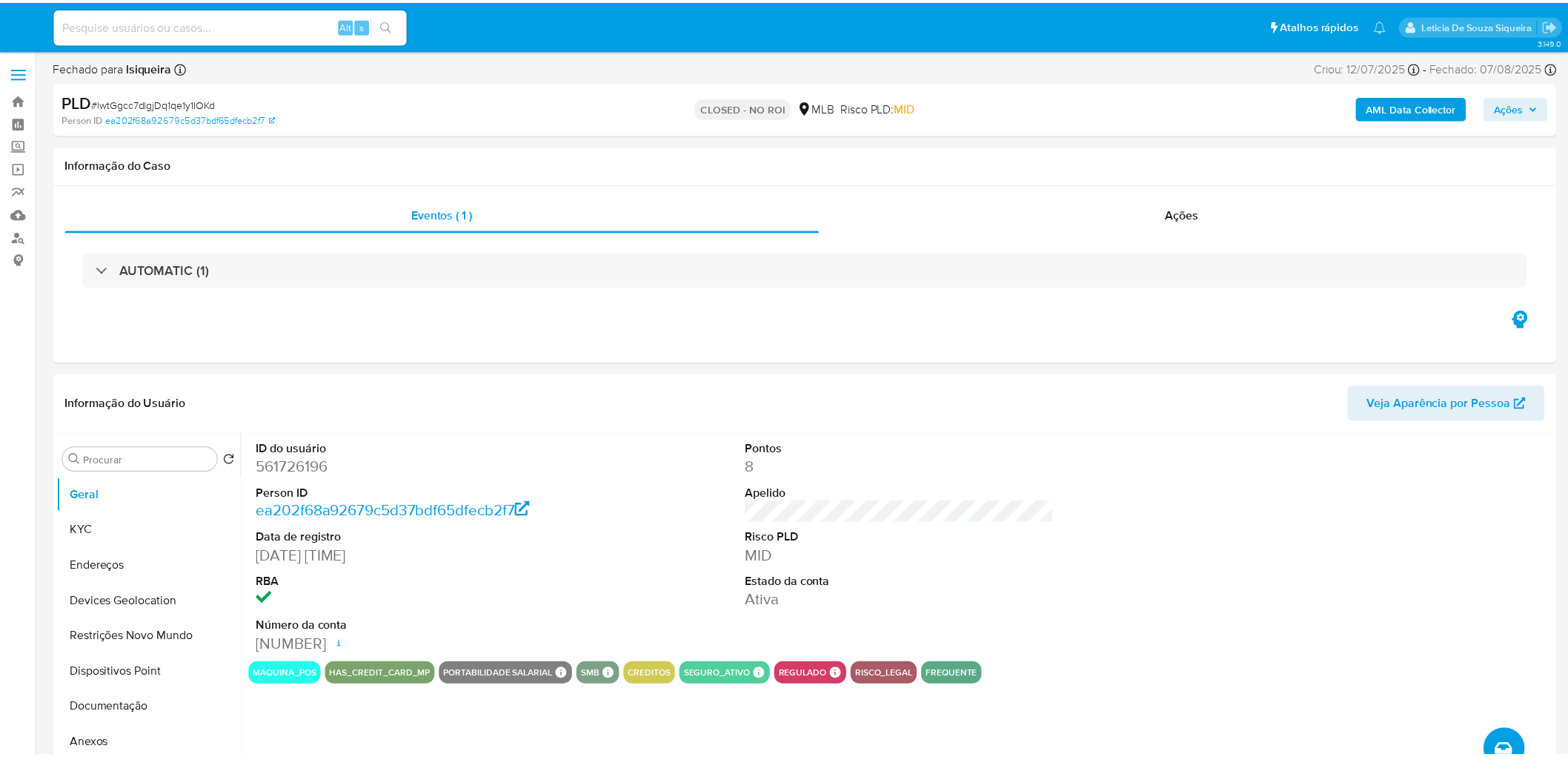 scroll, scrollTop: 0, scrollLeft: 0, axis: both 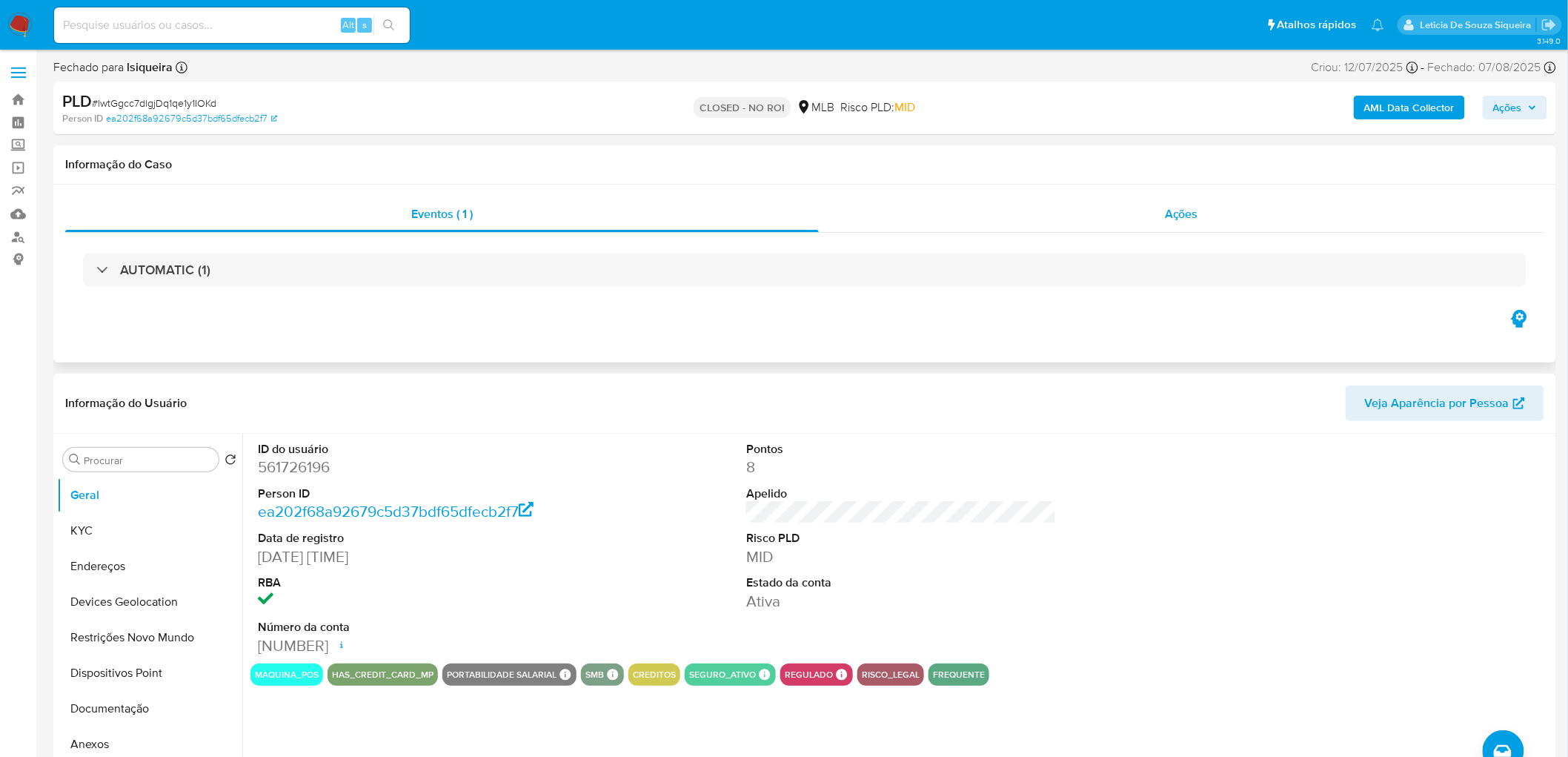 click on "Ações" at bounding box center (1181, 214) 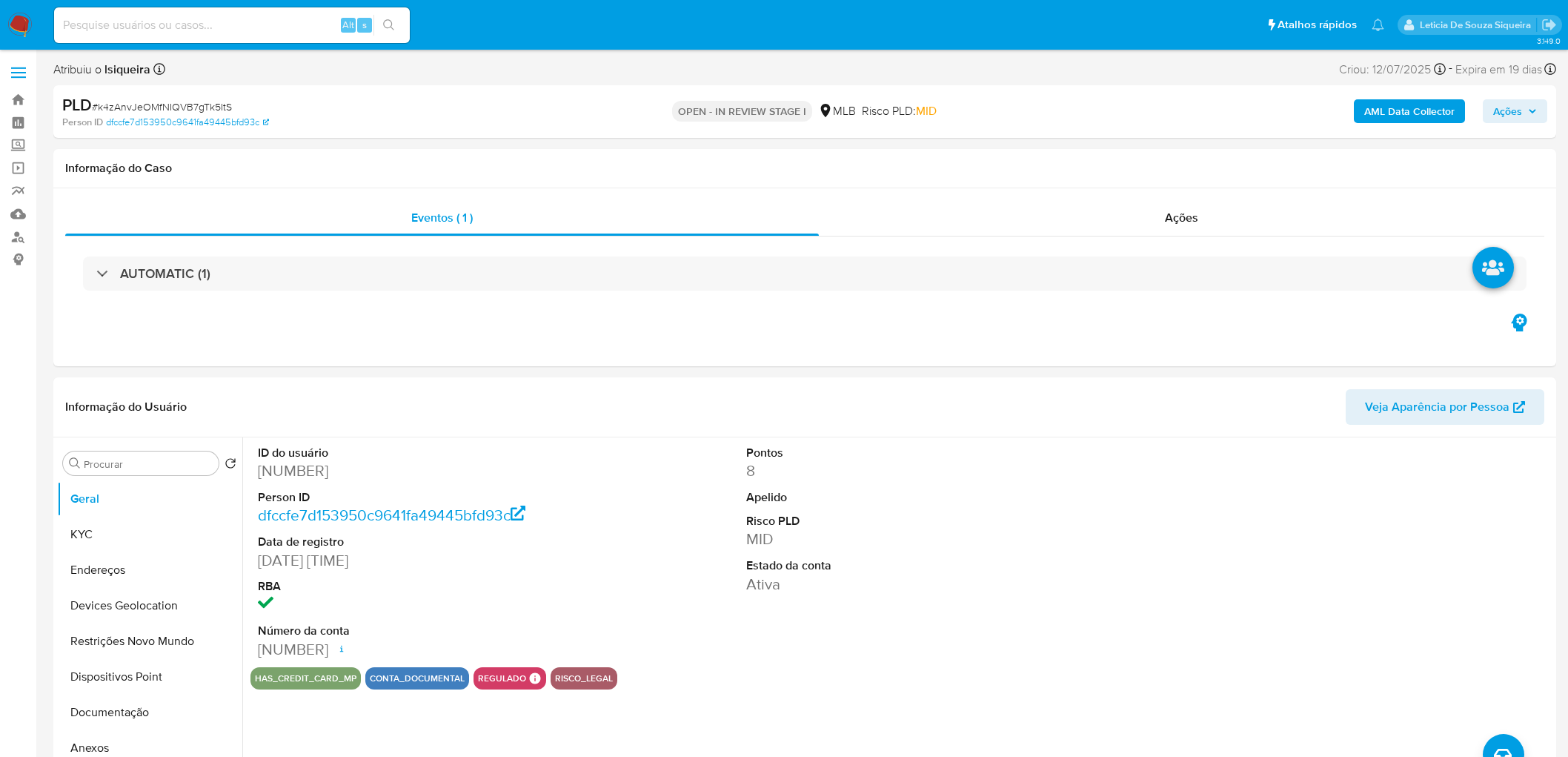 select on "10" 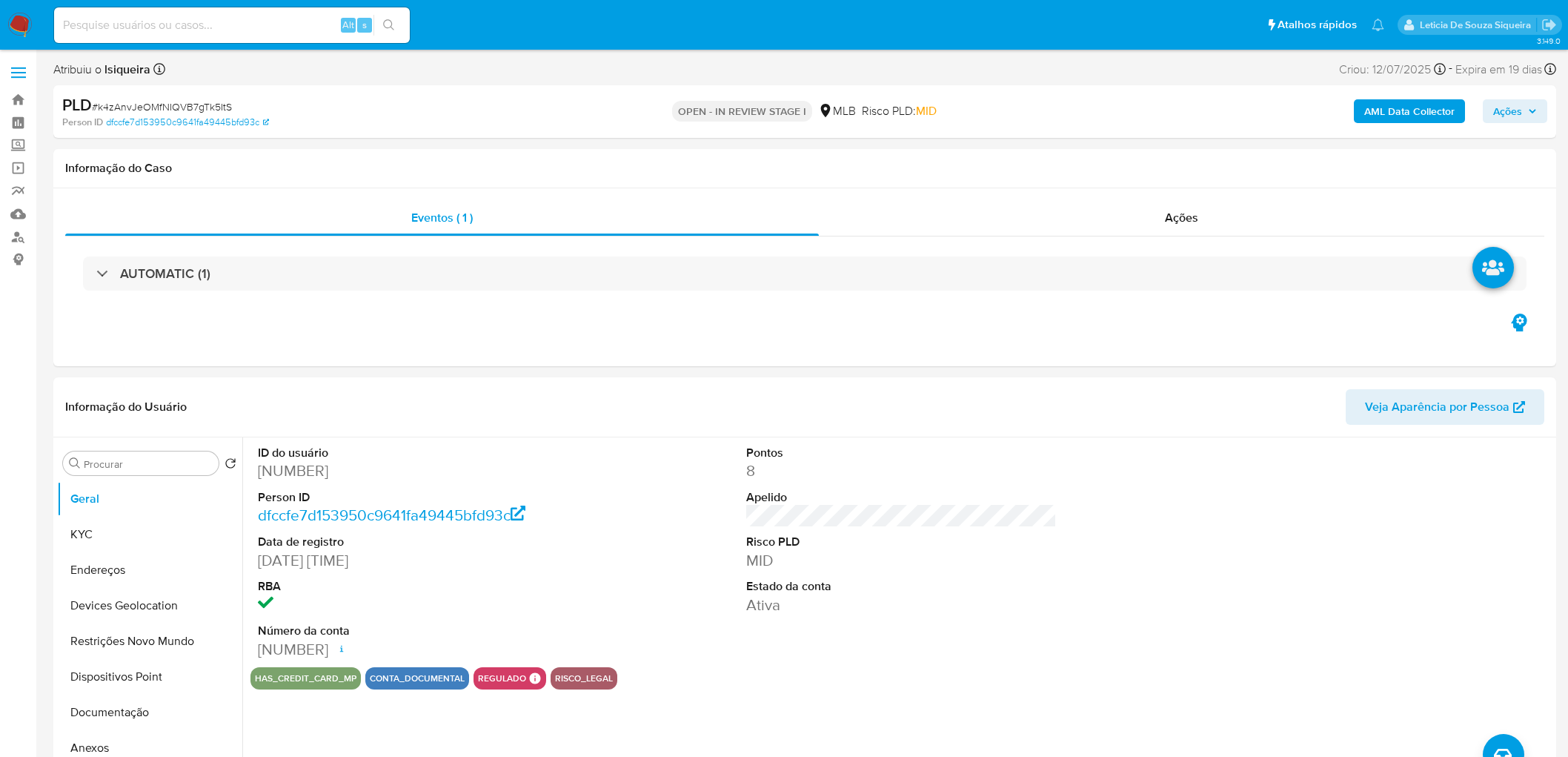 scroll, scrollTop: 0, scrollLeft: 0, axis: both 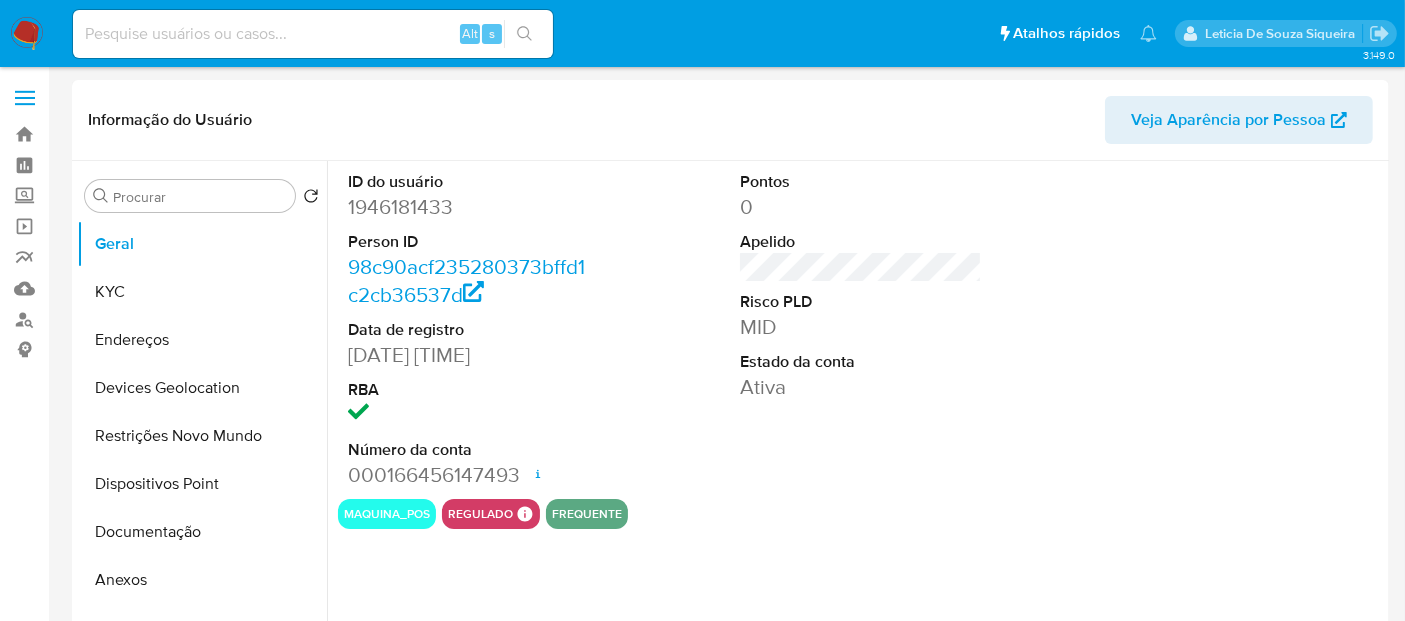 click at bounding box center [27, 34] 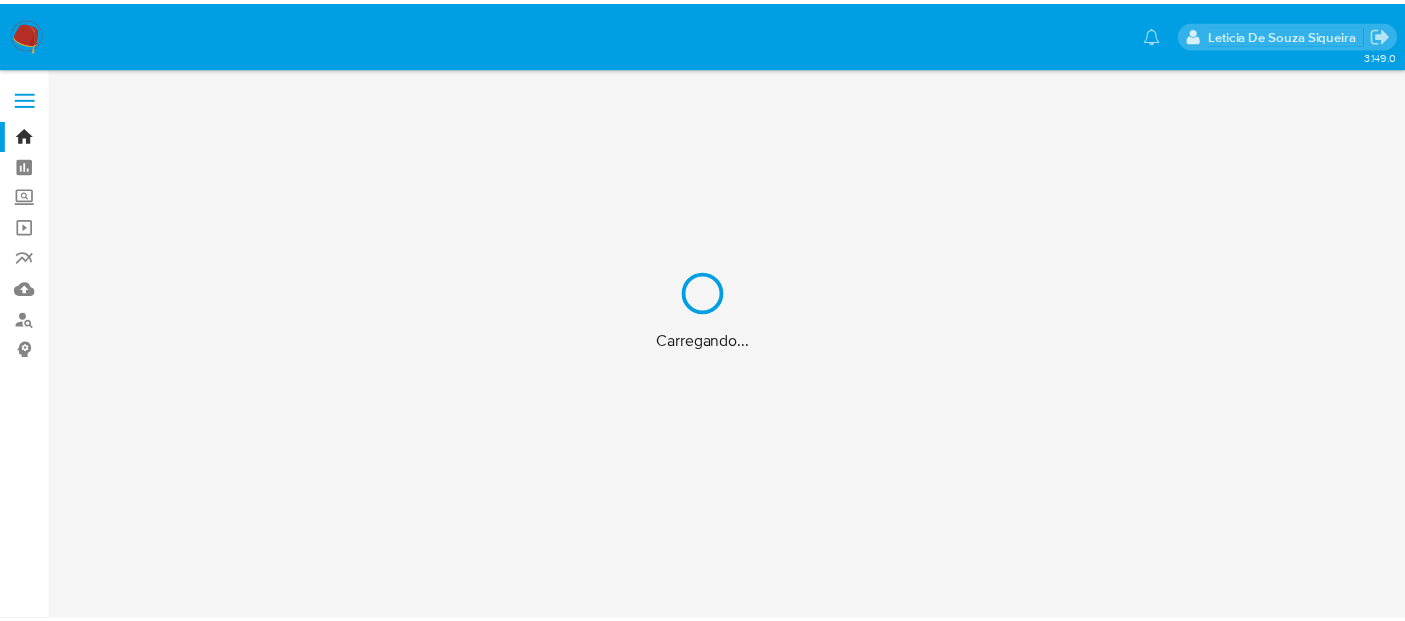 scroll, scrollTop: 0, scrollLeft: 0, axis: both 